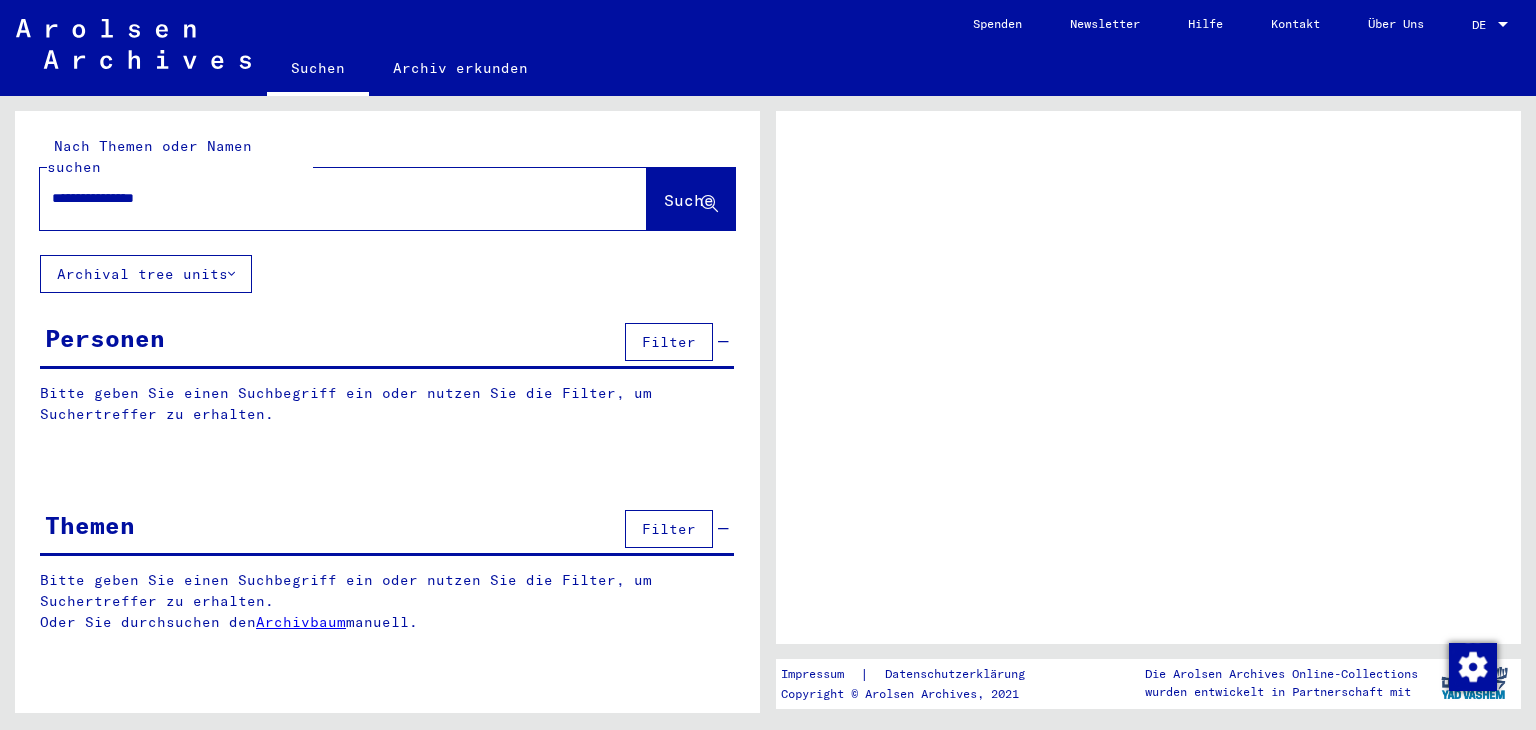 scroll, scrollTop: 0, scrollLeft: 0, axis: both 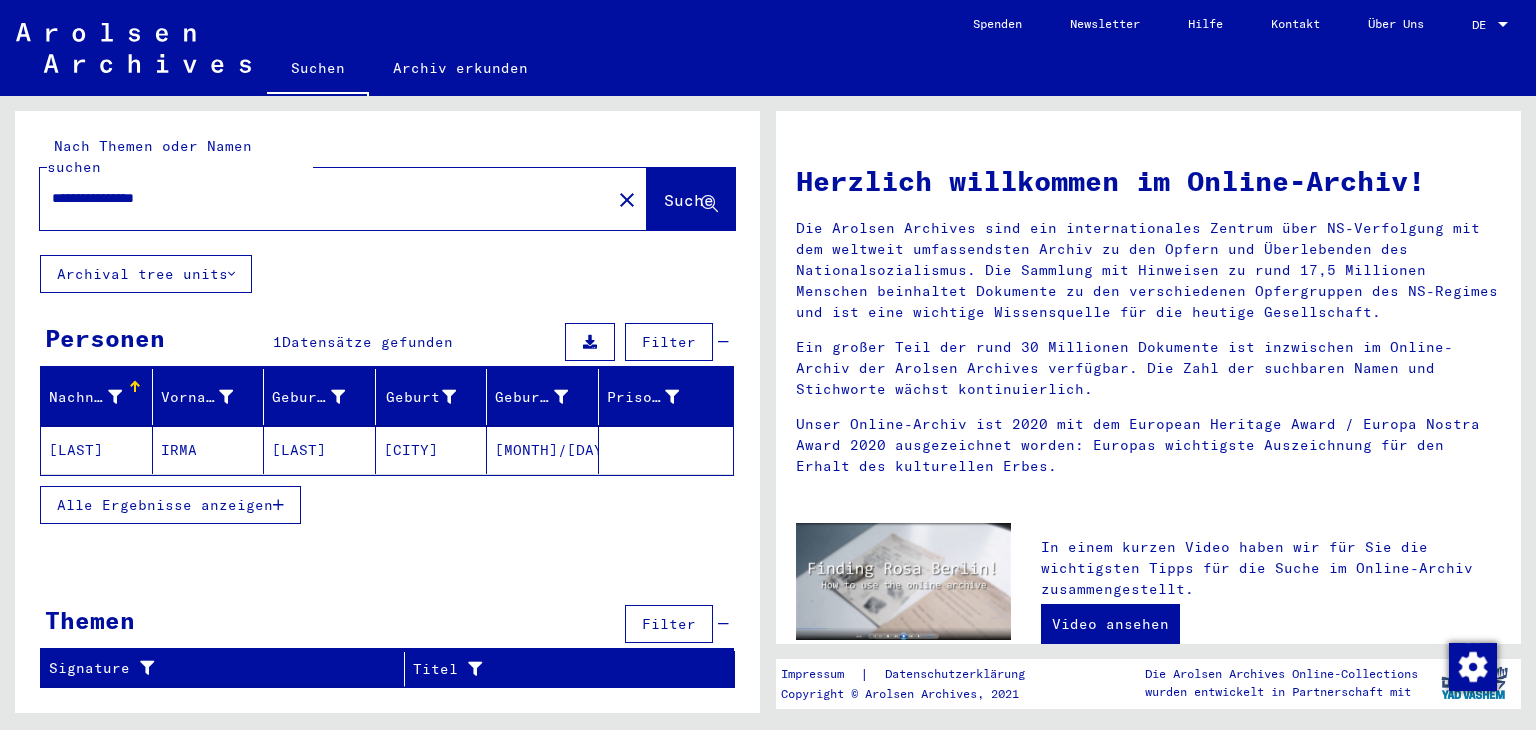 click on "[LAST]" 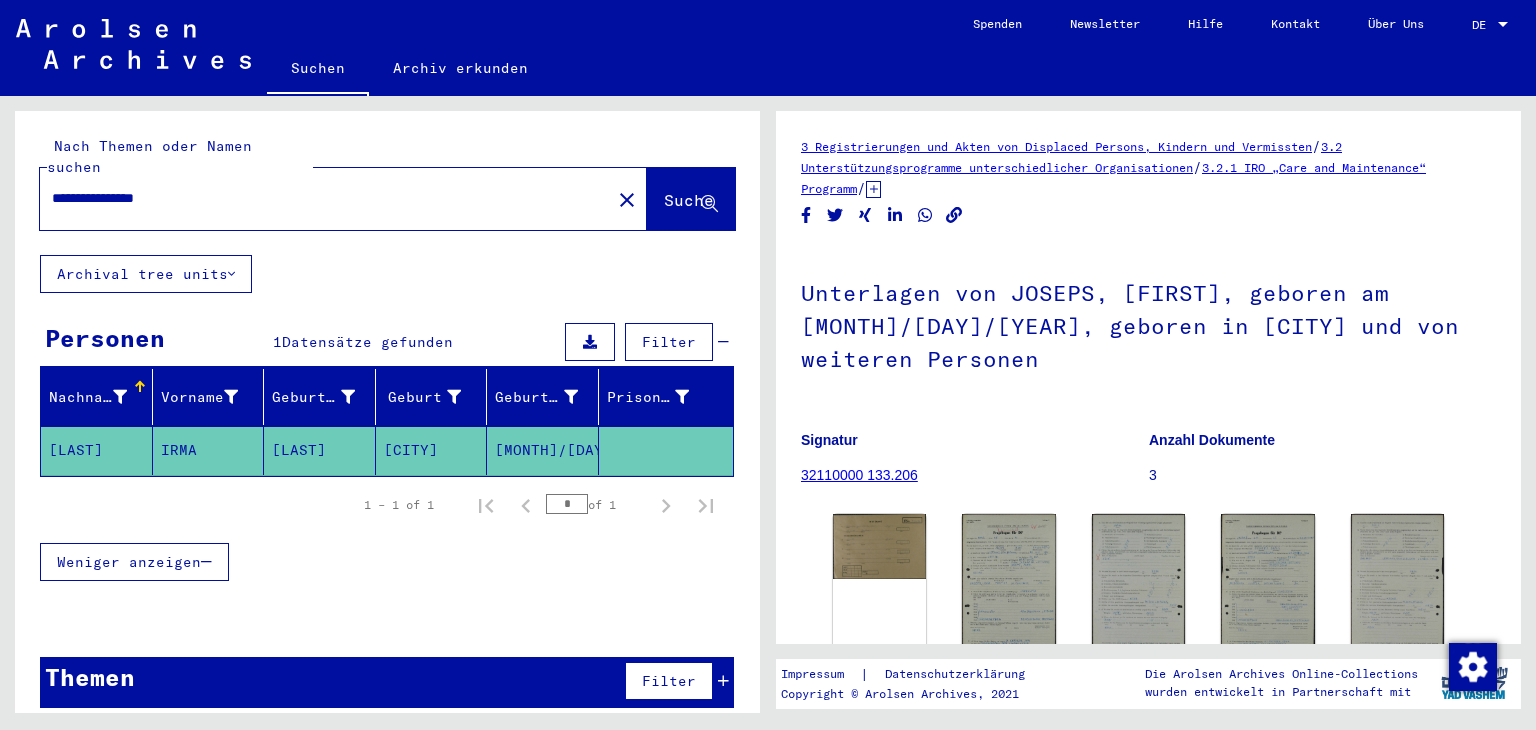 scroll, scrollTop: 0, scrollLeft: 0, axis: both 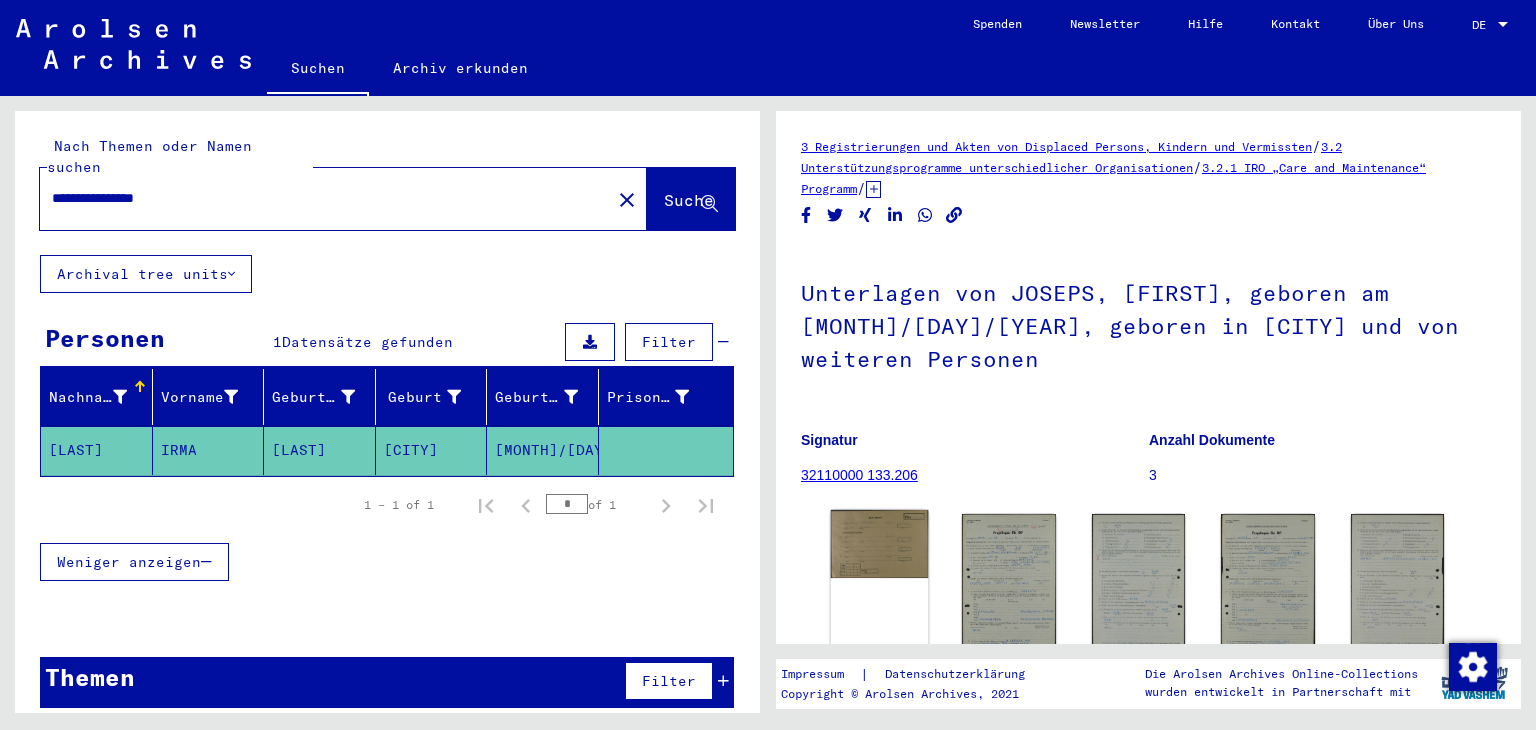 click 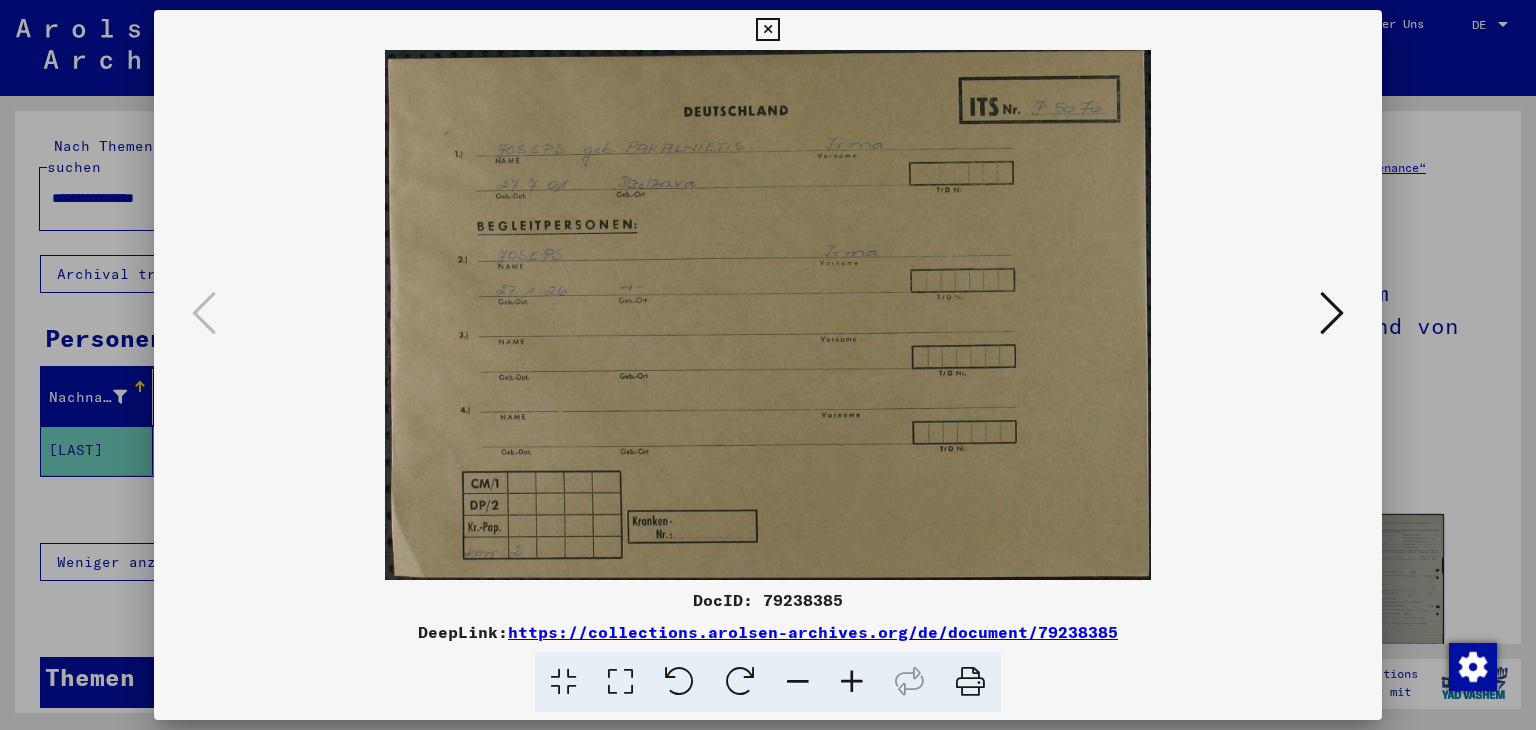 click at bounding box center (852, 682) 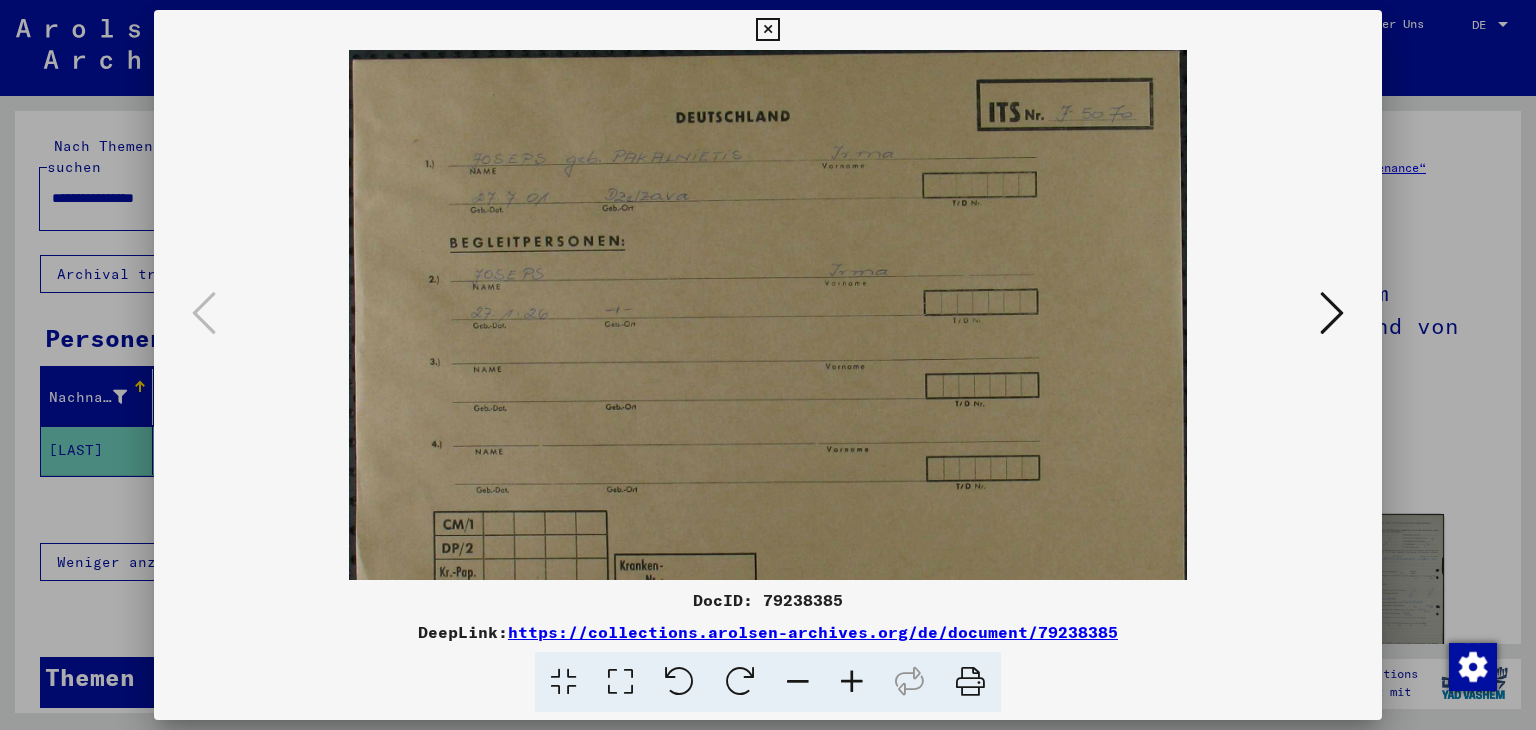 click at bounding box center [852, 682] 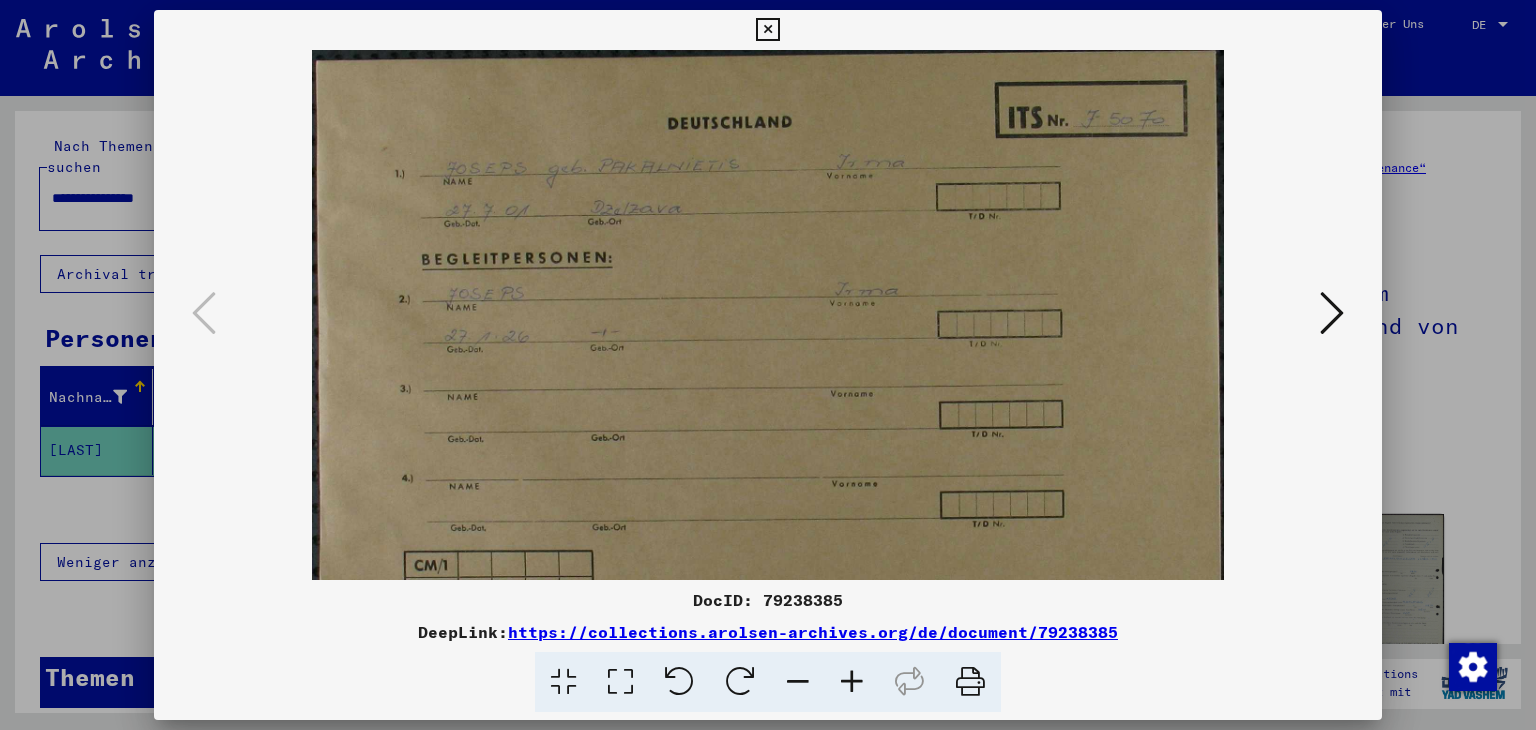 click at bounding box center (852, 682) 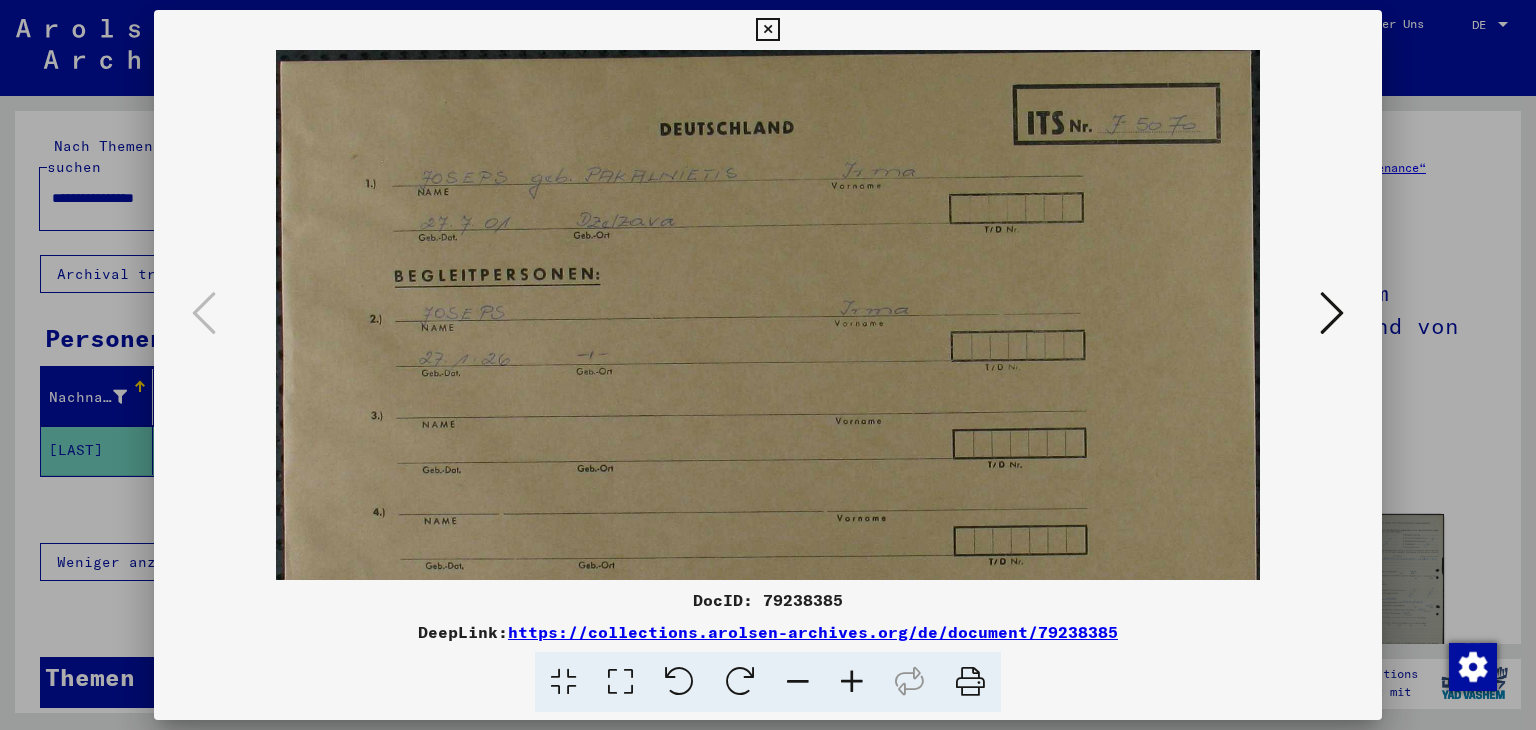 click at bounding box center [852, 682] 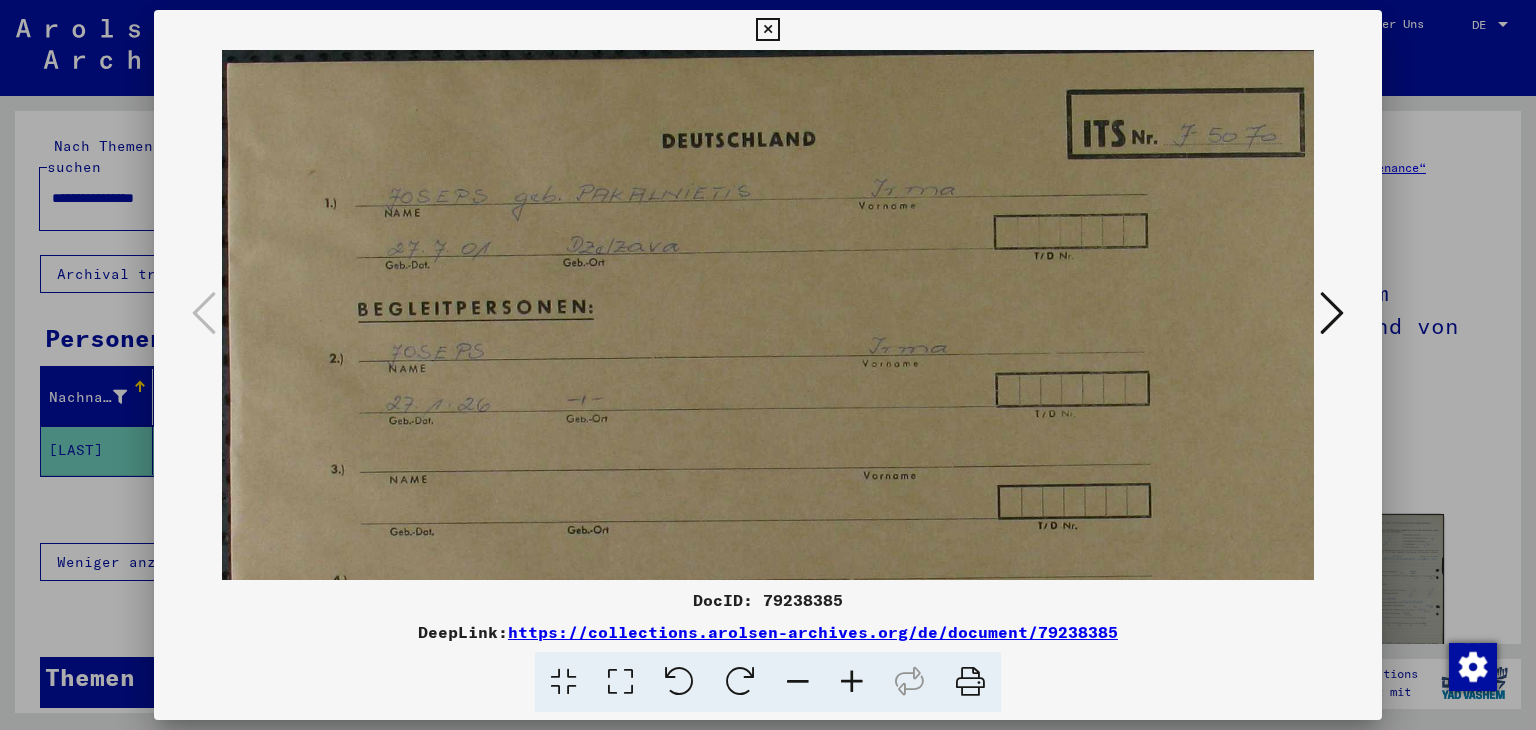 click at bounding box center [852, 682] 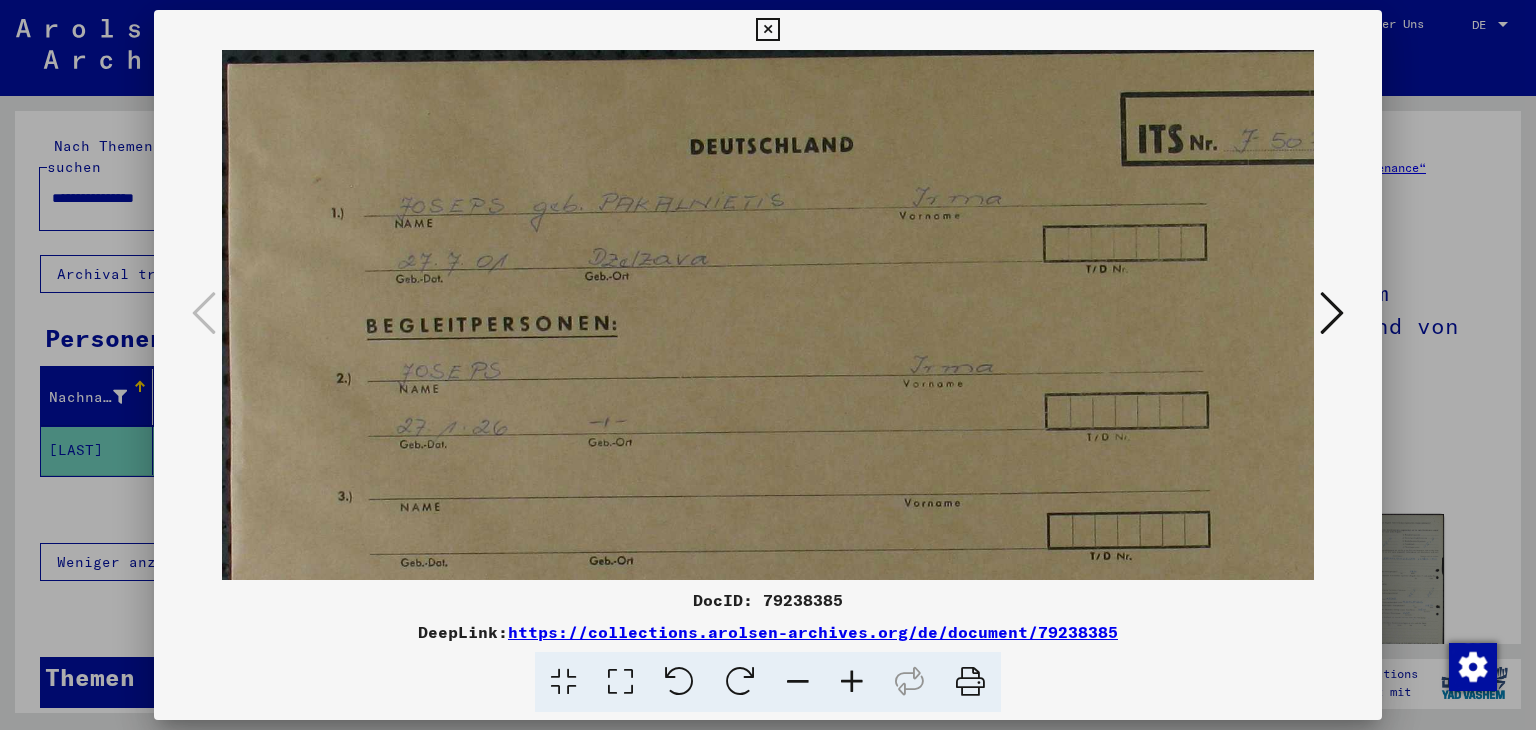 click at bounding box center [852, 682] 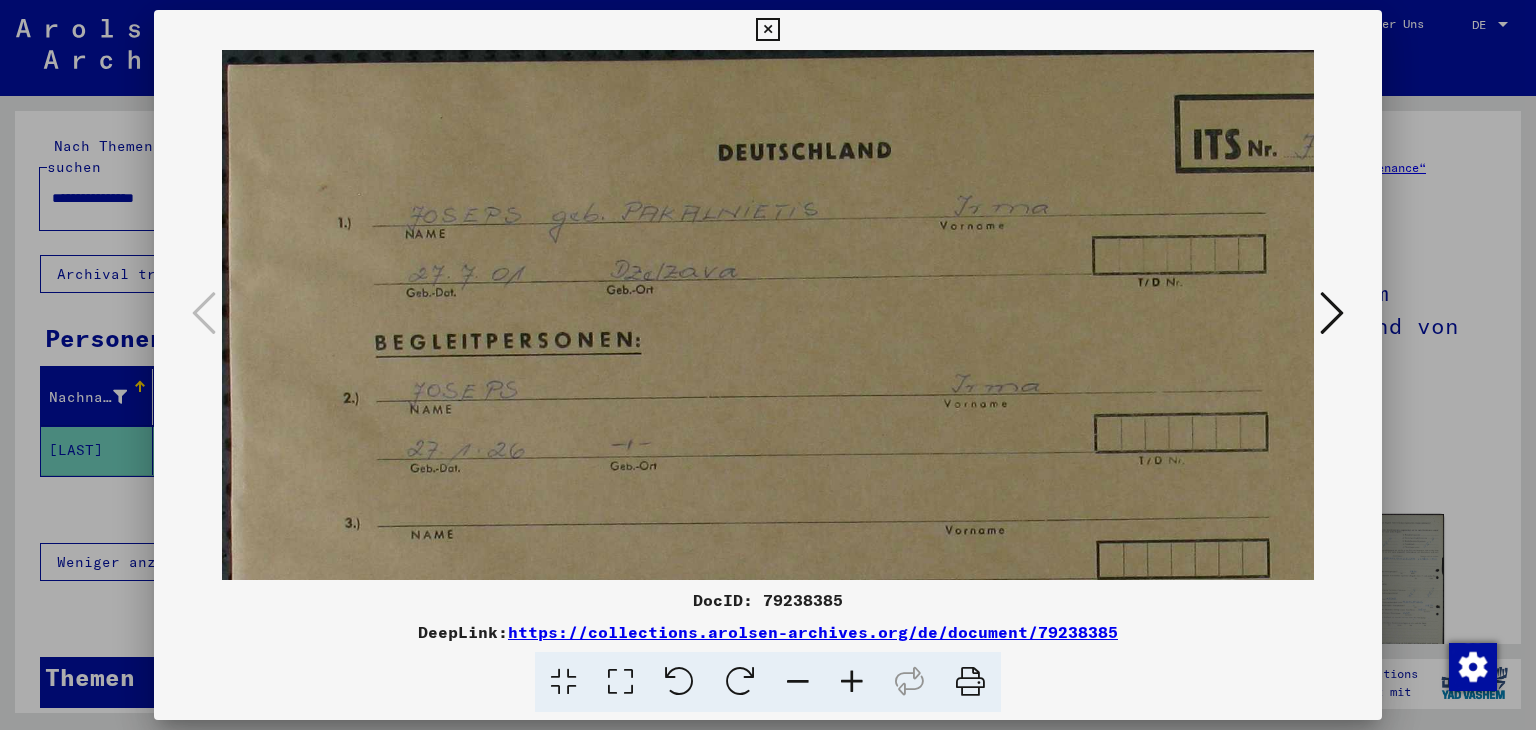 click at bounding box center [852, 682] 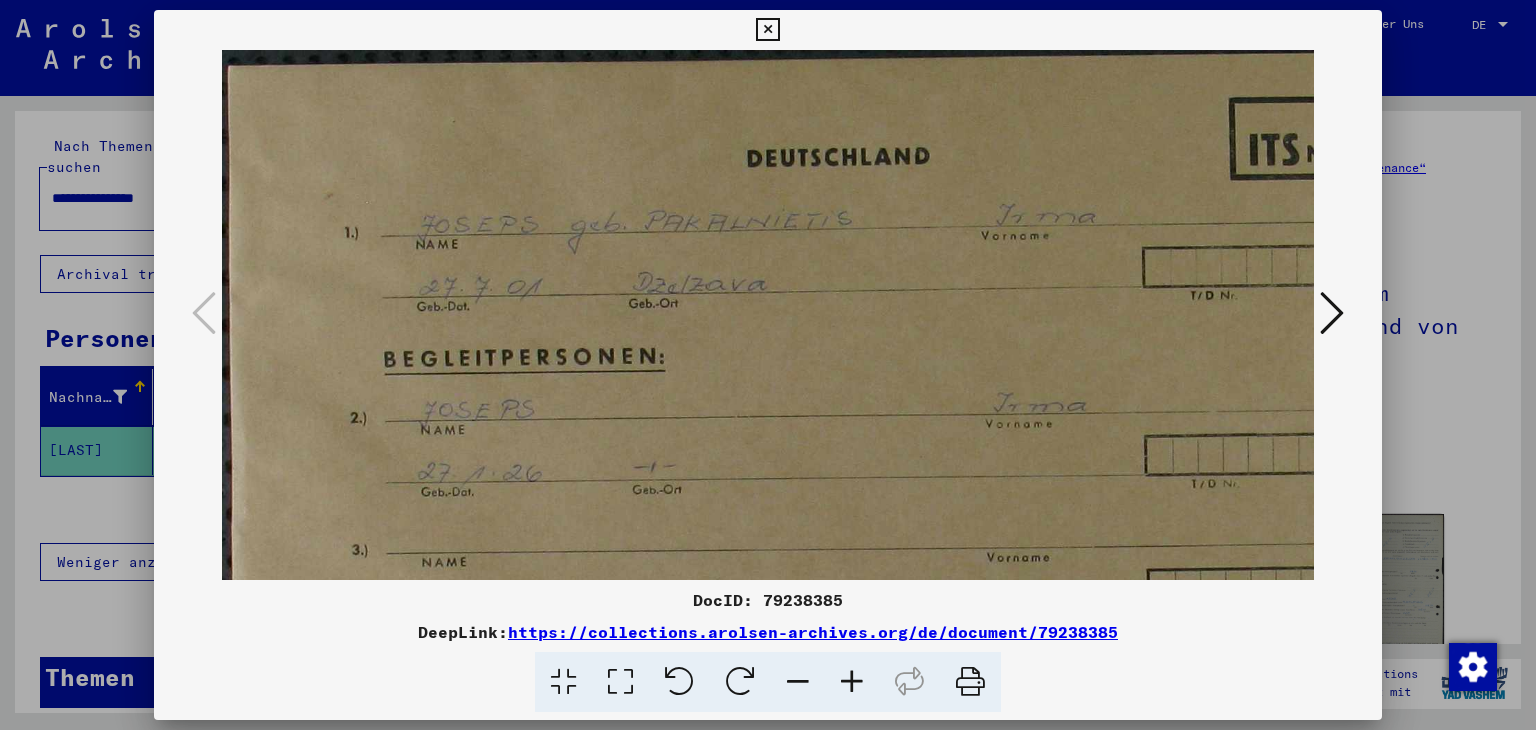 click at bounding box center (1332, 313) 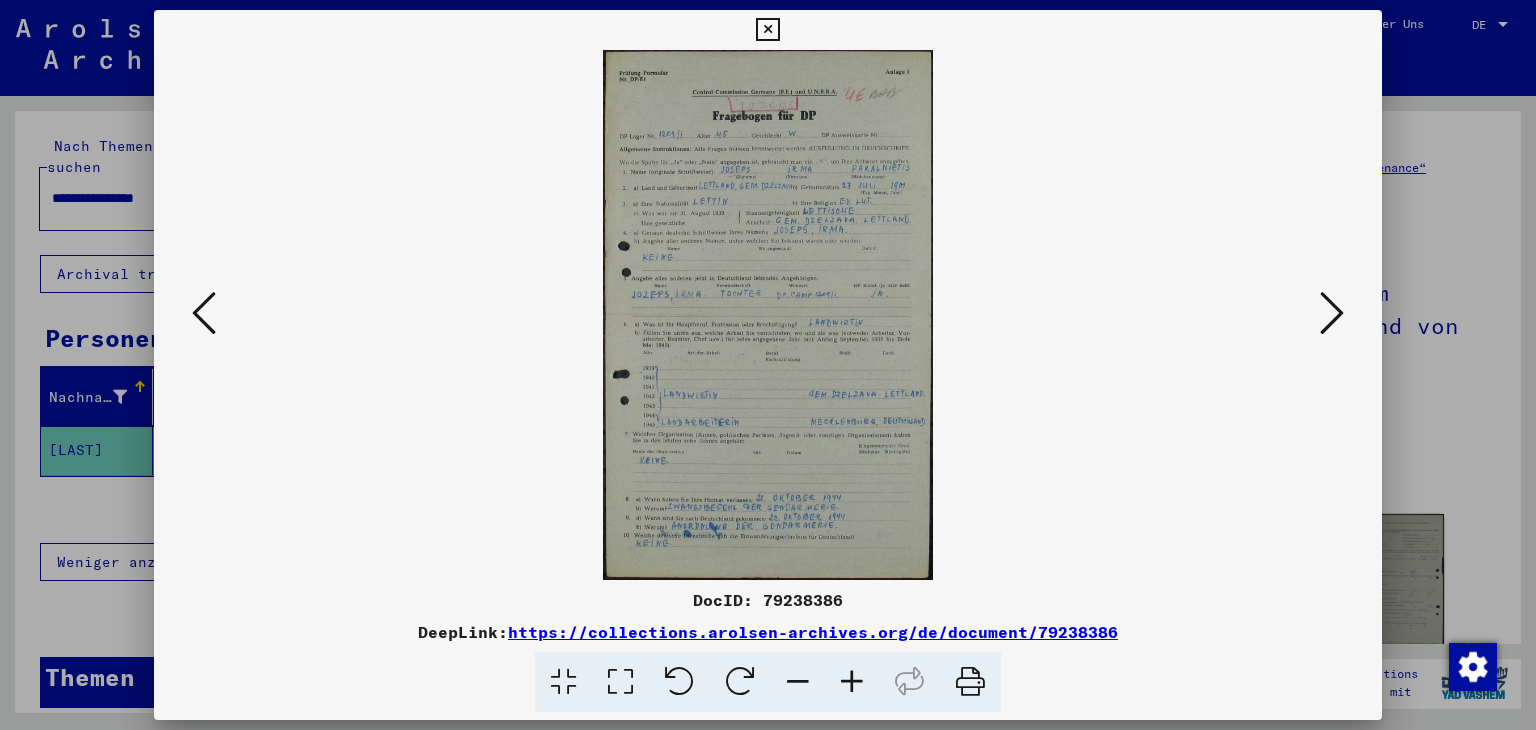 click at bounding box center [852, 682] 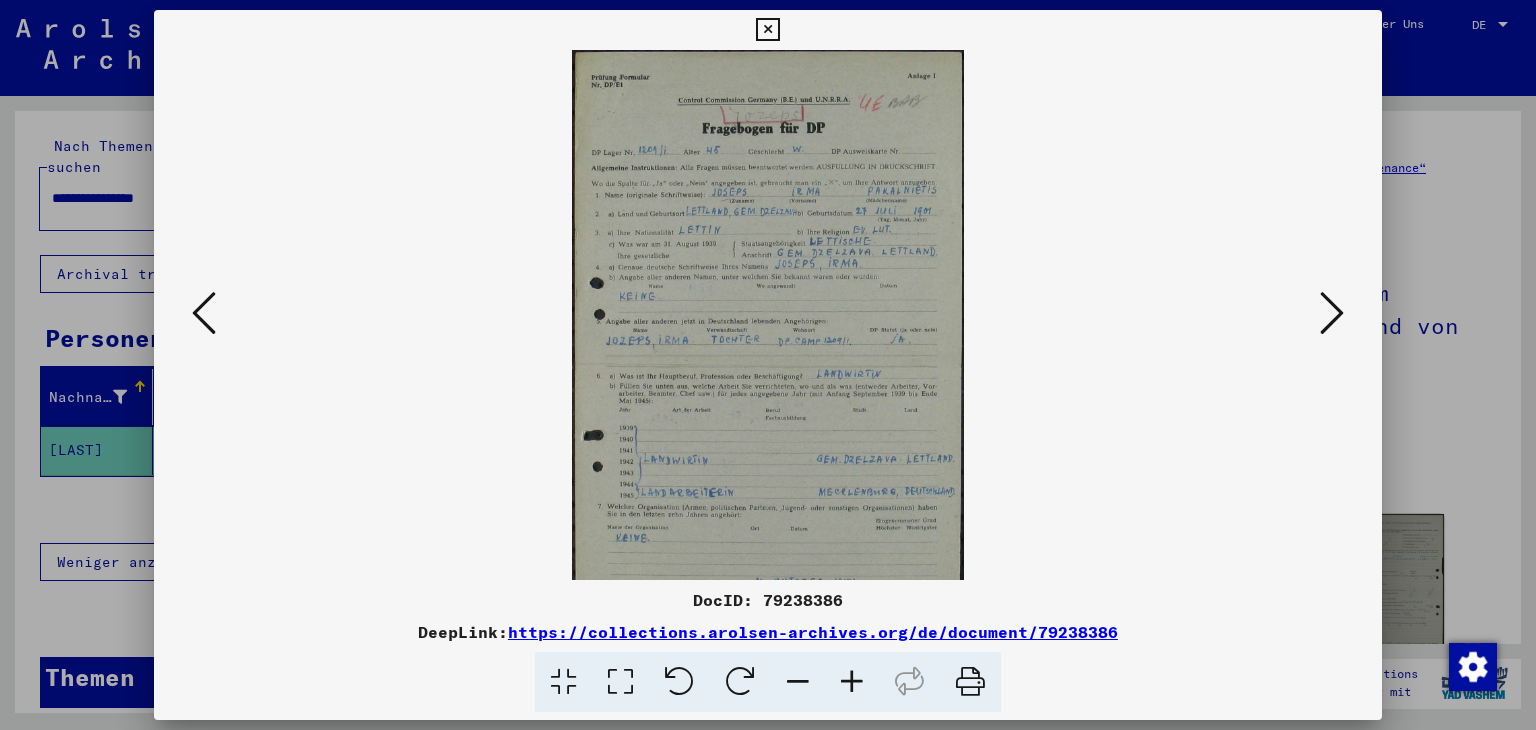 click at bounding box center [852, 682] 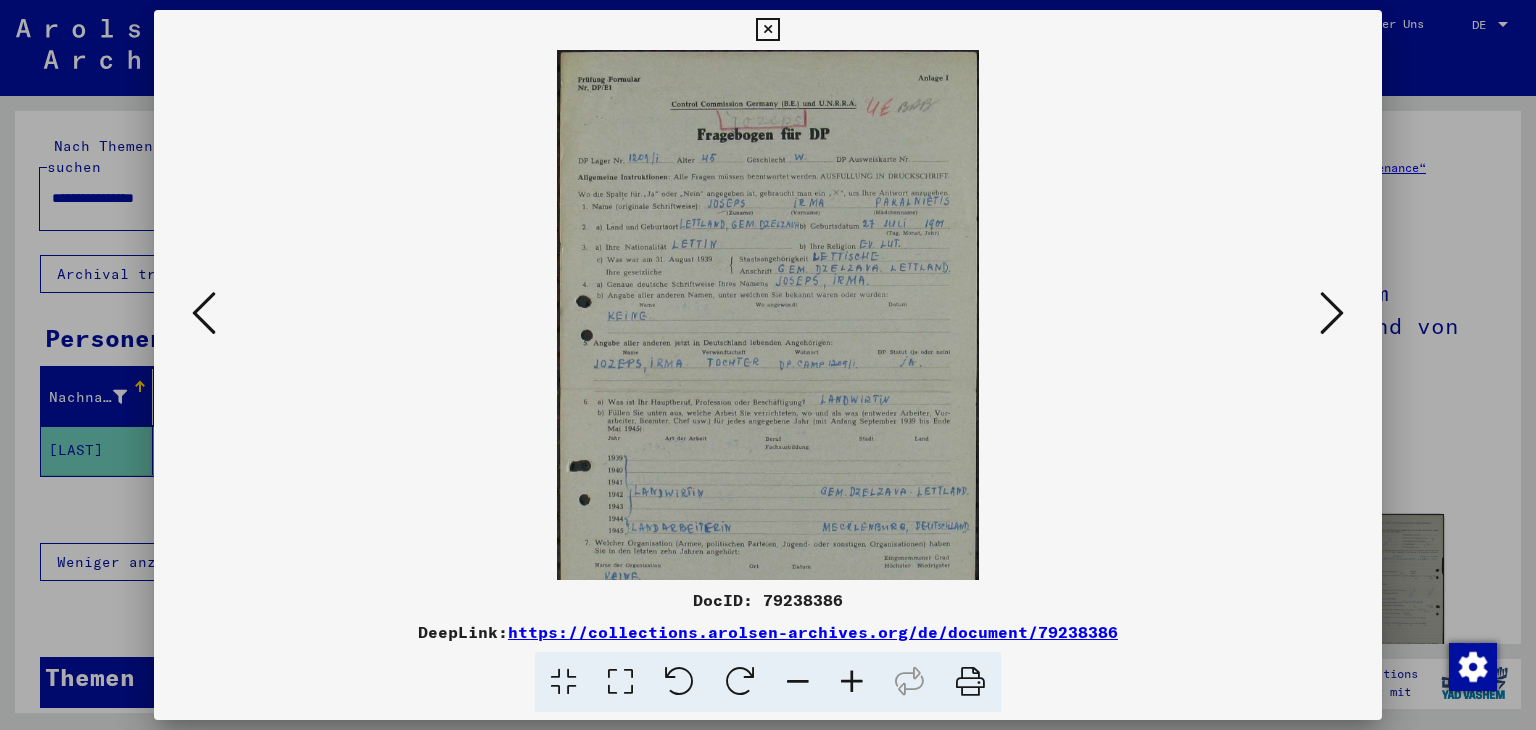 click at bounding box center [852, 682] 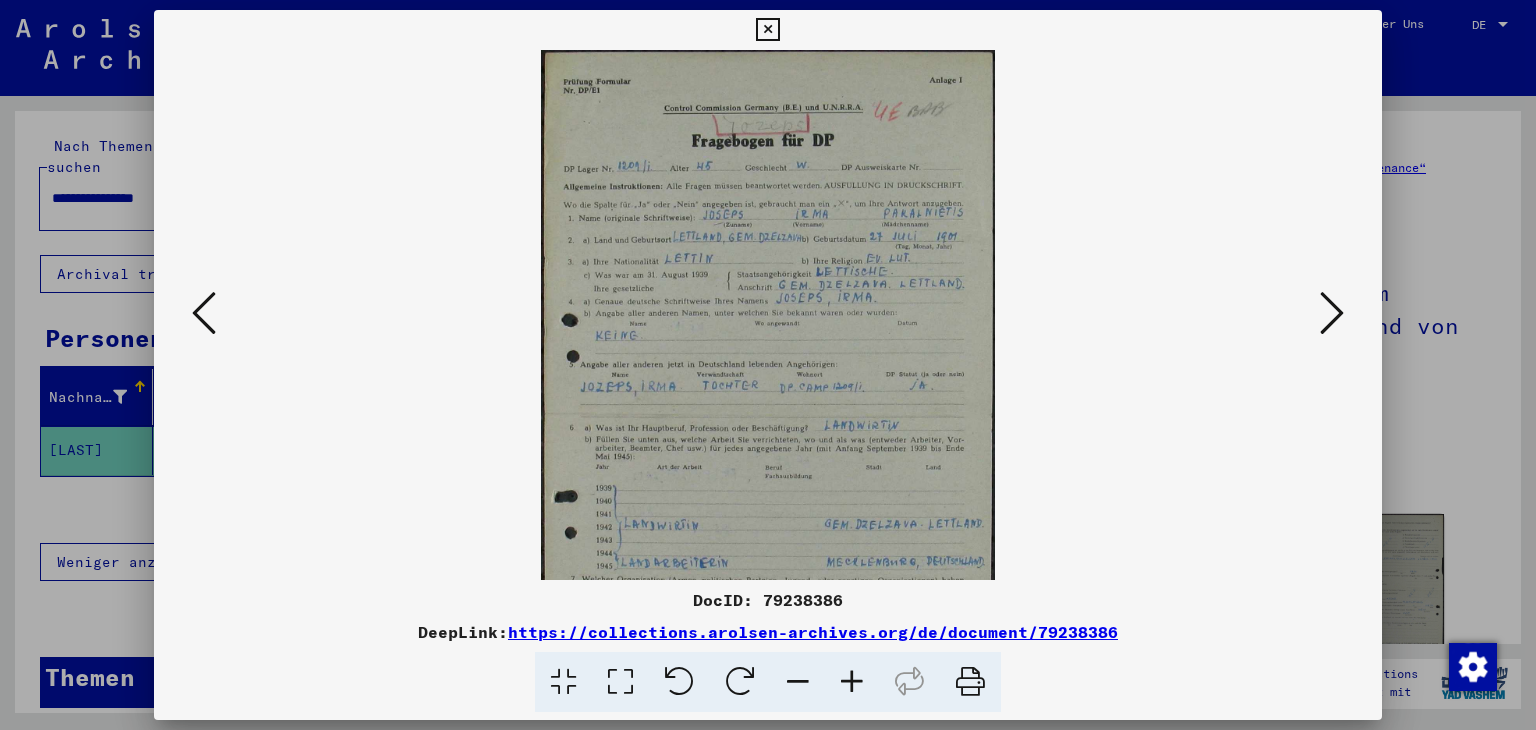 click at bounding box center [852, 682] 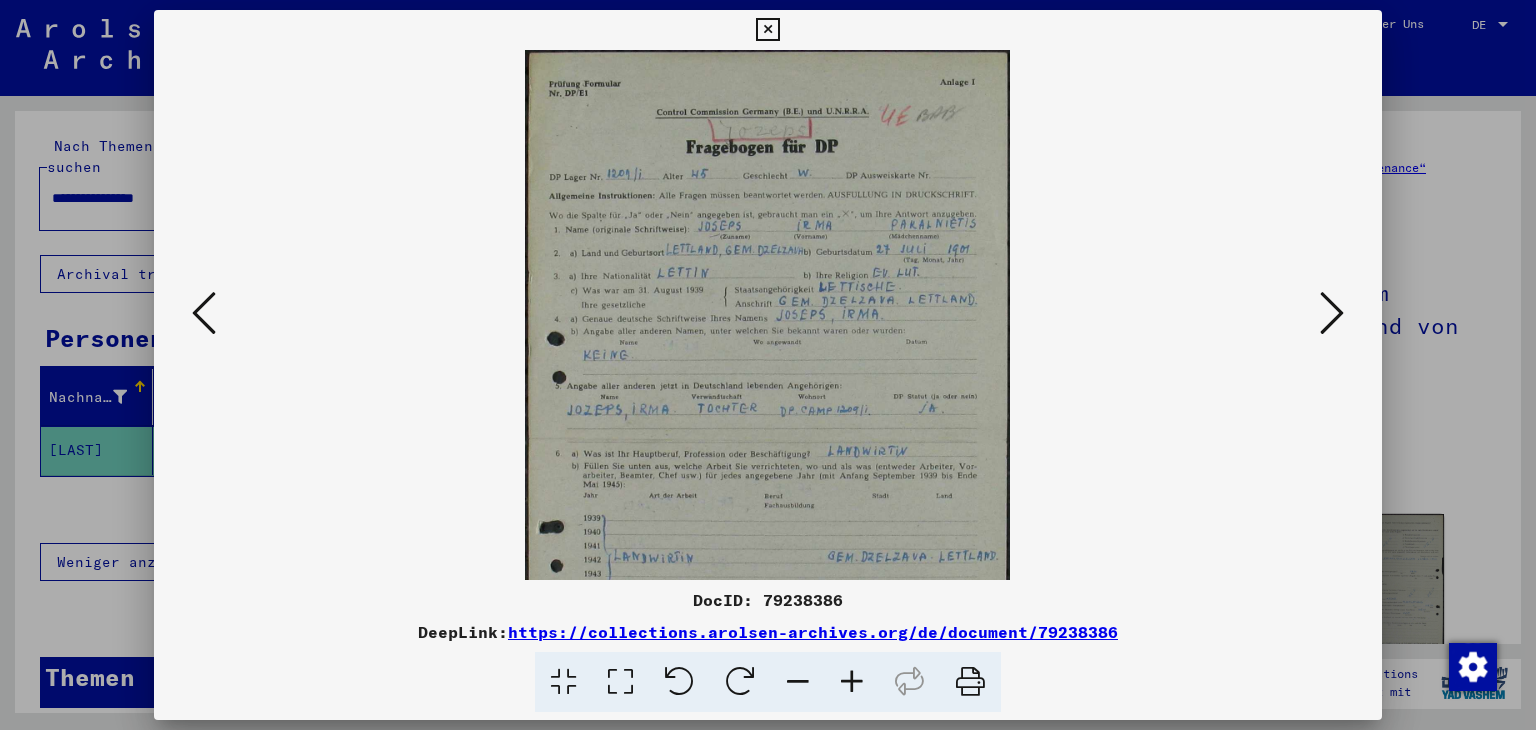 click at bounding box center (852, 682) 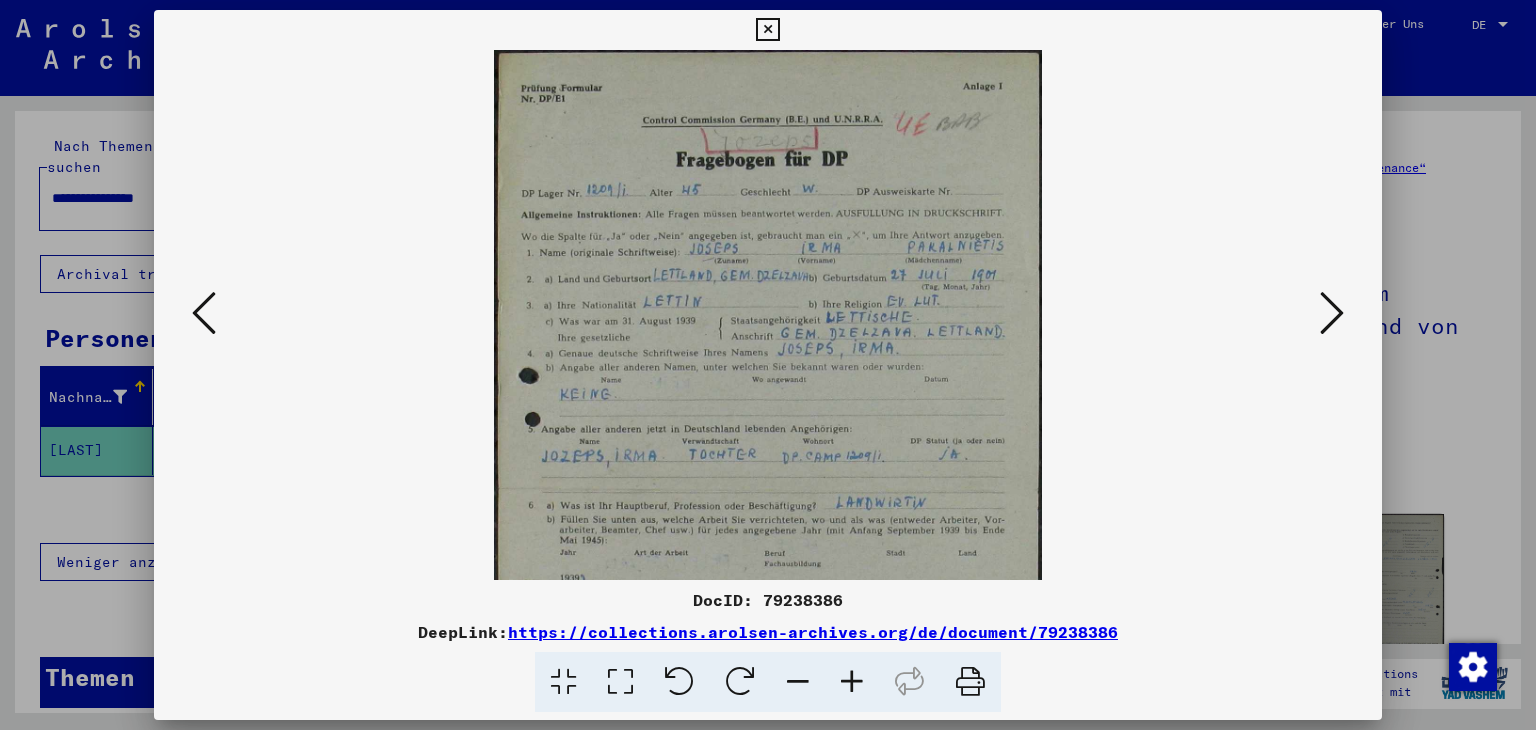click at bounding box center (852, 682) 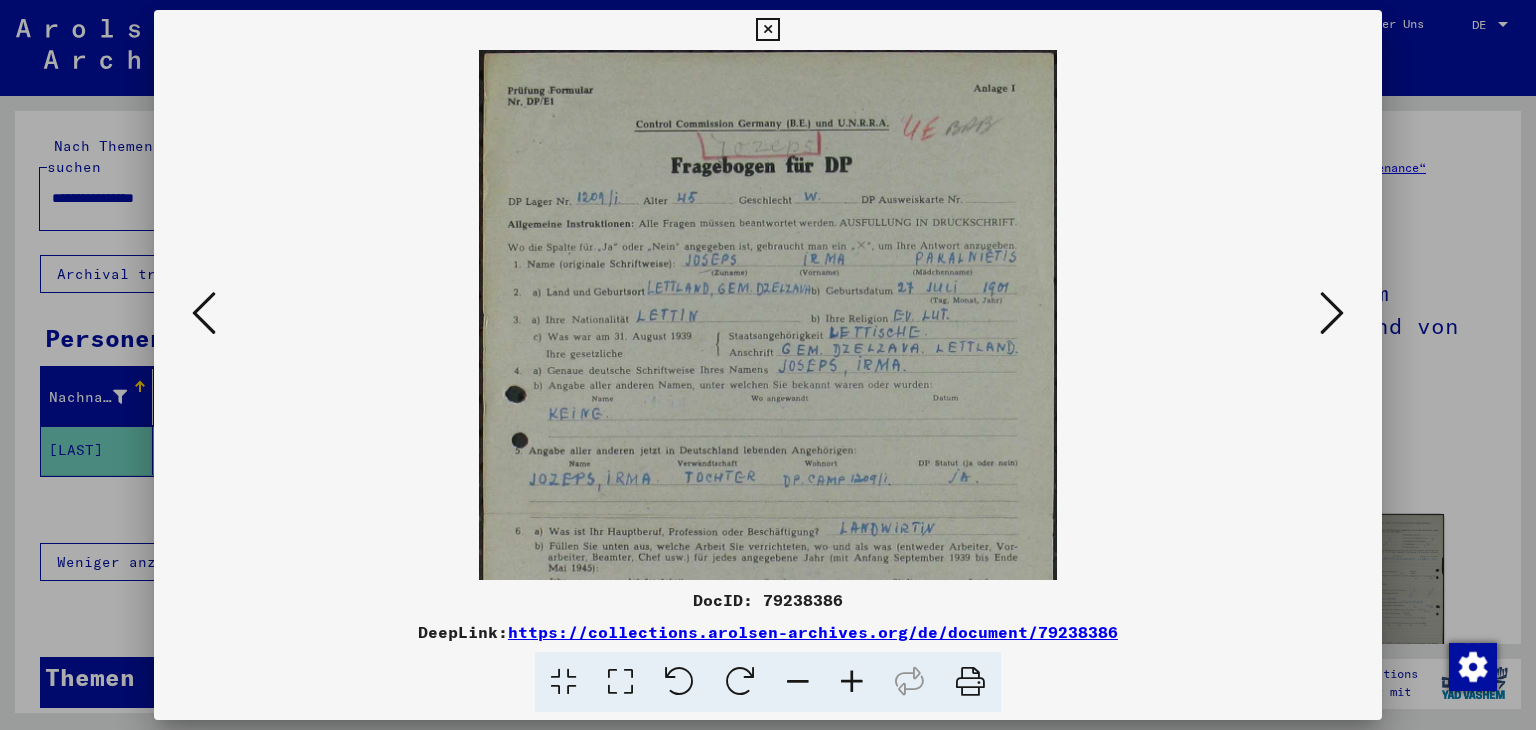 click at bounding box center [852, 682] 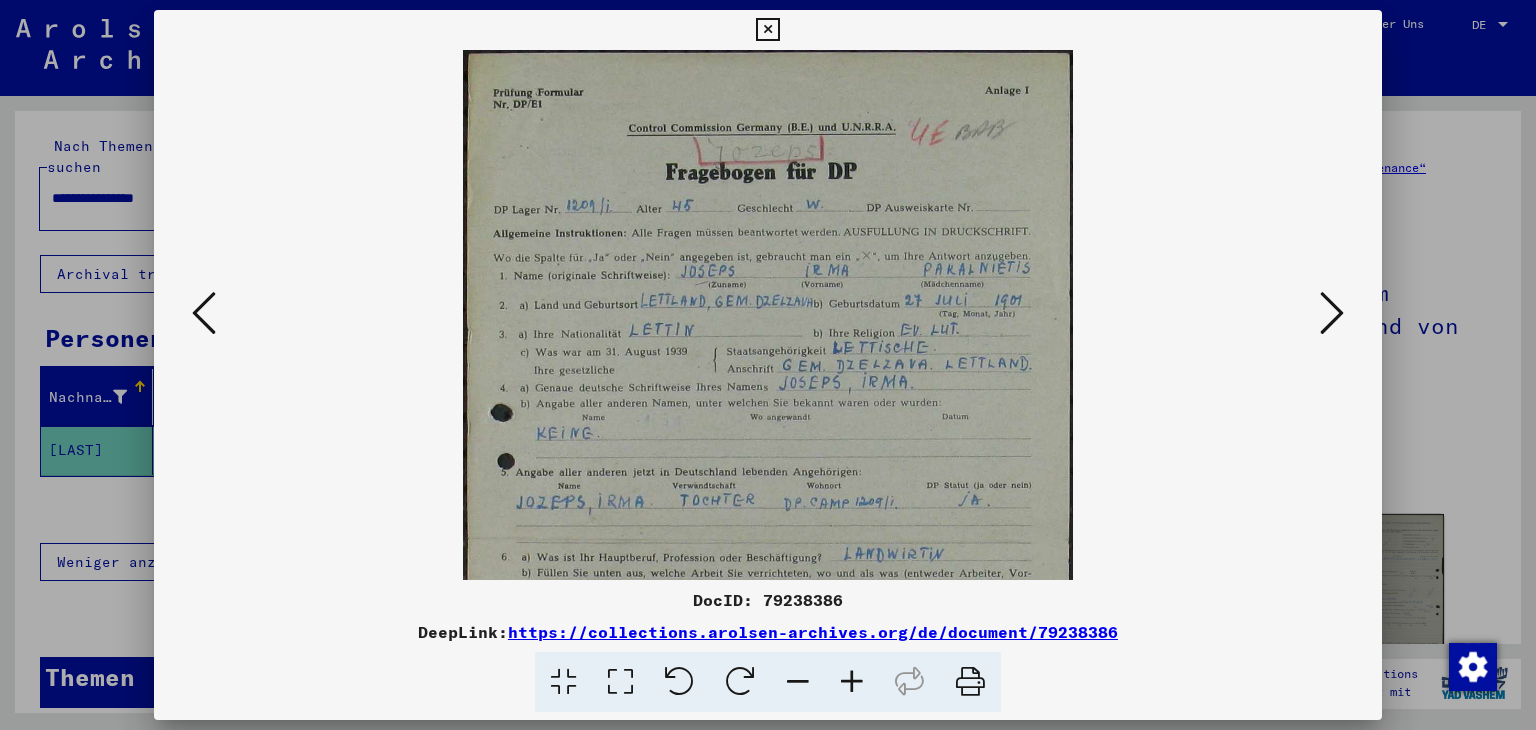 click at bounding box center [852, 682] 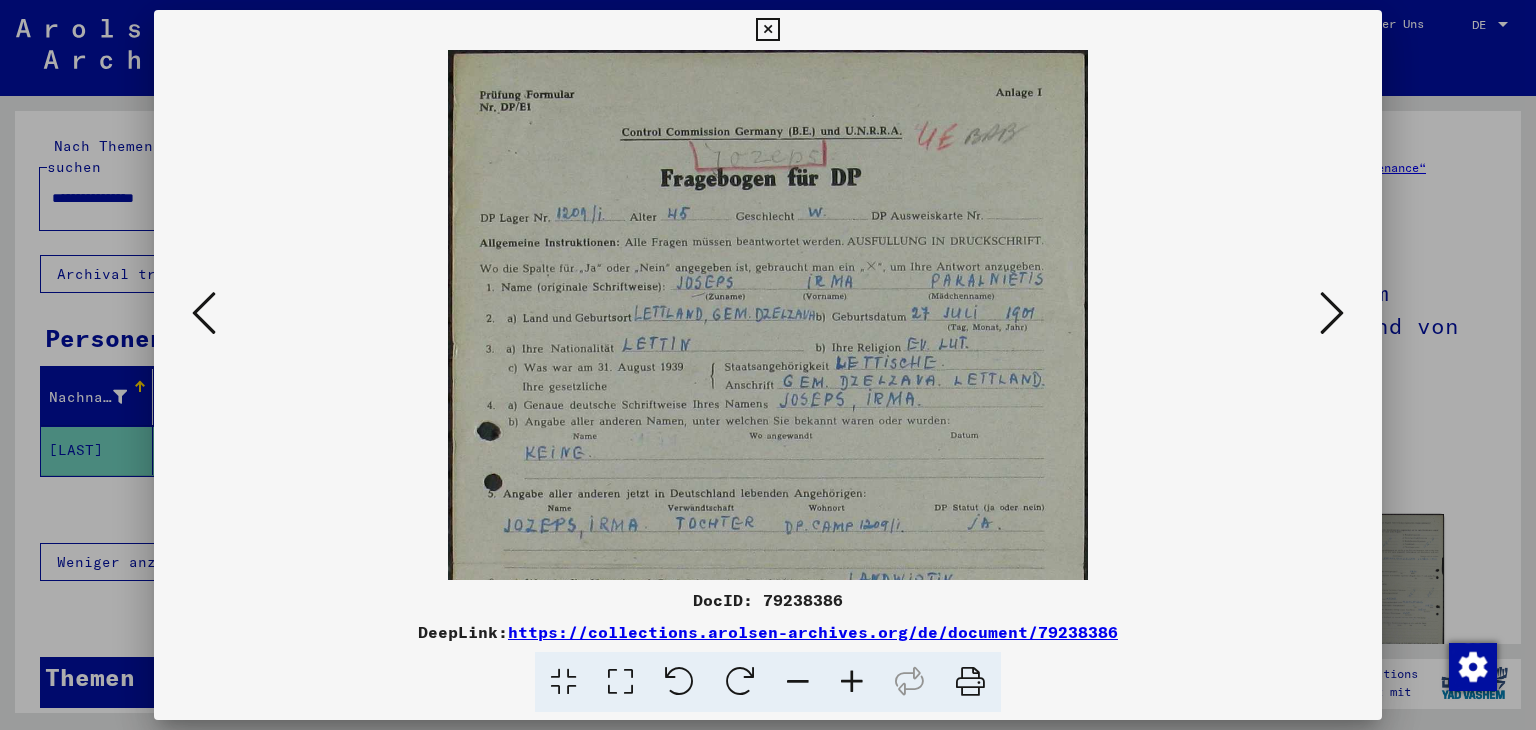 click at bounding box center [852, 682] 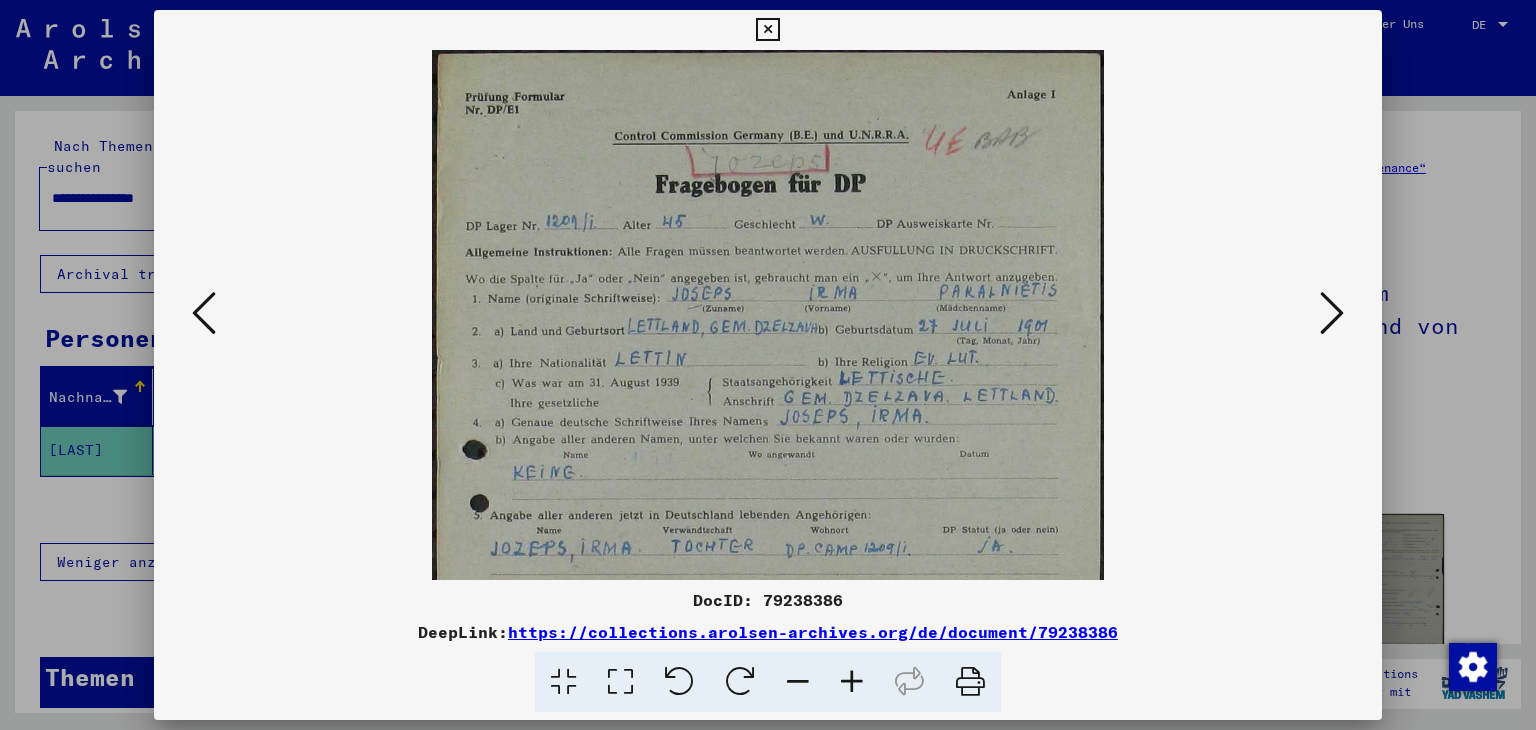 click at bounding box center [852, 682] 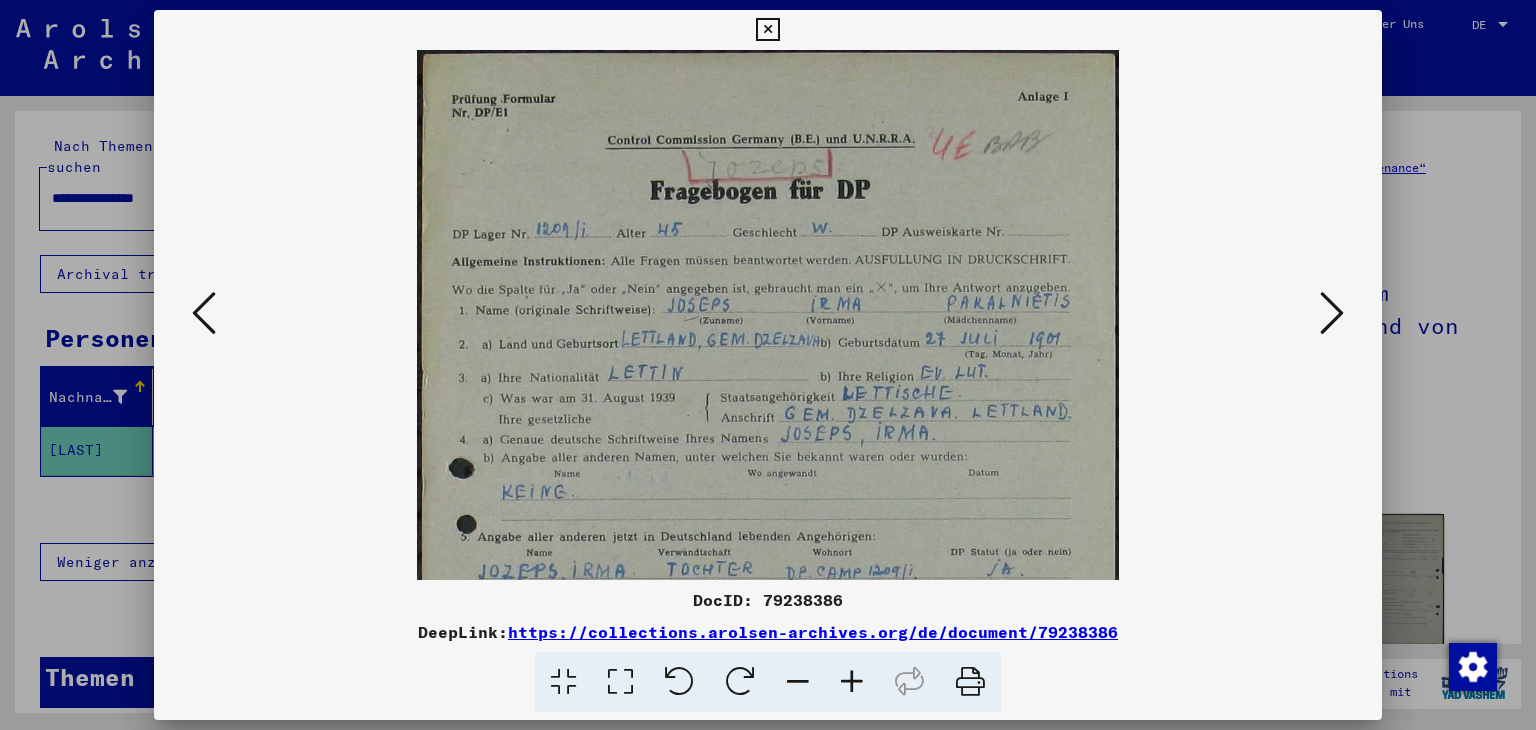 click at bounding box center (852, 682) 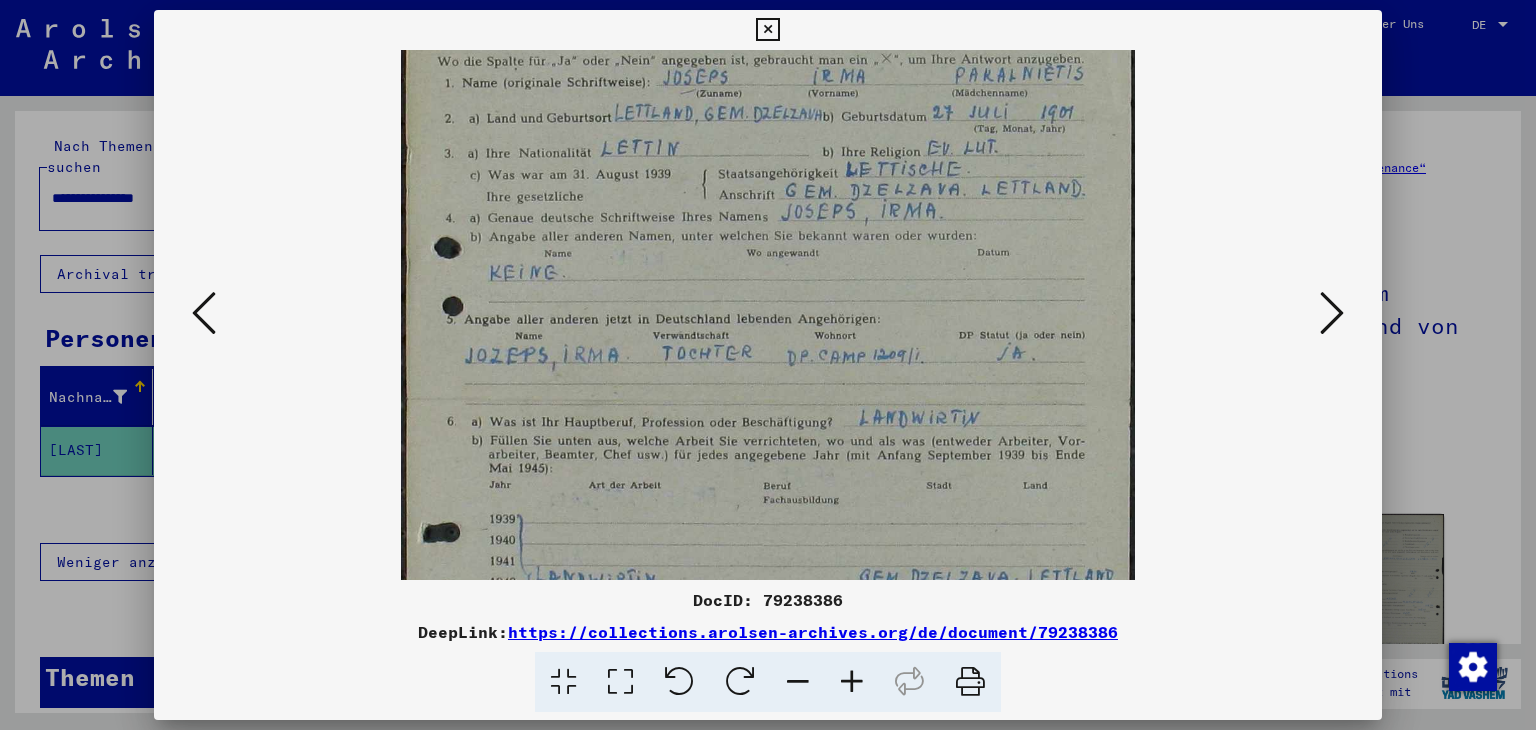 scroll, scrollTop: 240, scrollLeft: 0, axis: vertical 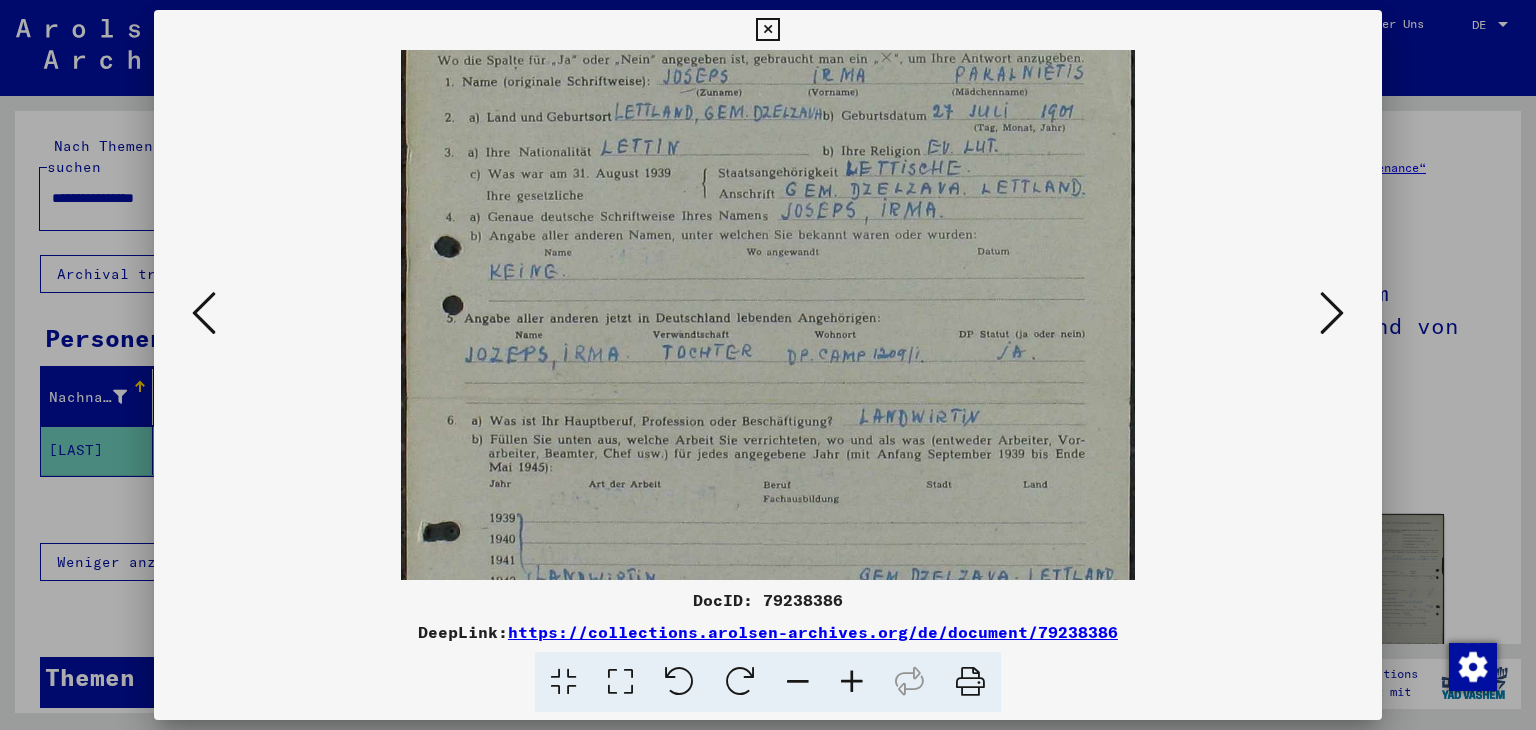 drag, startPoint x: 878, startPoint y: 489, endPoint x: 869, endPoint y: 248, distance: 241.16798 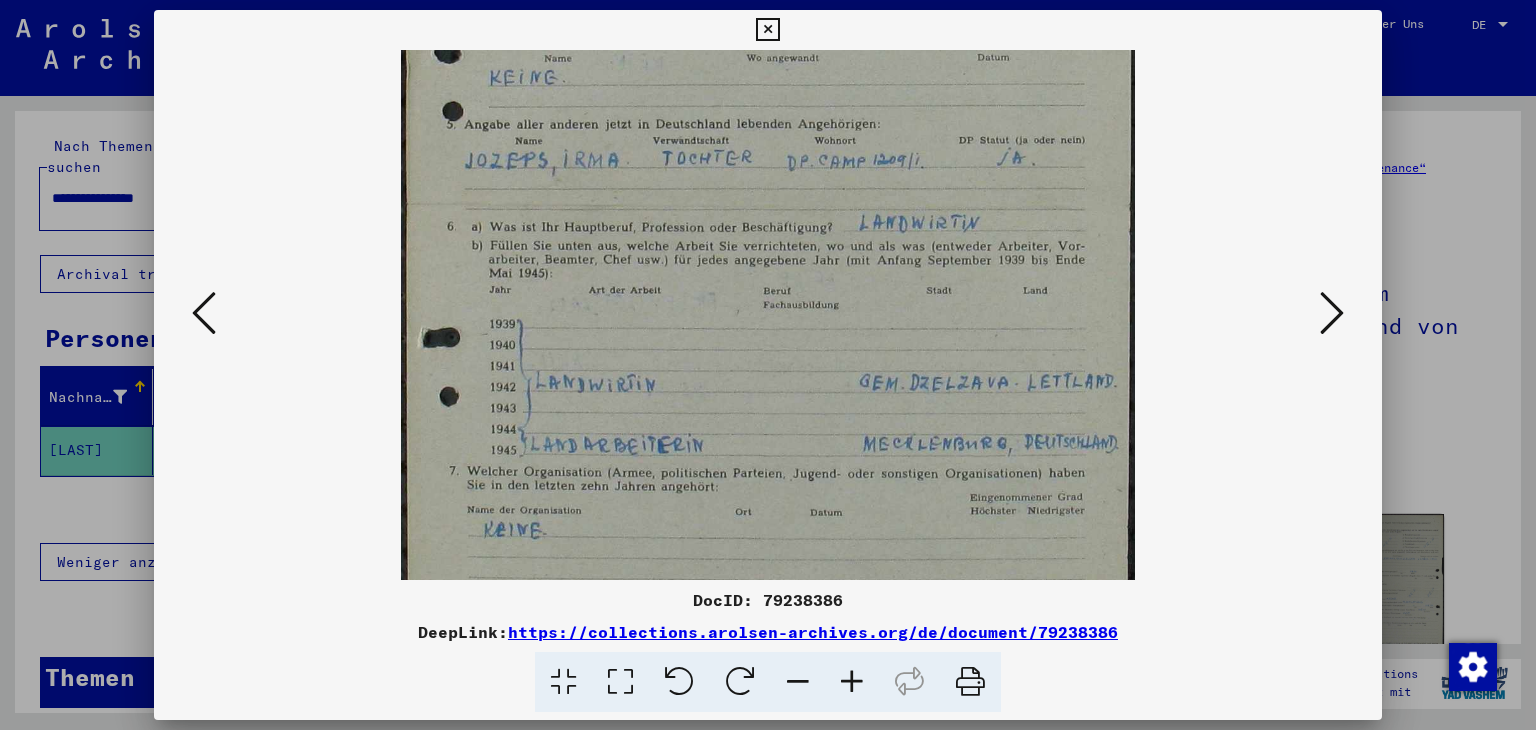 scroll, scrollTop: 435, scrollLeft: 0, axis: vertical 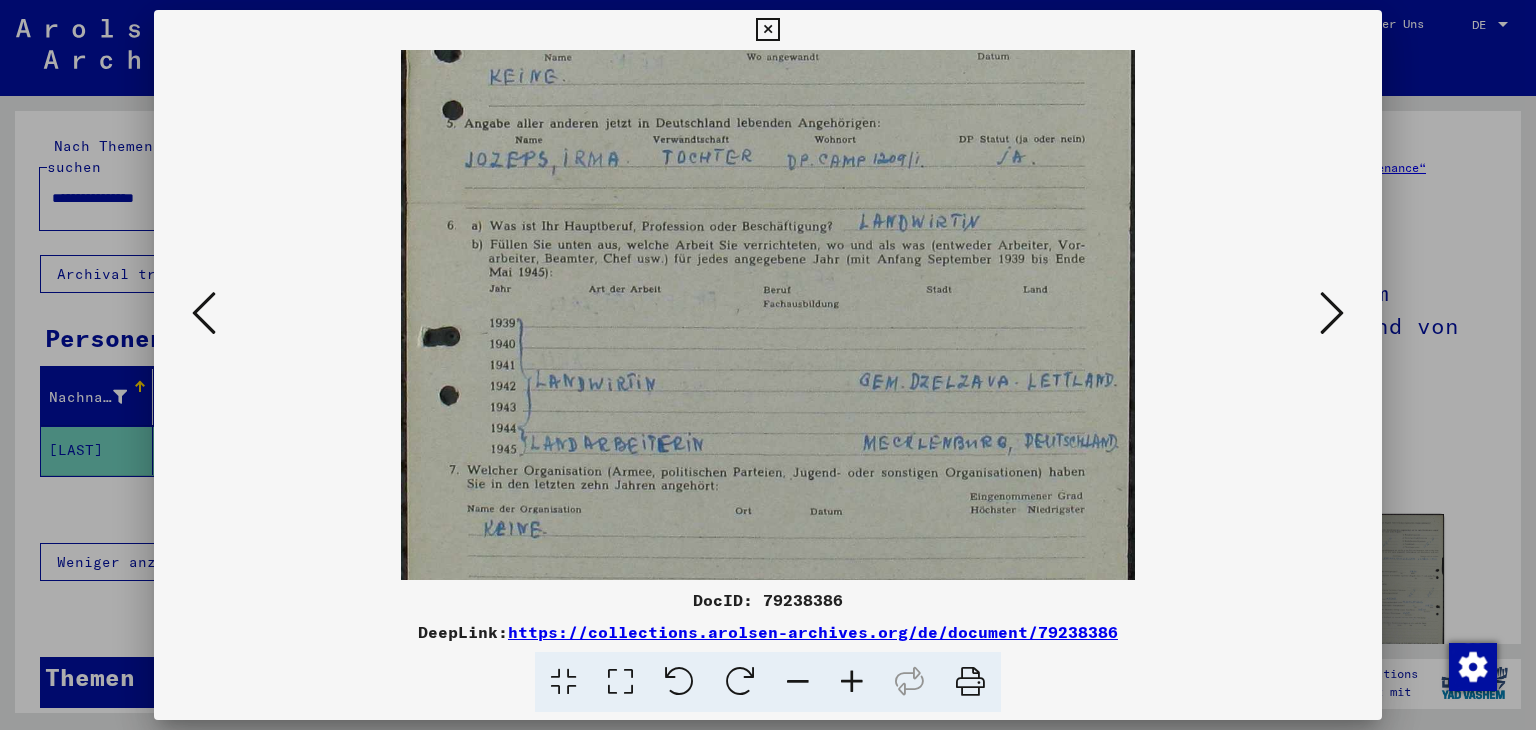 drag, startPoint x: 1041, startPoint y: 431, endPoint x: 1028, endPoint y: 238, distance: 193.43733 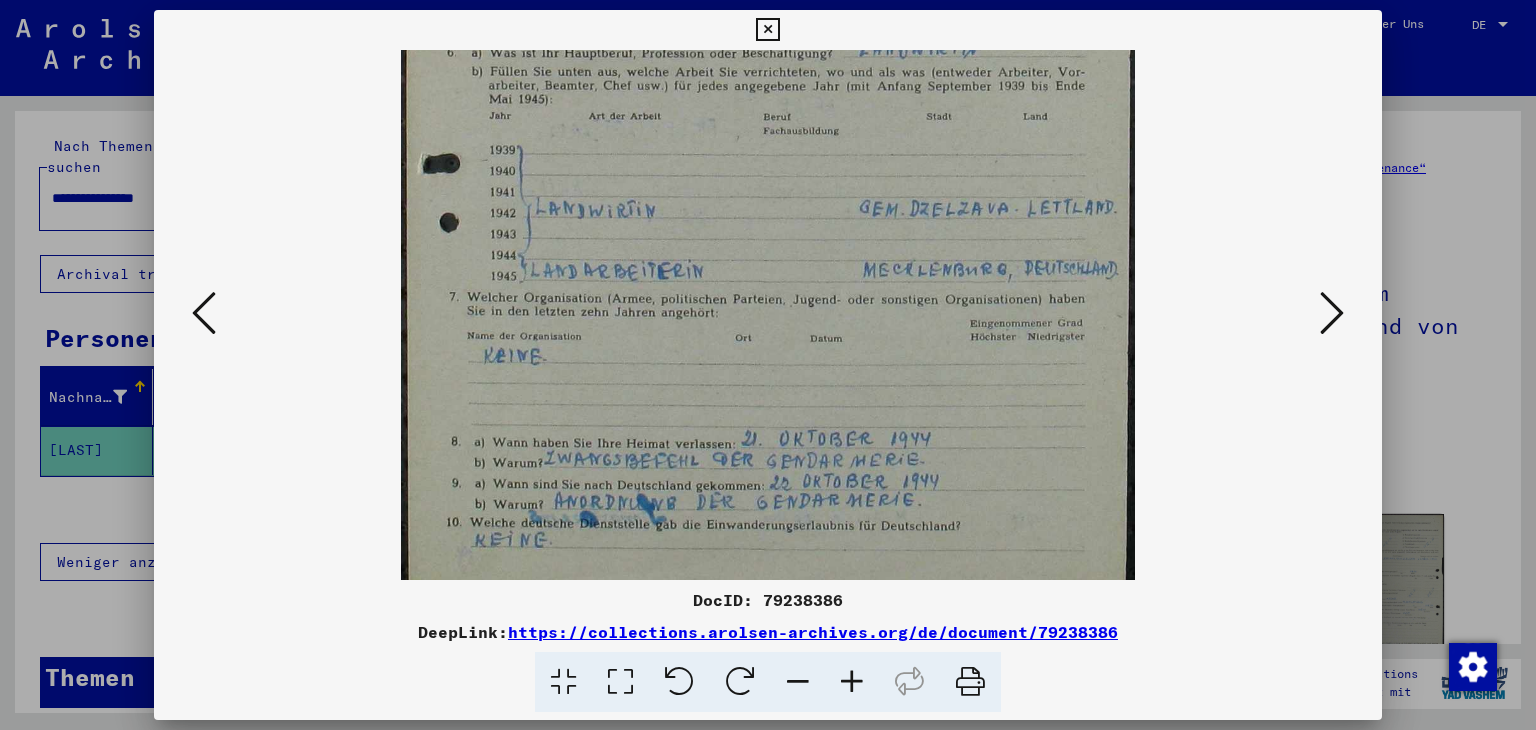 scroll, scrollTop: 608, scrollLeft: 0, axis: vertical 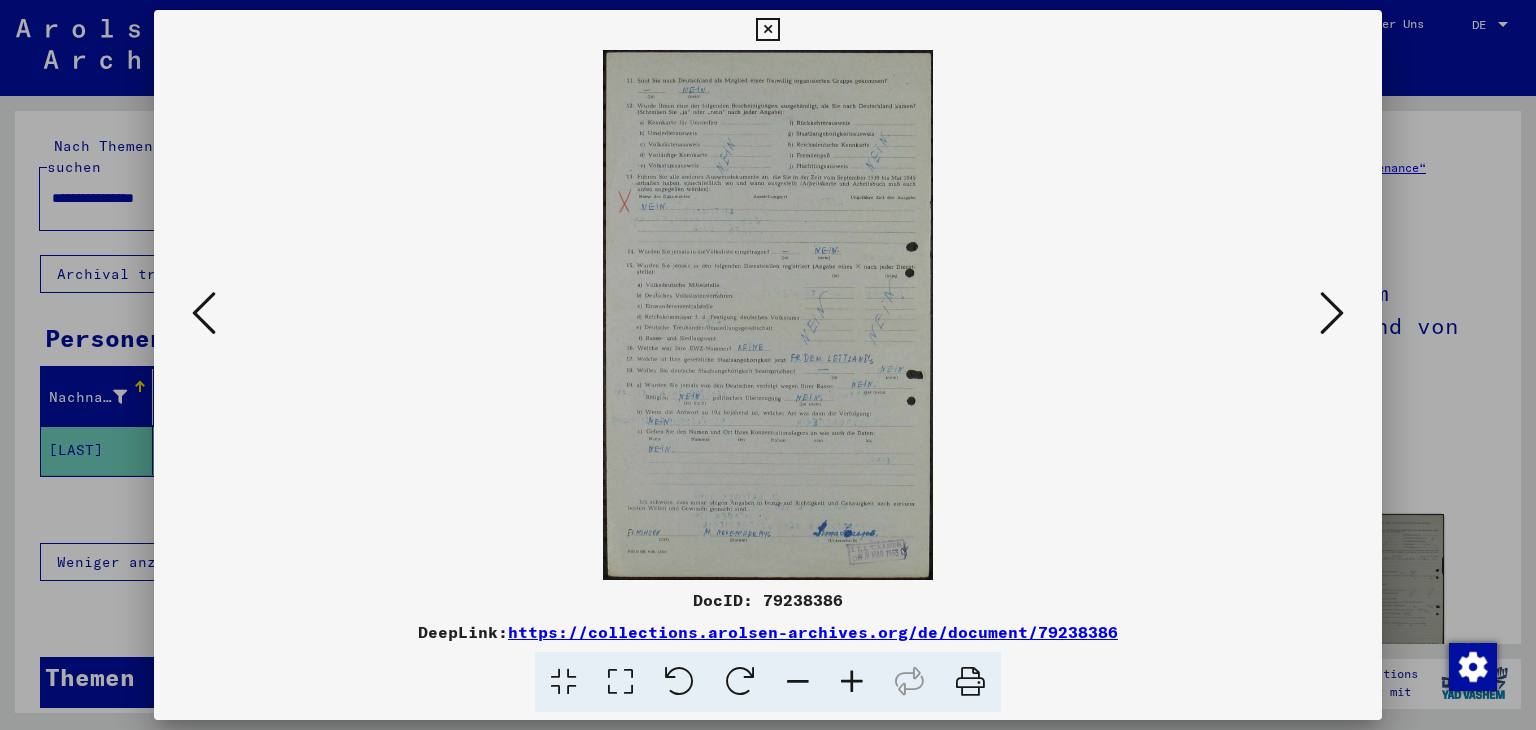 click at bounding box center [852, 682] 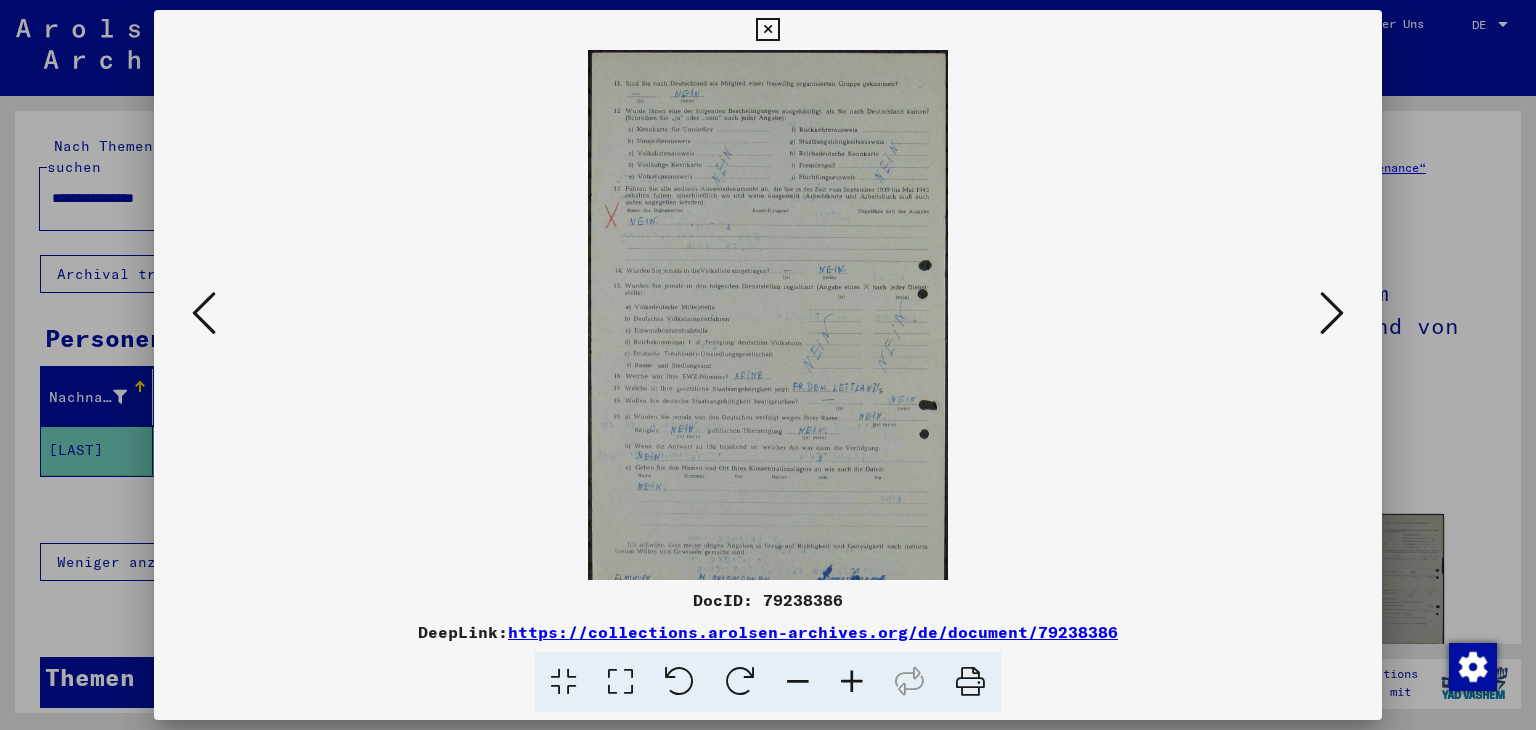 click at bounding box center (852, 682) 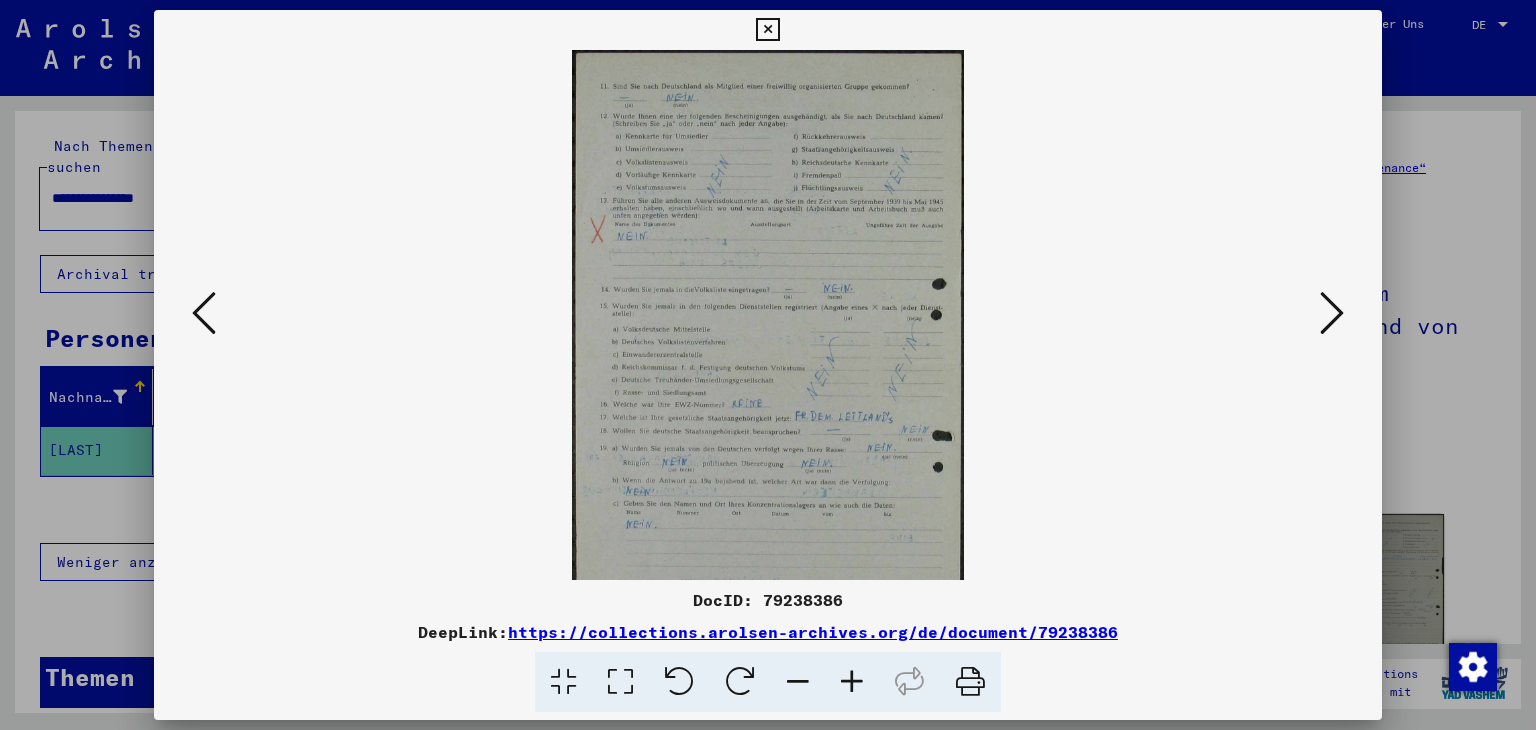 click at bounding box center [852, 682] 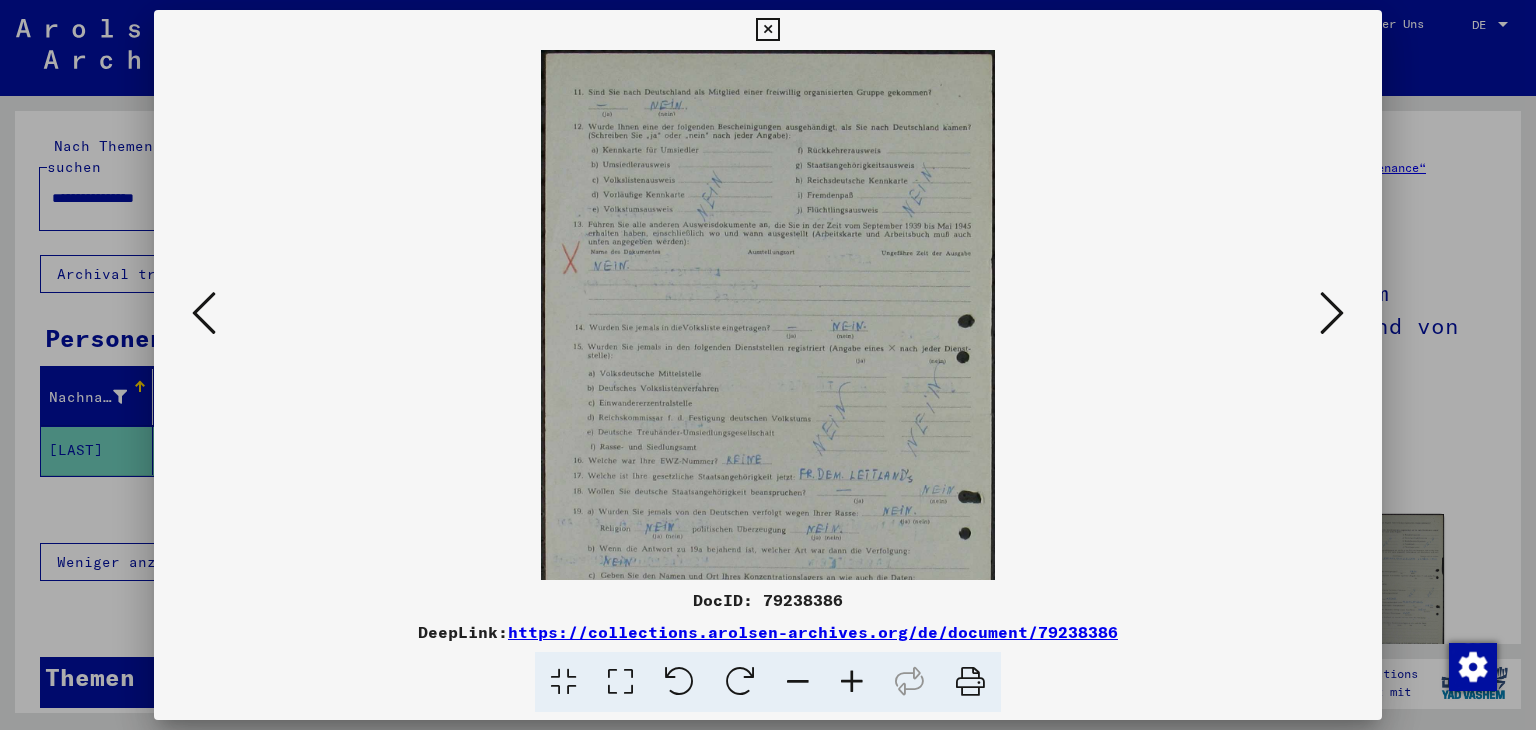click at bounding box center (852, 682) 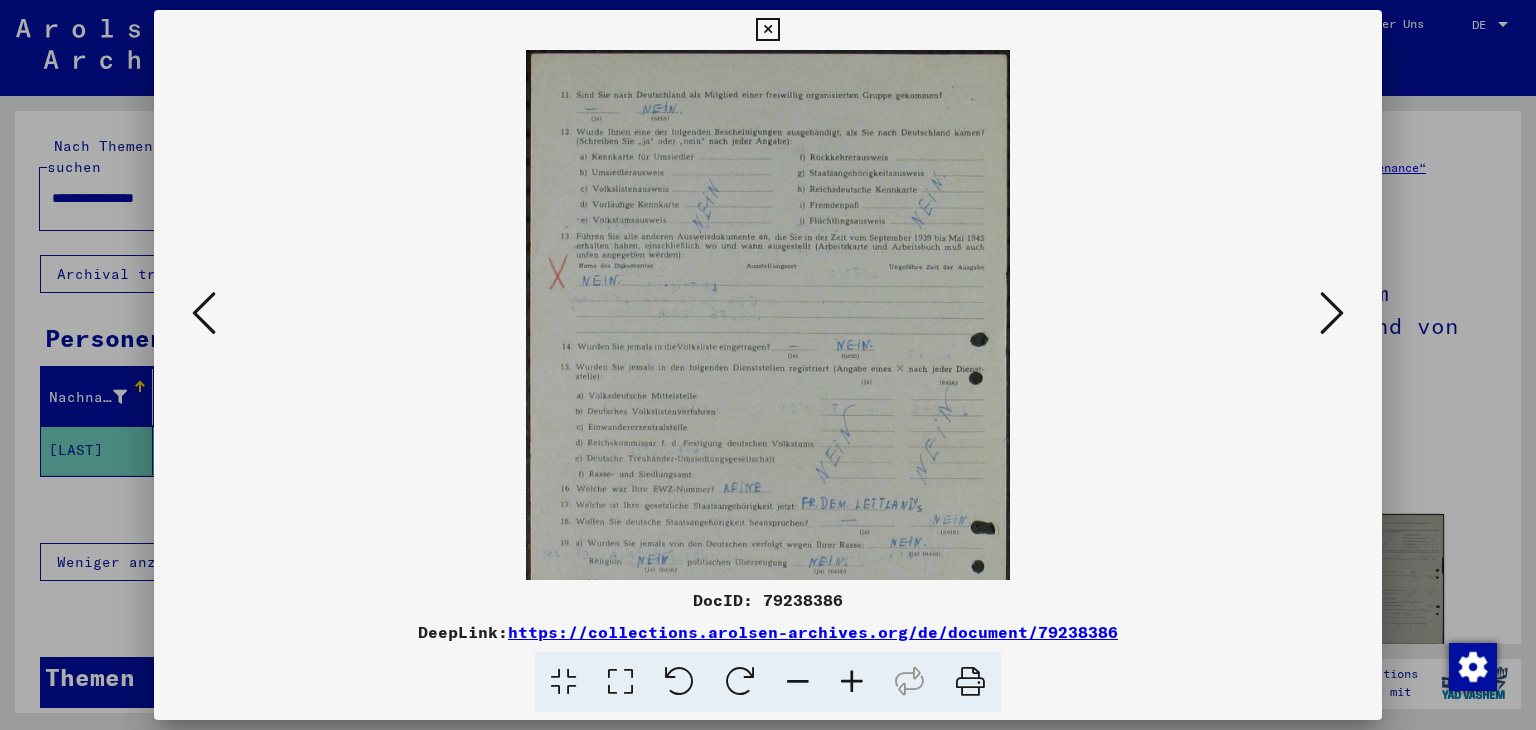 click at bounding box center (852, 682) 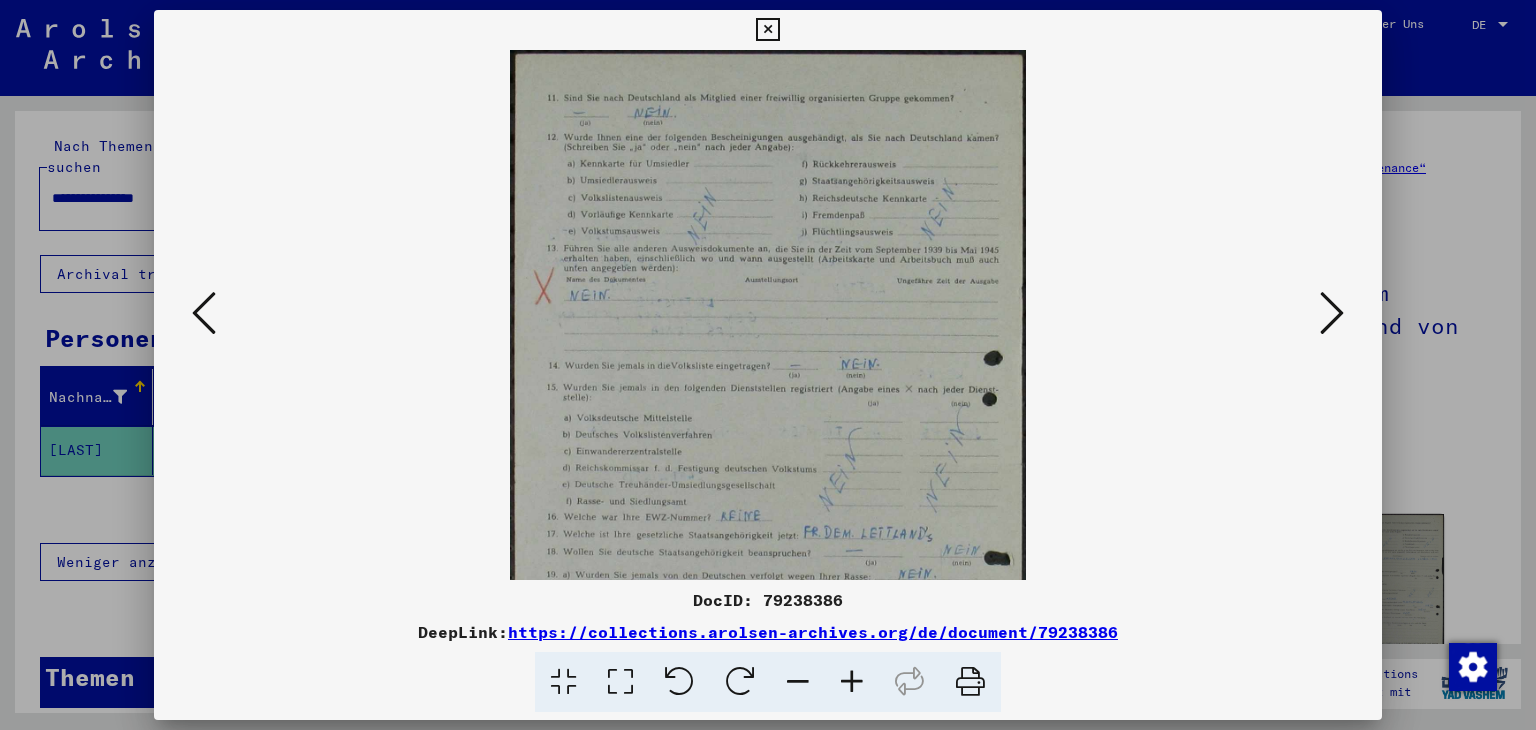 click at bounding box center (852, 682) 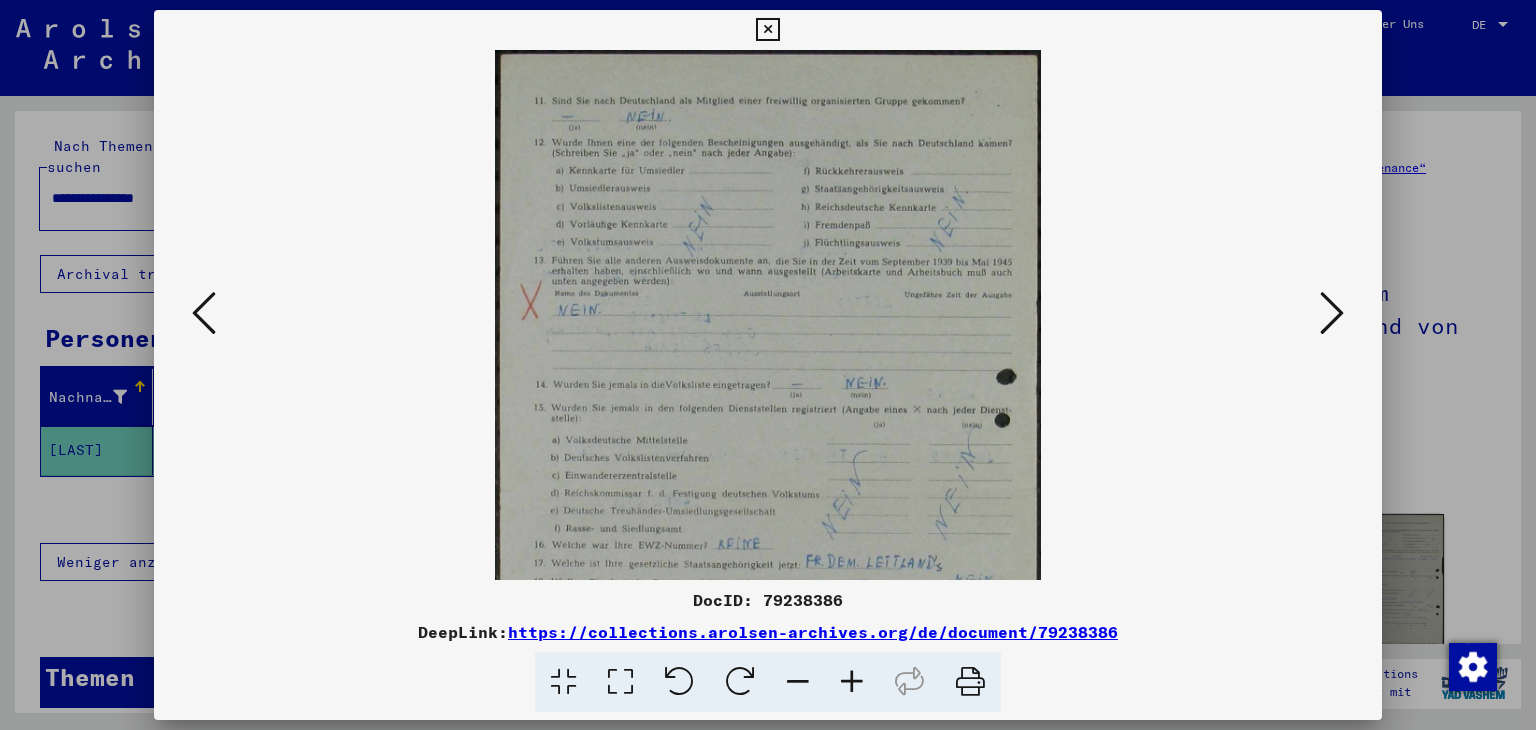 click at bounding box center (852, 682) 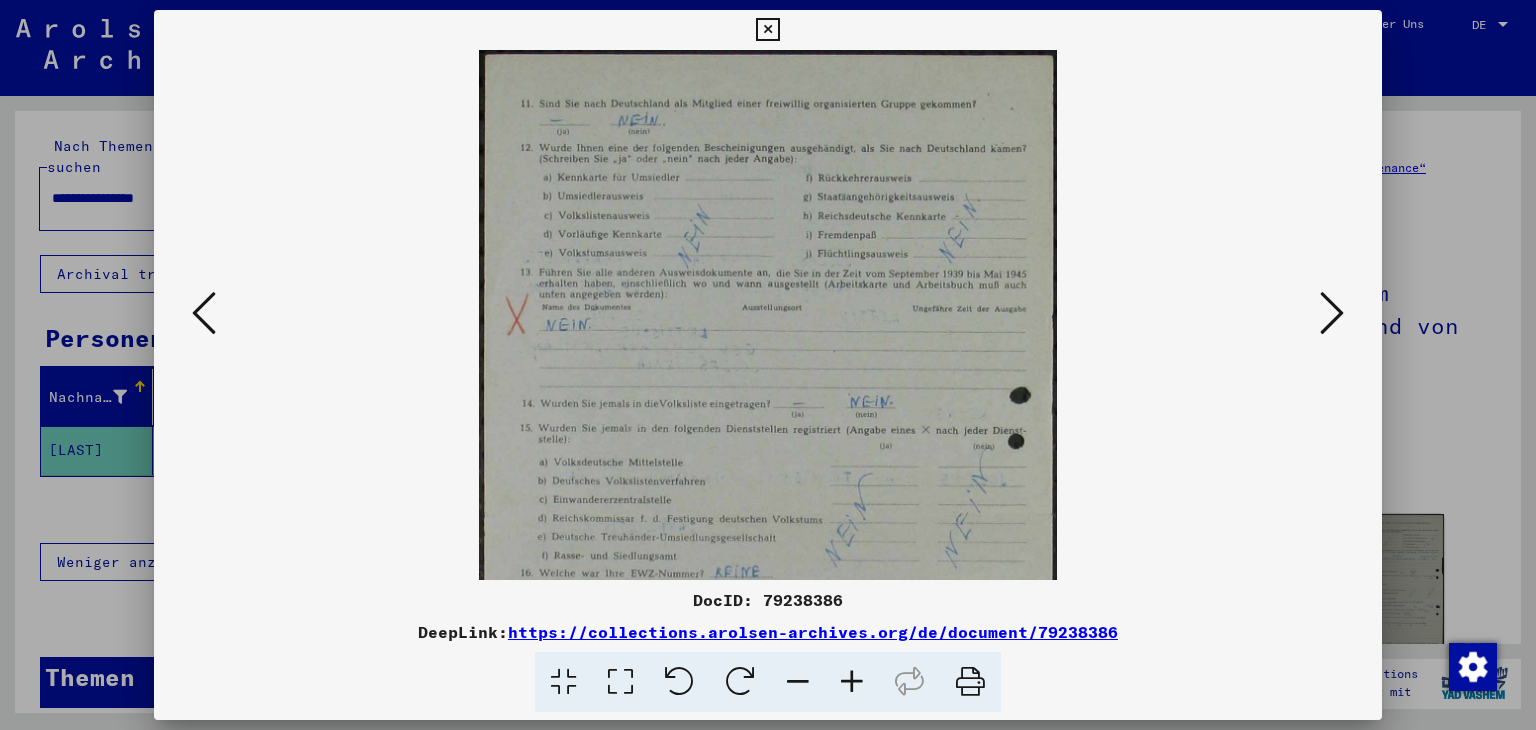 click at bounding box center (852, 682) 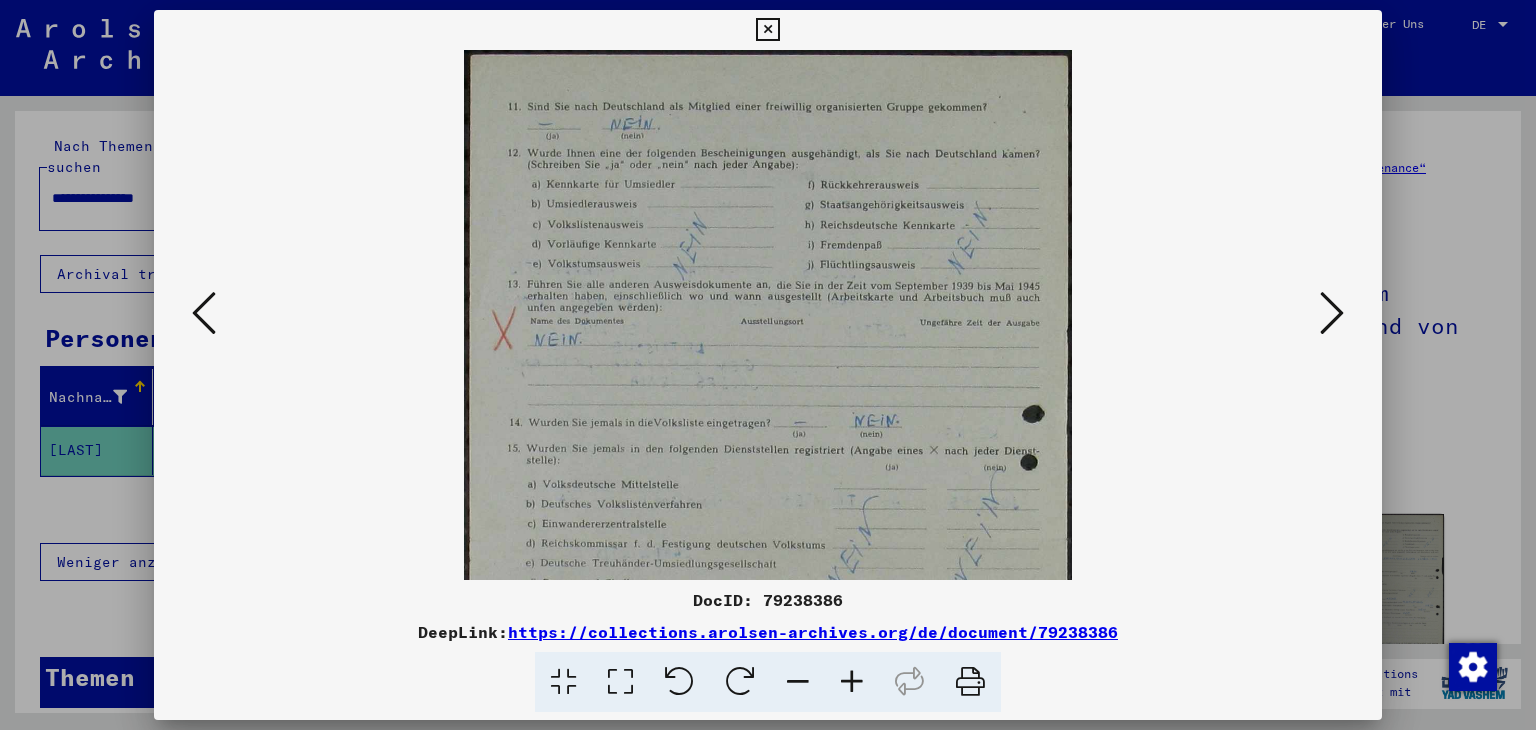 click at bounding box center [852, 682] 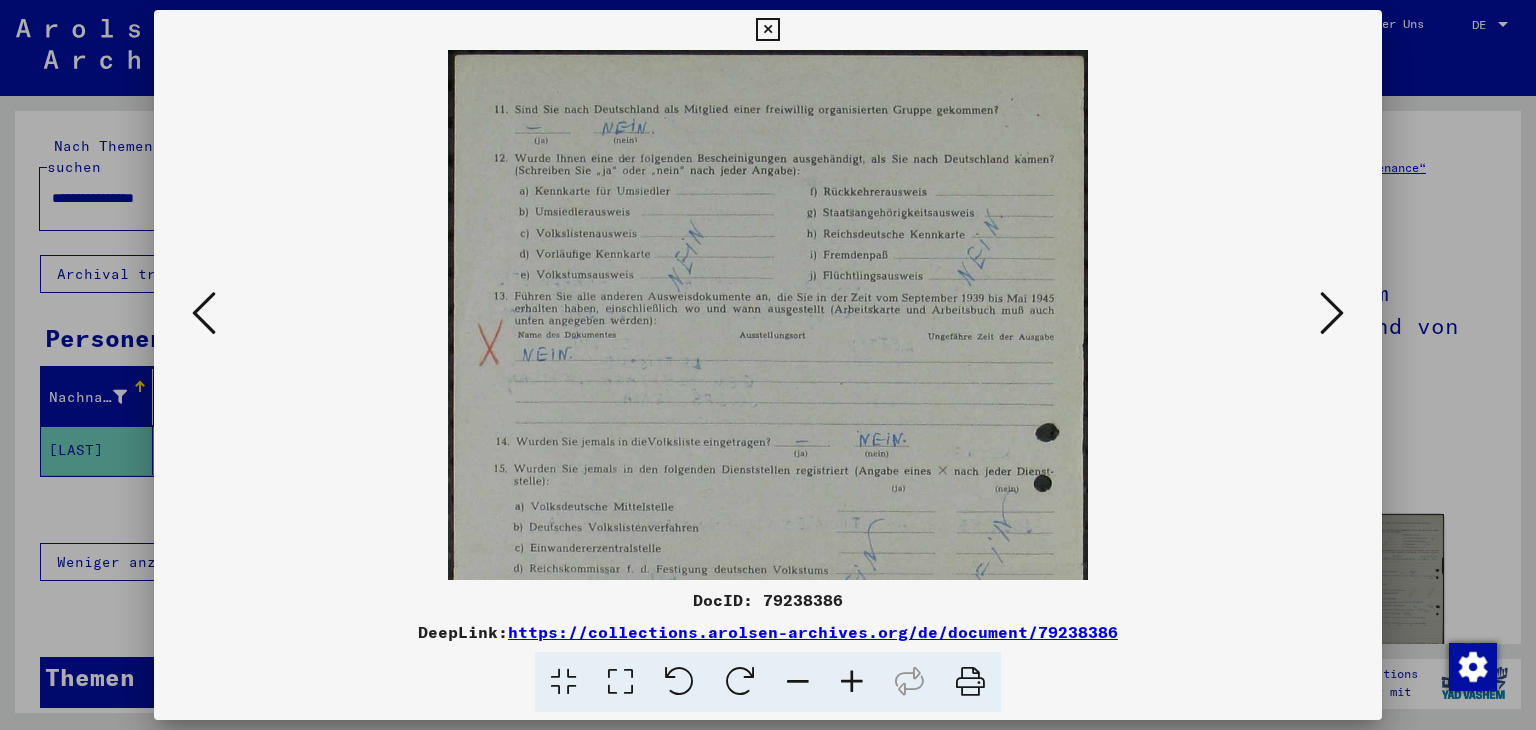 click at bounding box center (852, 682) 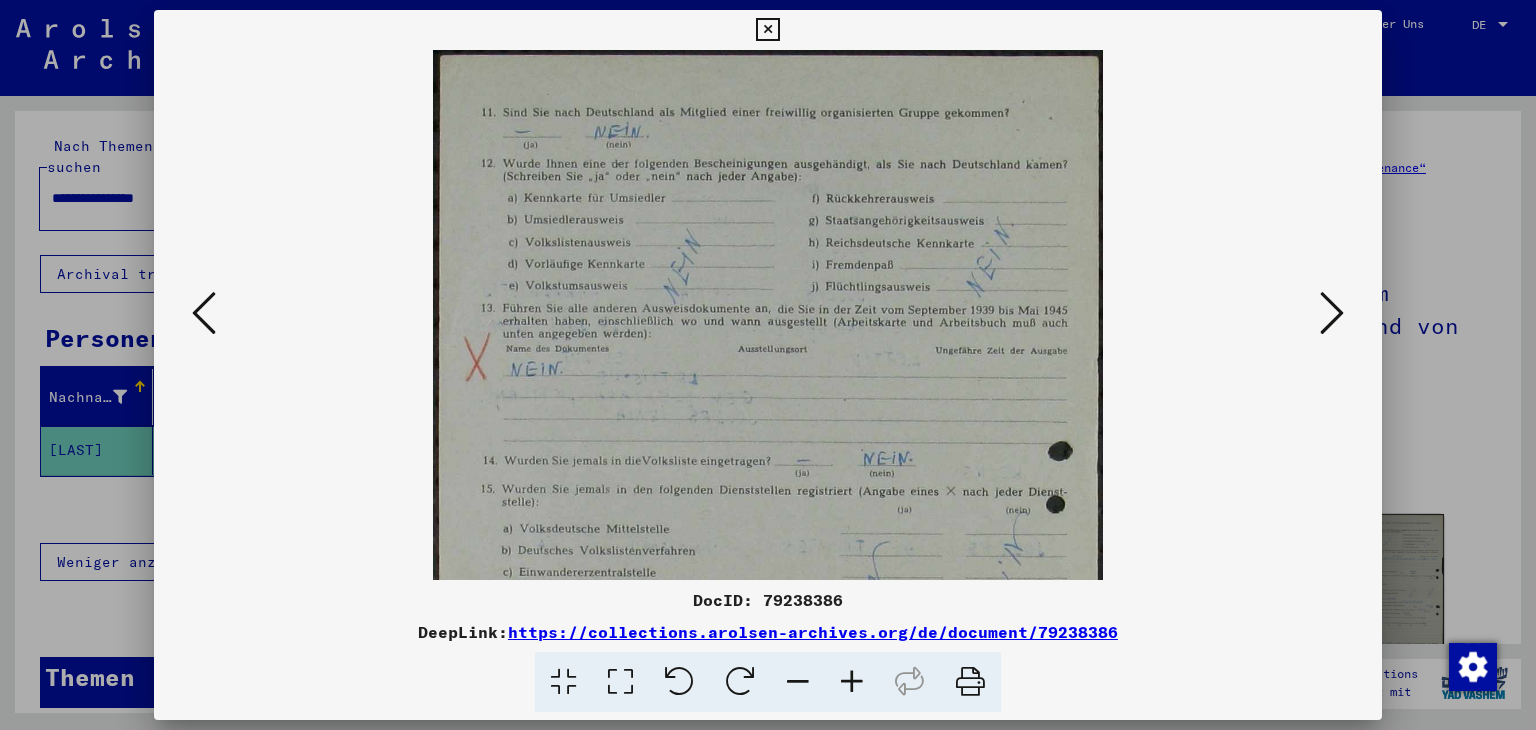 click at bounding box center [852, 682] 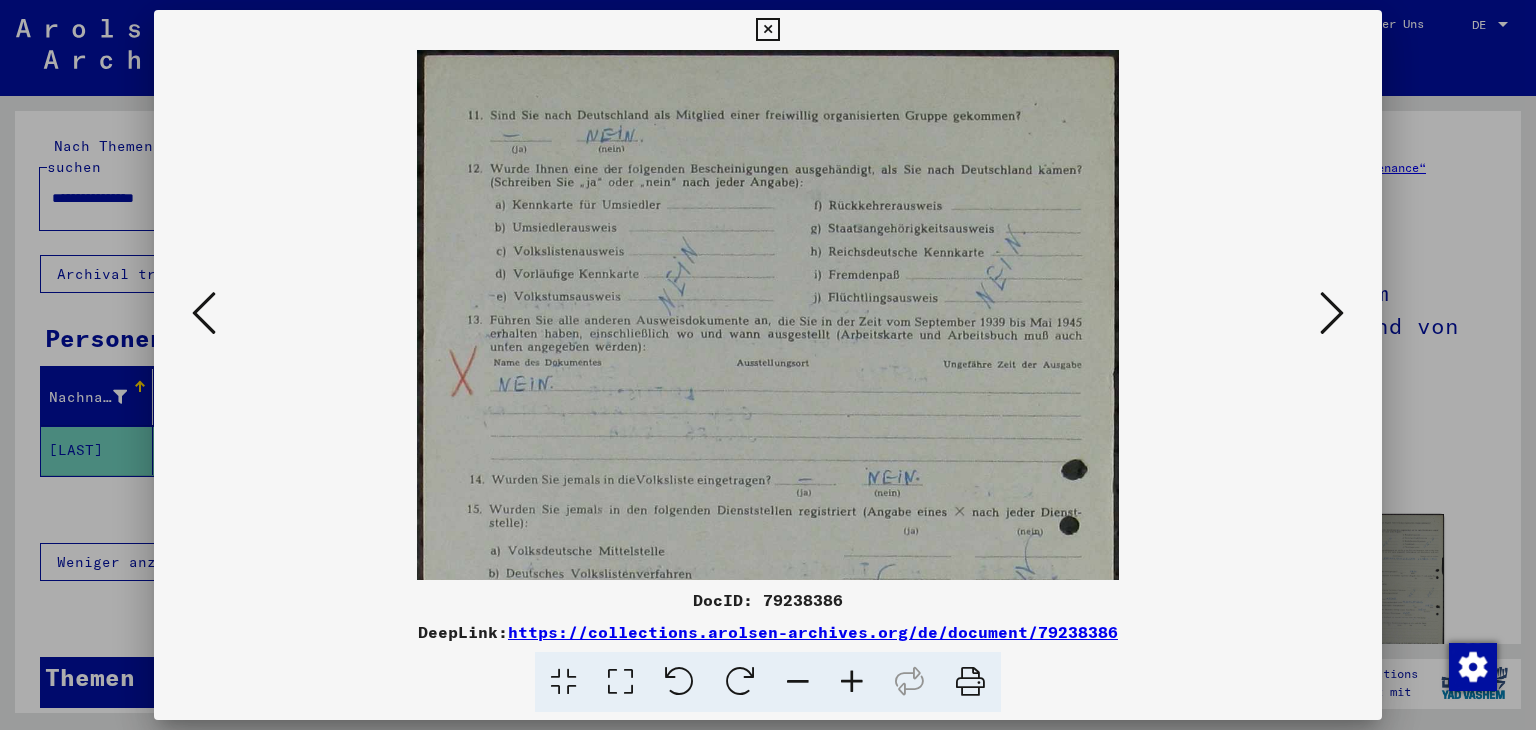 click at bounding box center [852, 682] 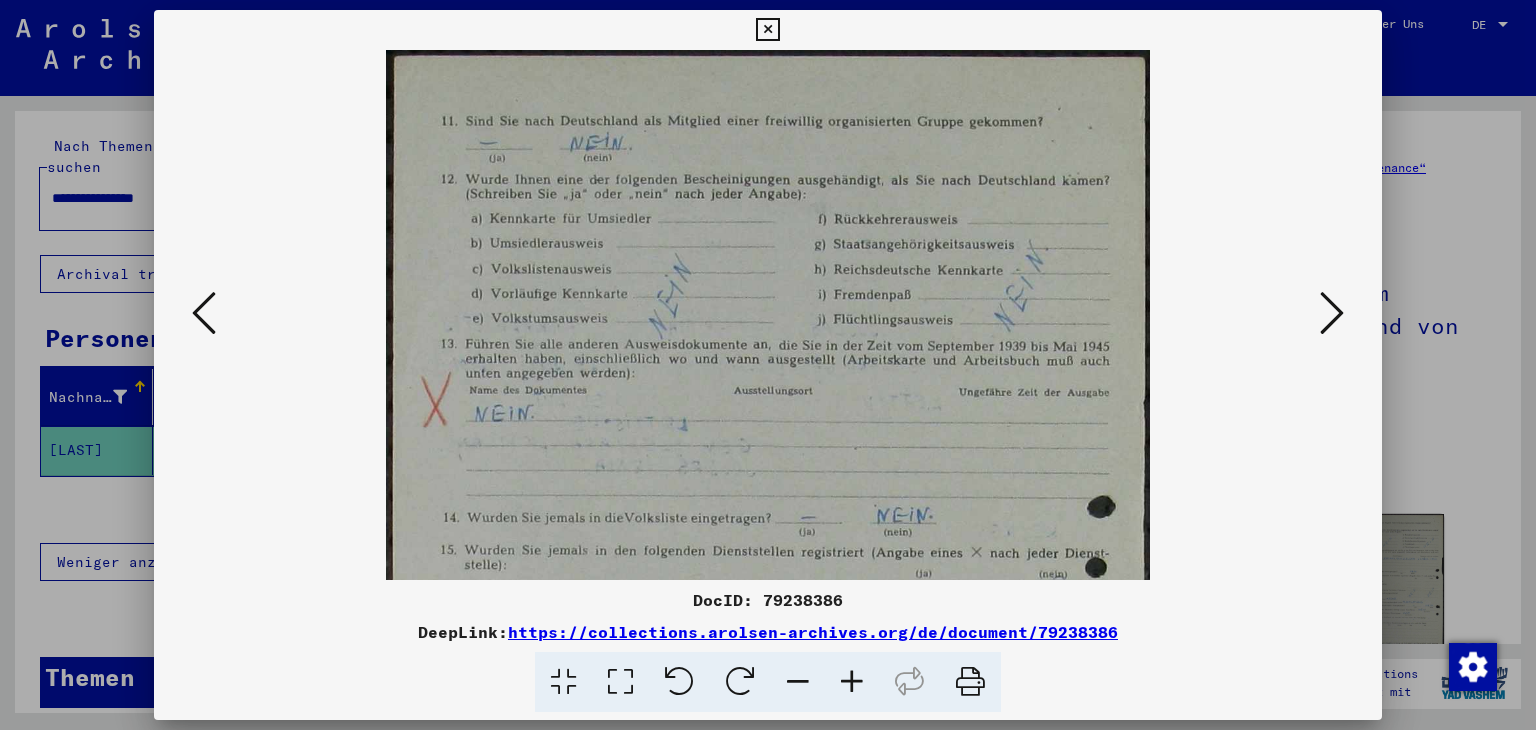 click at bounding box center (1332, 313) 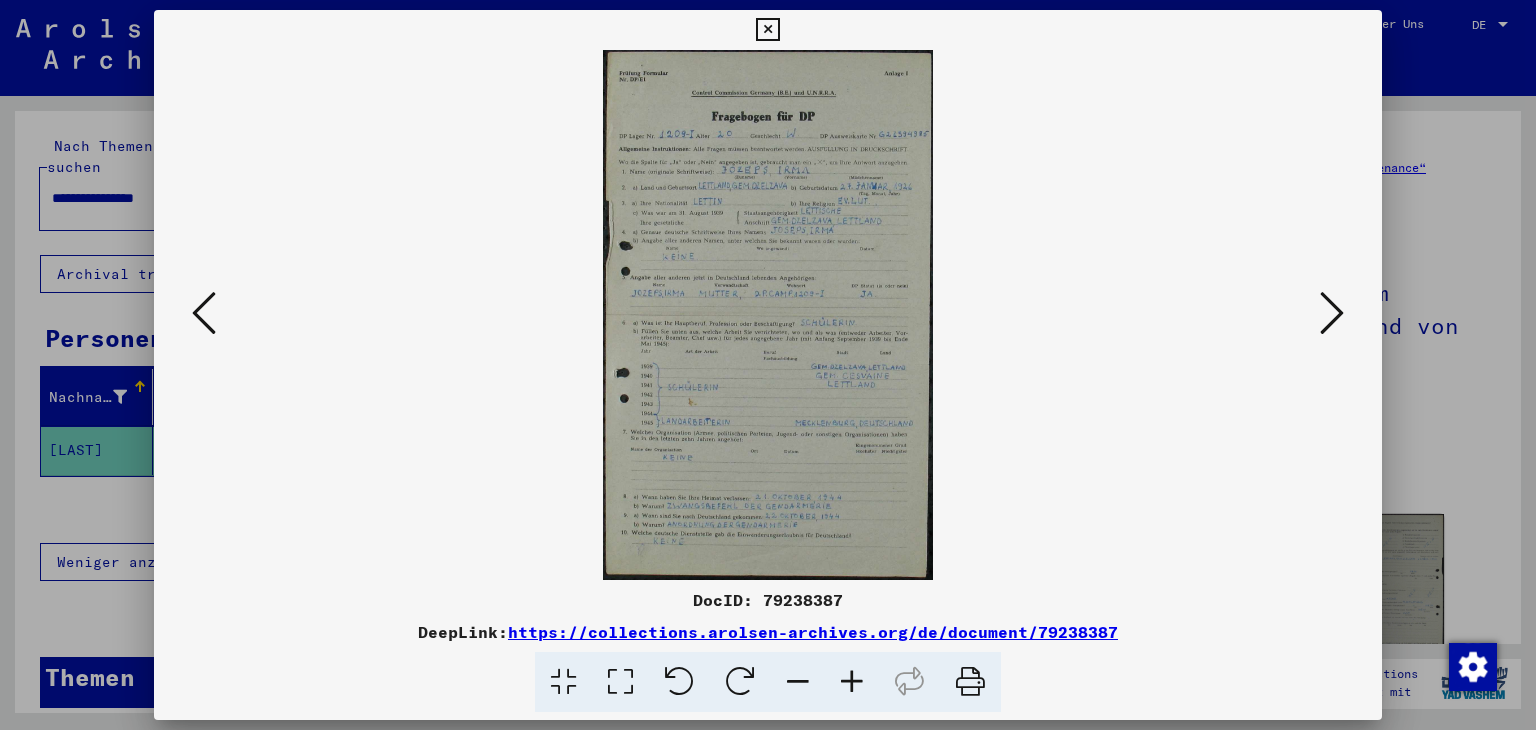 click at bounding box center (768, 315) 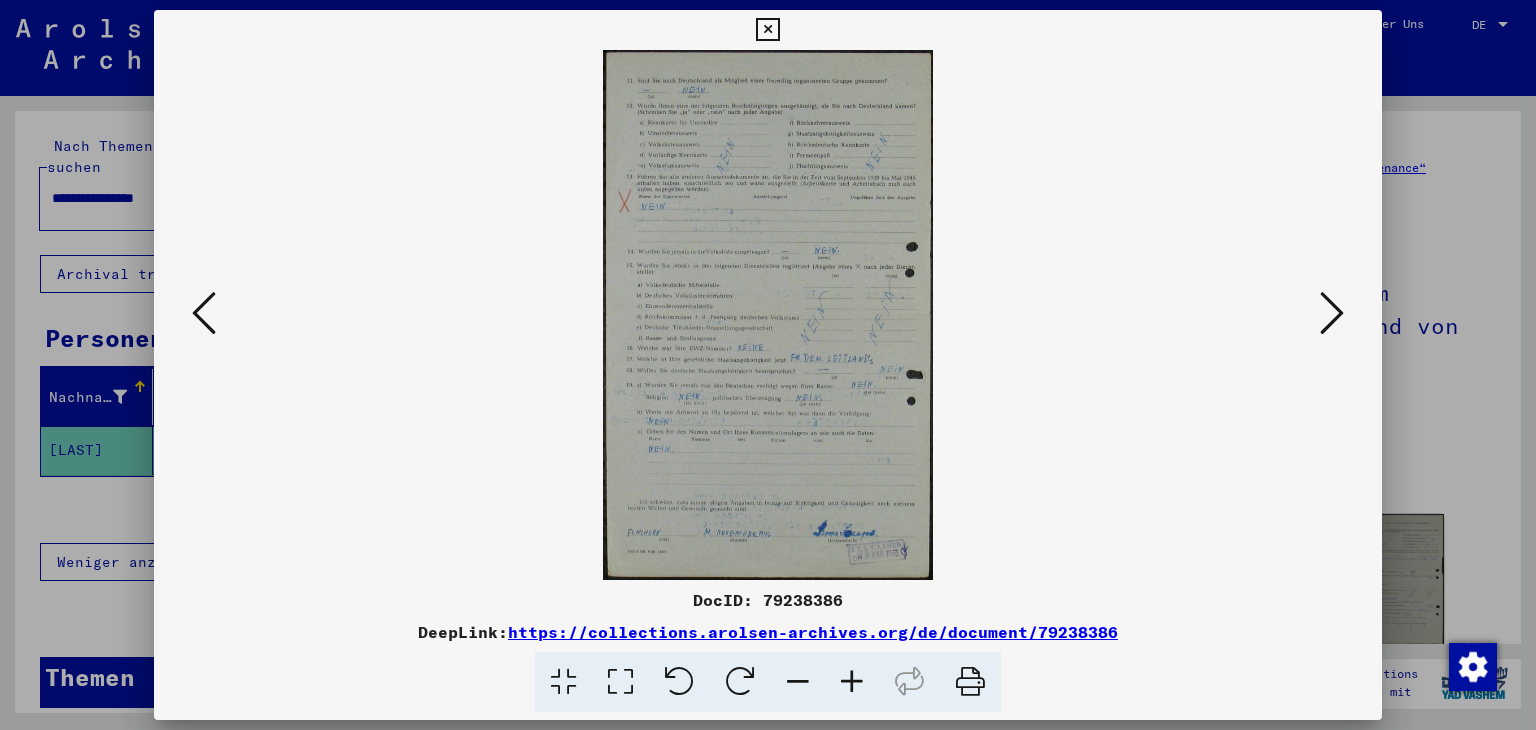 click at bounding box center [852, 682] 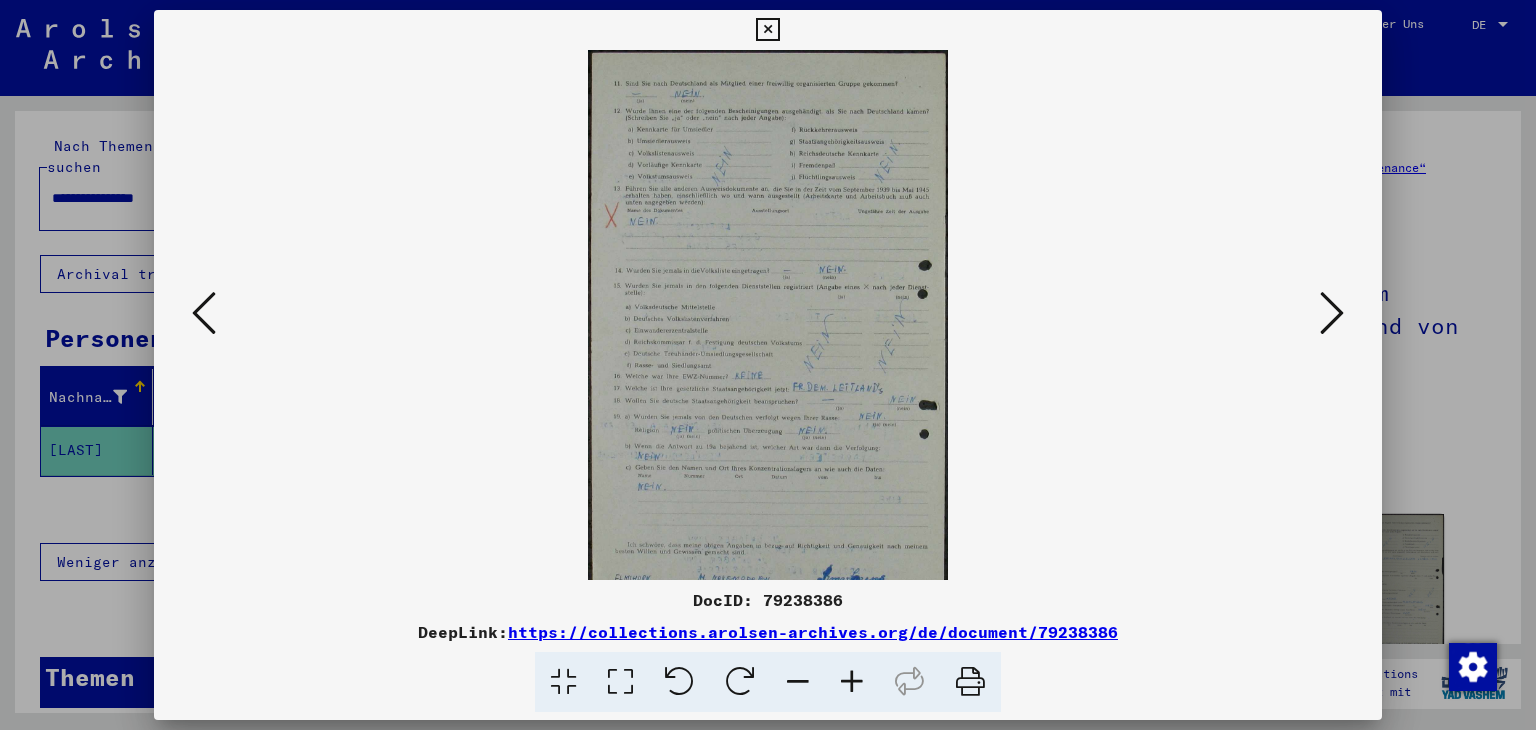 click at bounding box center [852, 682] 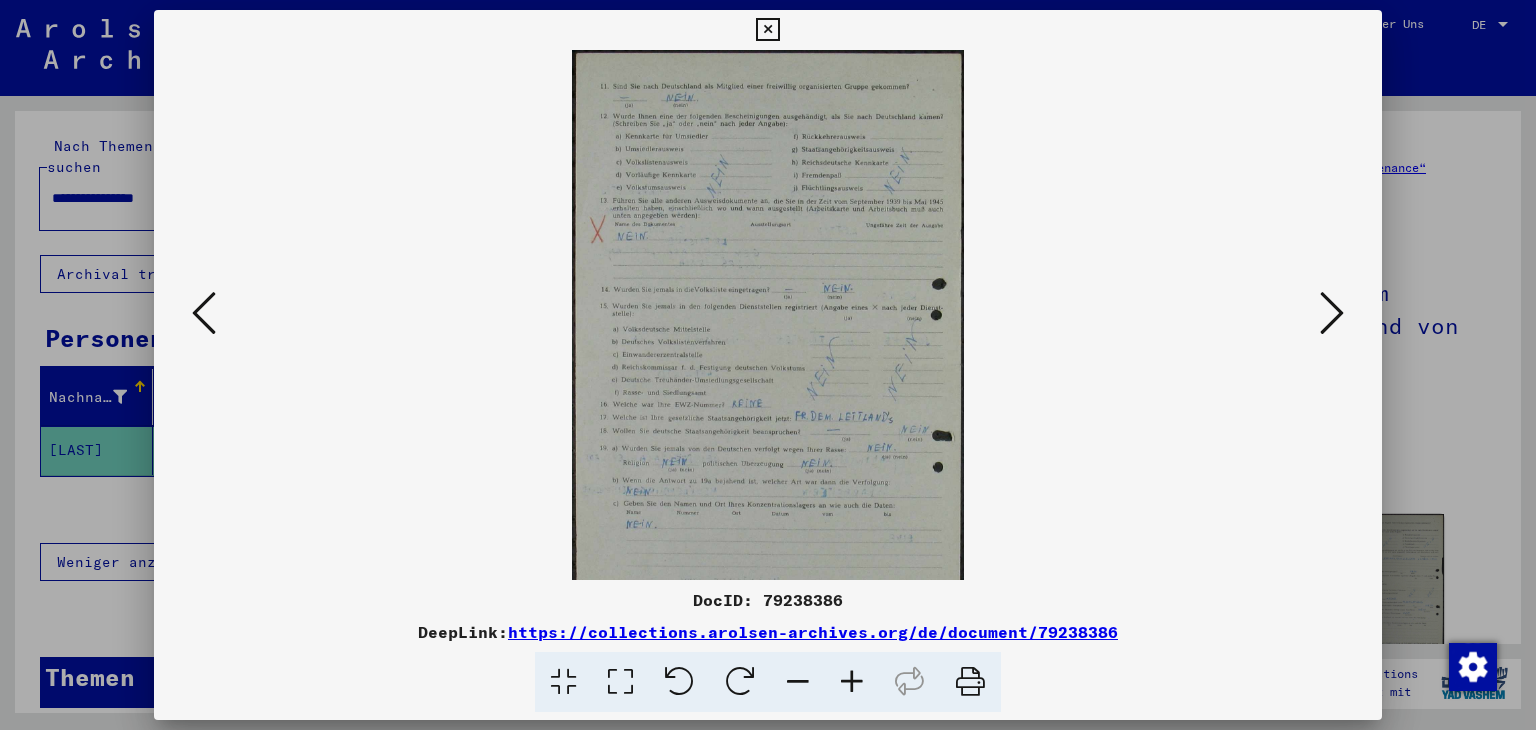 click at bounding box center (852, 682) 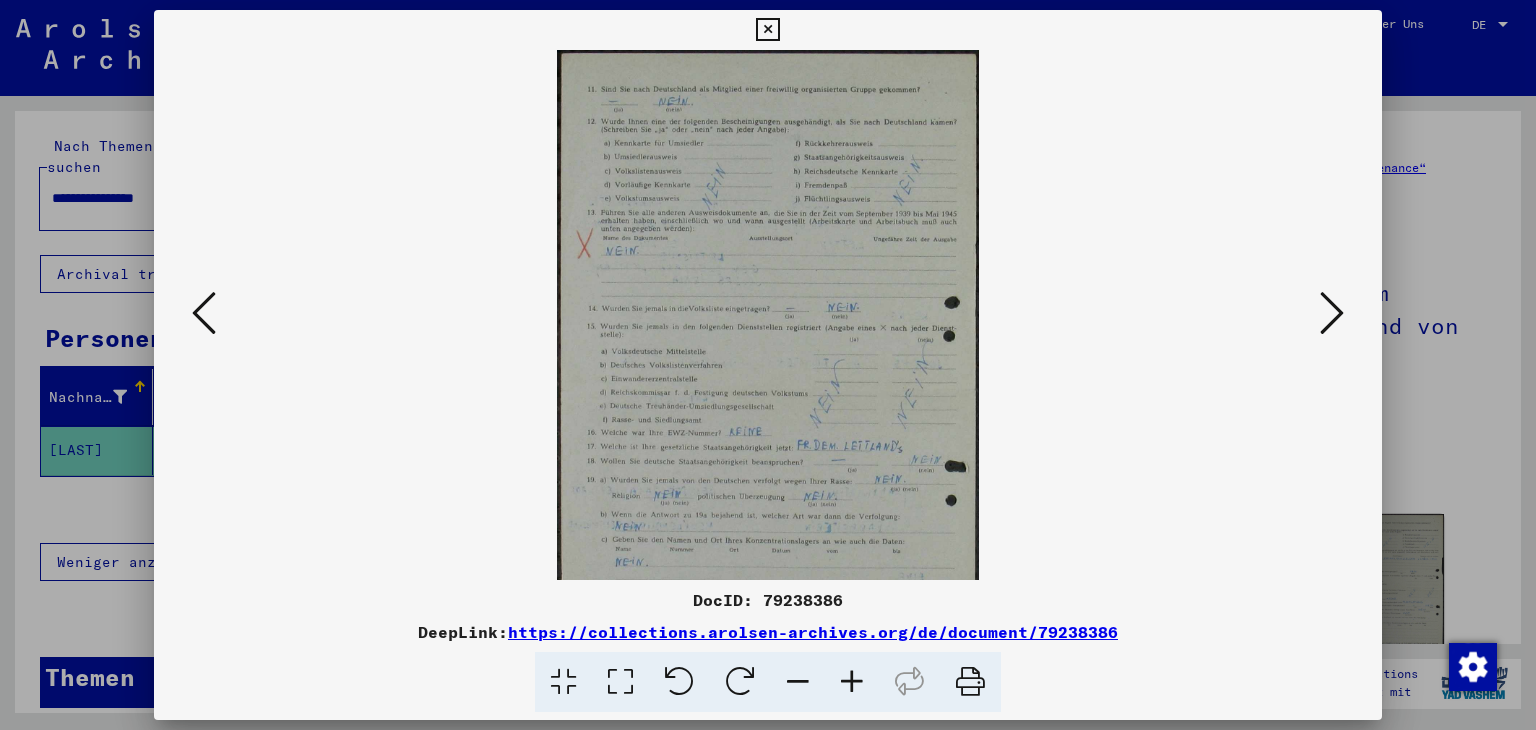 click at bounding box center [852, 682] 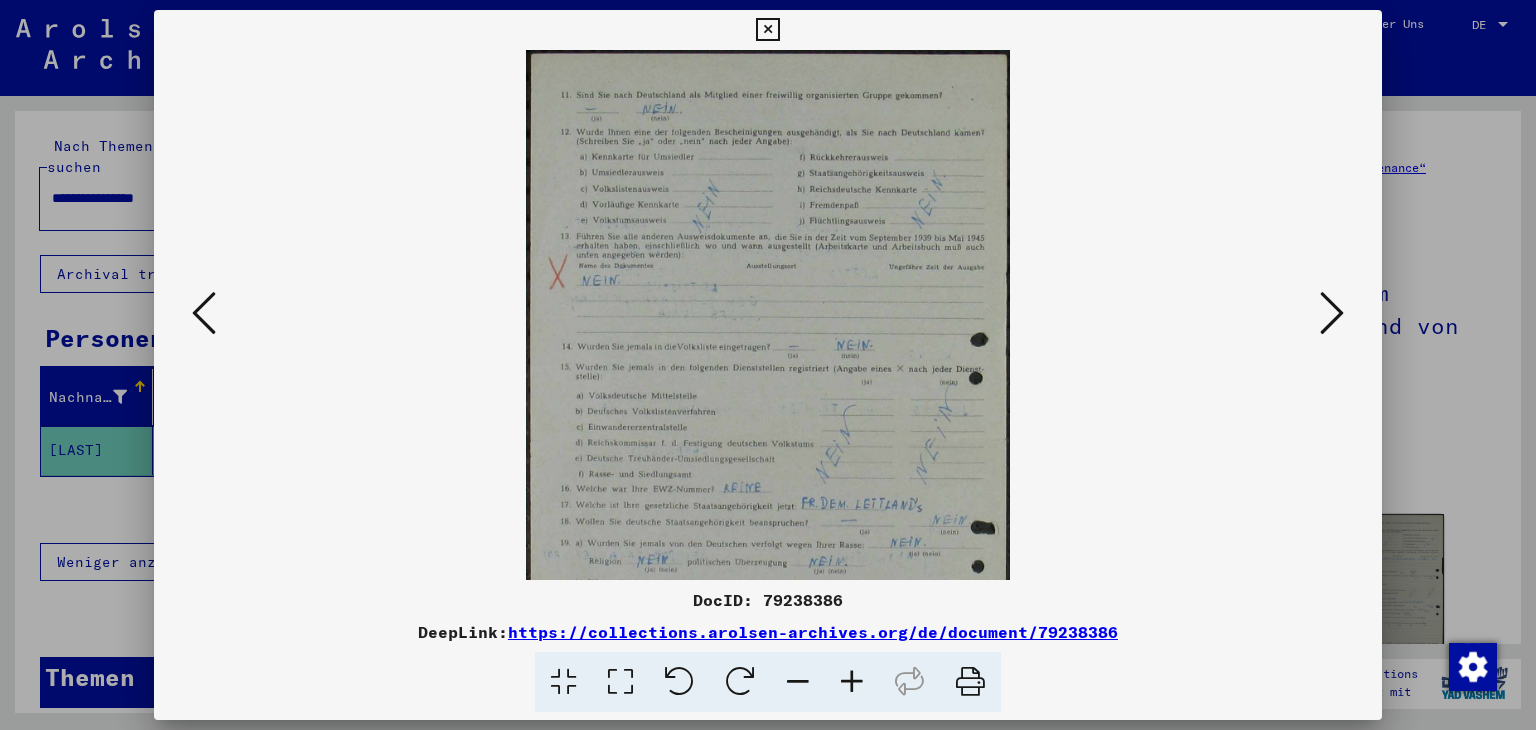 click at bounding box center (852, 682) 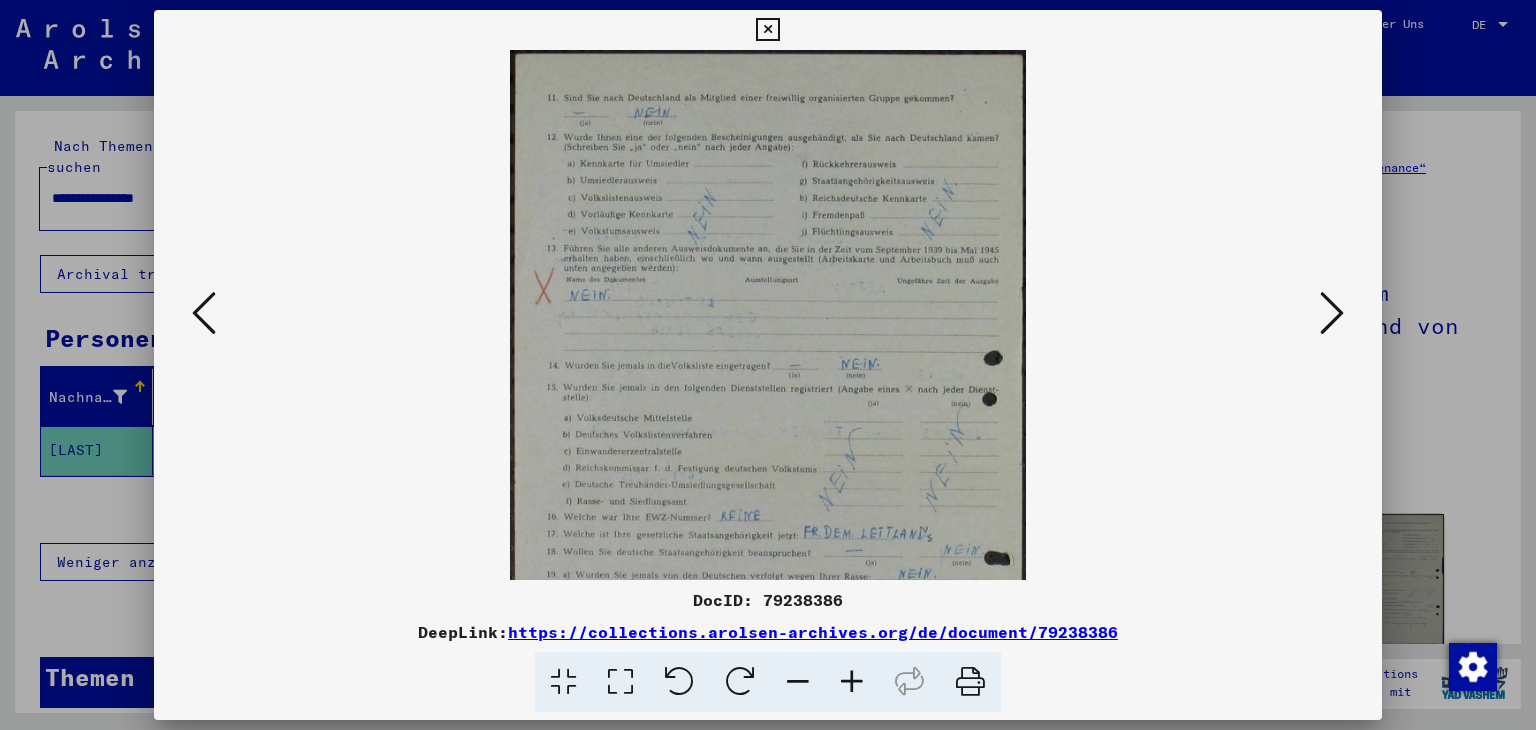 click at bounding box center (852, 682) 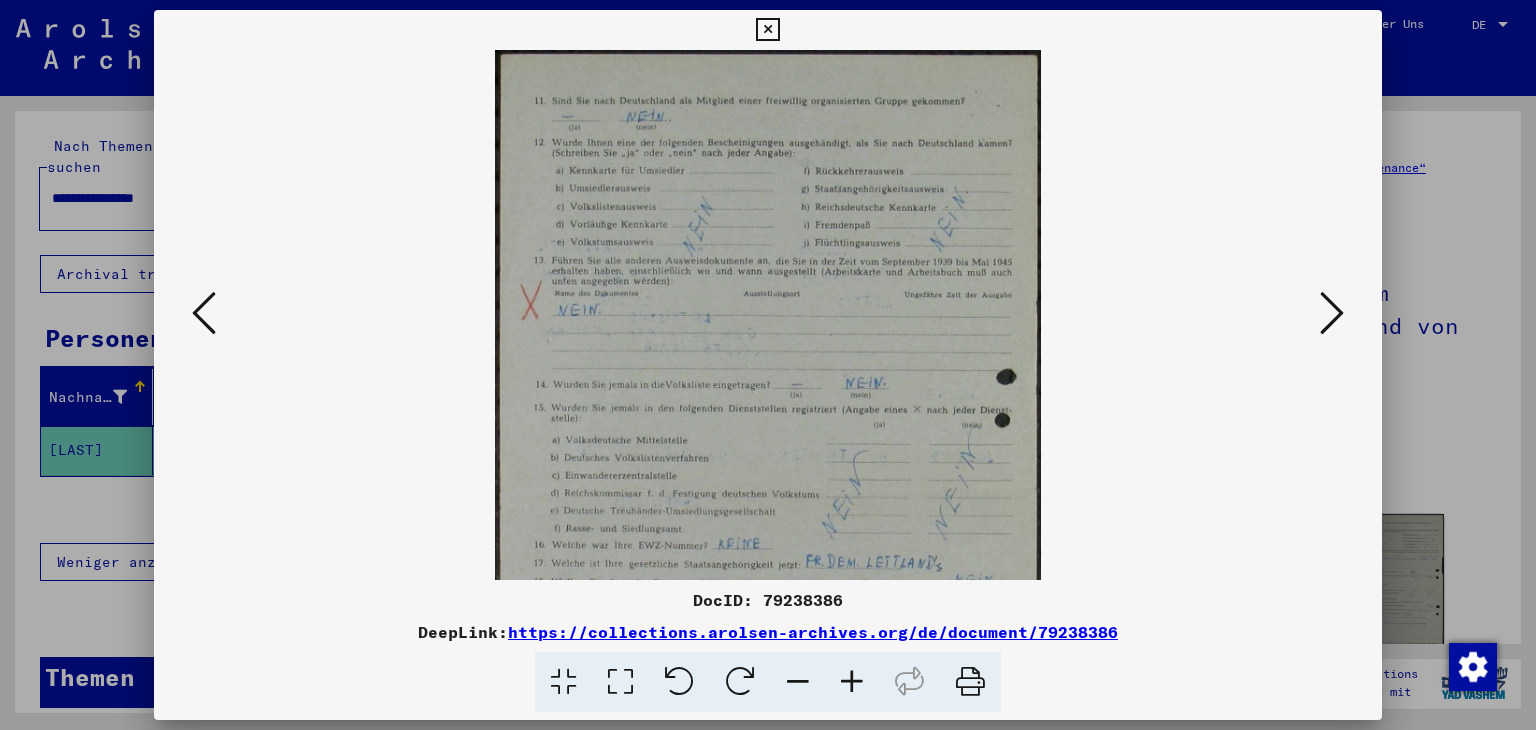 click at bounding box center [852, 682] 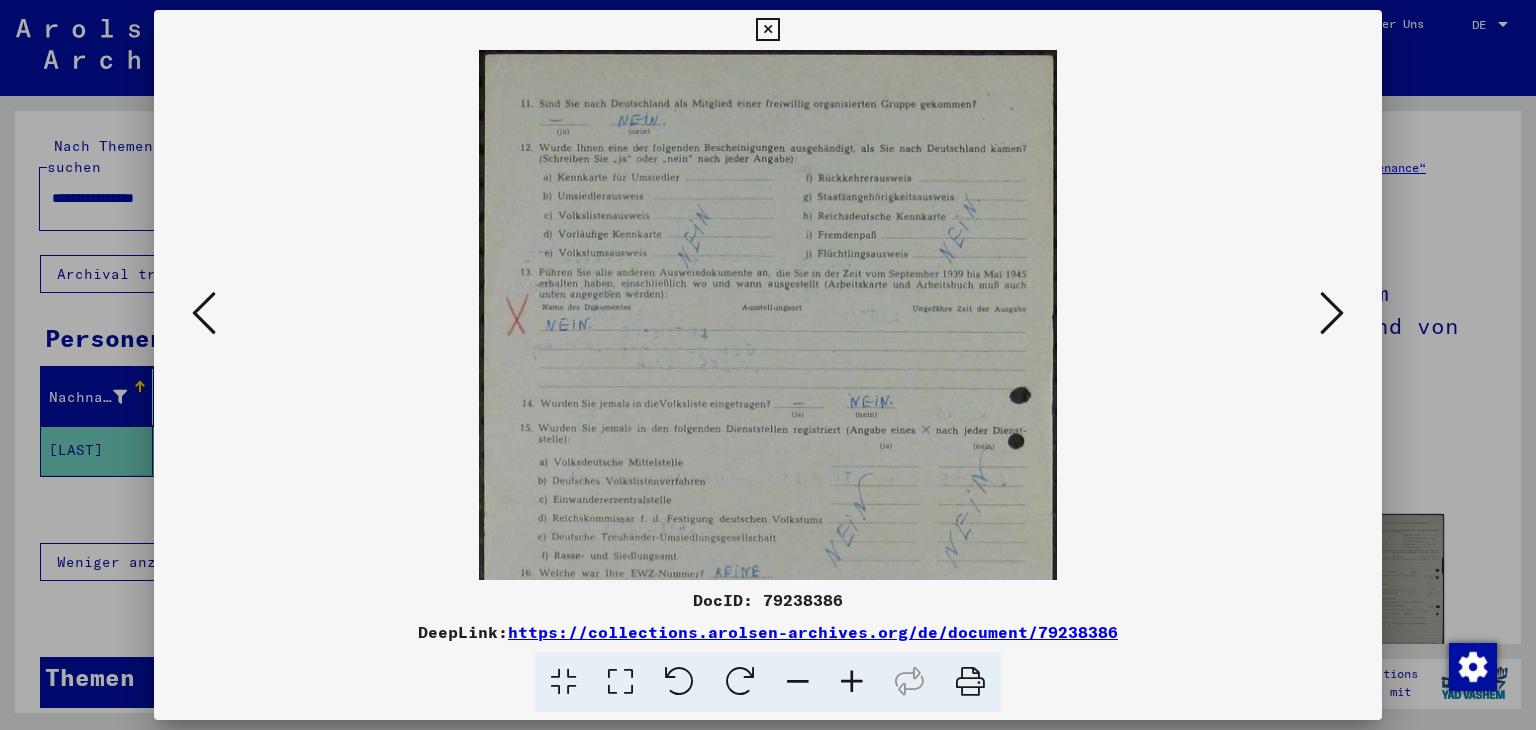 click at bounding box center (852, 682) 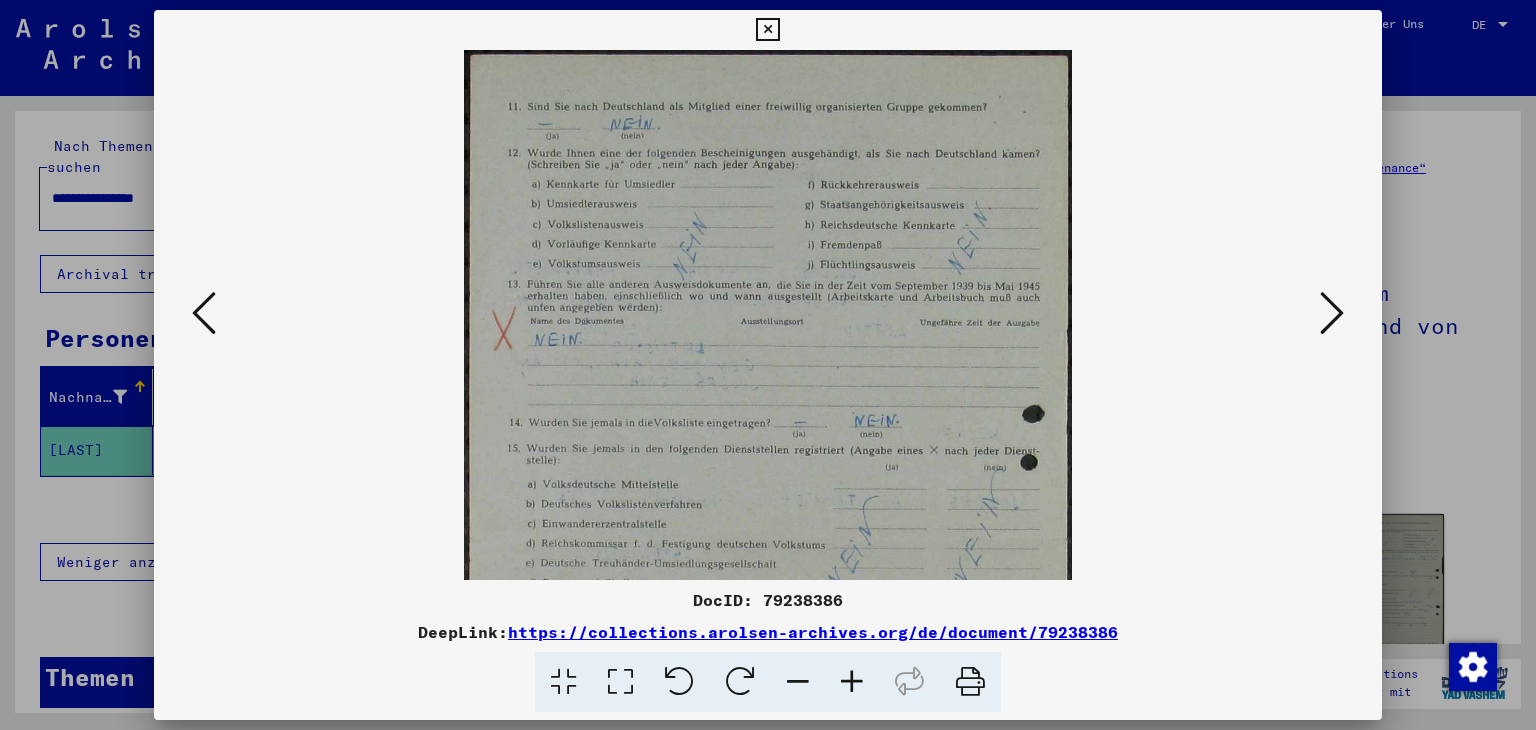 click at bounding box center [852, 682] 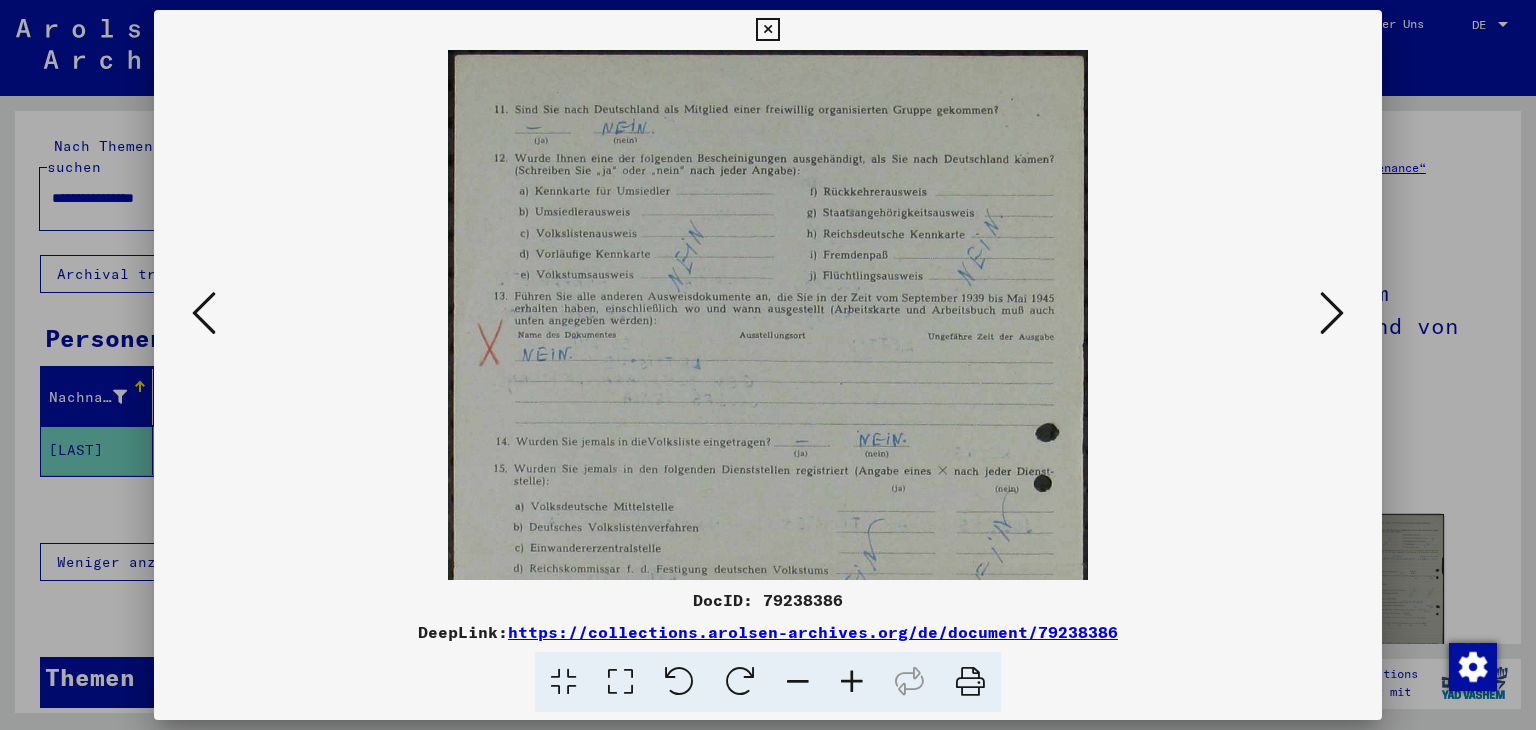 click at bounding box center (852, 682) 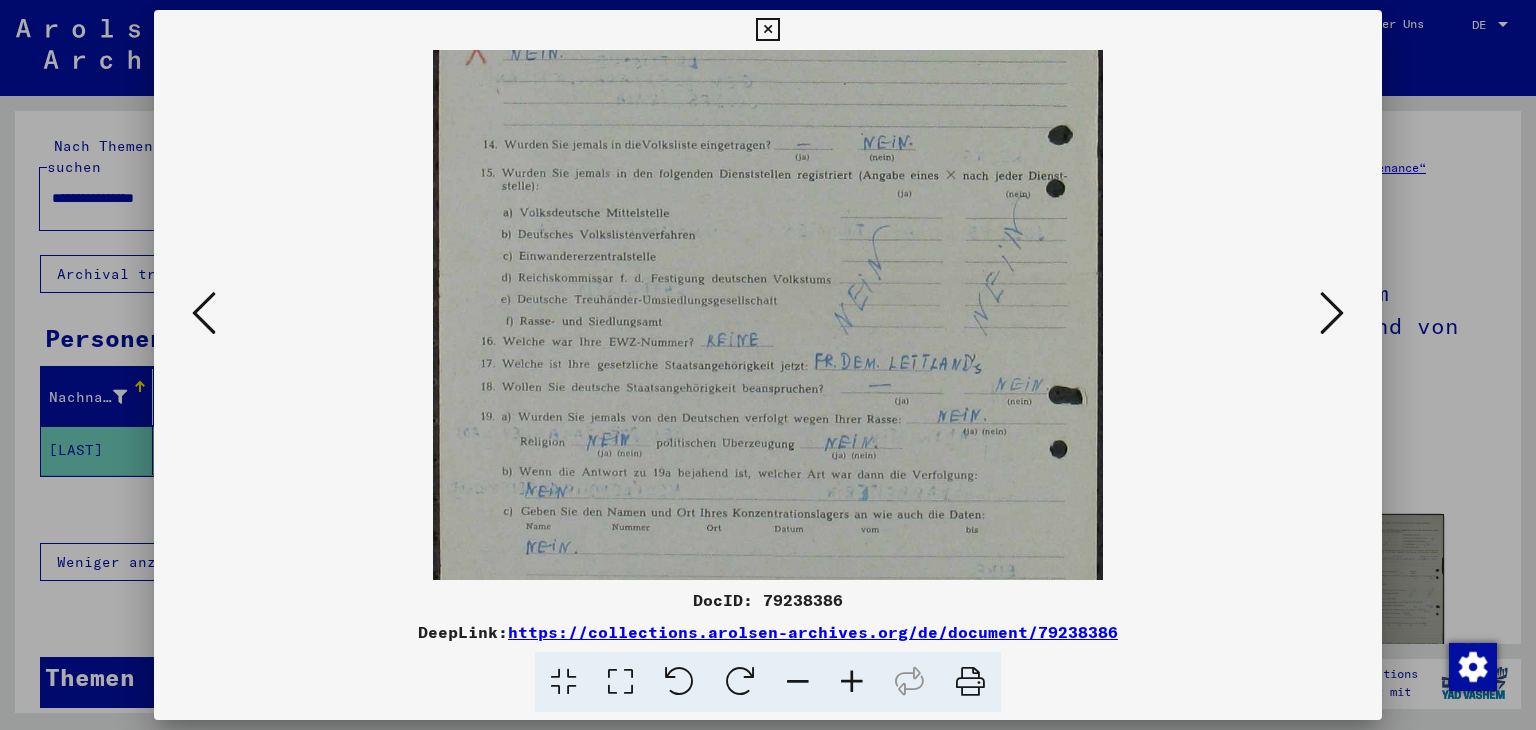 scroll, scrollTop: 320, scrollLeft: 0, axis: vertical 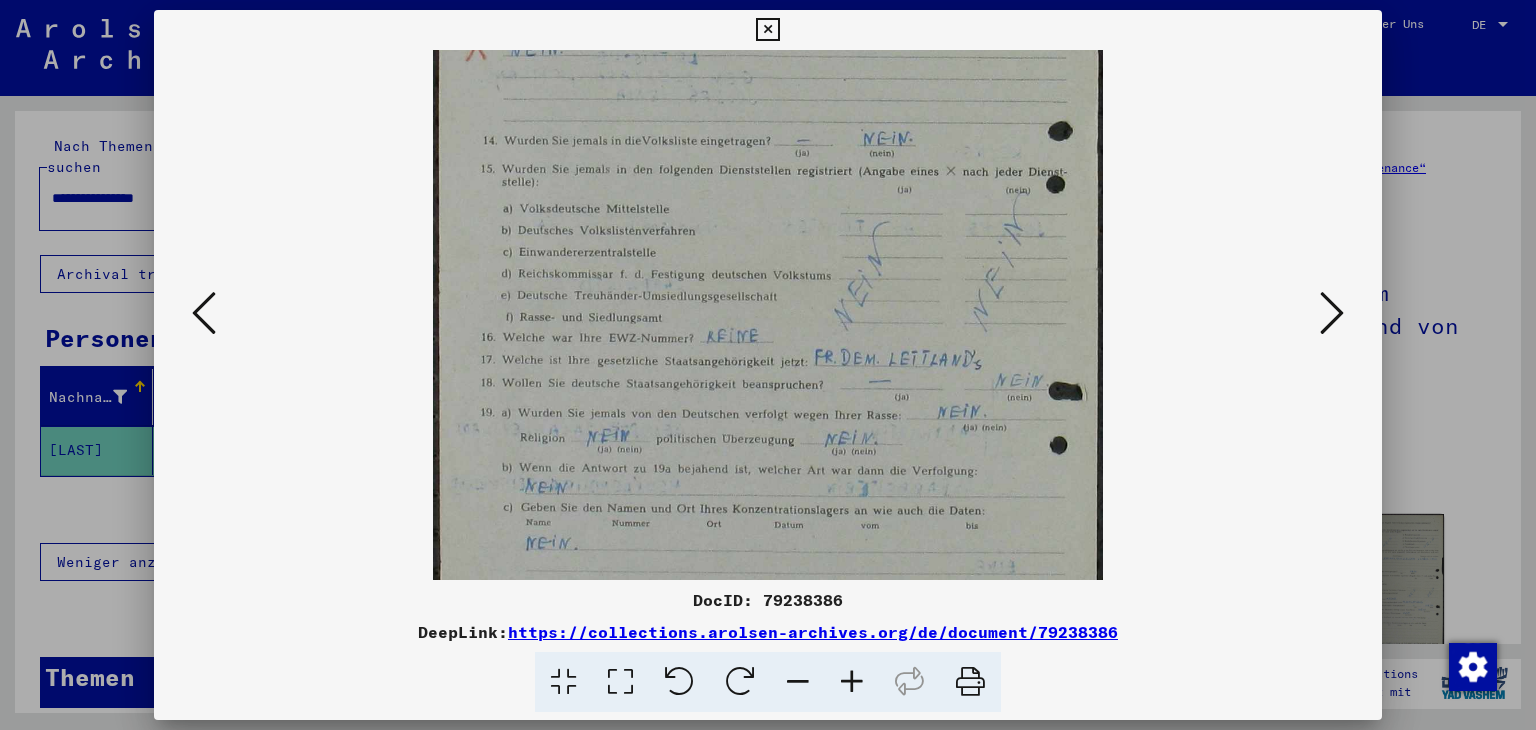 drag, startPoint x: 902, startPoint y: 502, endPoint x: 864, endPoint y: 185, distance: 319.26947 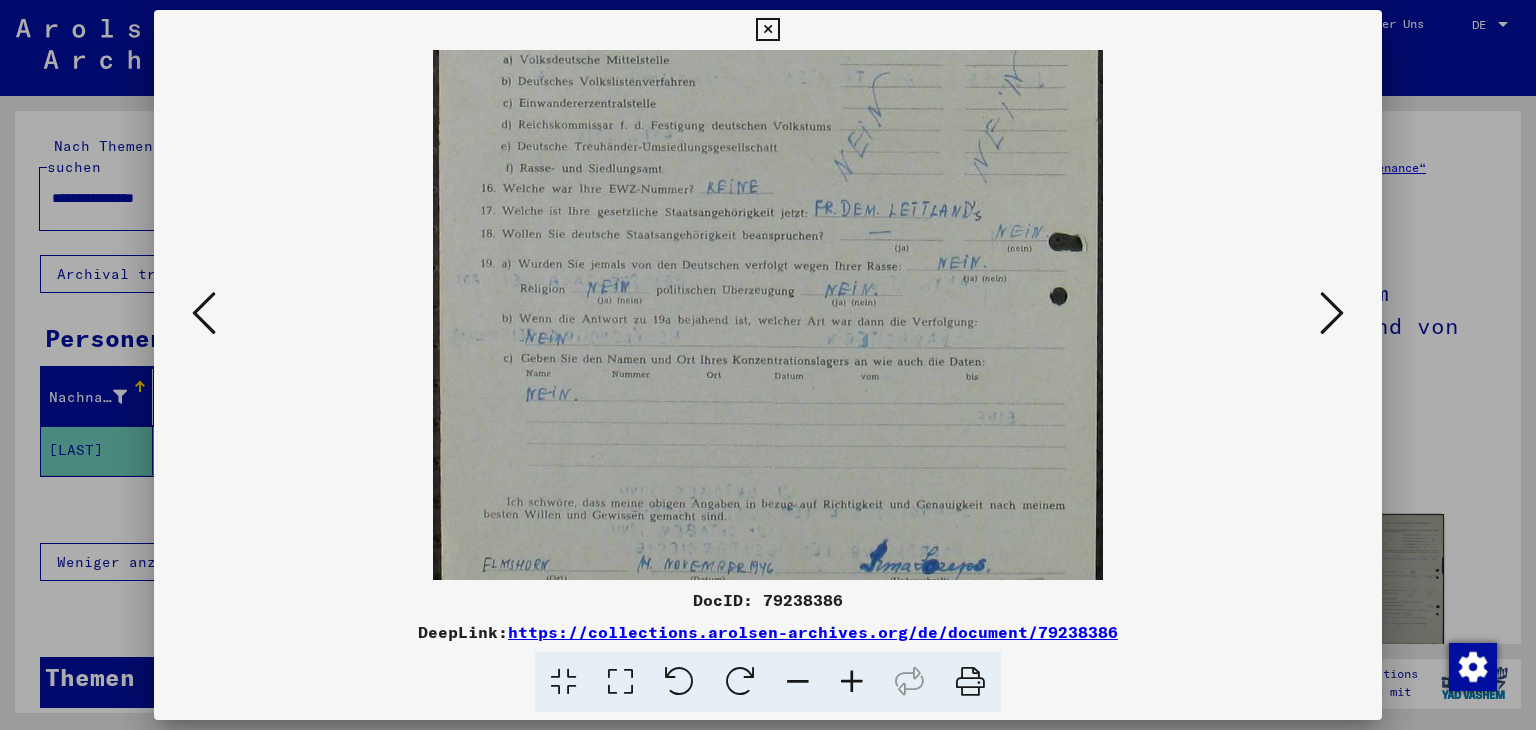 scroll, scrollTop: 489, scrollLeft: 0, axis: vertical 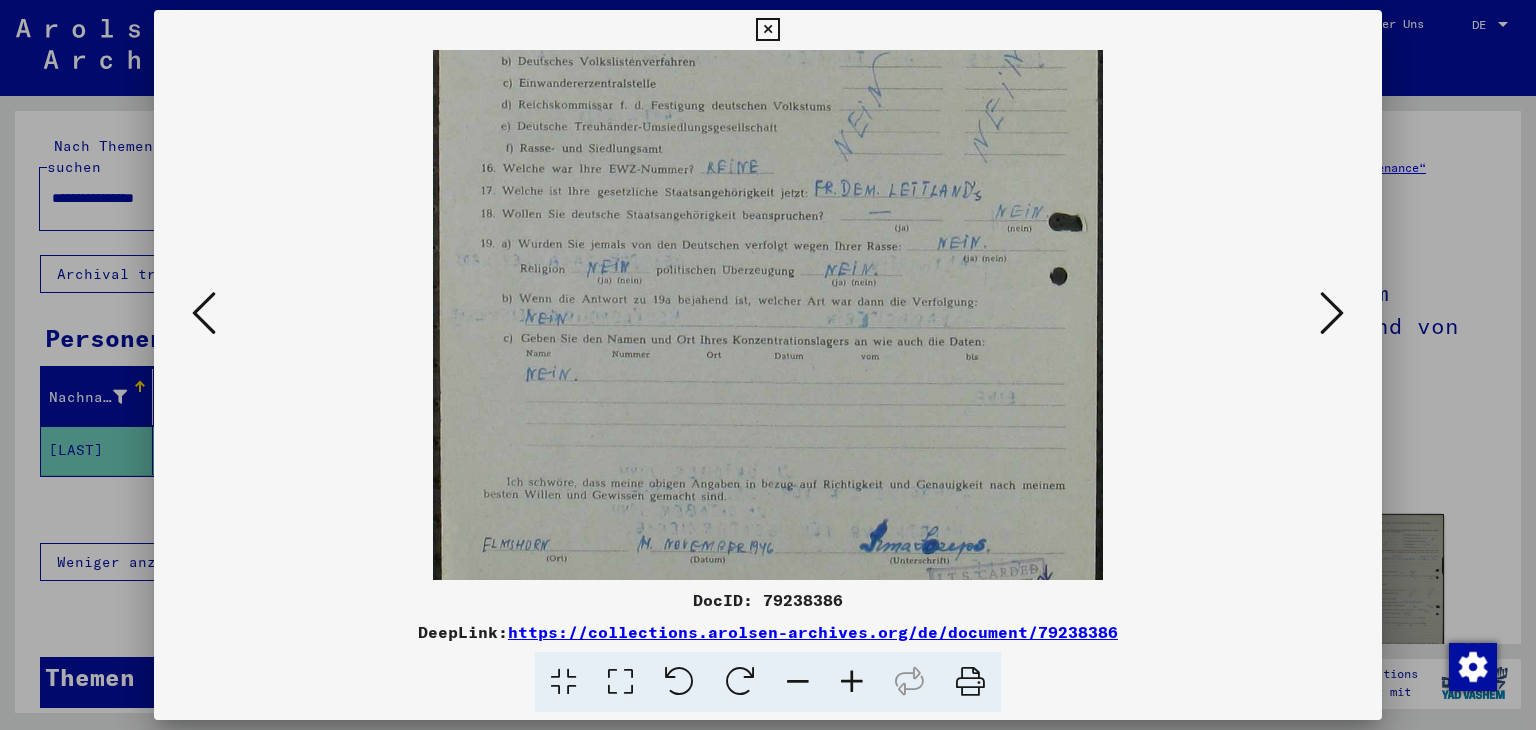 drag, startPoint x: 994, startPoint y: 490, endPoint x: 979, endPoint y: 321, distance: 169.66437 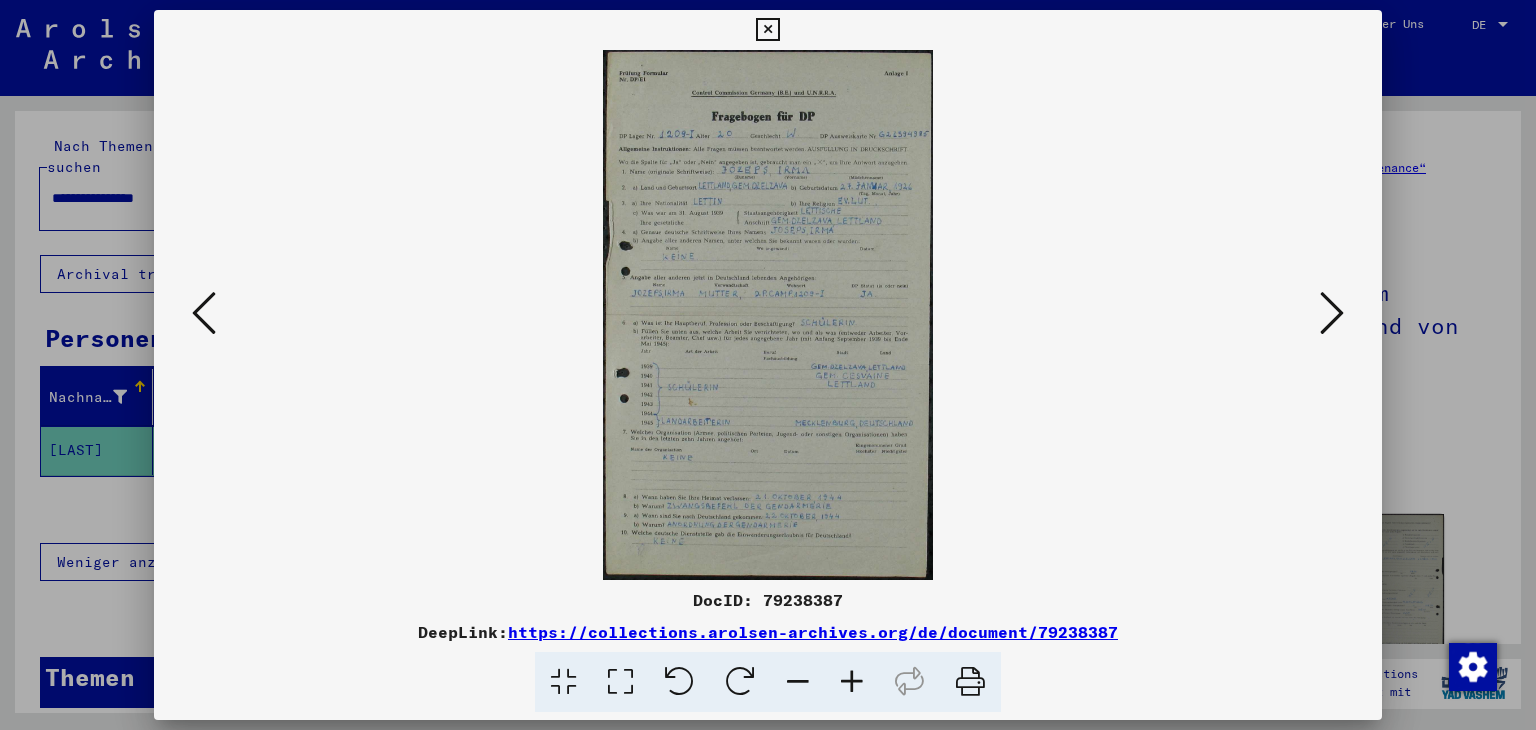 scroll, scrollTop: 0, scrollLeft: 0, axis: both 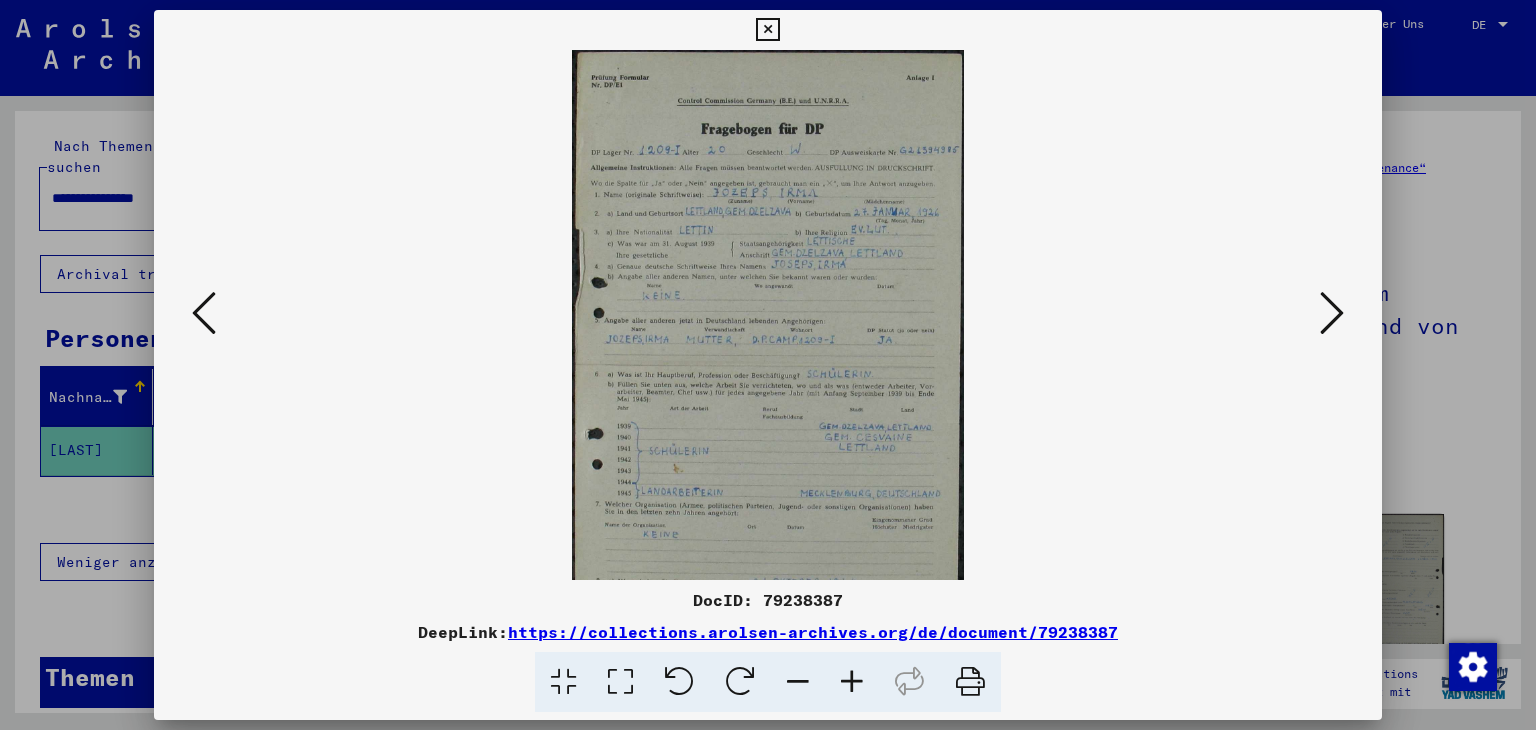 click at bounding box center (852, 682) 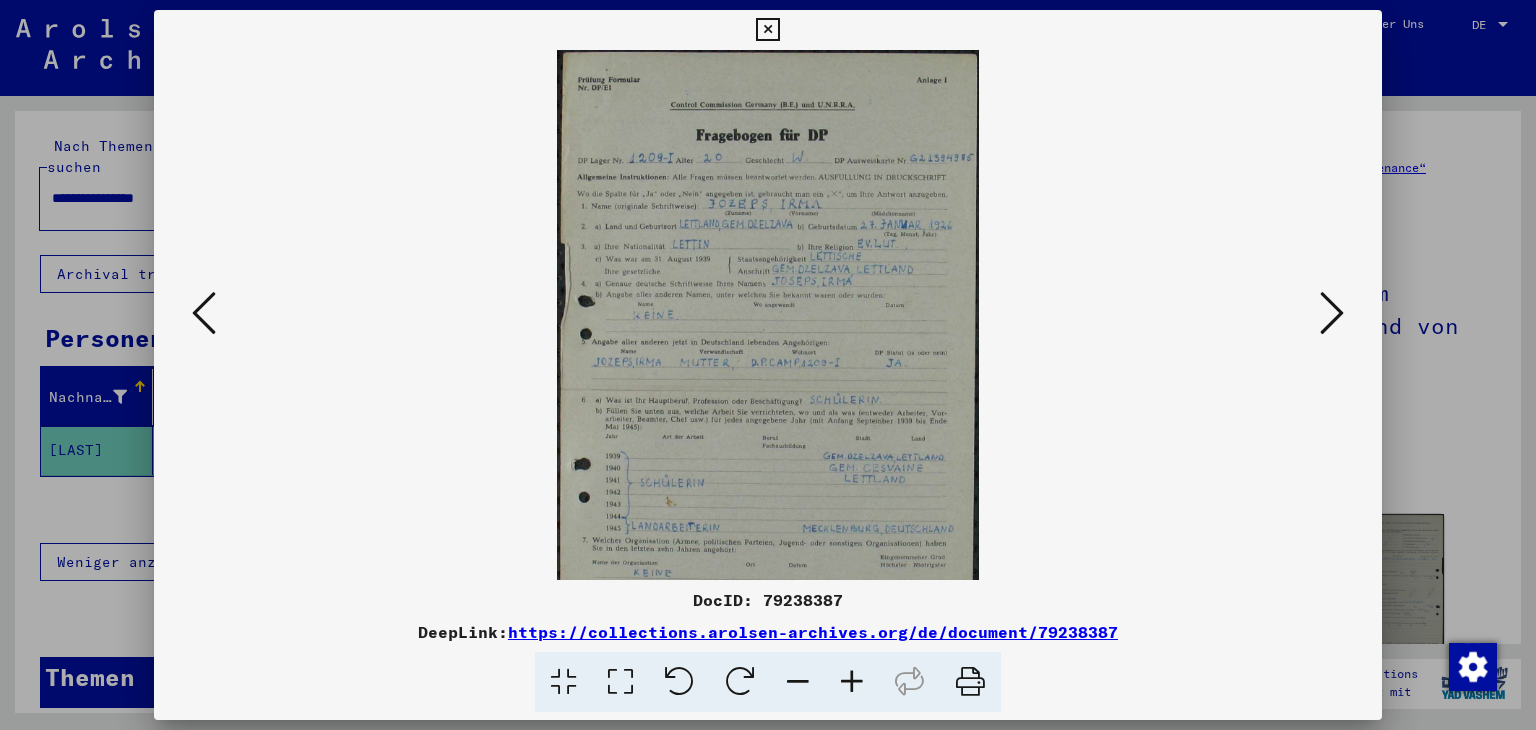 click at bounding box center [852, 682] 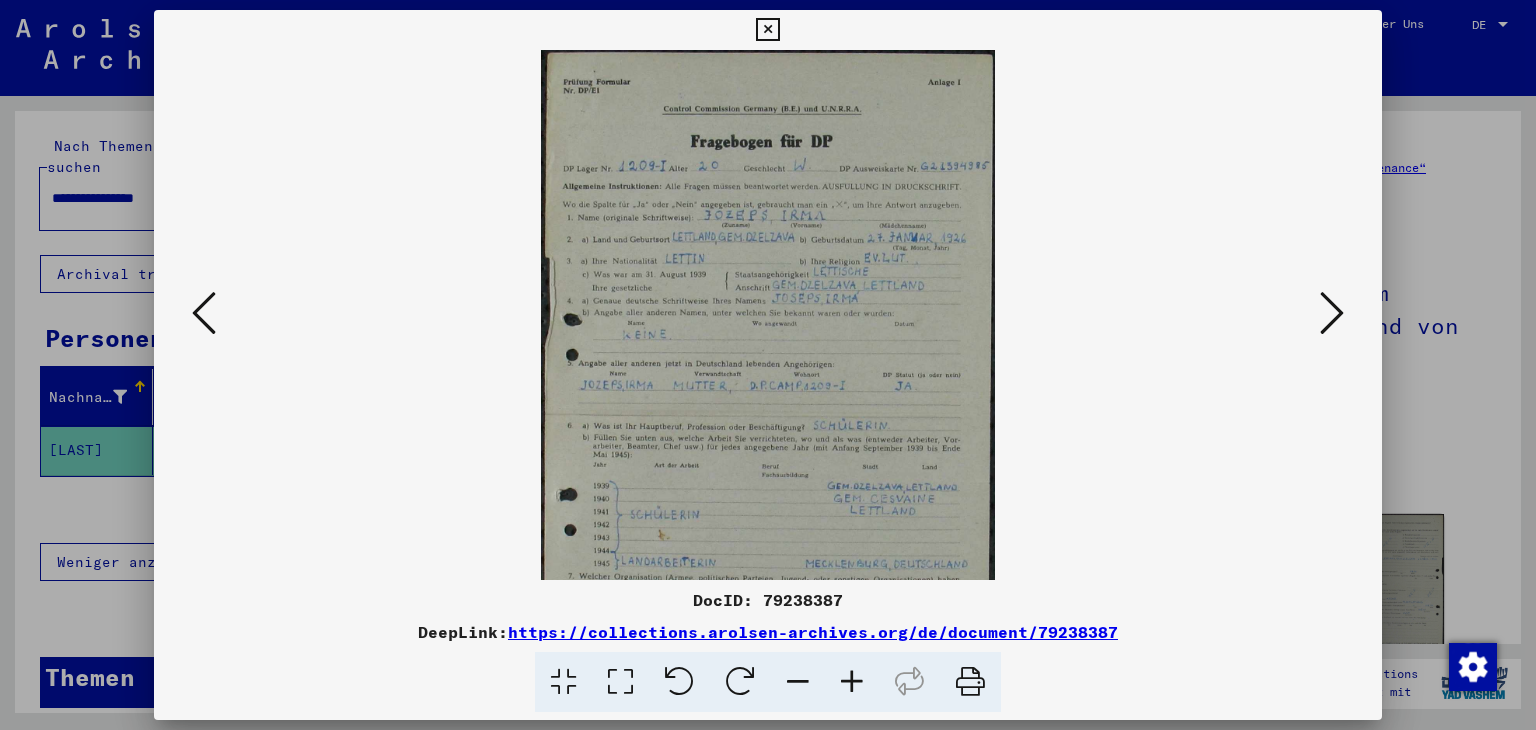 click at bounding box center [852, 682] 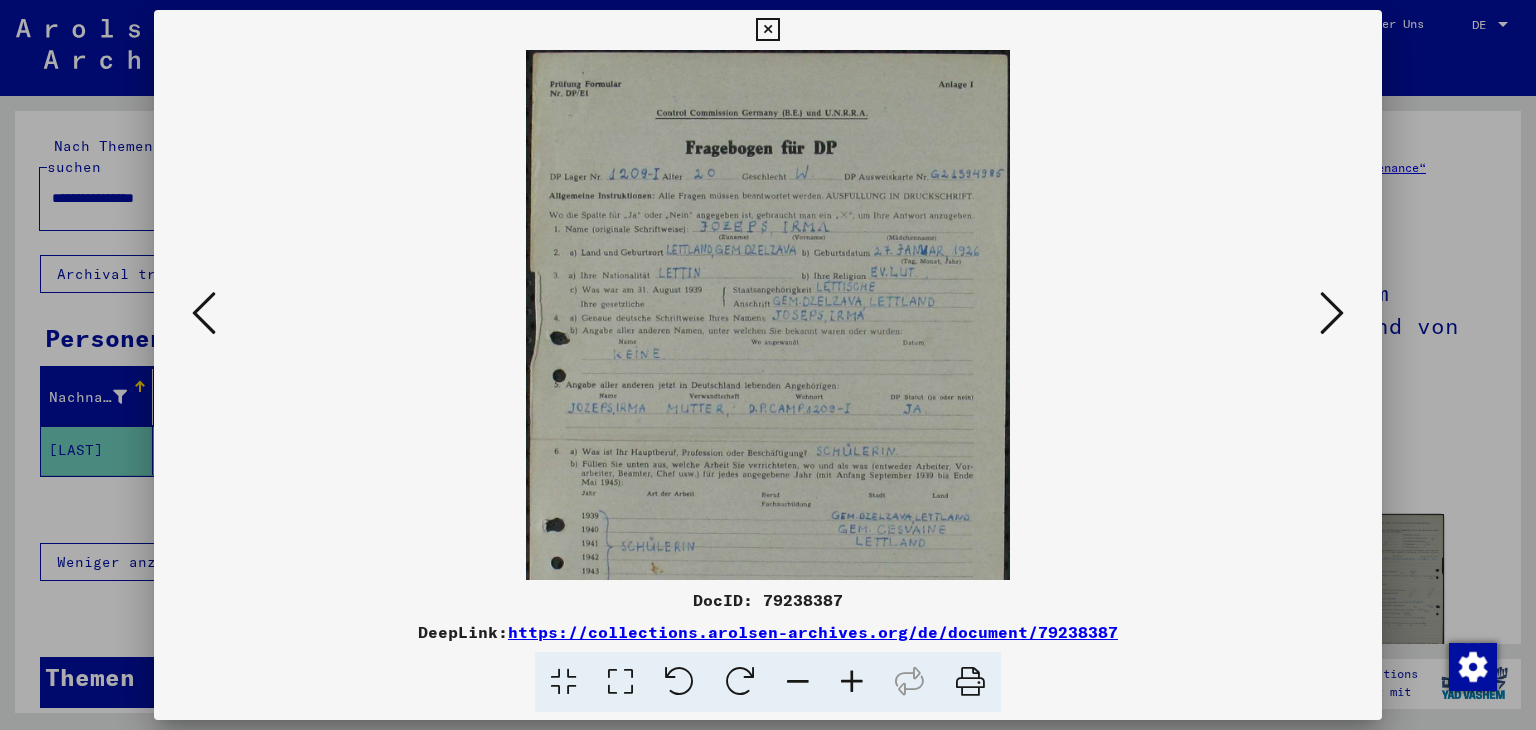 click at bounding box center [852, 682] 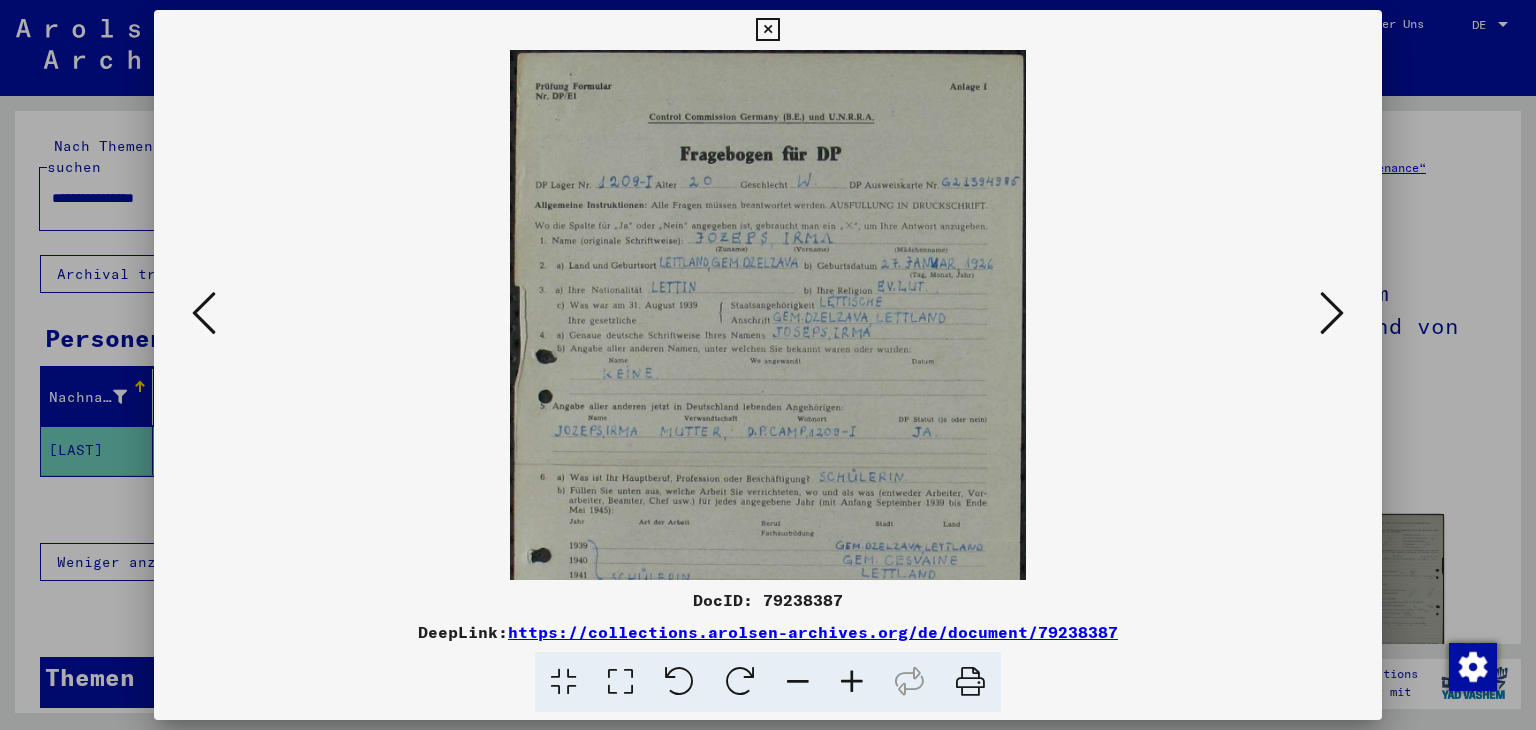 click at bounding box center [852, 682] 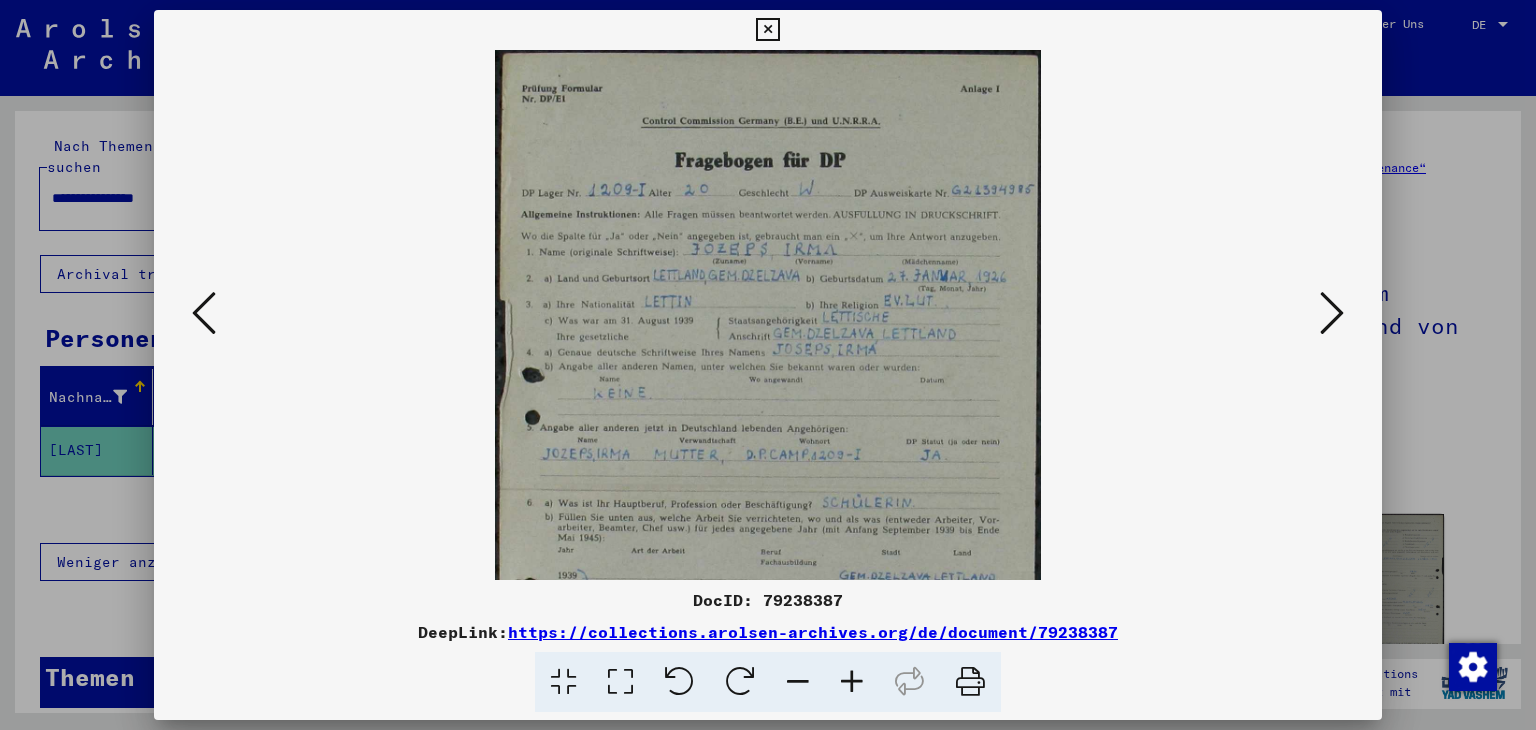 click at bounding box center [852, 682] 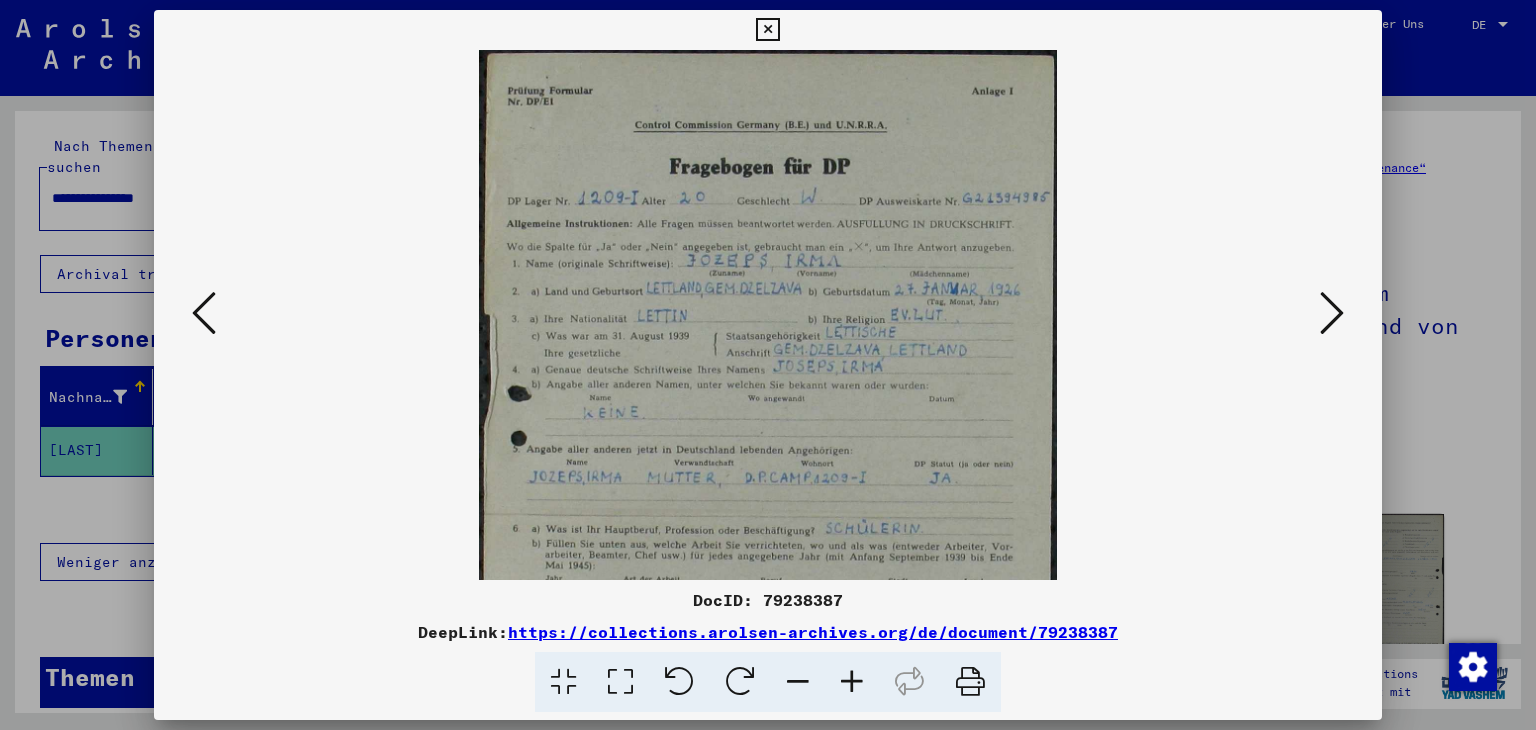 click at bounding box center [852, 682] 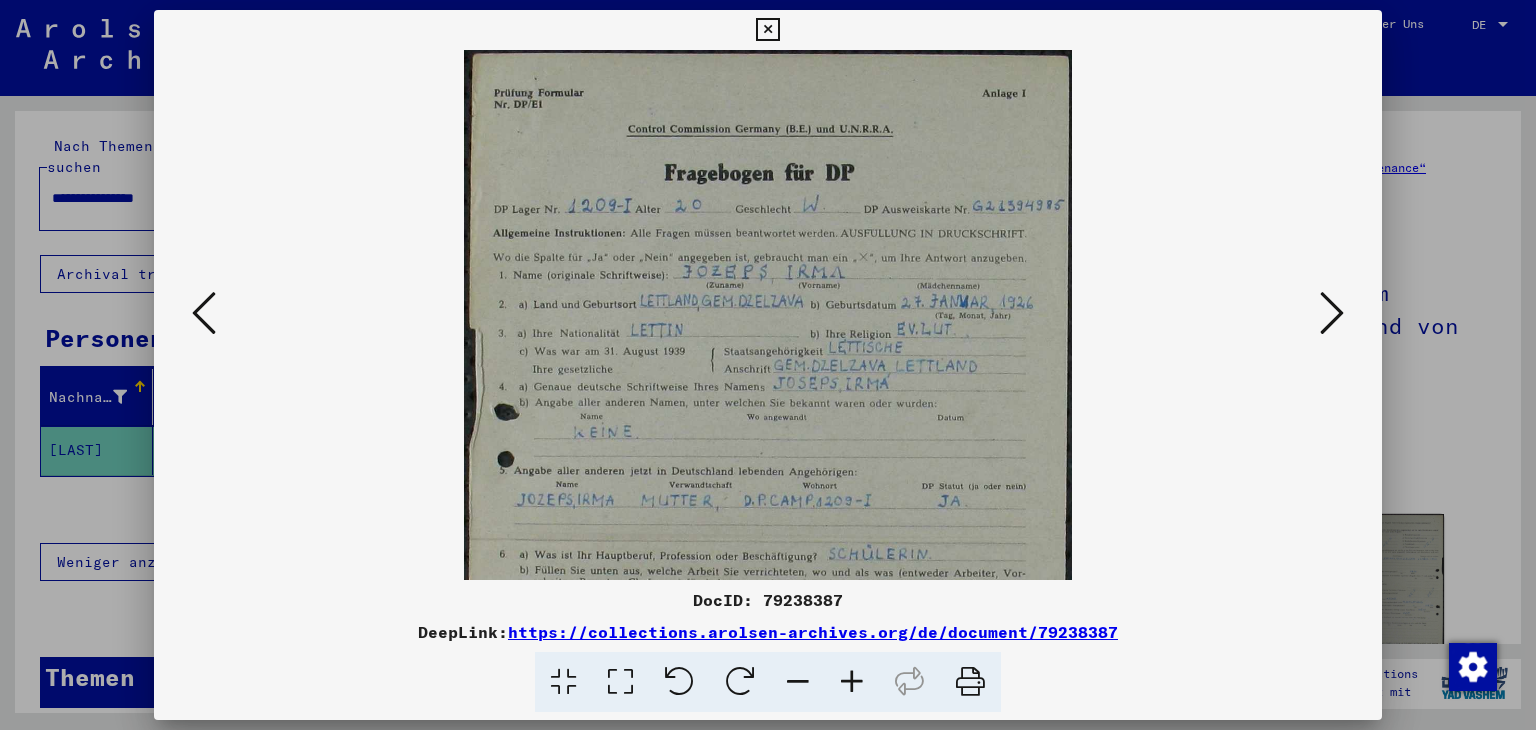 click at bounding box center [852, 682] 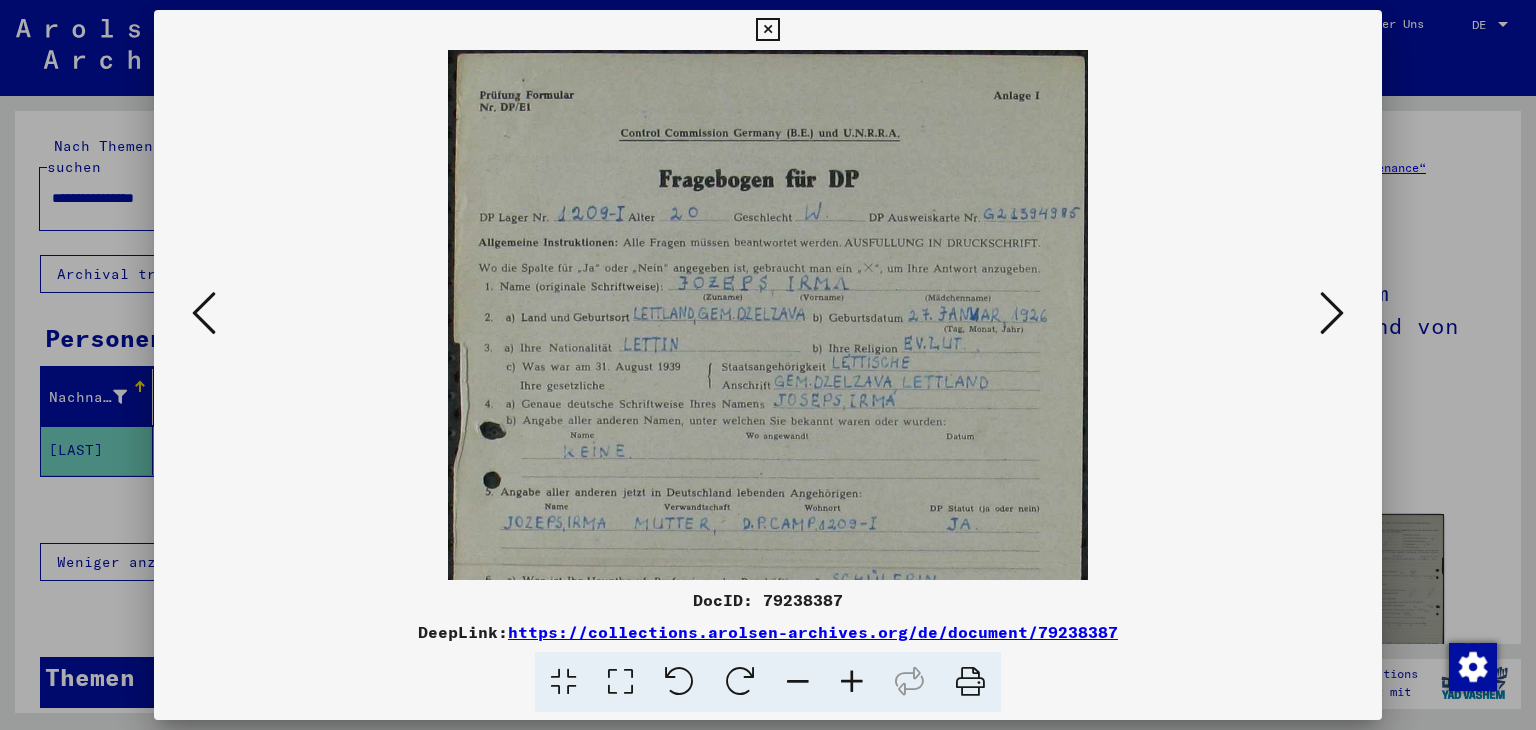 click at bounding box center (852, 682) 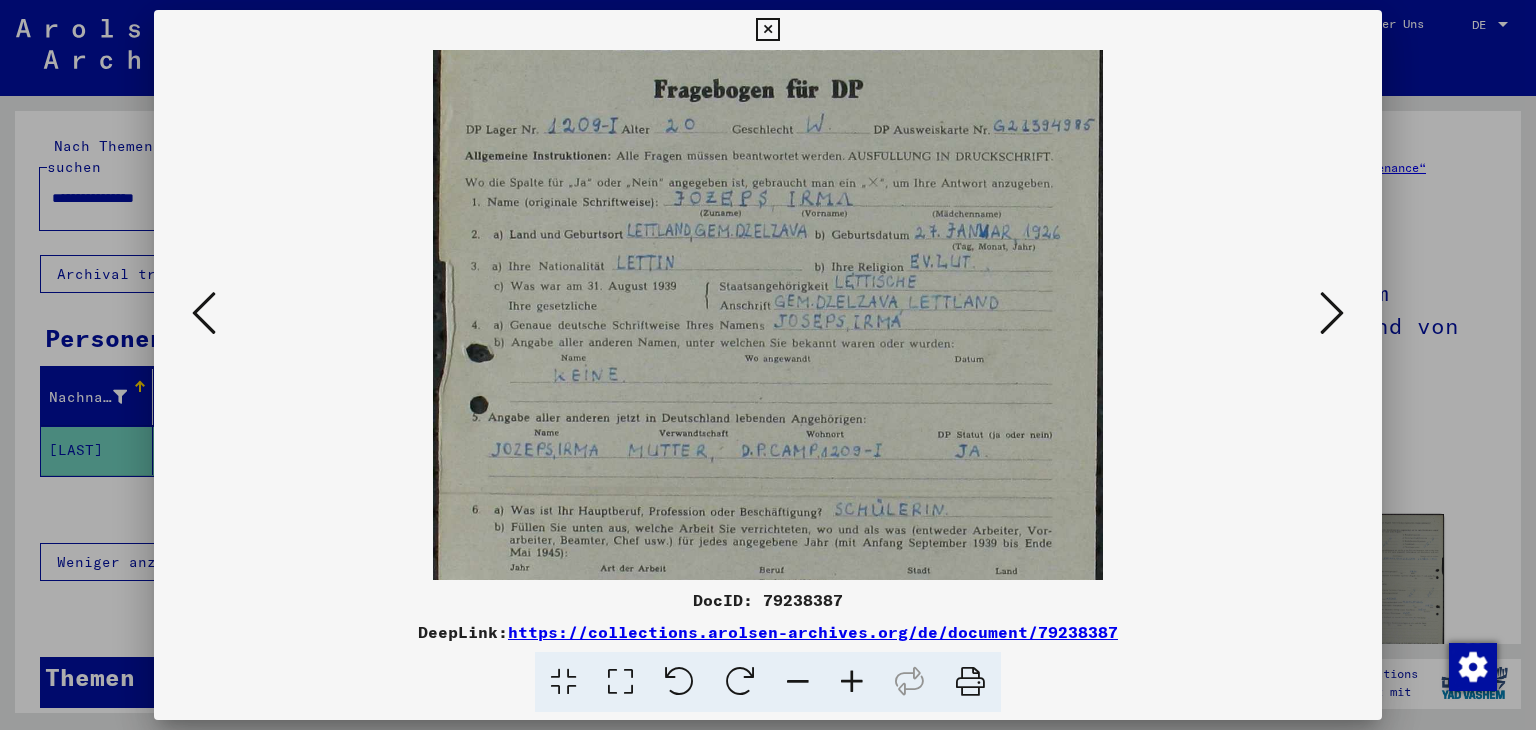 scroll, scrollTop: 121, scrollLeft: 0, axis: vertical 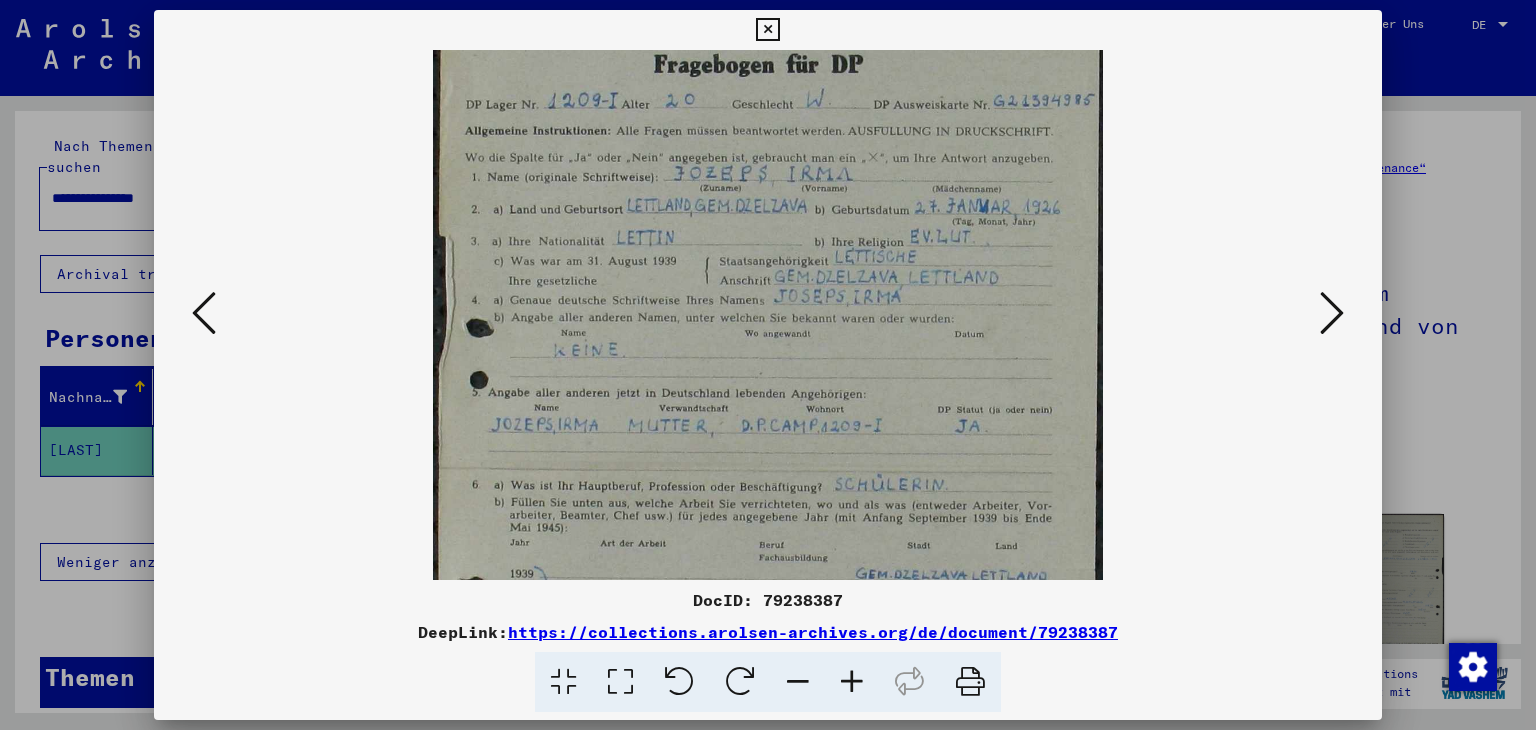 drag, startPoint x: 895, startPoint y: 488, endPoint x: 895, endPoint y: 368, distance: 120 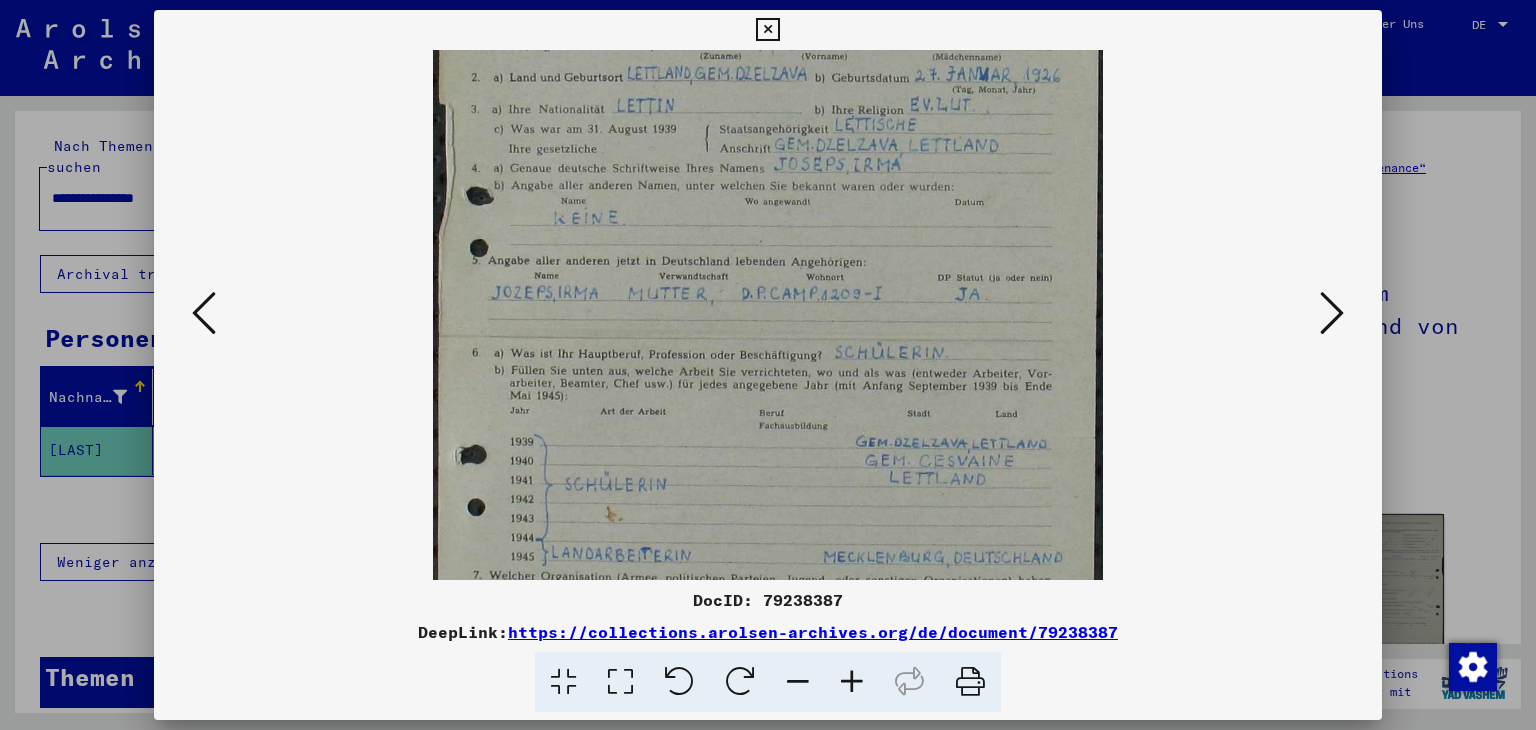 scroll, scrollTop: 254, scrollLeft: 0, axis: vertical 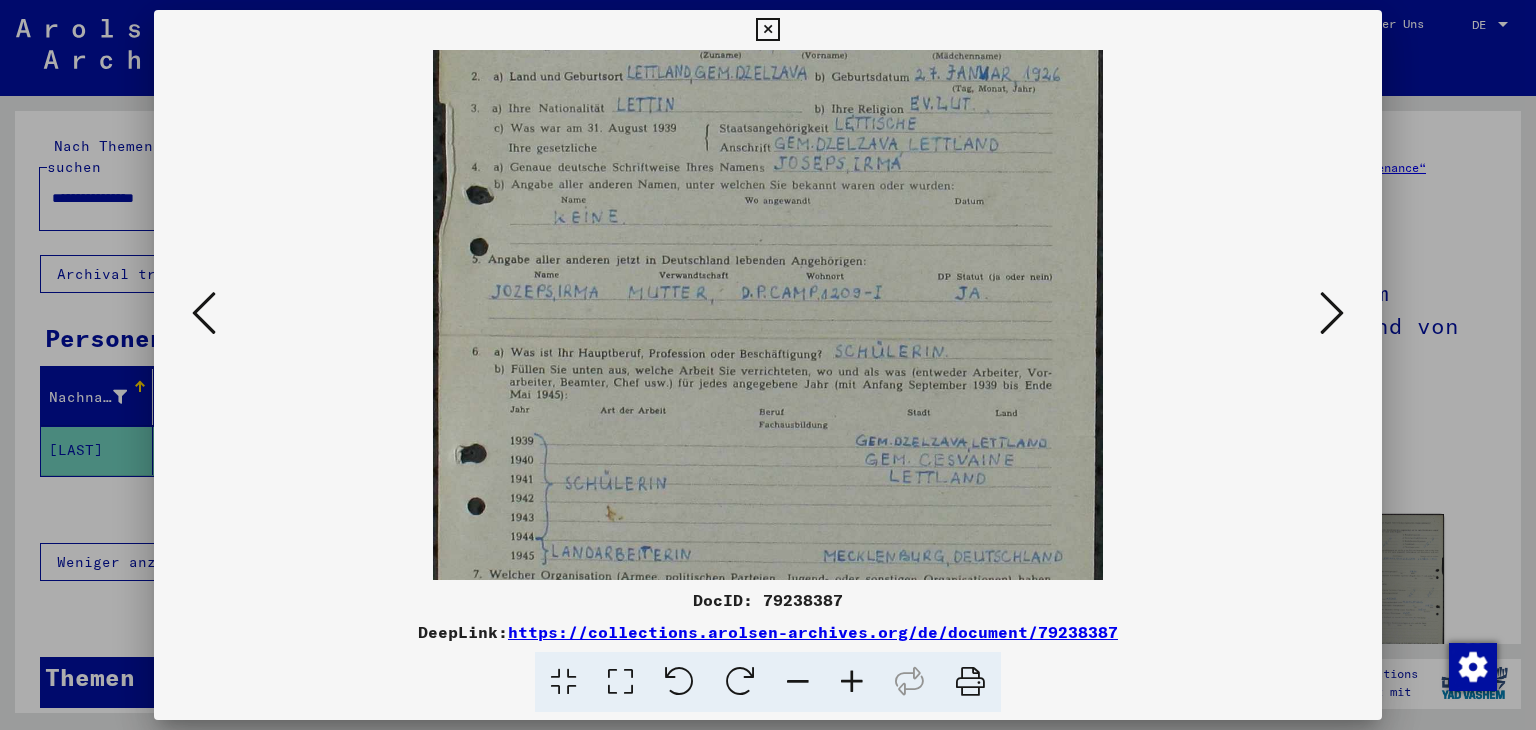 drag, startPoint x: 911, startPoint y: 422, endPoint x: 901, endPoint y: 292, distance: 130.38405 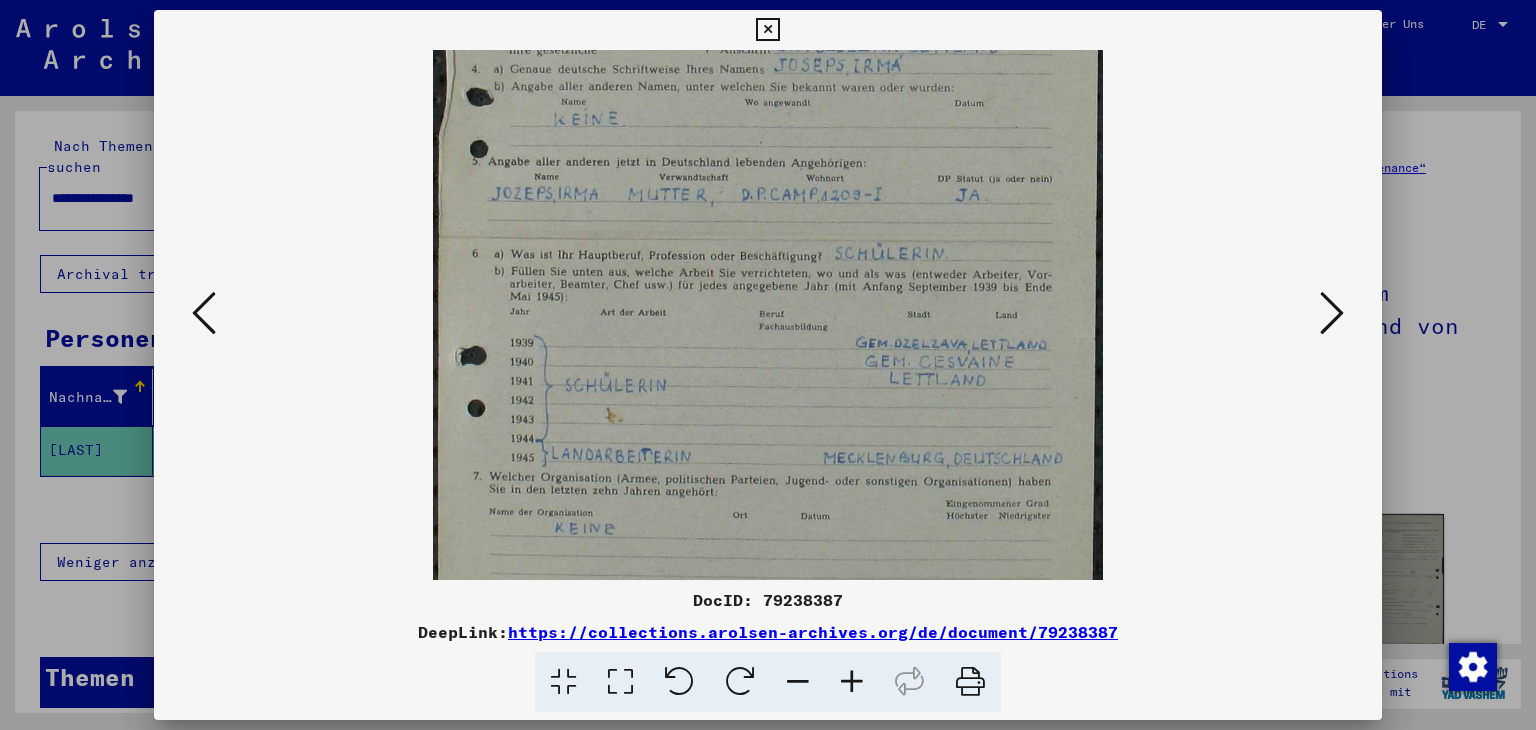 scroll, scrollTop: 357, scrollLeft: 0, axis: vertical 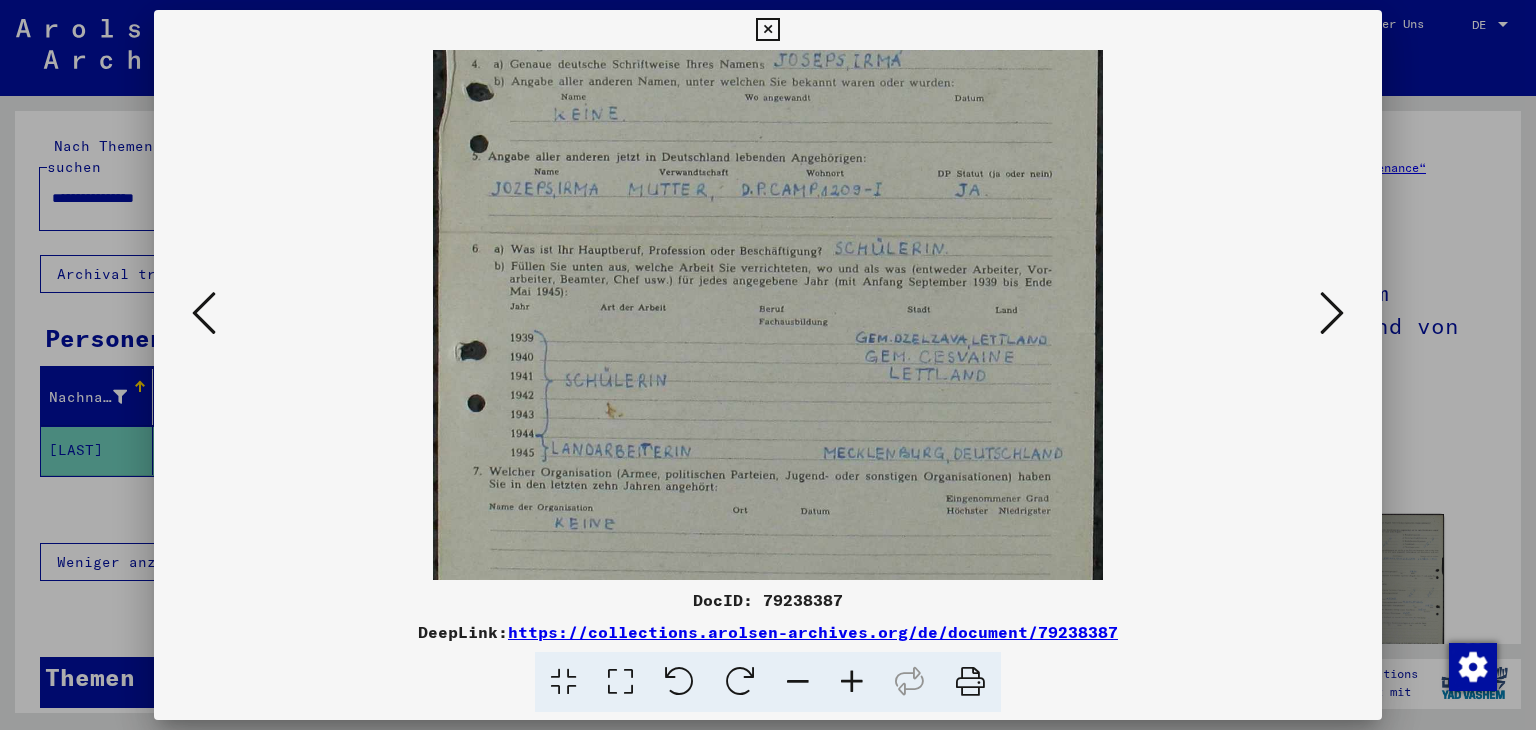 drag, startPoint x: 962, startPoint y: 431, endPoint x: 962, endPoint y: 329, distance: 102 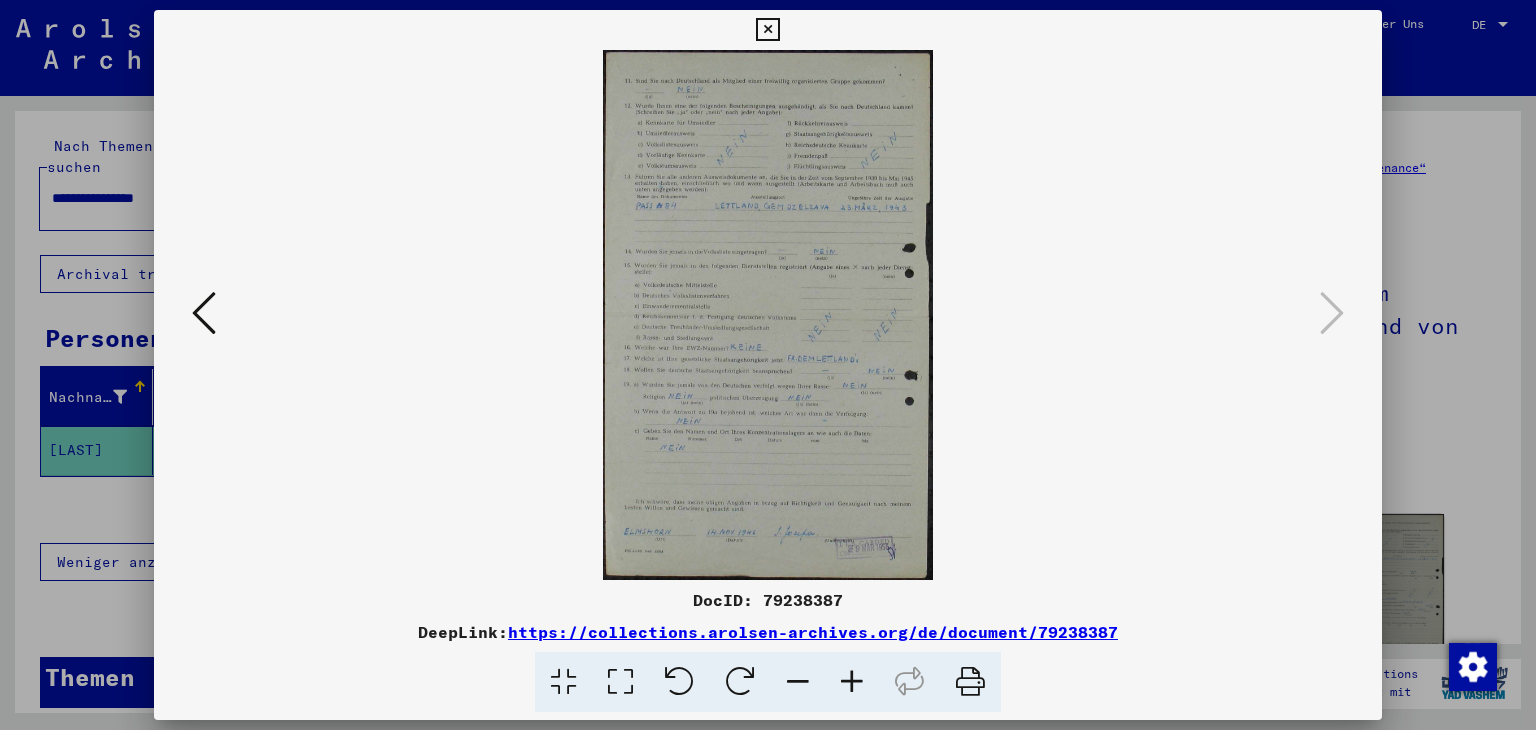 click at bounding box center [852, 682] 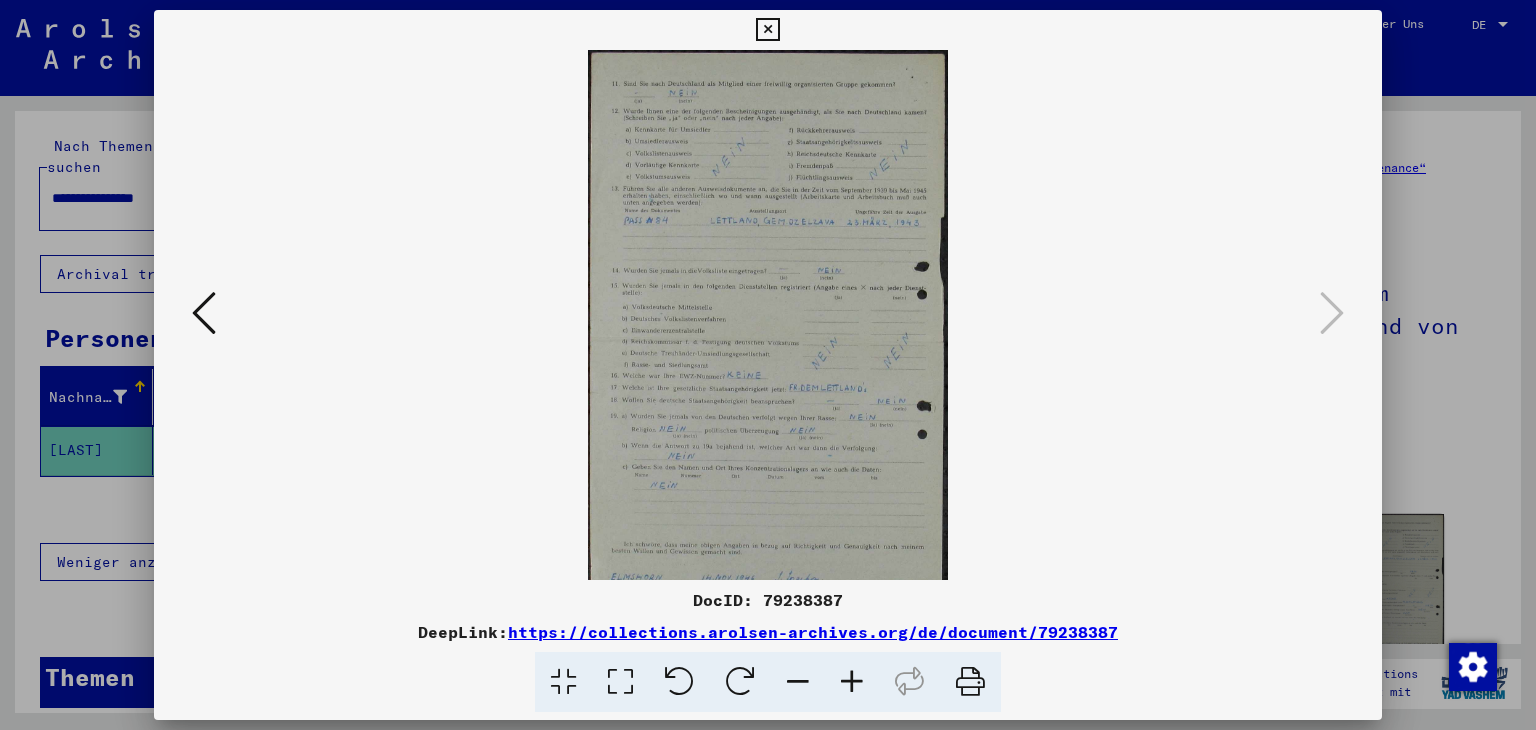 click at bounding box center (852, 682) 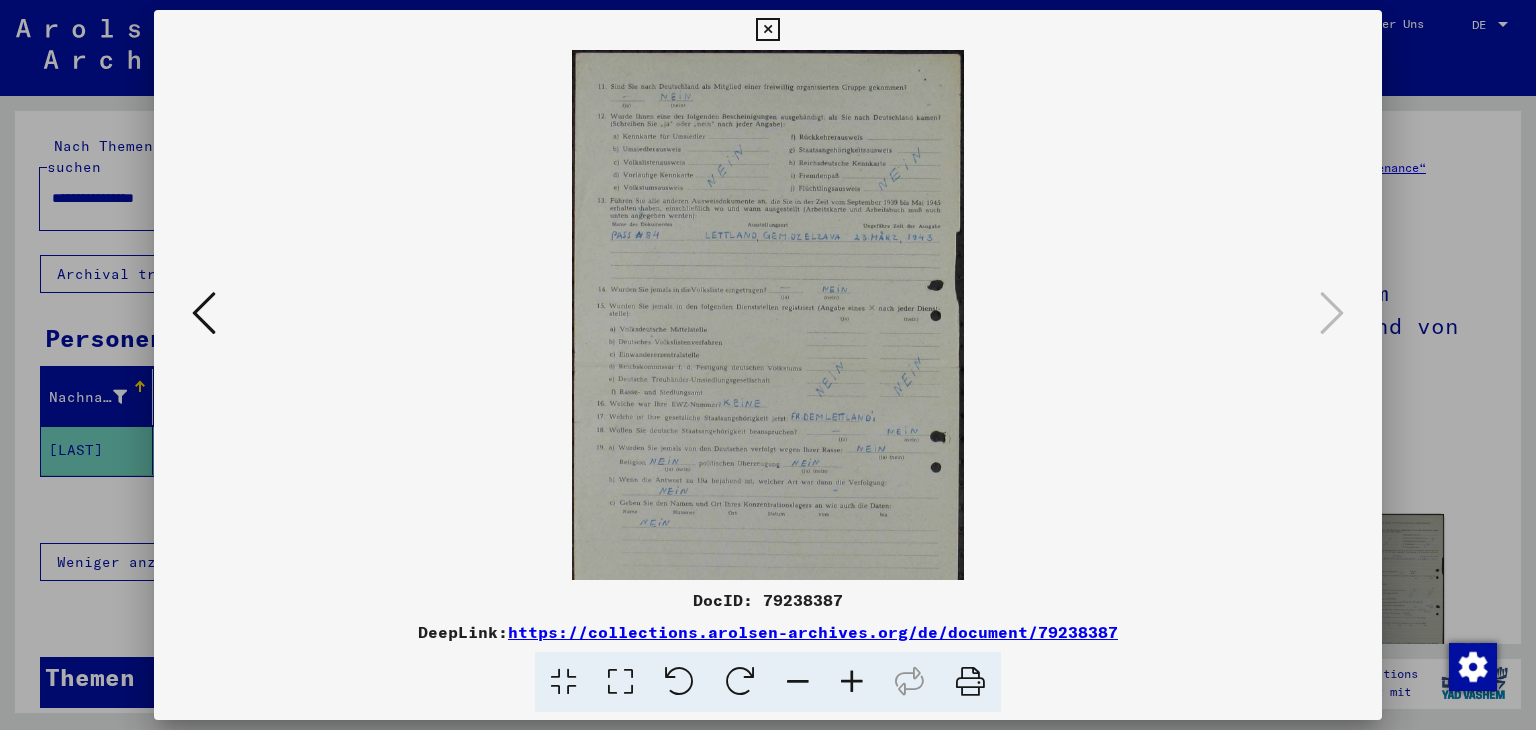 click at bounding box center [852, 682] 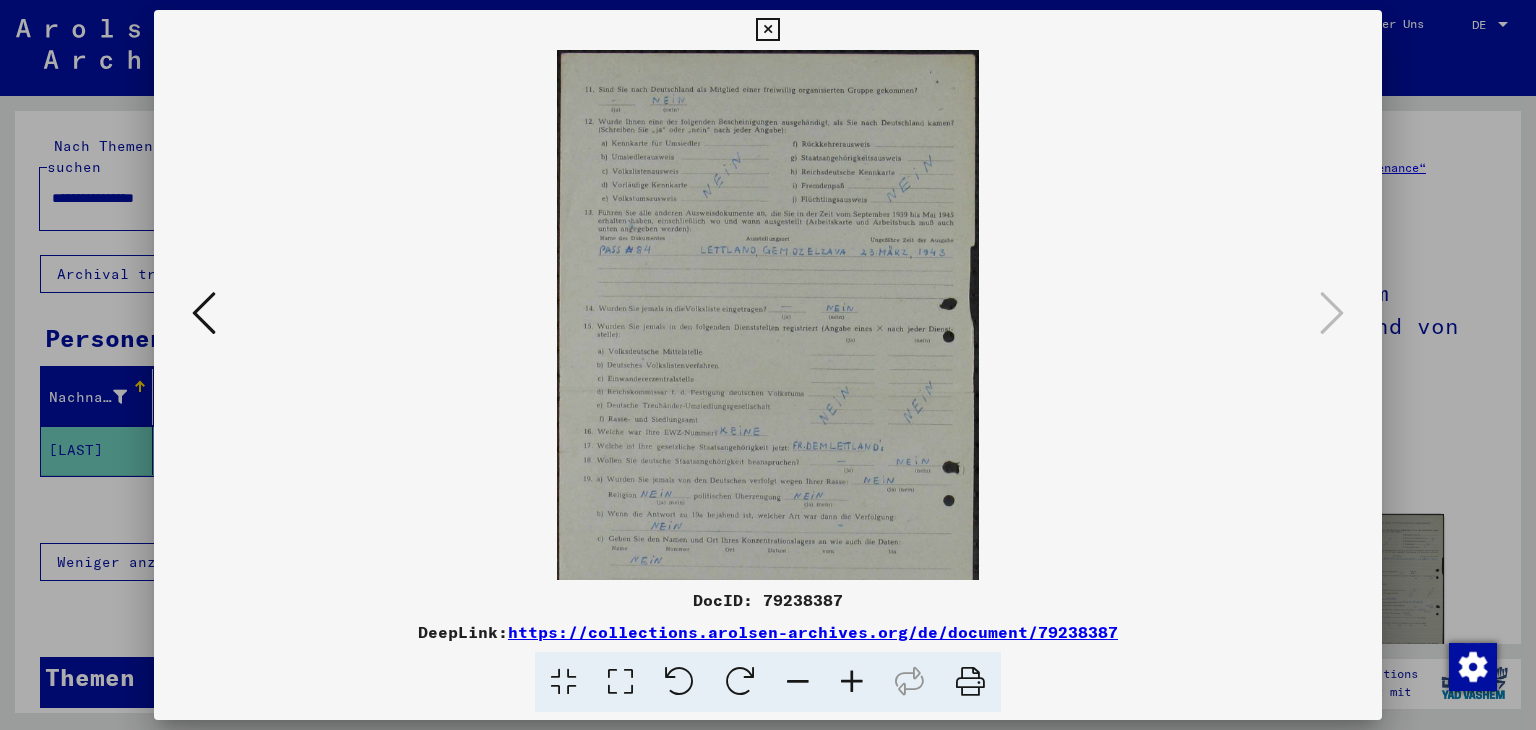 click at bounding box center (852, 682) 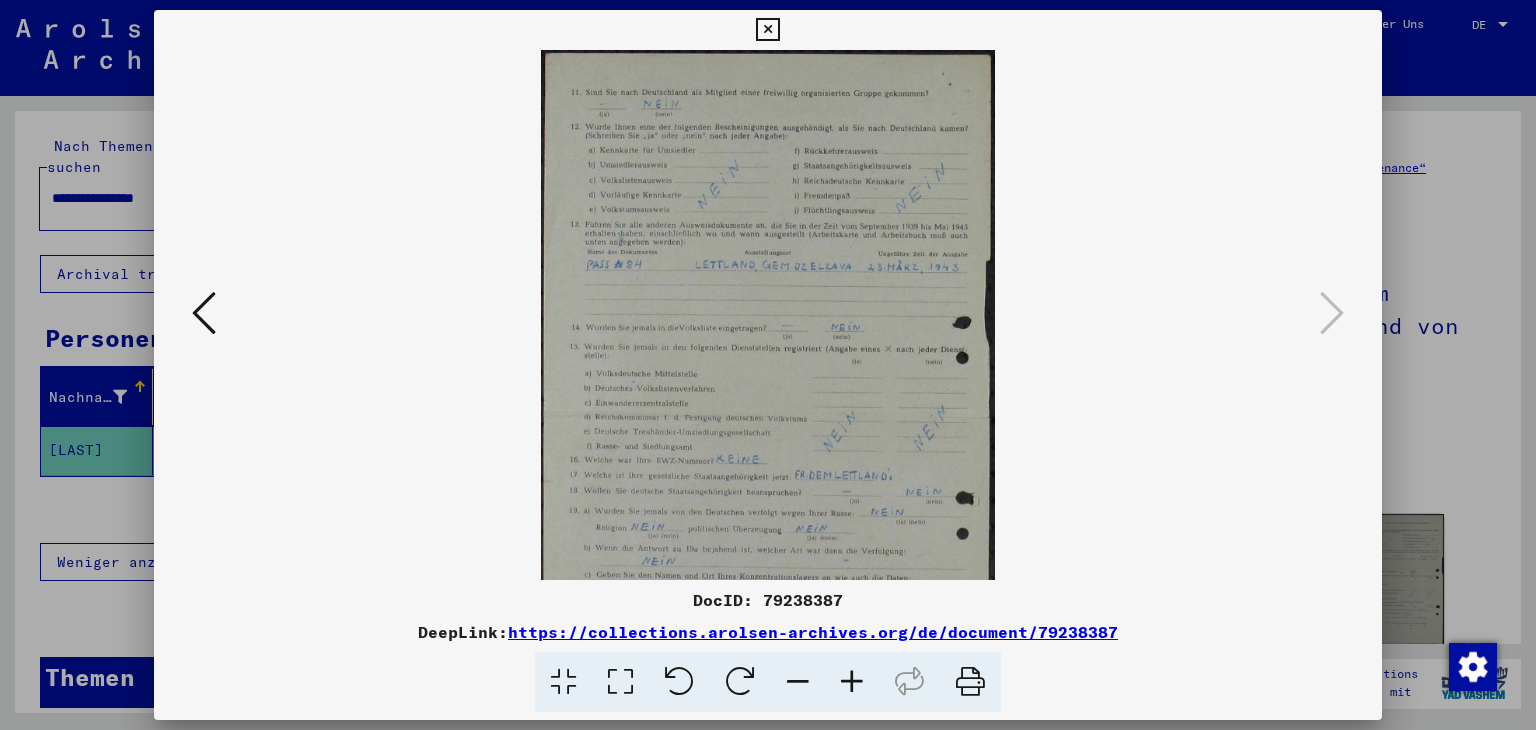 click at bounding box center [852, 682] 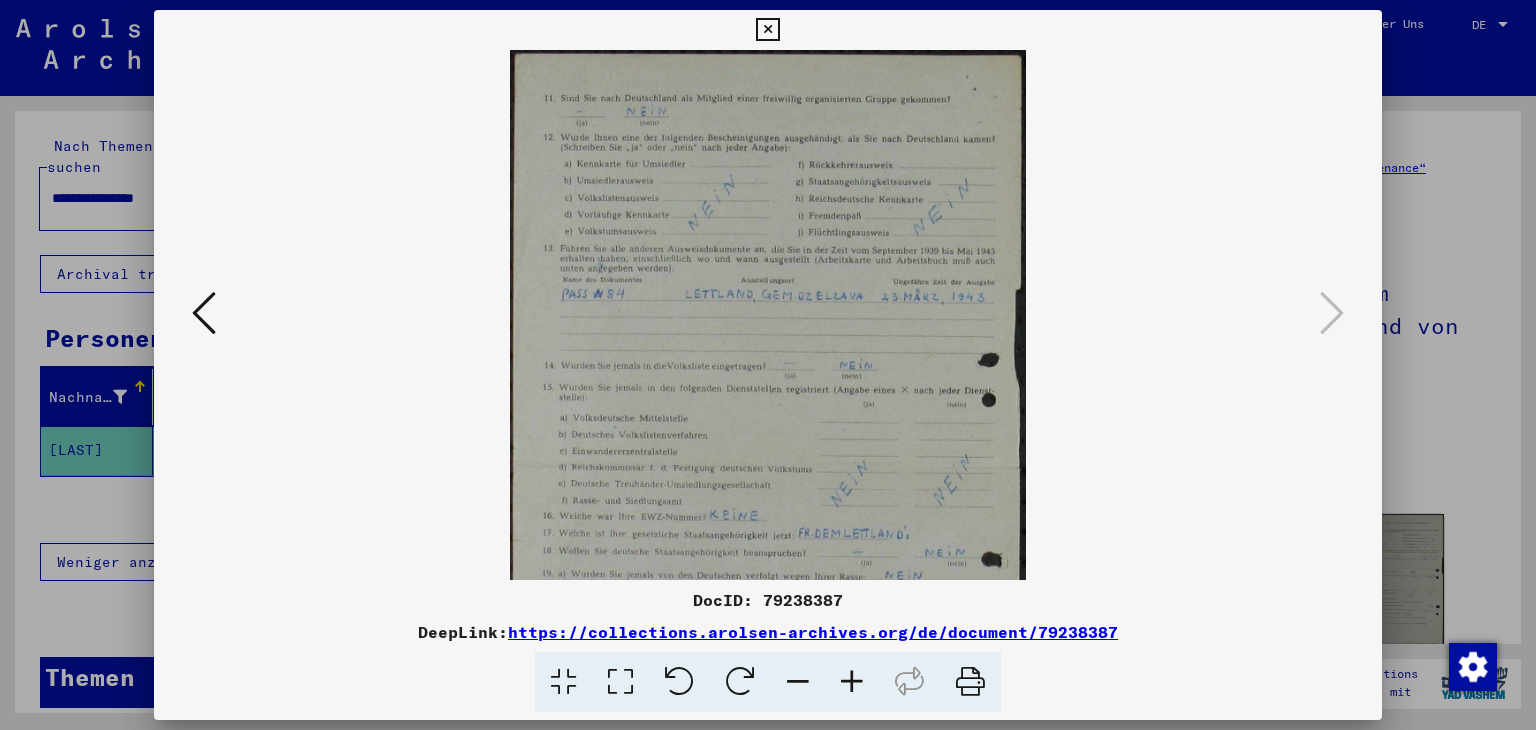 click at bounding box center (852, 682) 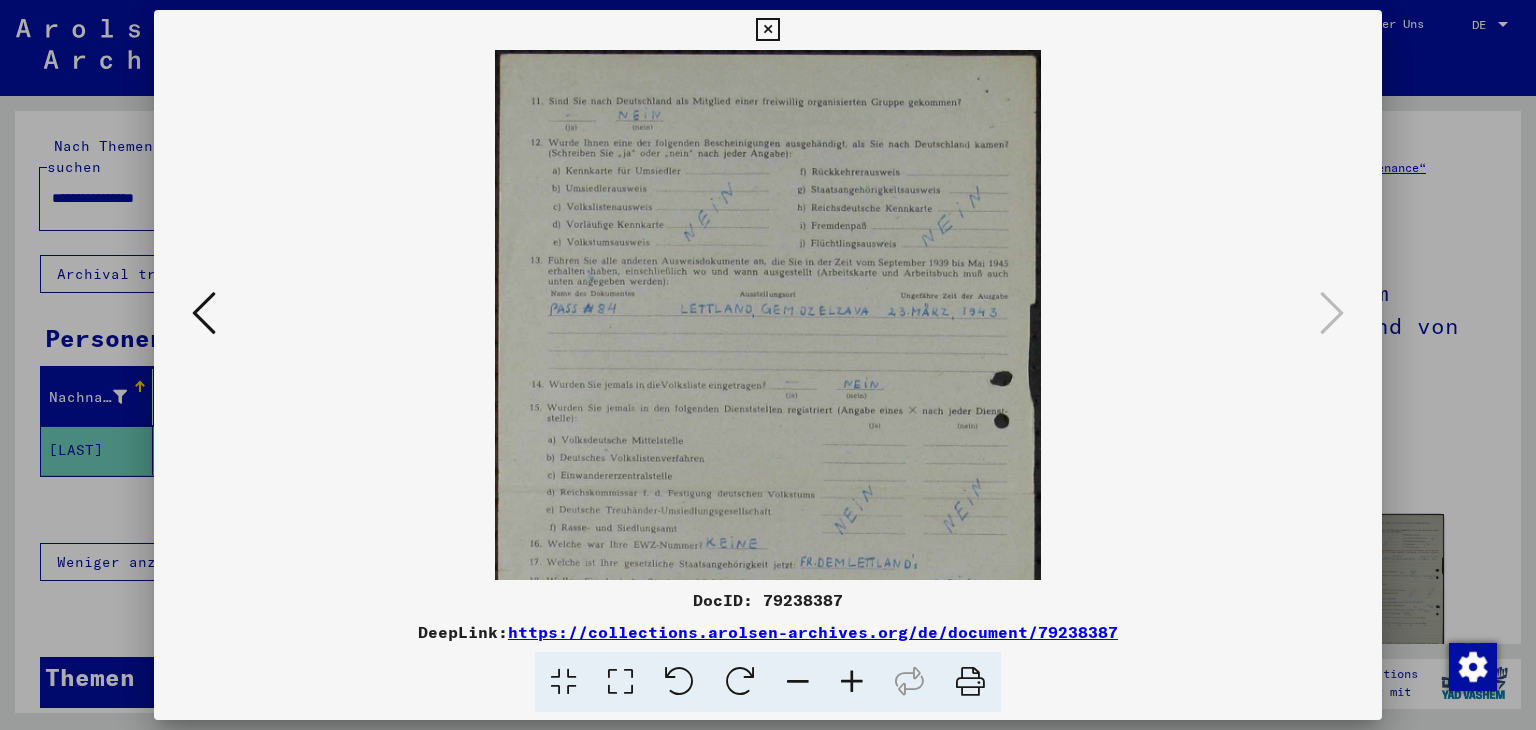 click at bounding box center [852, 682] 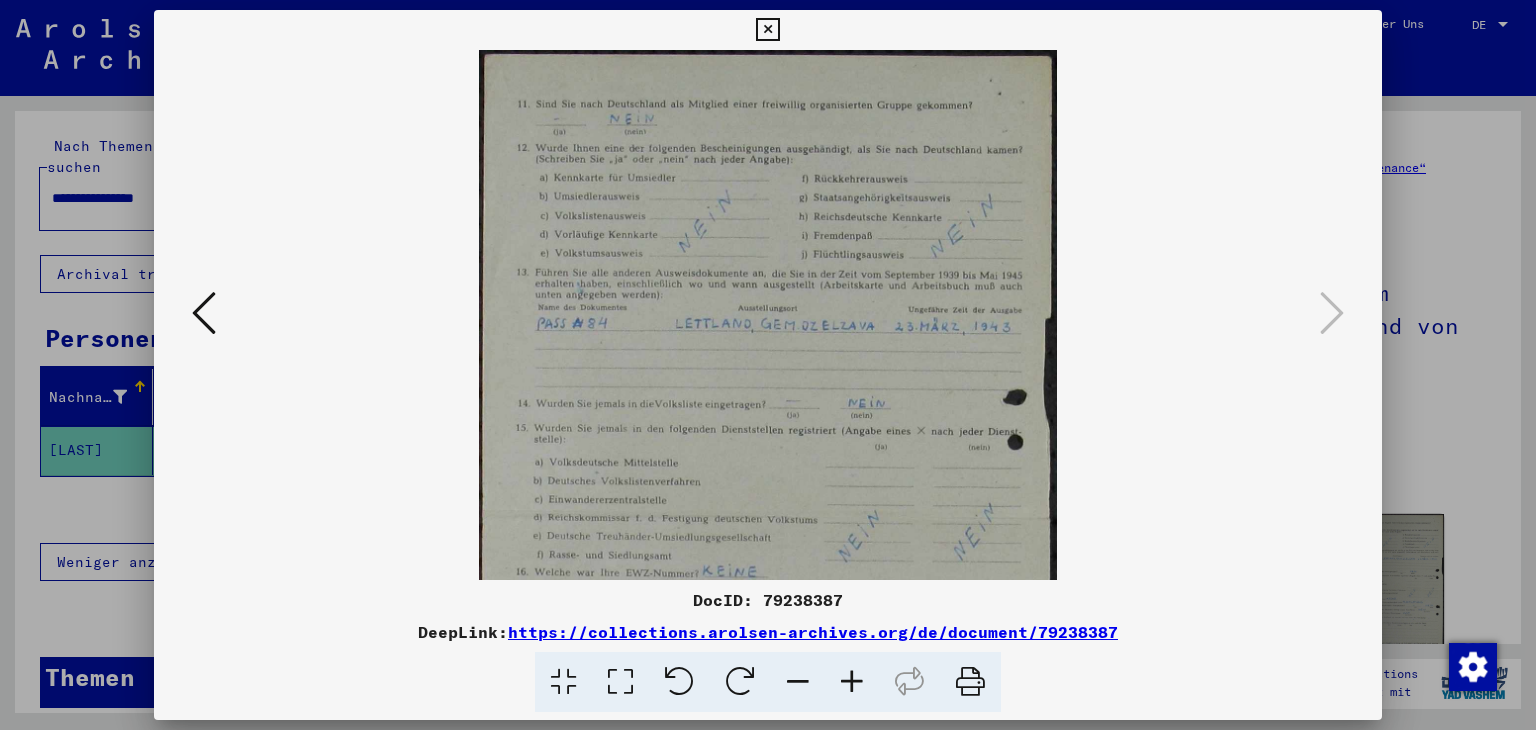 click at bounding box center [852, 682] 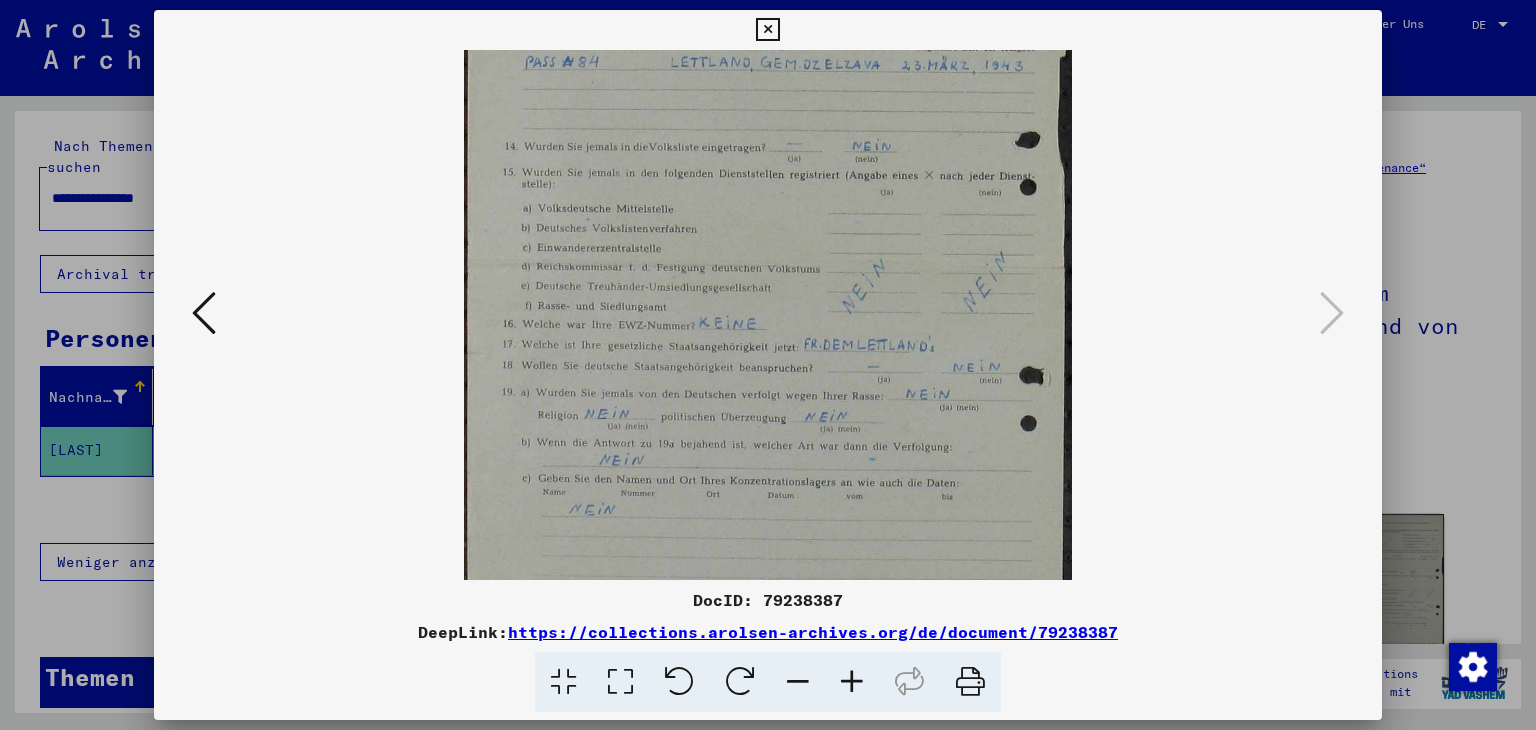 scroll, scrollTop: 301, scrollLeft: 0, axis: vertical 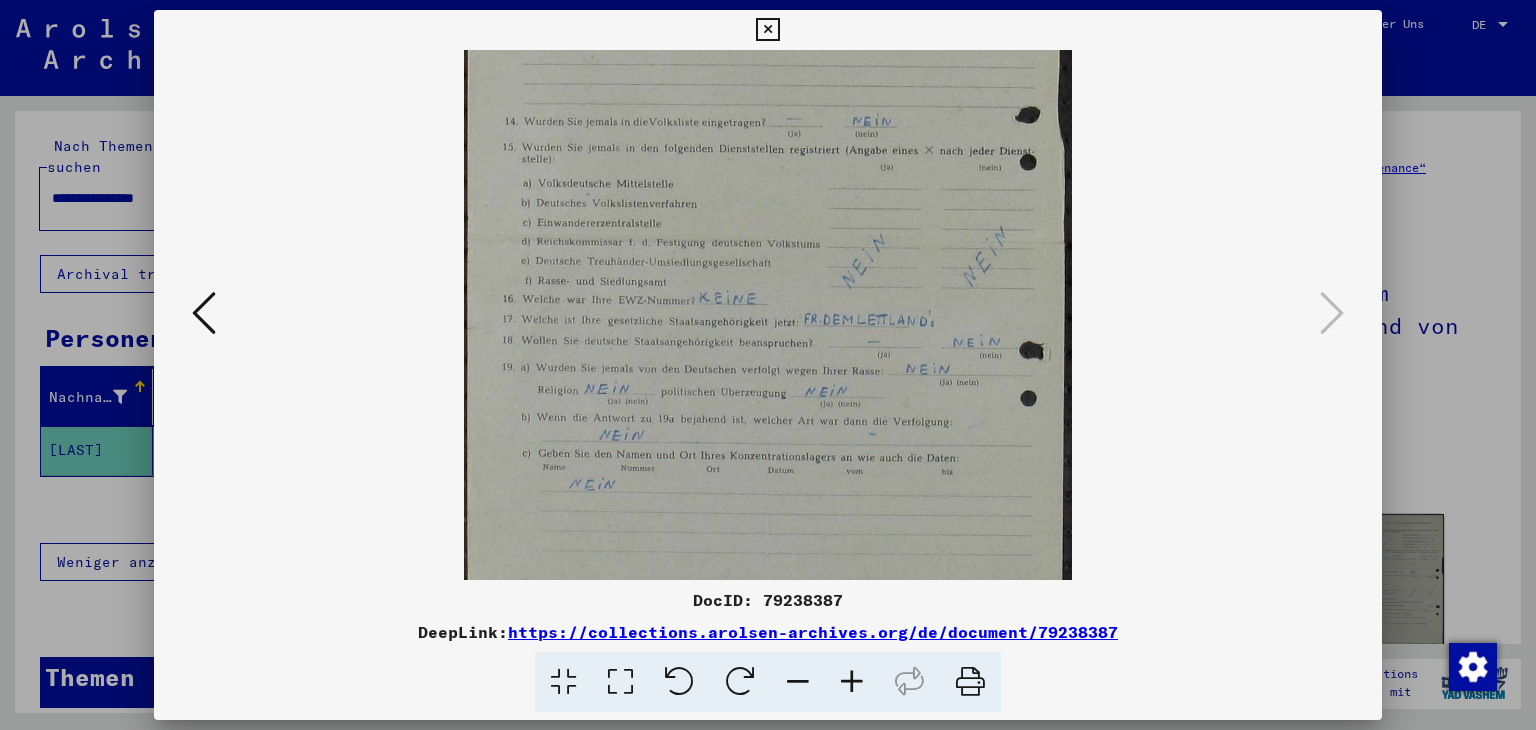 drag, startPoint x: 998, startPoint y: 433, endPoint x: 987, endPoint y: 133, distance: 300.2016 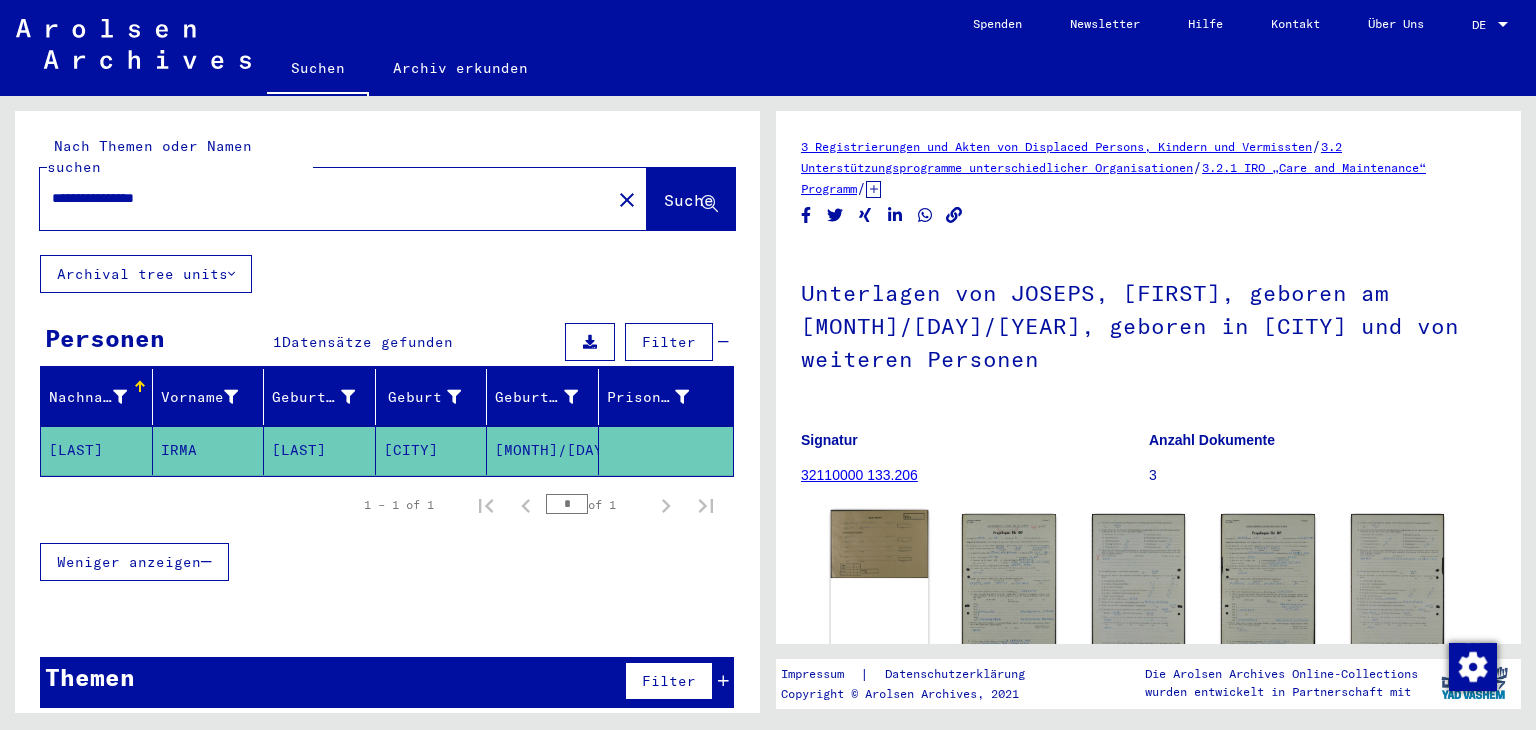 click 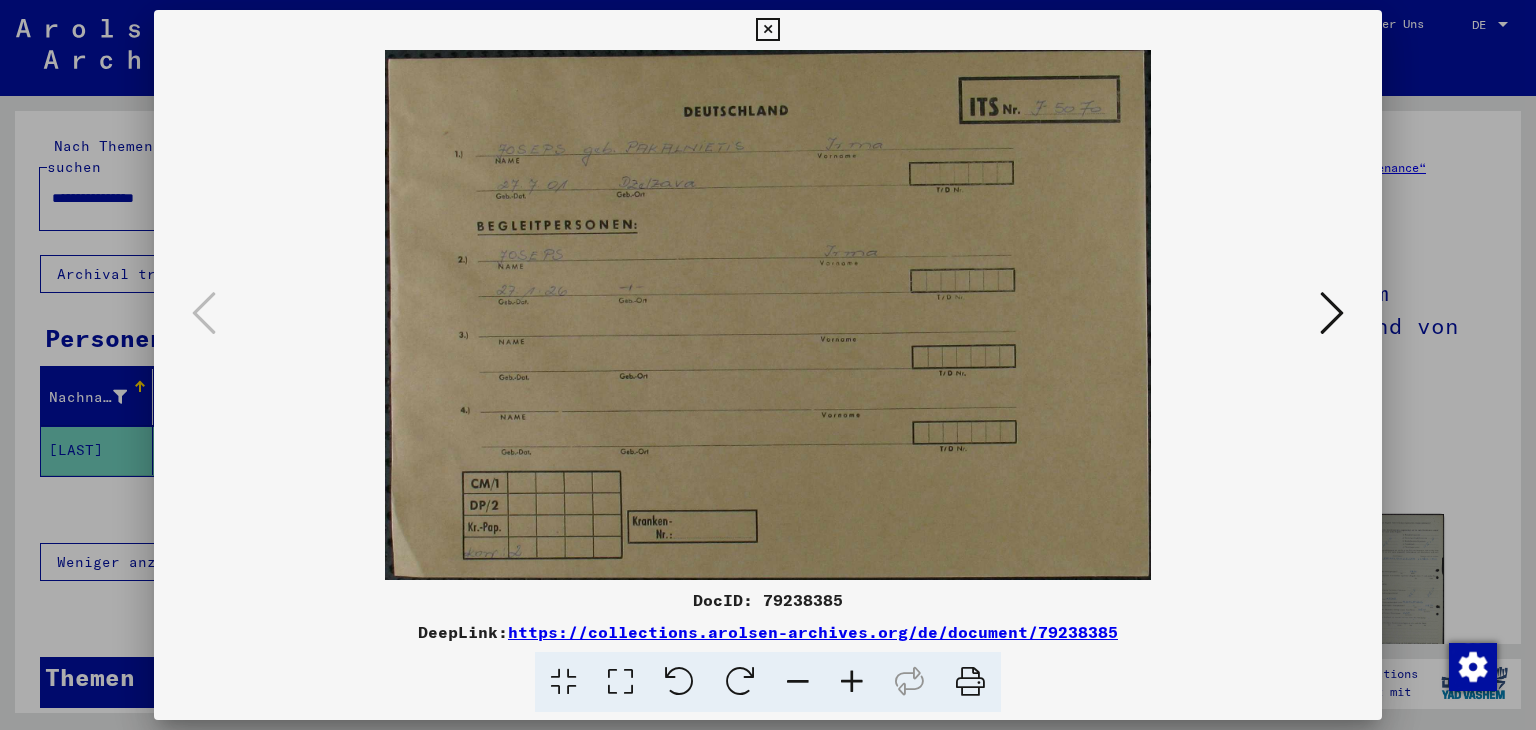 click at bounding box center (852, 682) 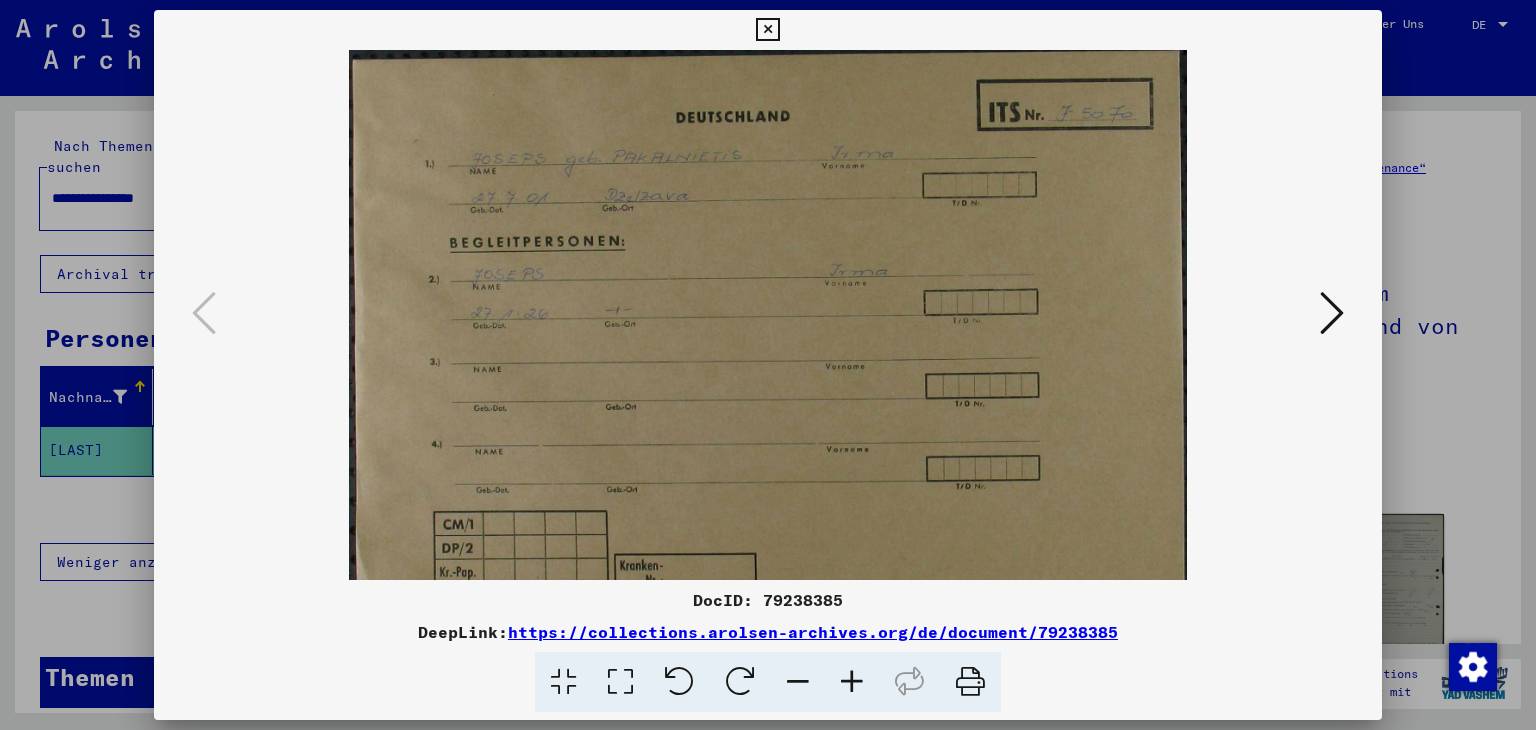 click at bounding box center [852, 682] 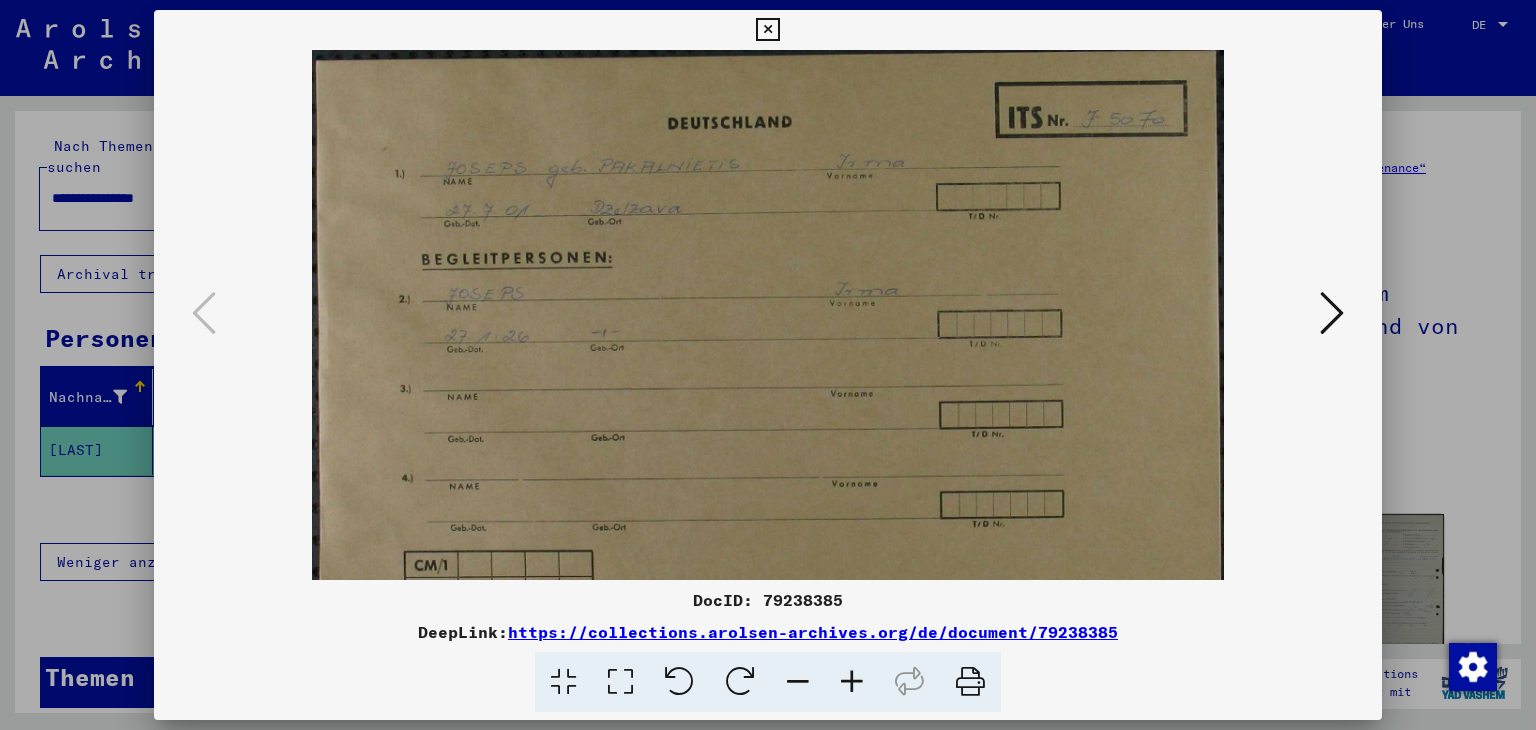 click at bounding box center [852, 682] 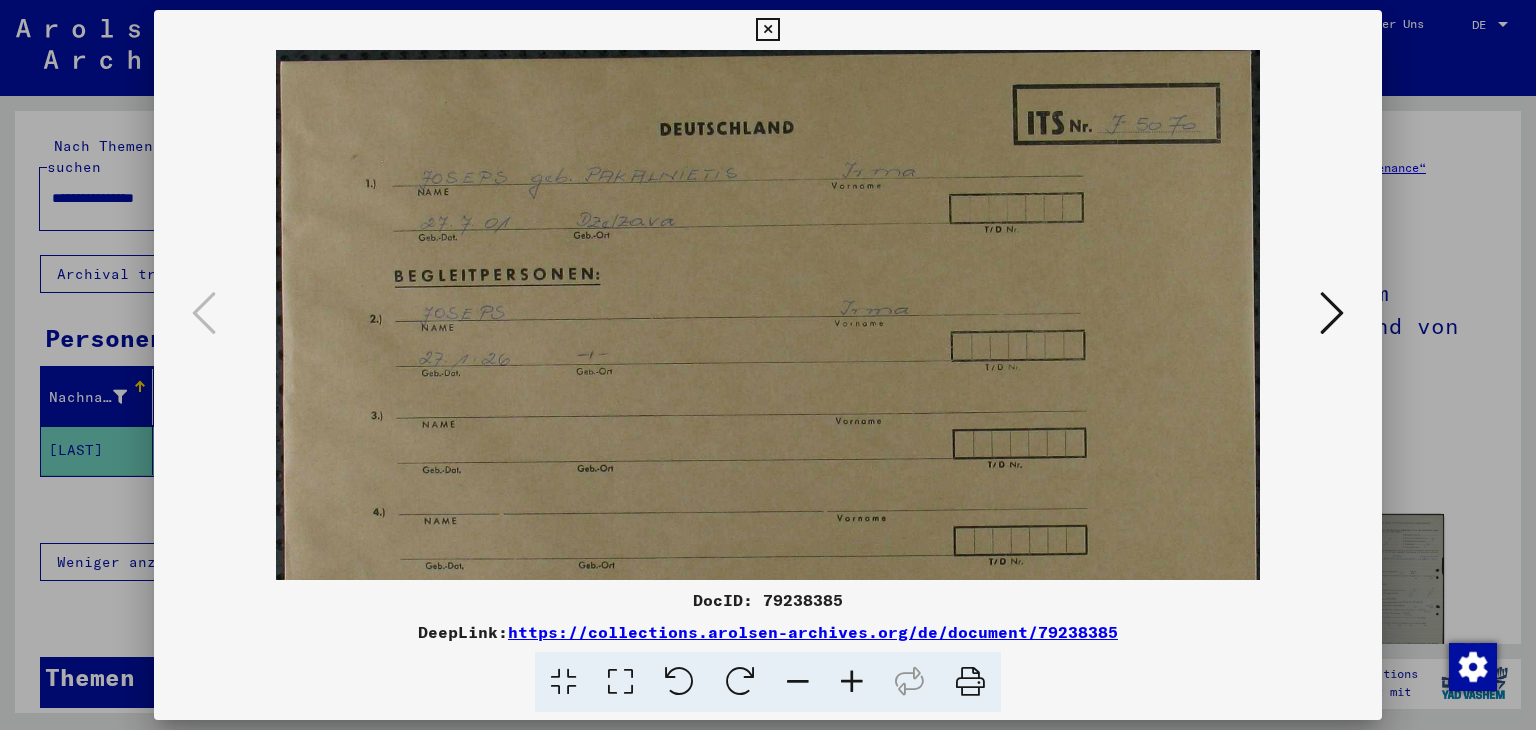 click at bounding box center [852, 682] 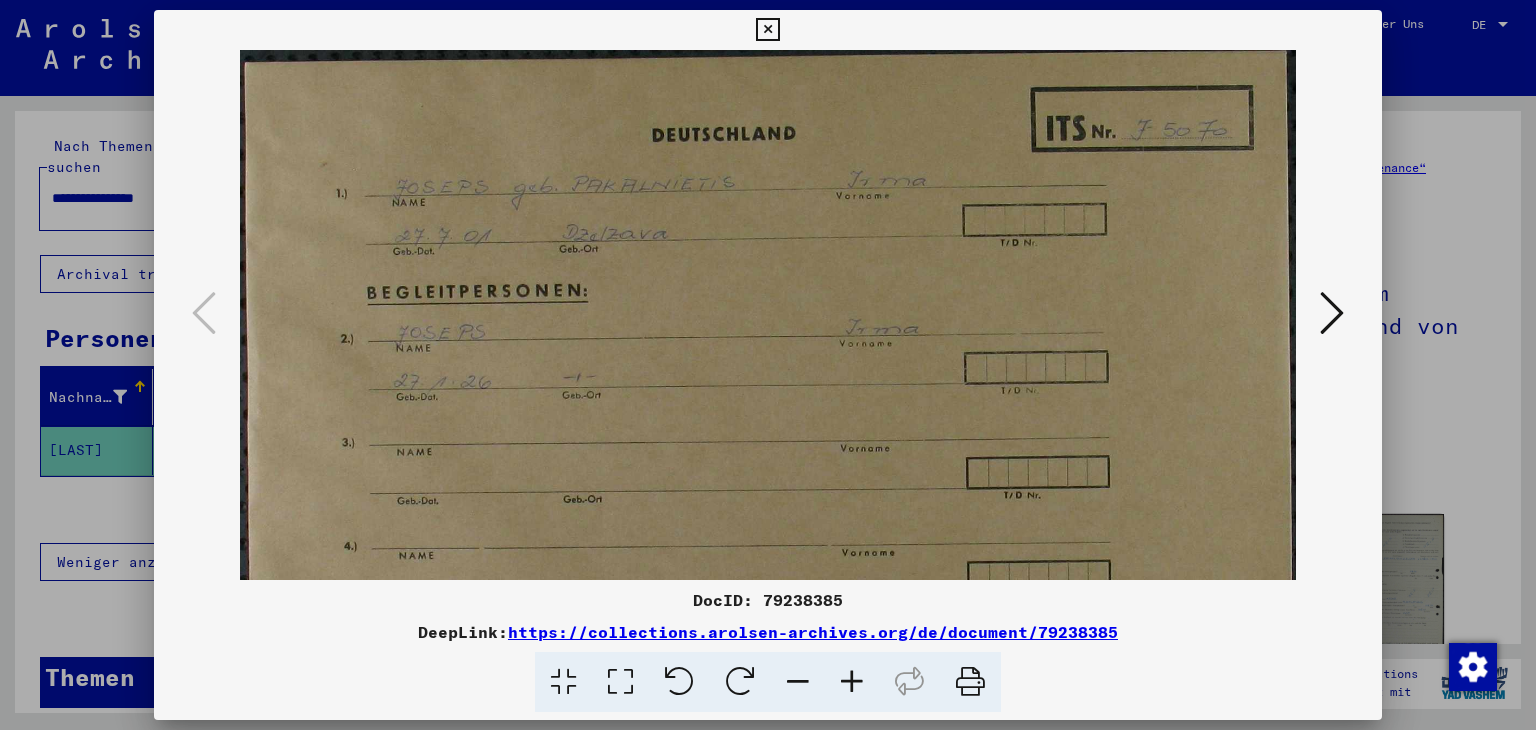click at bounding box center [1332, 313] 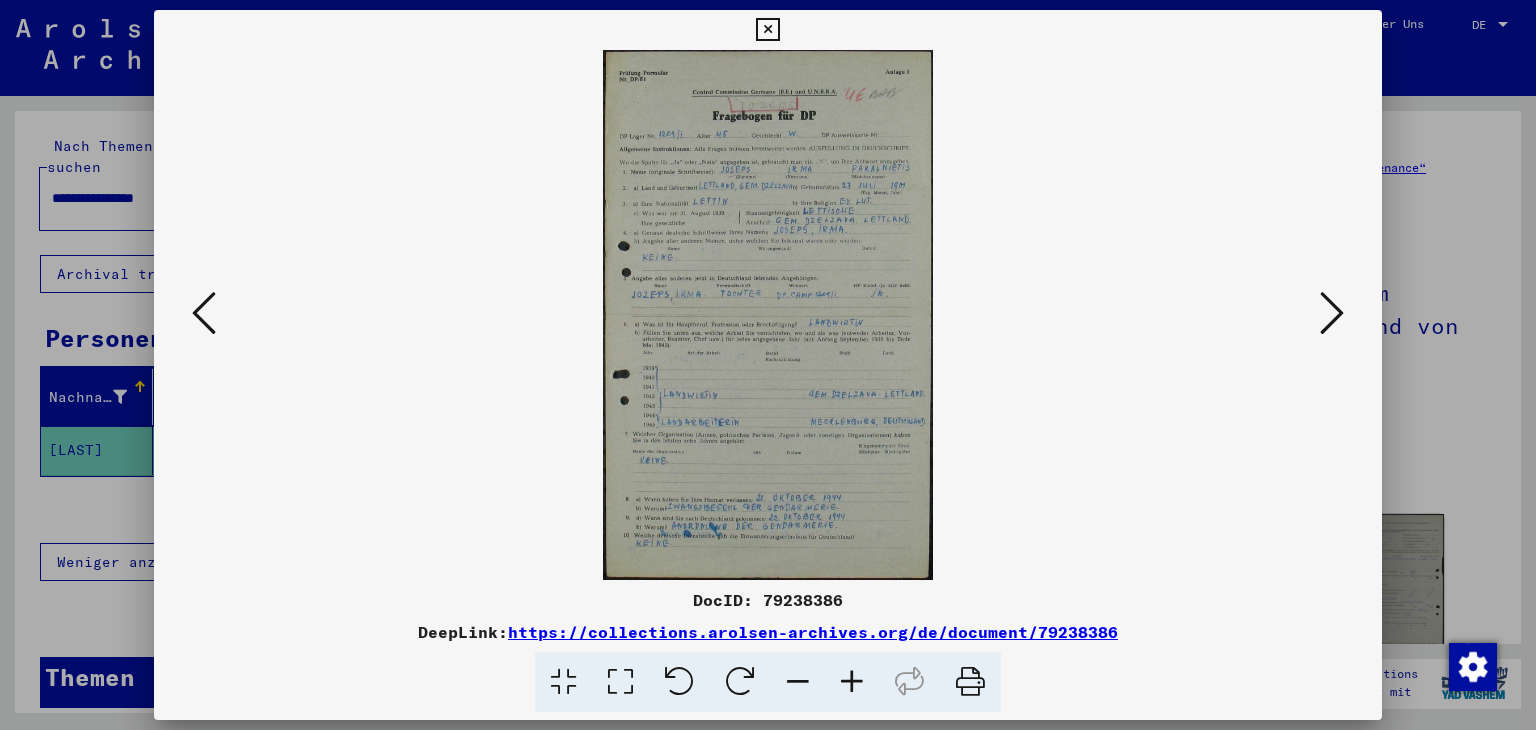 click at bounding box center (852, 682) 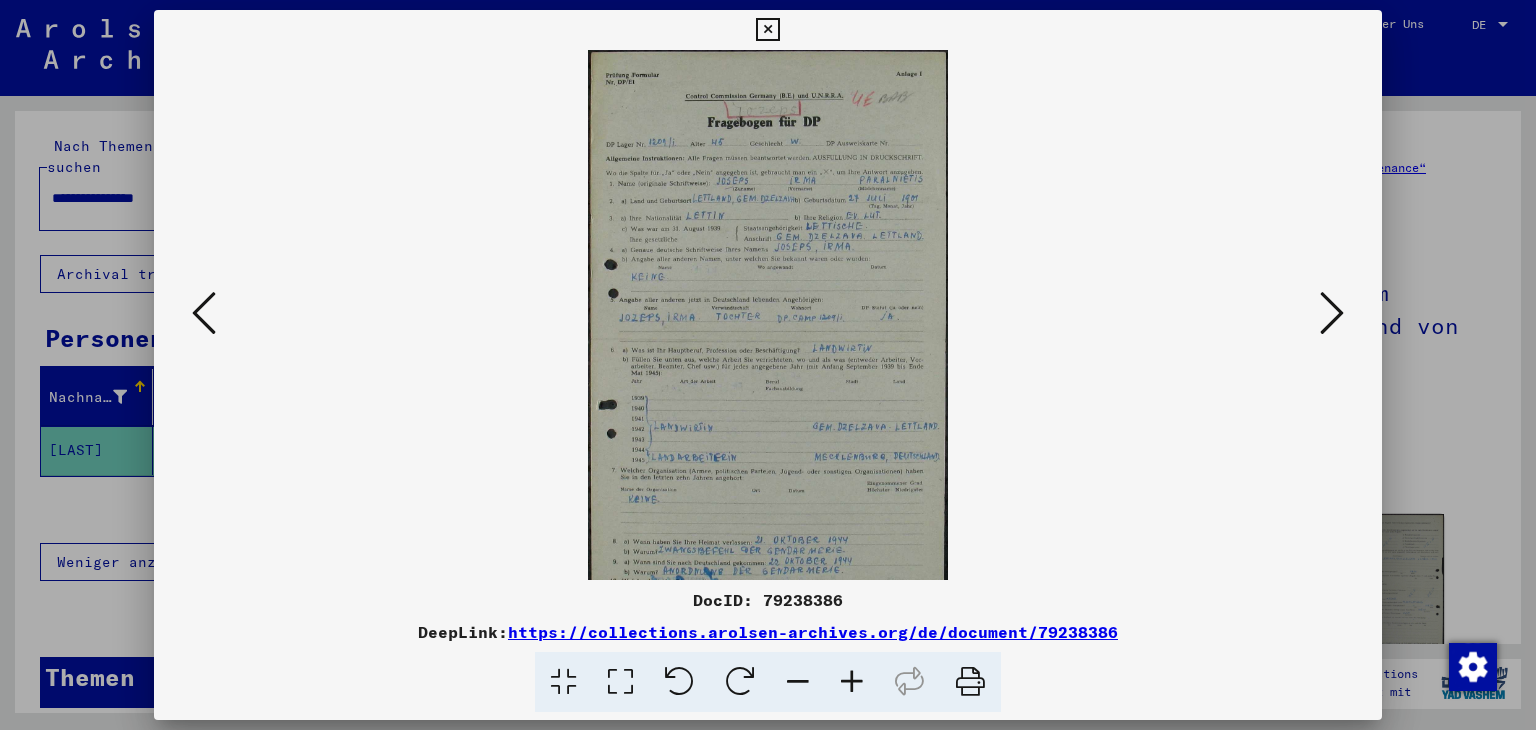click at bounding box center (852, 682) 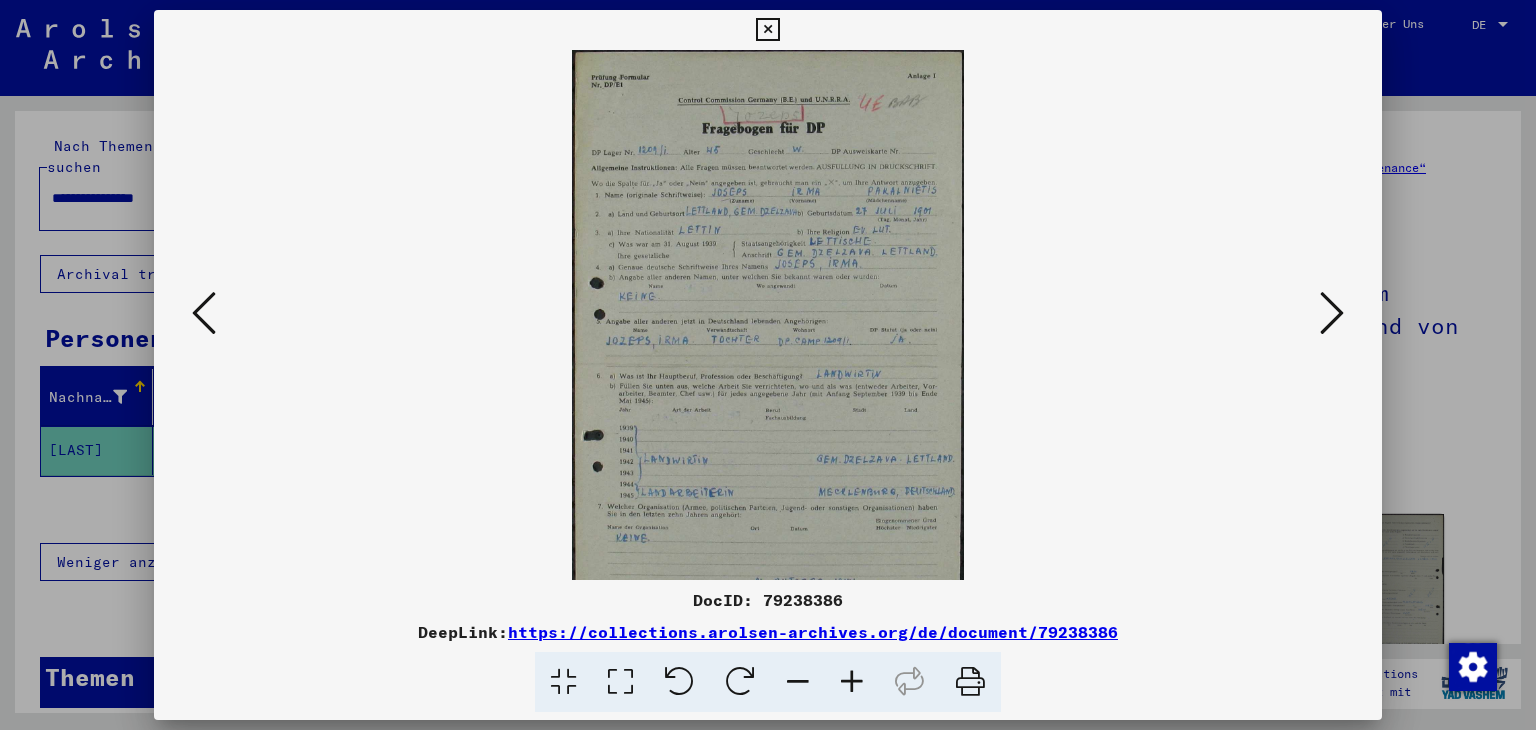 click at bounding box center [852, 682] 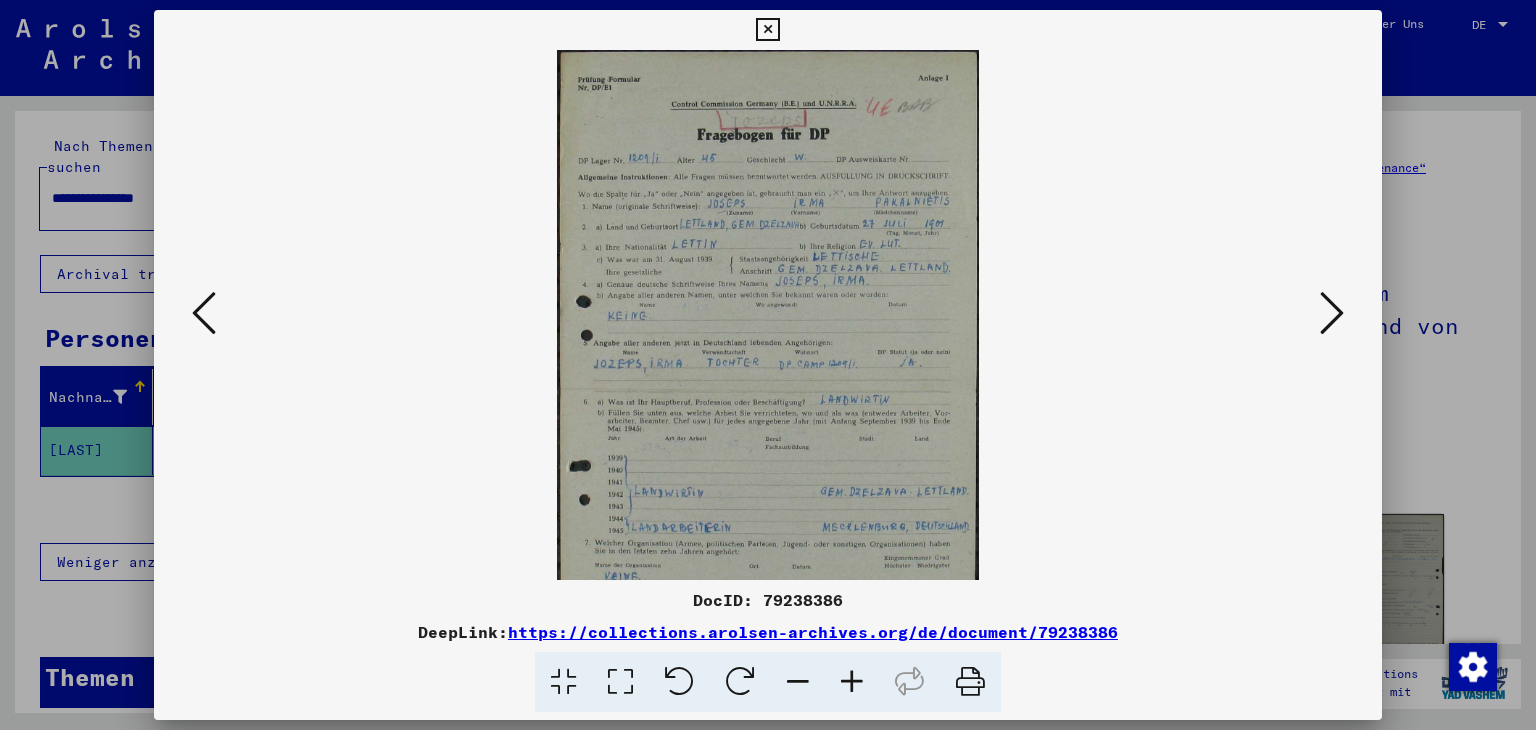 click at bounding box center [852, 682] 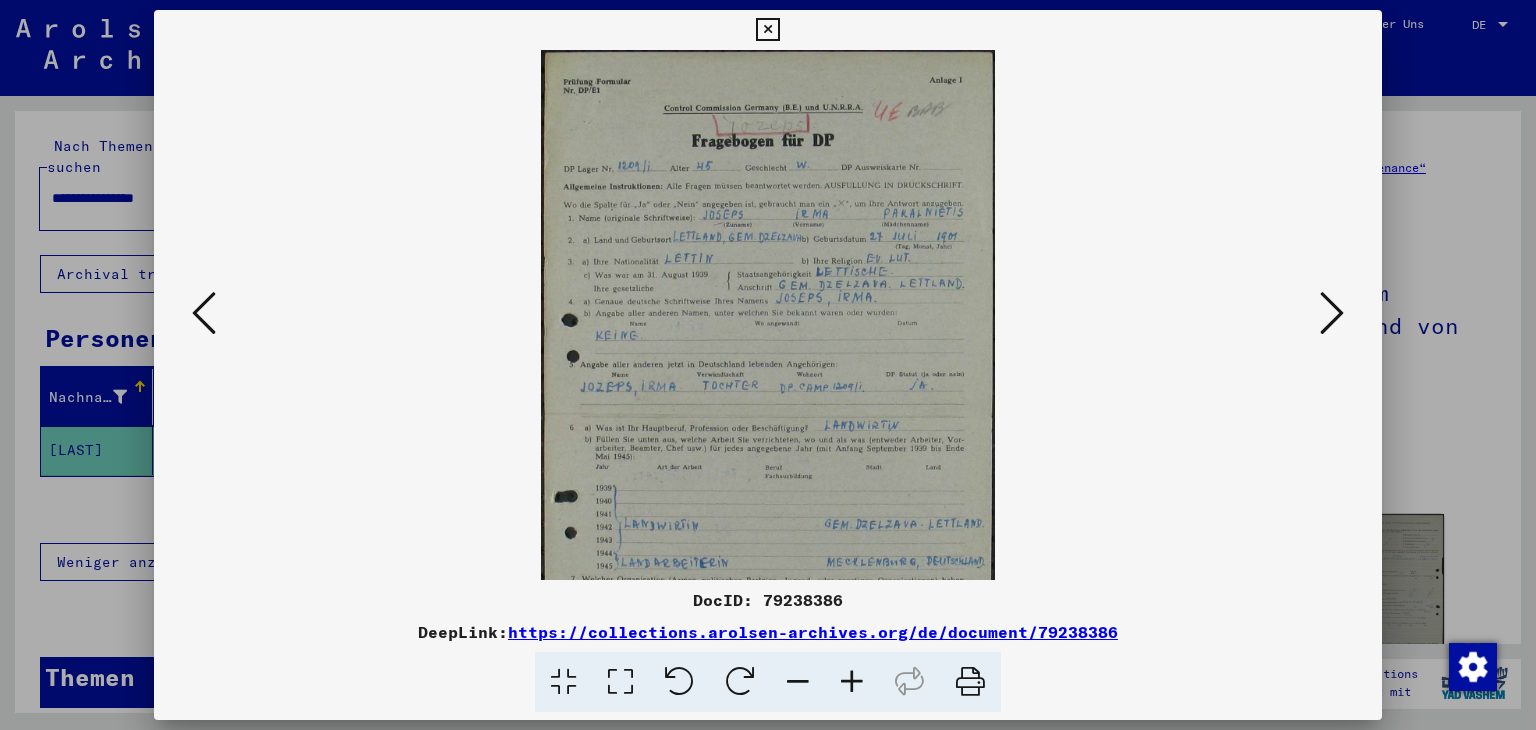 click at bounding box center [852, 682] 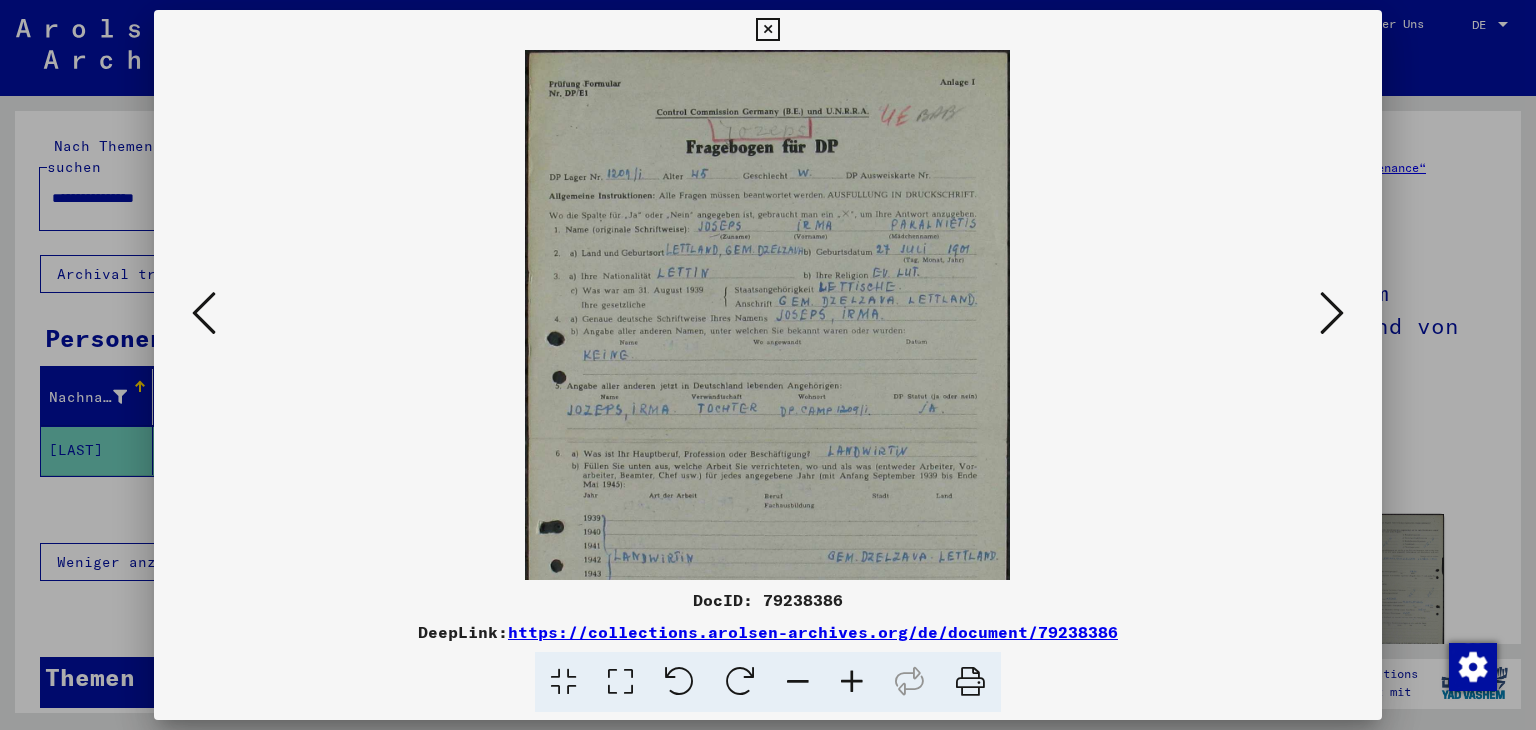 click at bounding box center [852, 682] 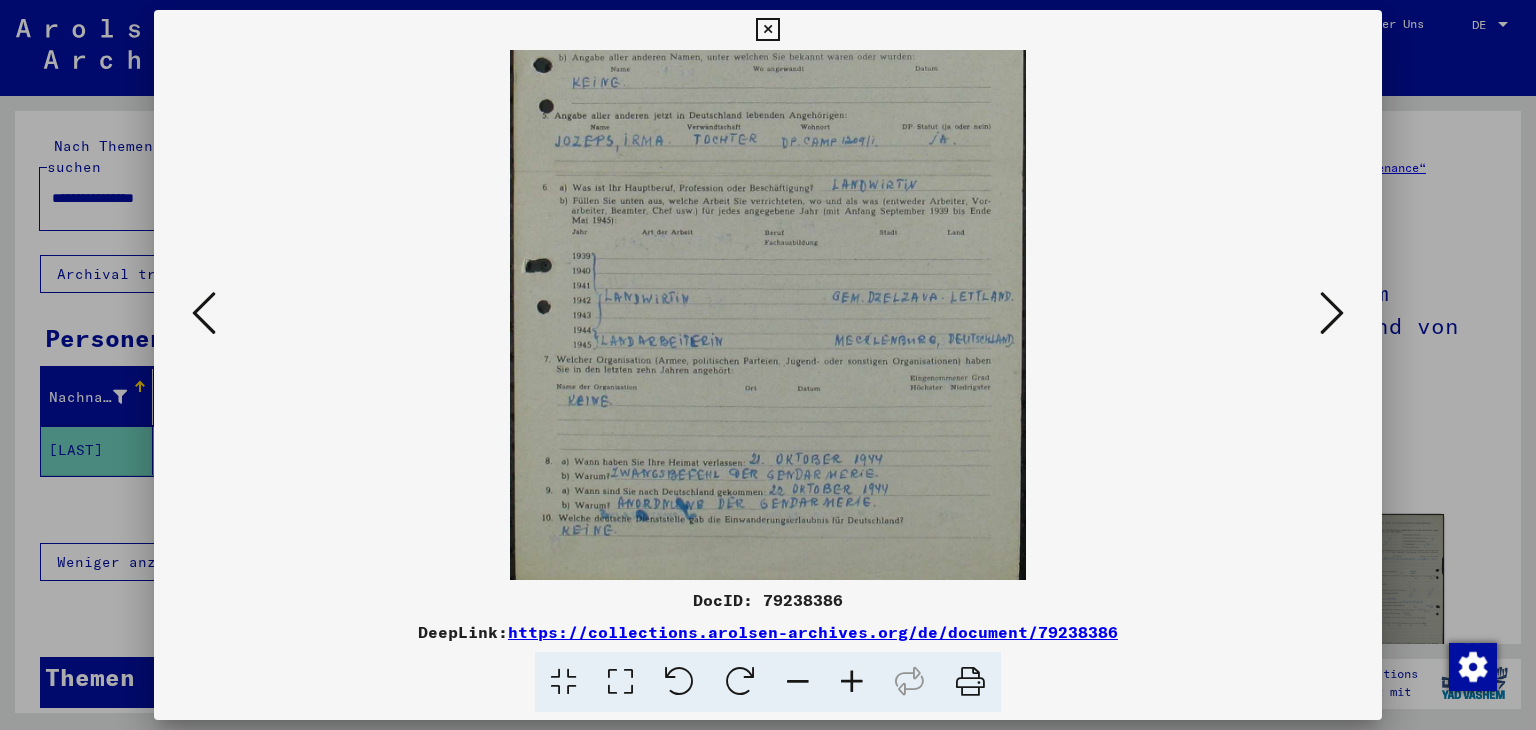 scroll, scrollTop: 300, scrollLeft: 0, axis: vertical 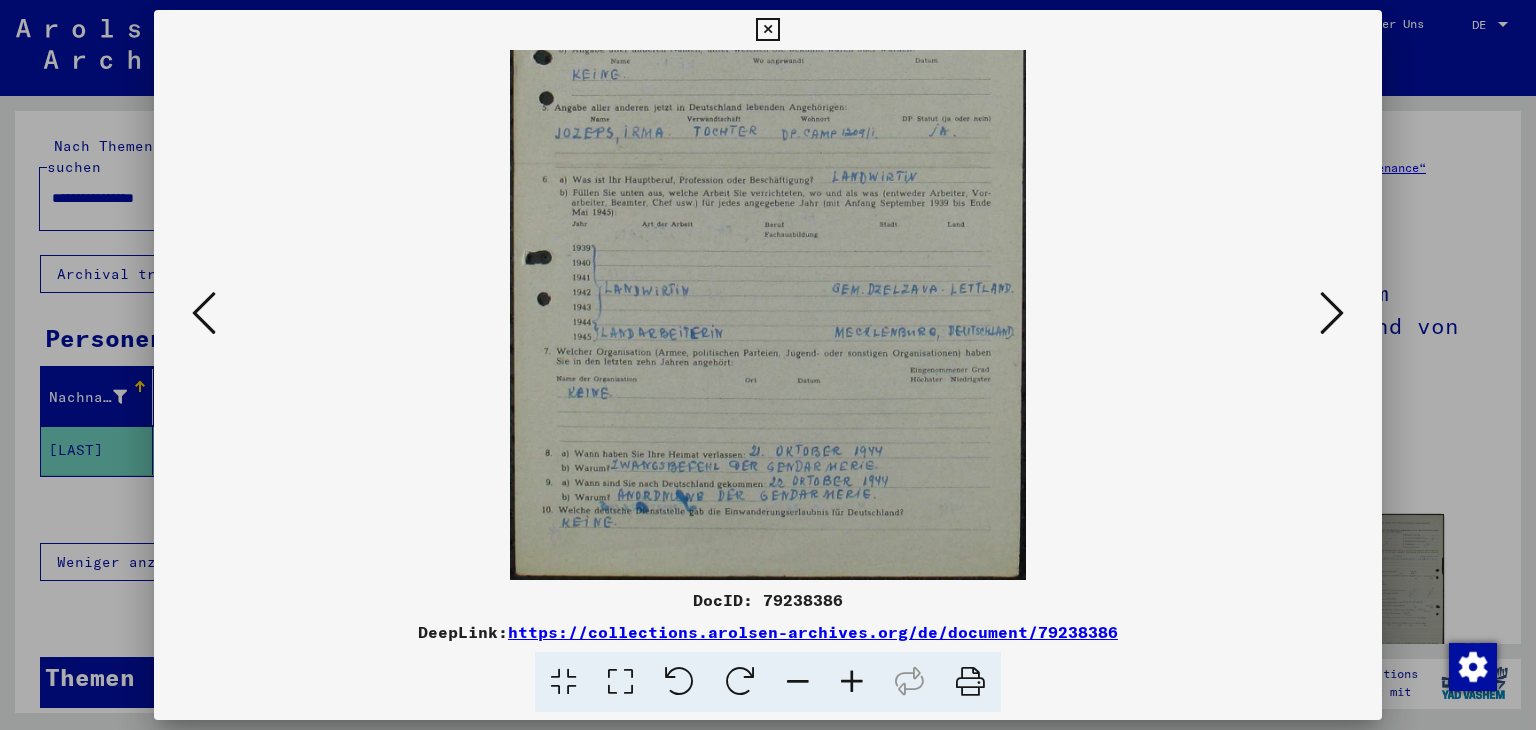 drag, startPoint x: 883, startPoint y: 450, endPoint x: 886, endPoint y: 95, distance: 355.01266 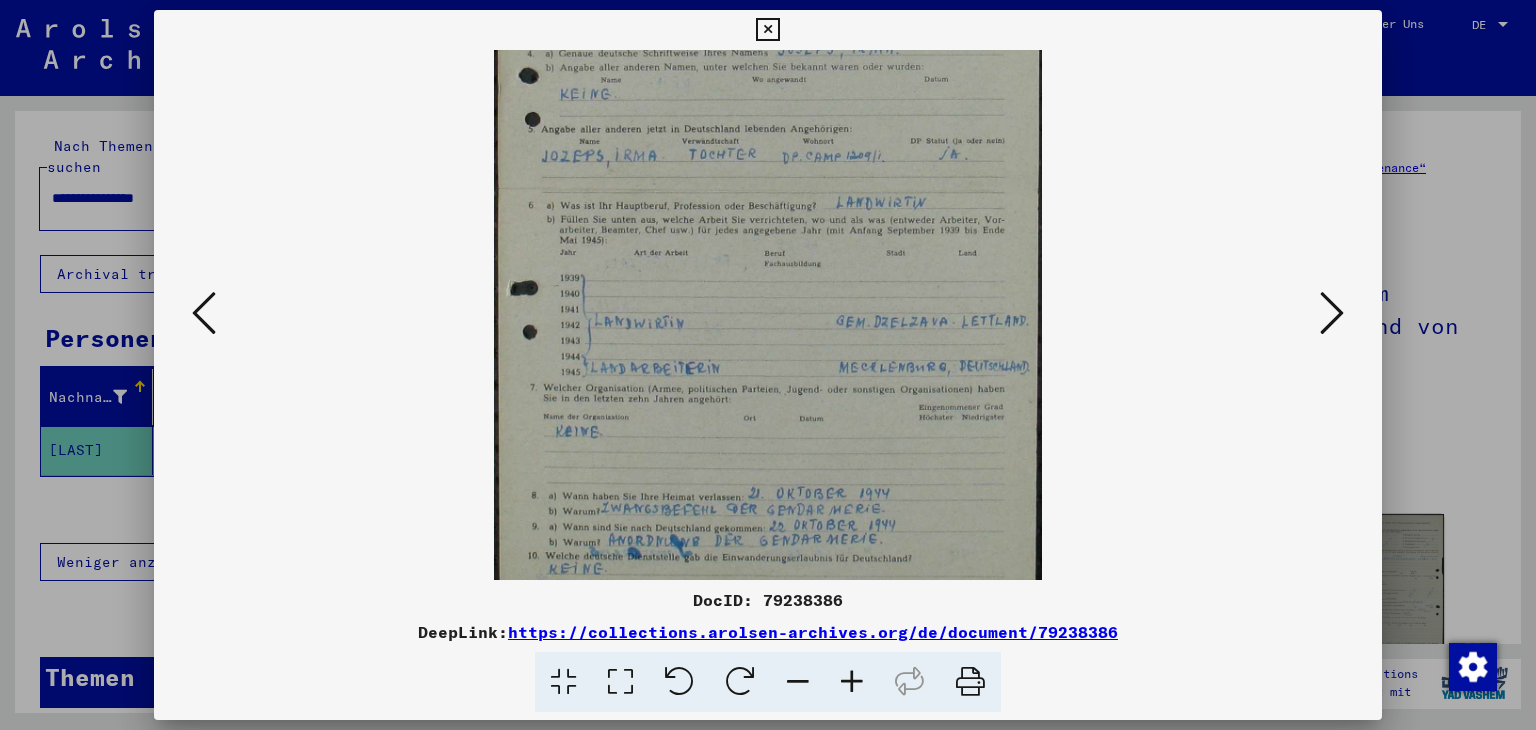 click at bounding box center (852, 682) 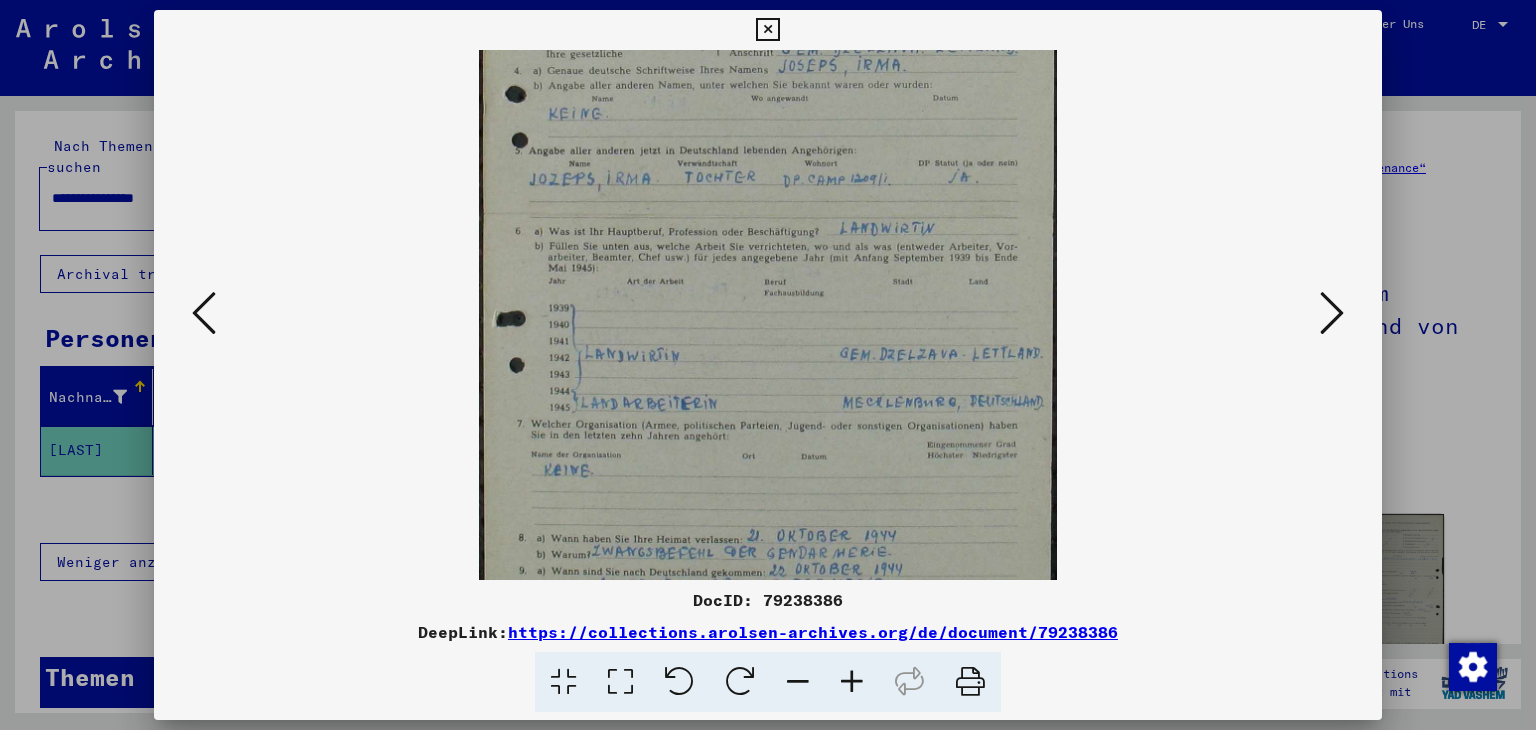 click at bounding box center (852, 682) 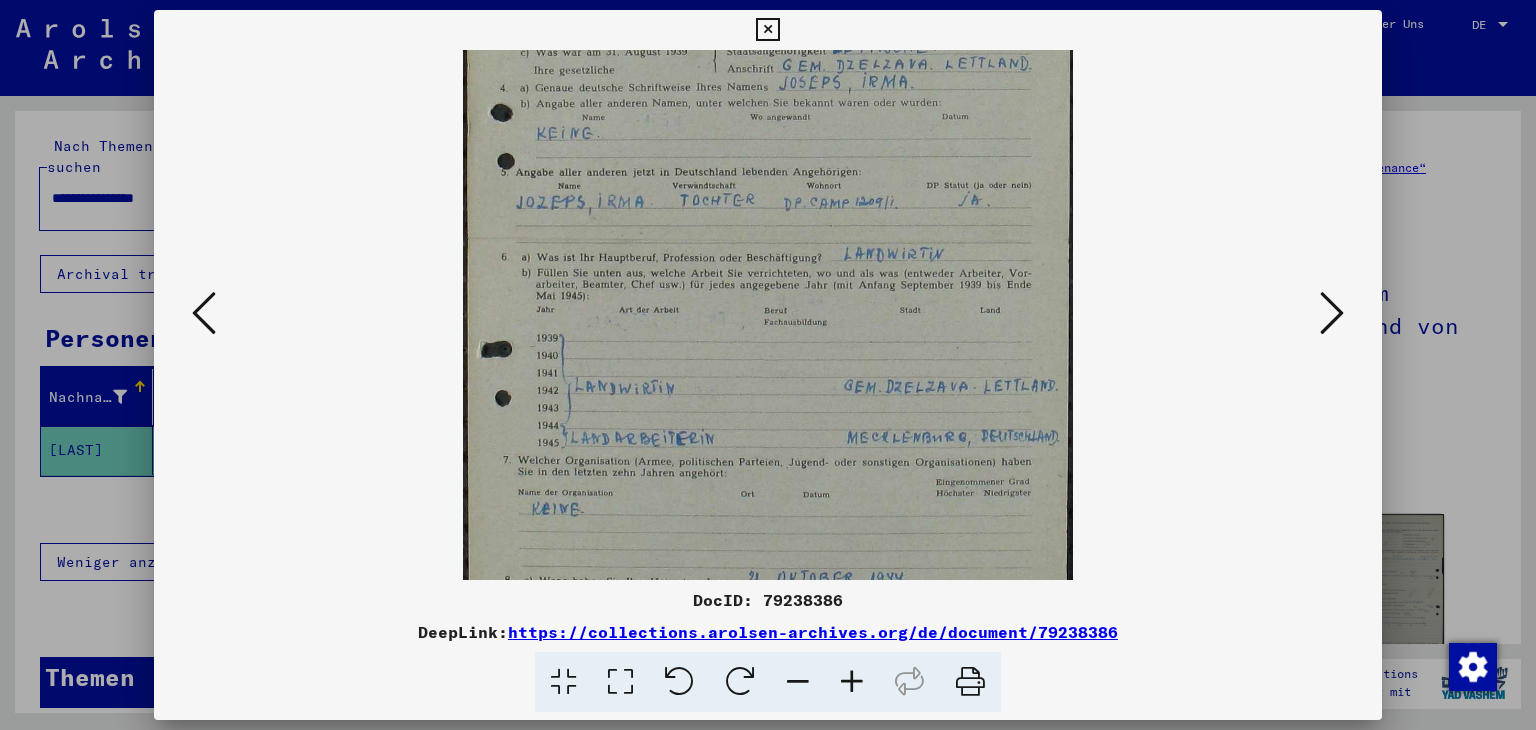 click at bounding box center (852, 682) 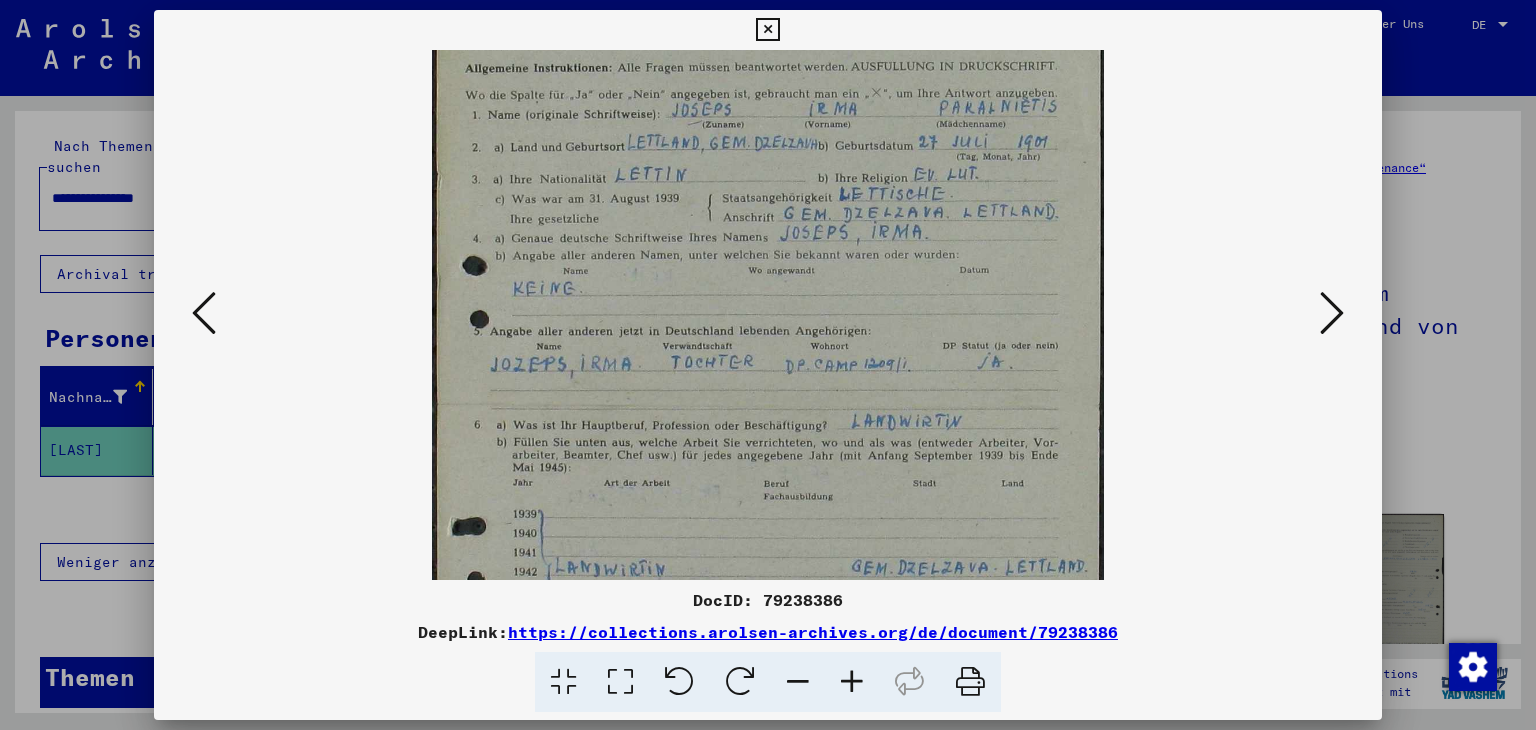 scroll, scrollTop: 173, scrollLeft: 0, axis: vertical 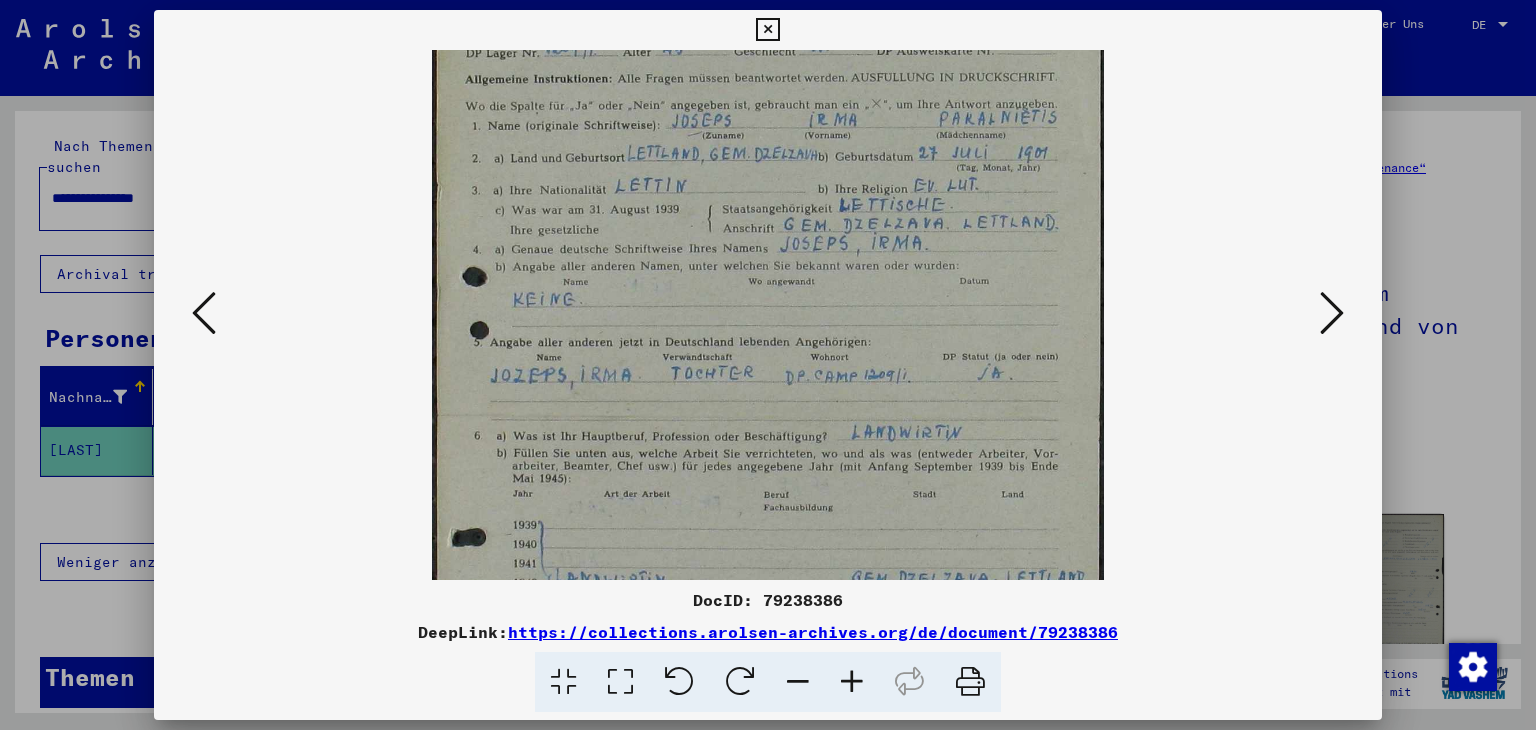 drag, startPoint x: 1108, startPoint y: 249, endPoint x: 1083, endPoint y: 377, distance: 130.41856 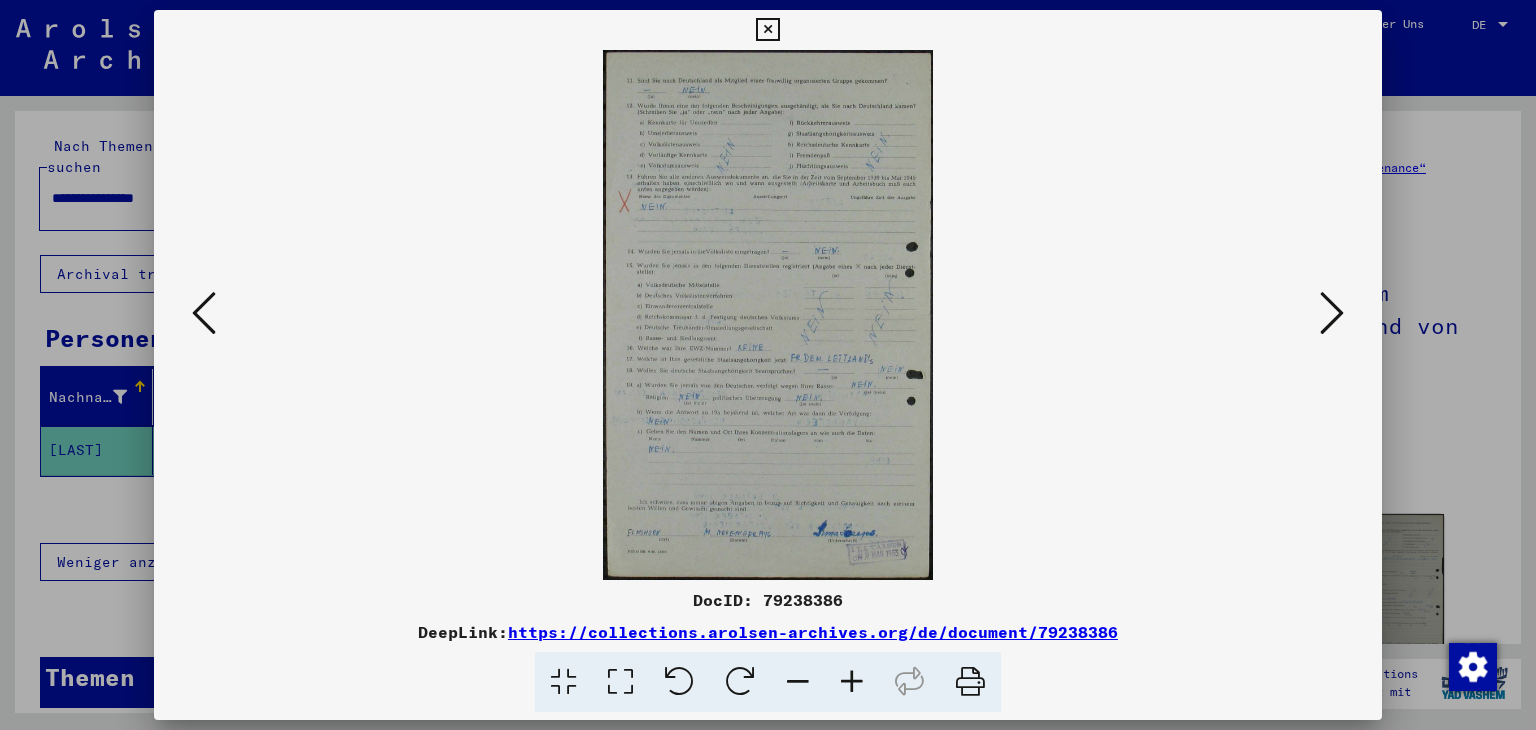 scroll, scrollTop: 0, scrollLeft: 0, axis: both 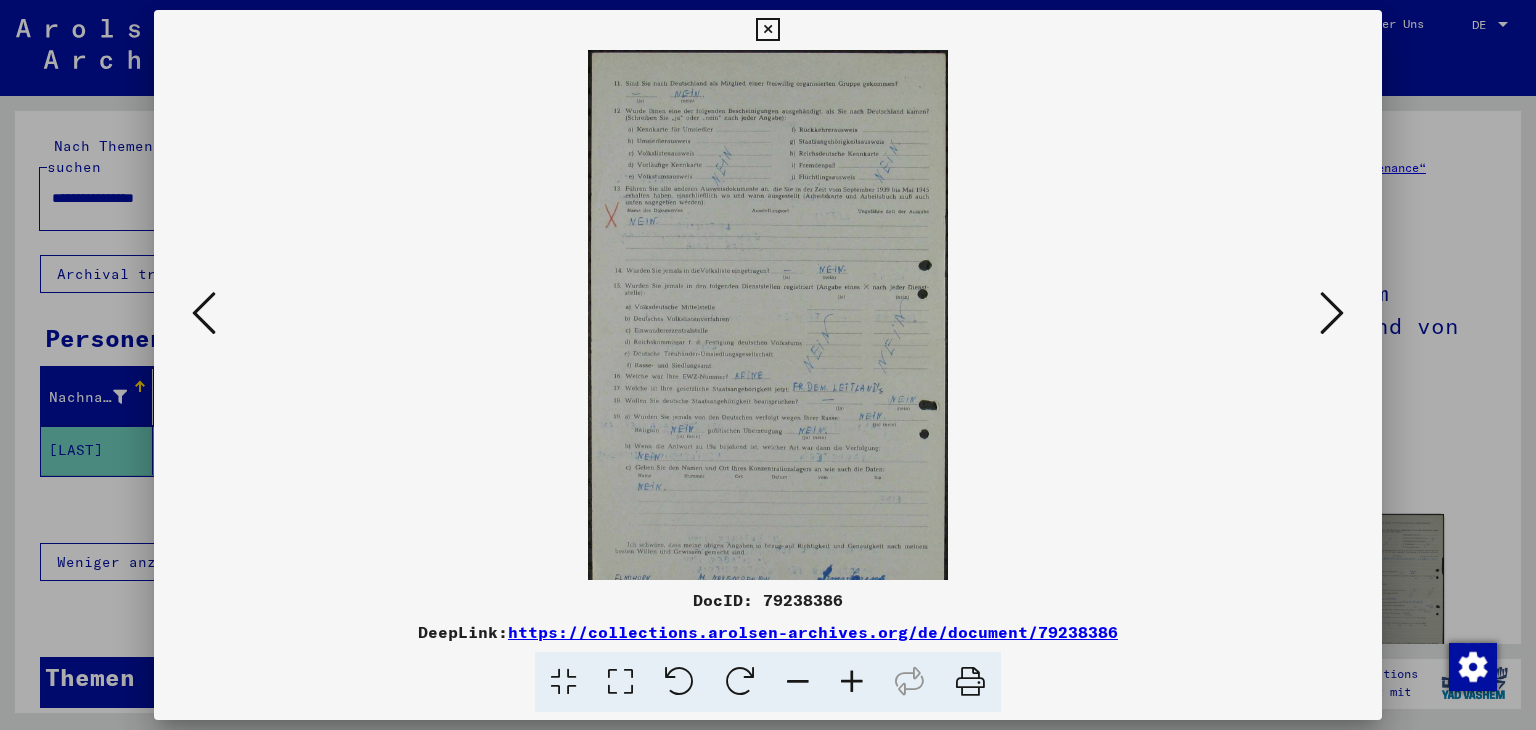 click at bounding box center [852, 682] 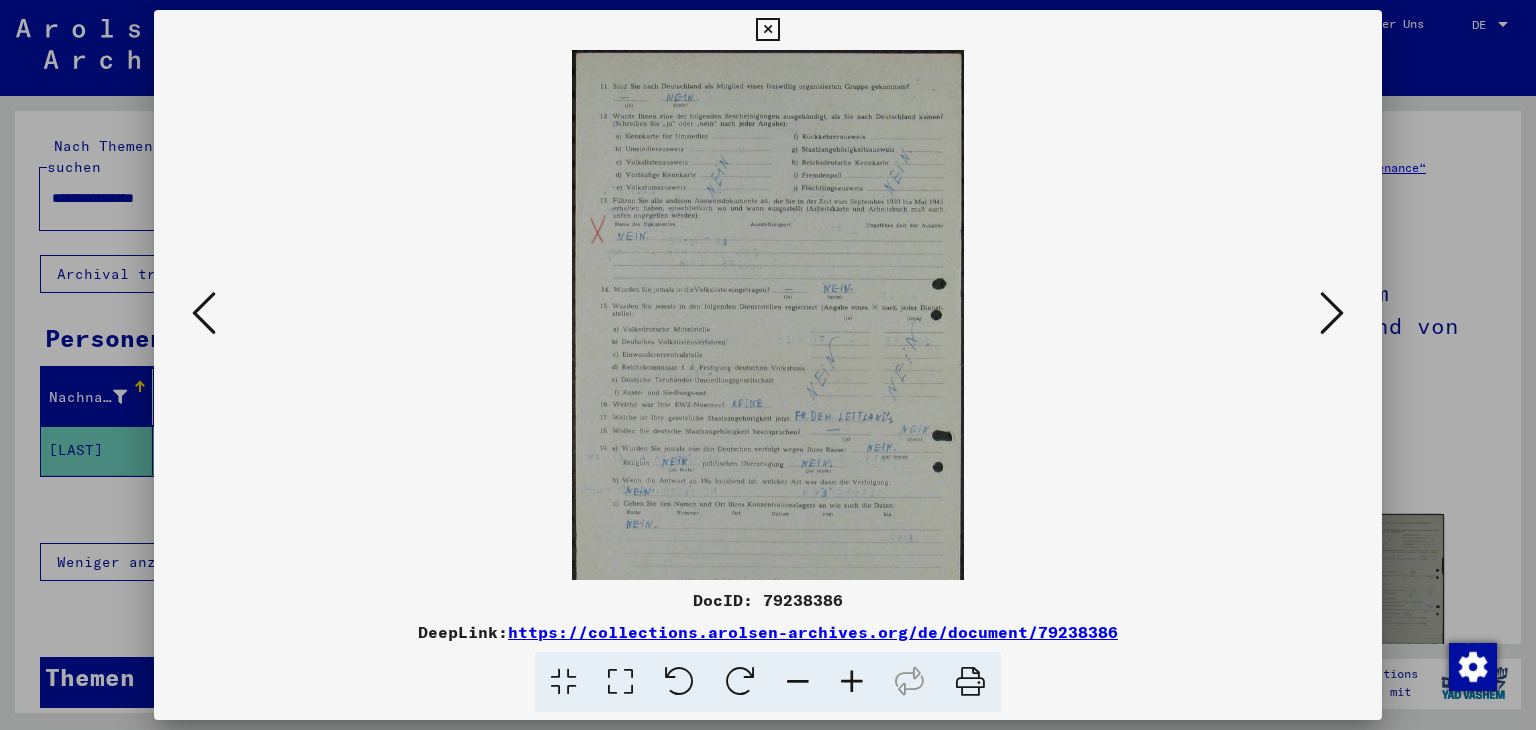 click at bounding box center (852, 682) 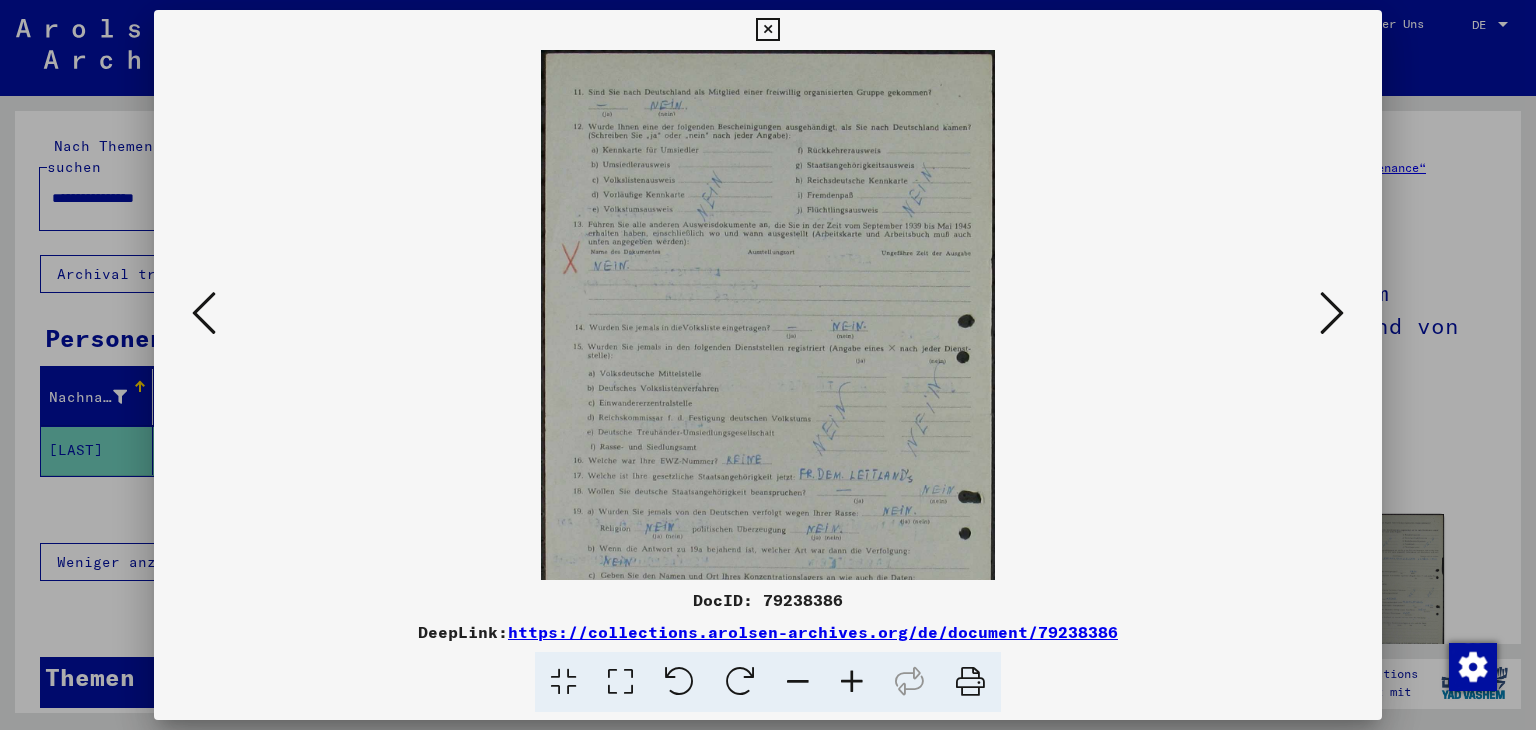 click at bounding box center (852, 682) 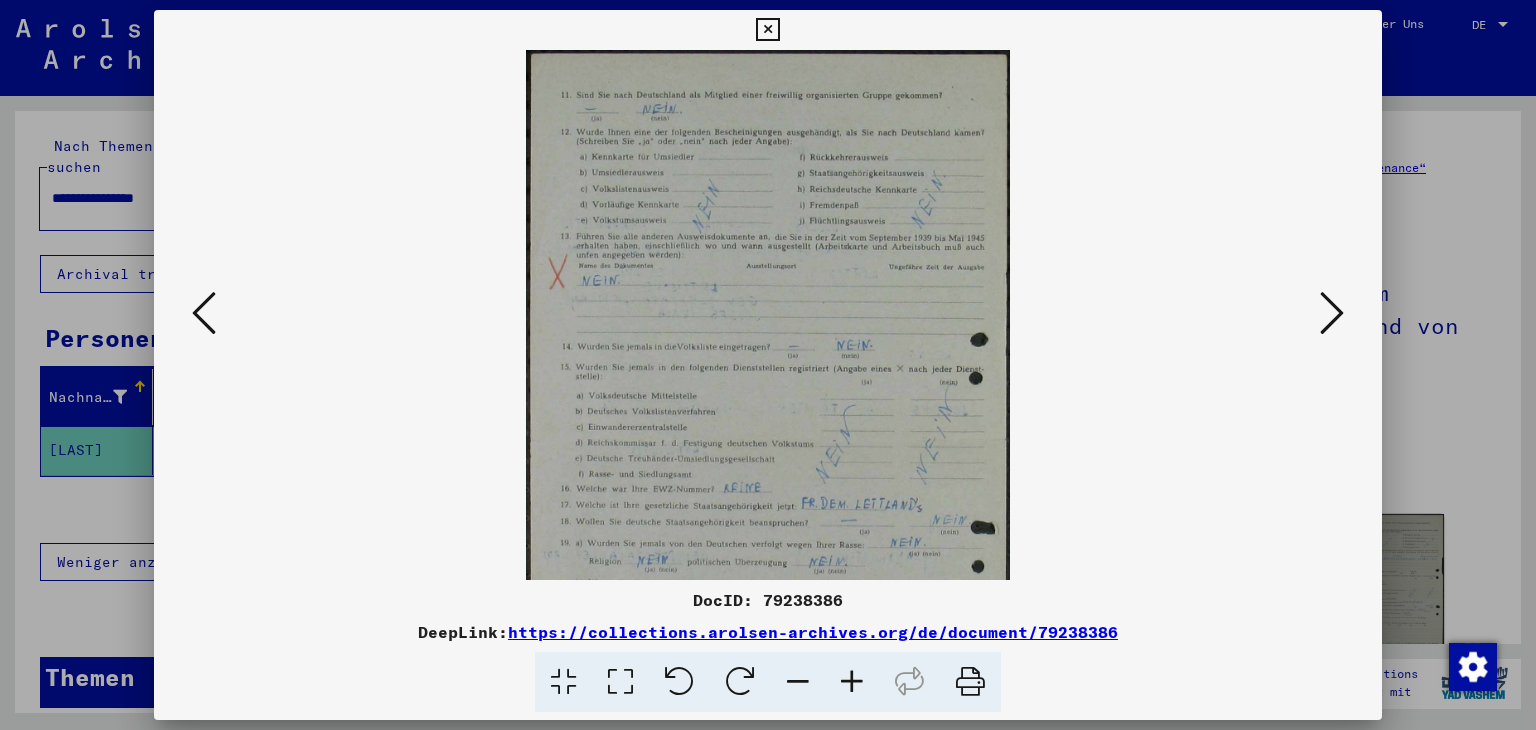click at bounding box center (852, 682) 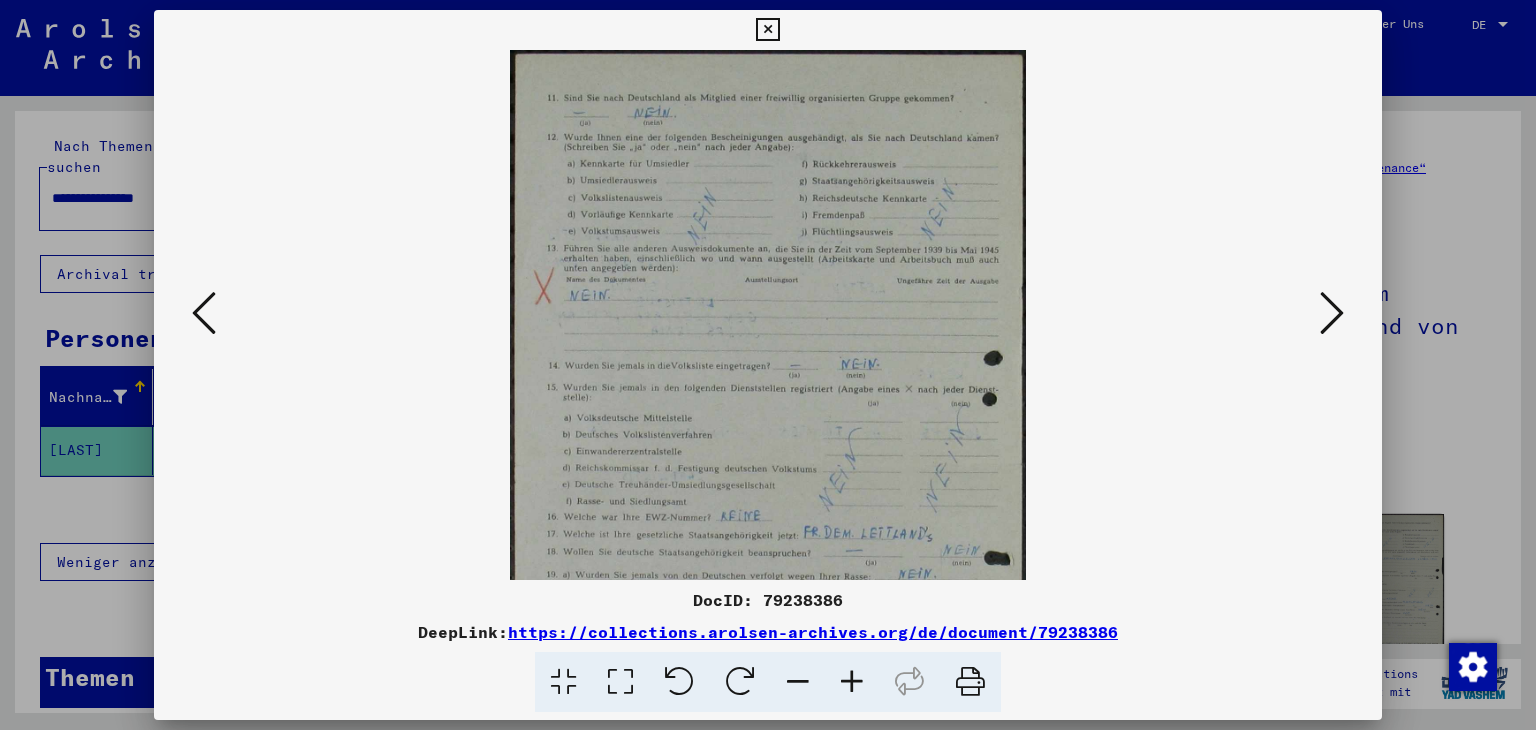 click at bounding box center (852, 682) 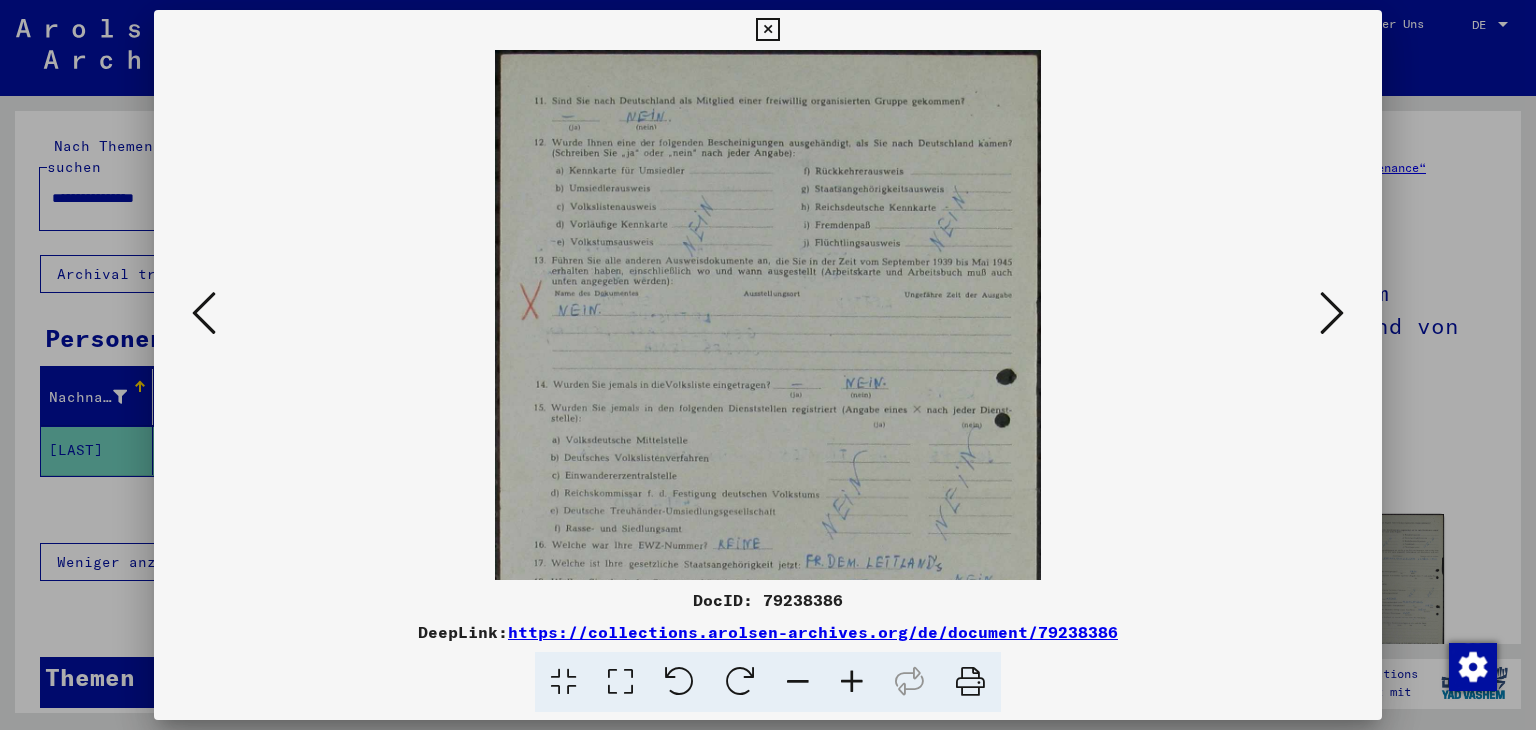 click at bounding box center (852, 682) 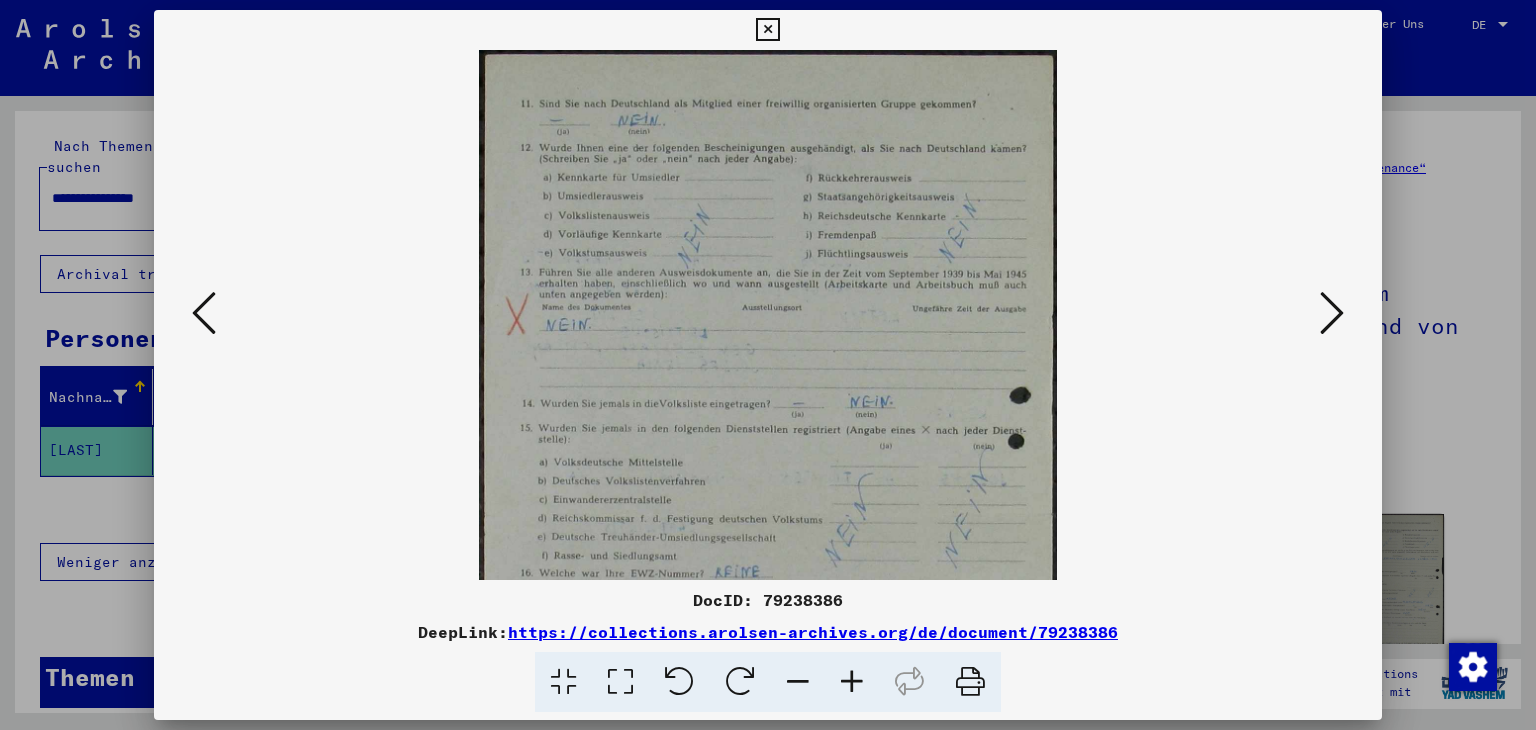 click at bounding box center [852, 682] 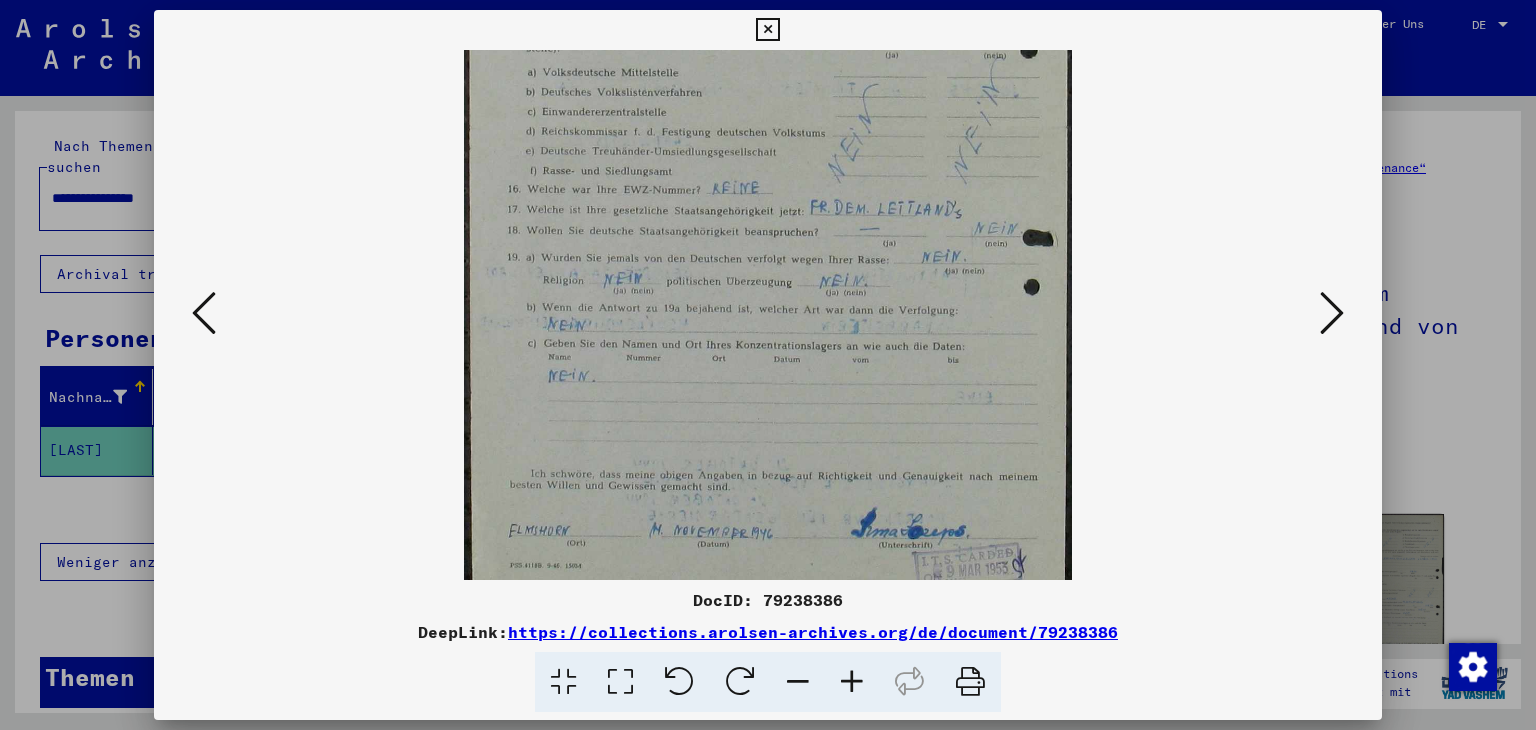 drag, startPoint x: 904, startPoint y: 543, endPoint x: 889, endPoint y: 133, distance: 410.2743 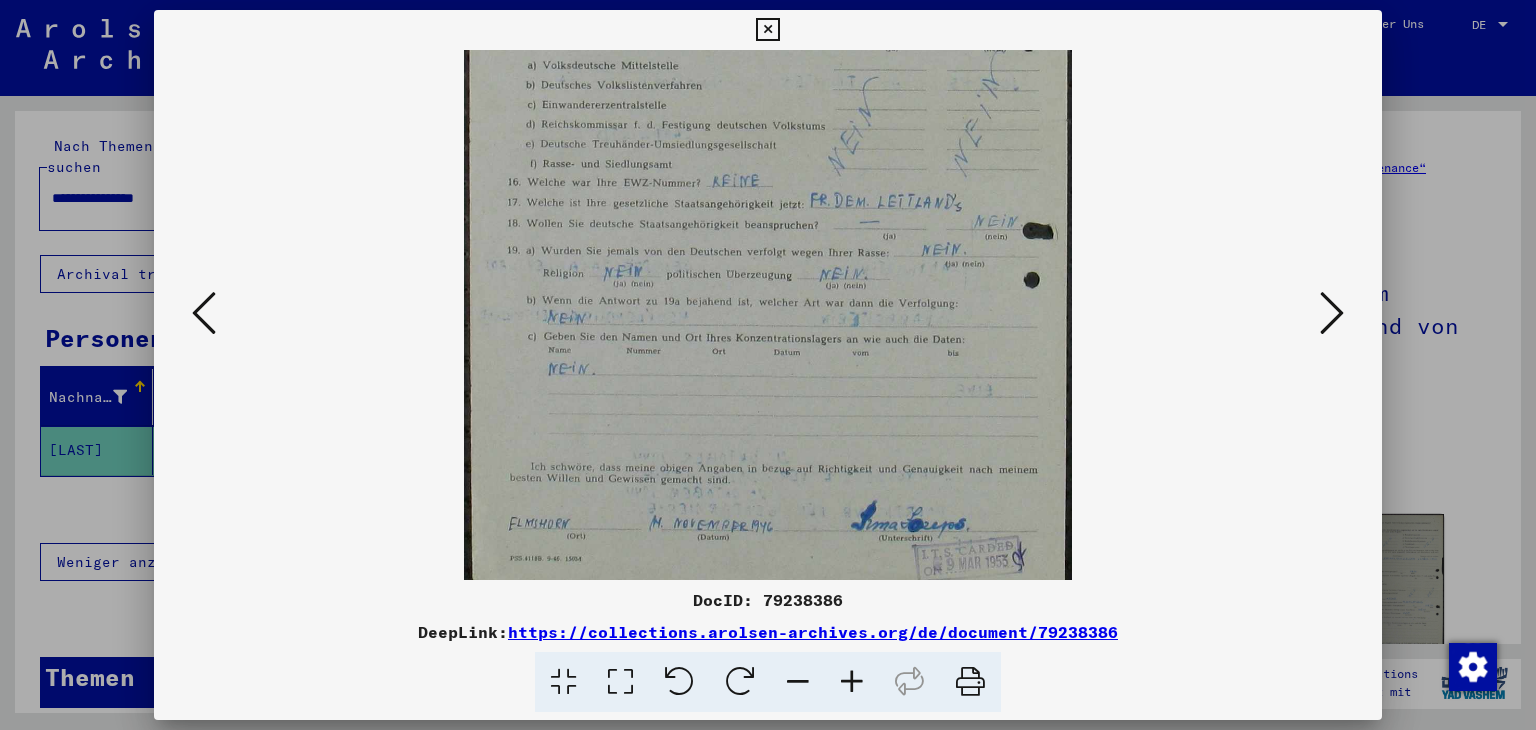 click at bounding box center (1332, 313) 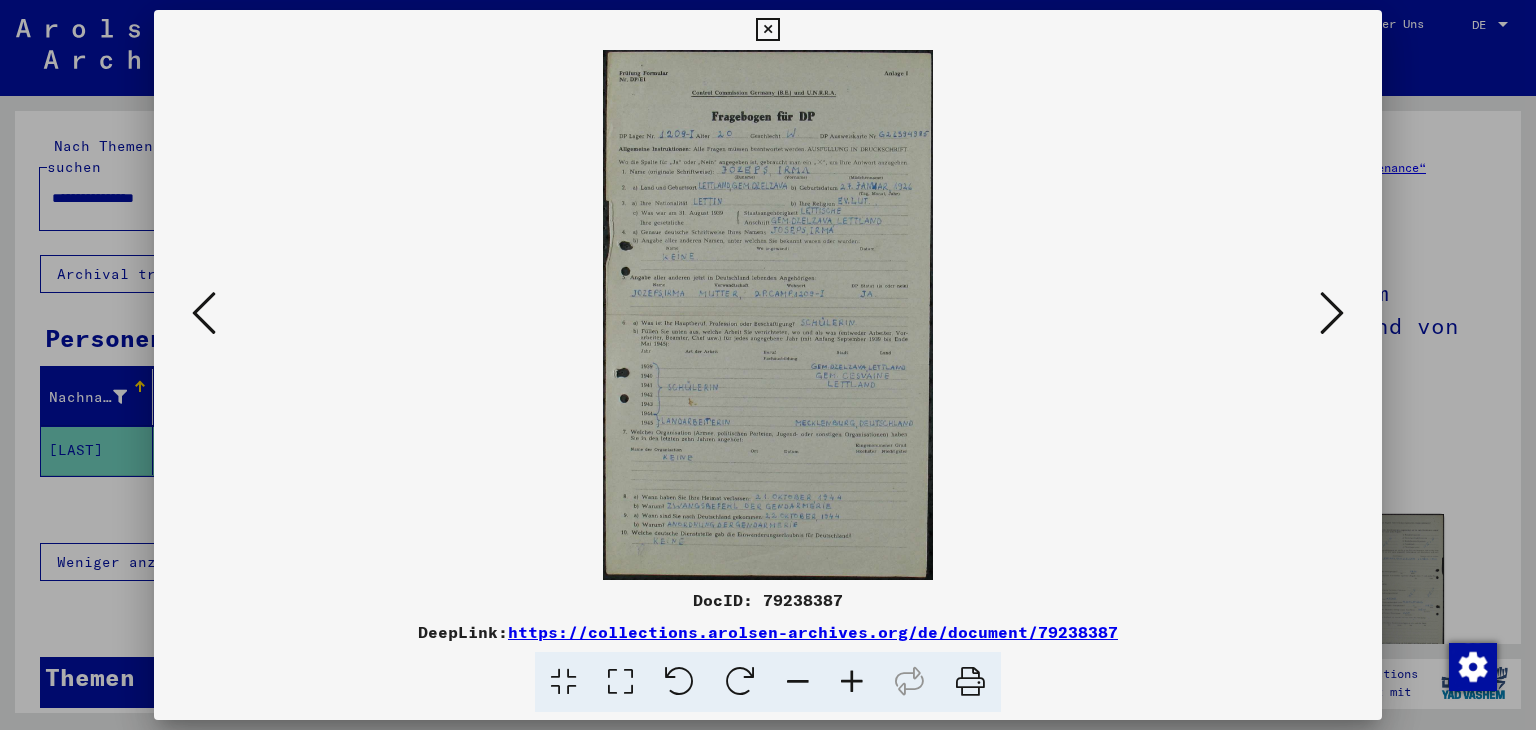 click at bounding box center [852, 682] 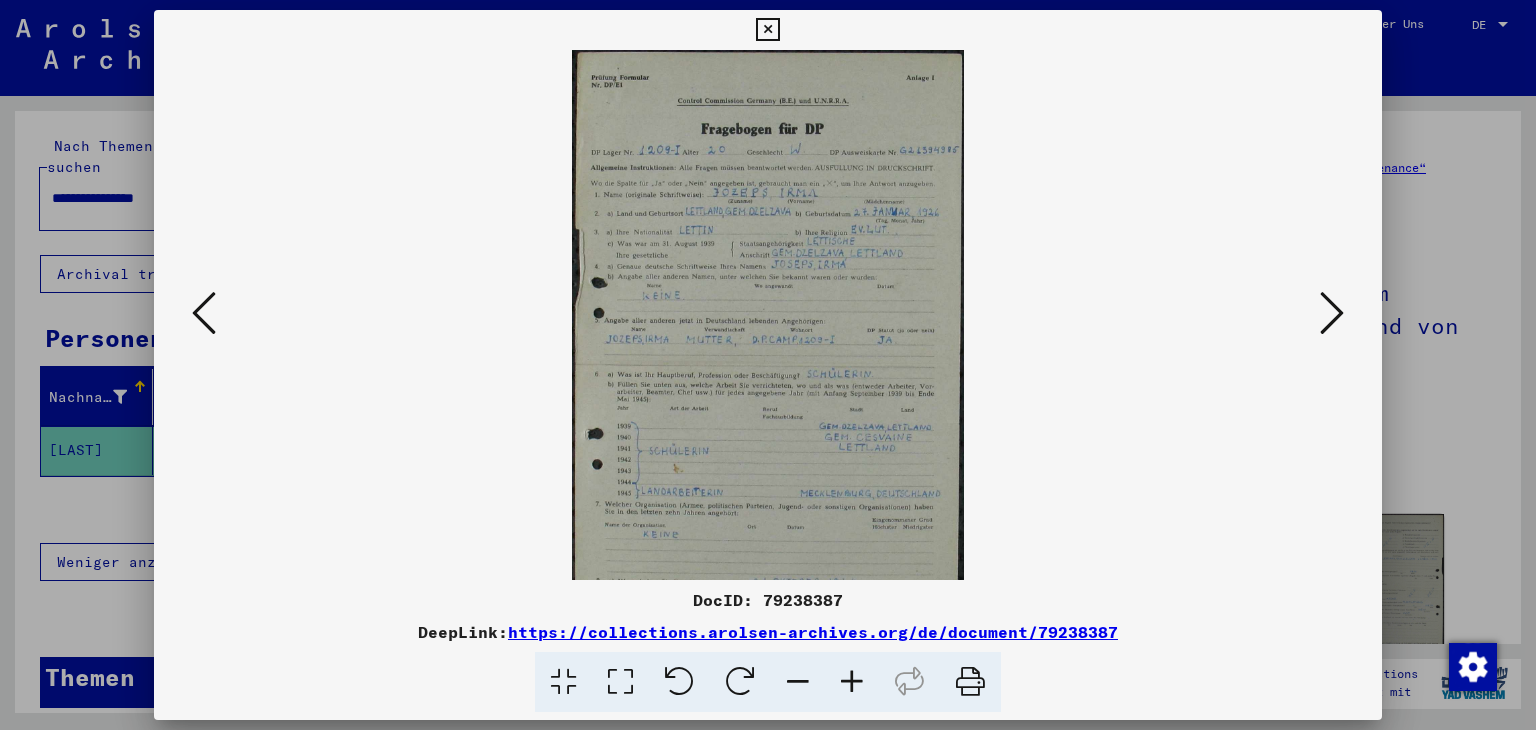 click at bounding box center [852, 682] 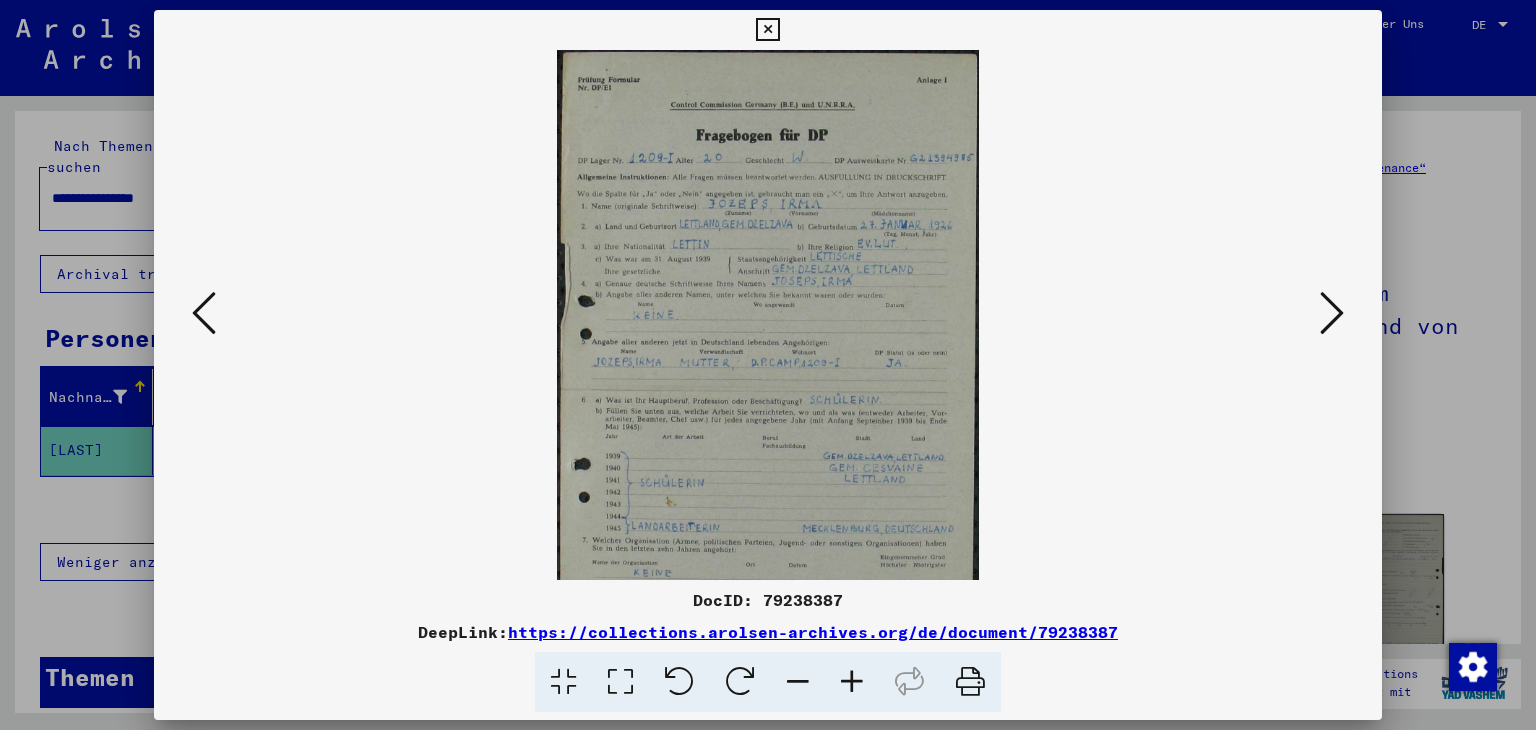 click at bounding box center (852, 682) 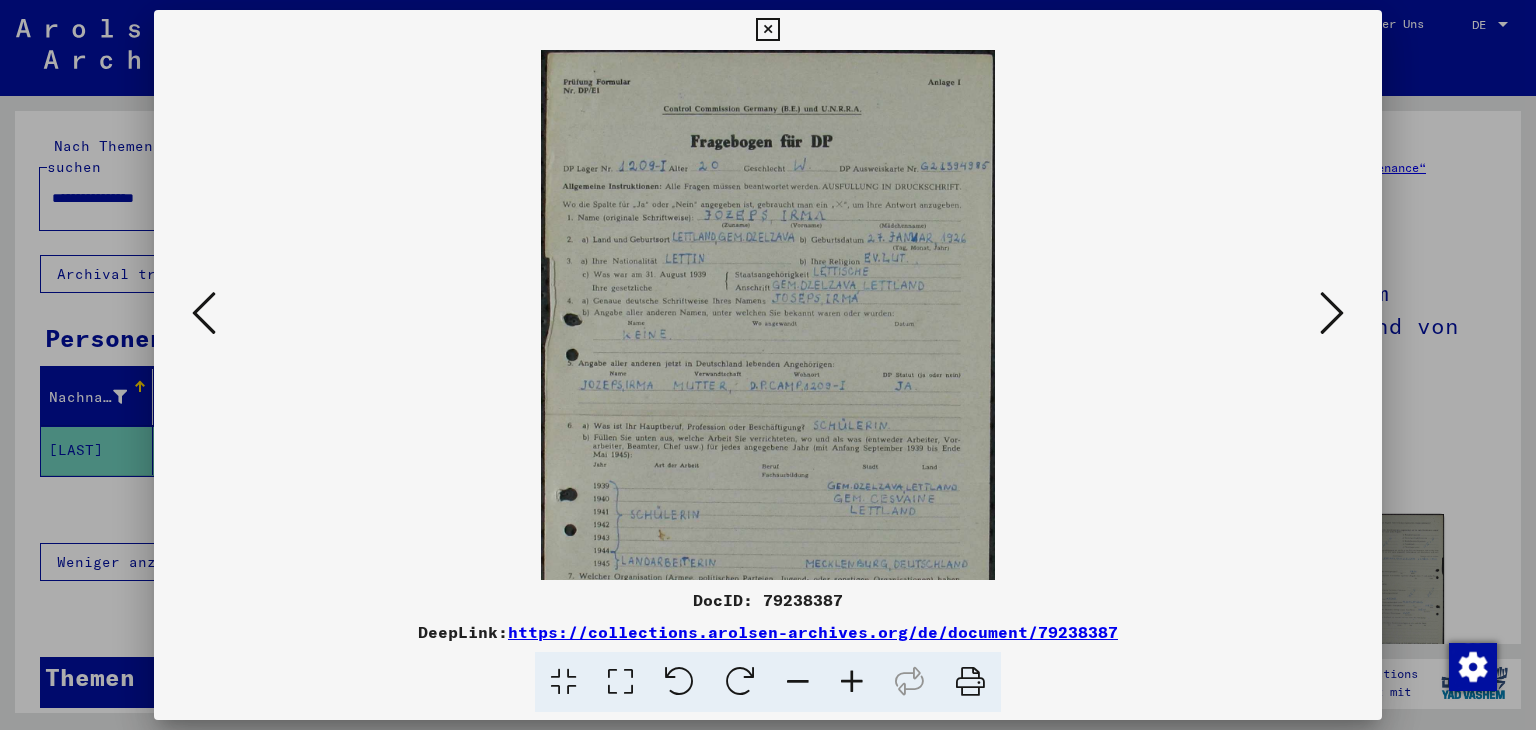 click at bounding box center (852, 682) 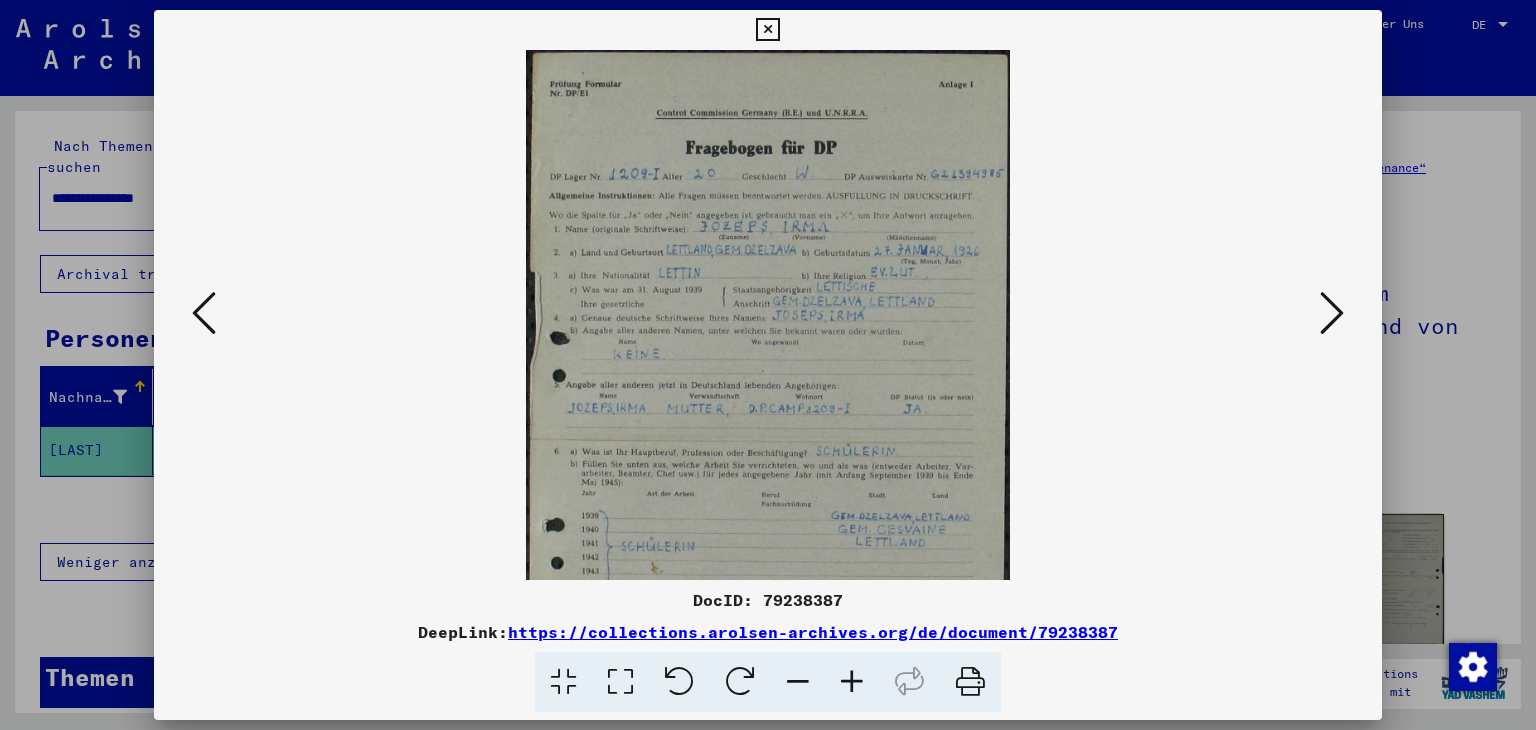 click at bounding box center [852, 682] 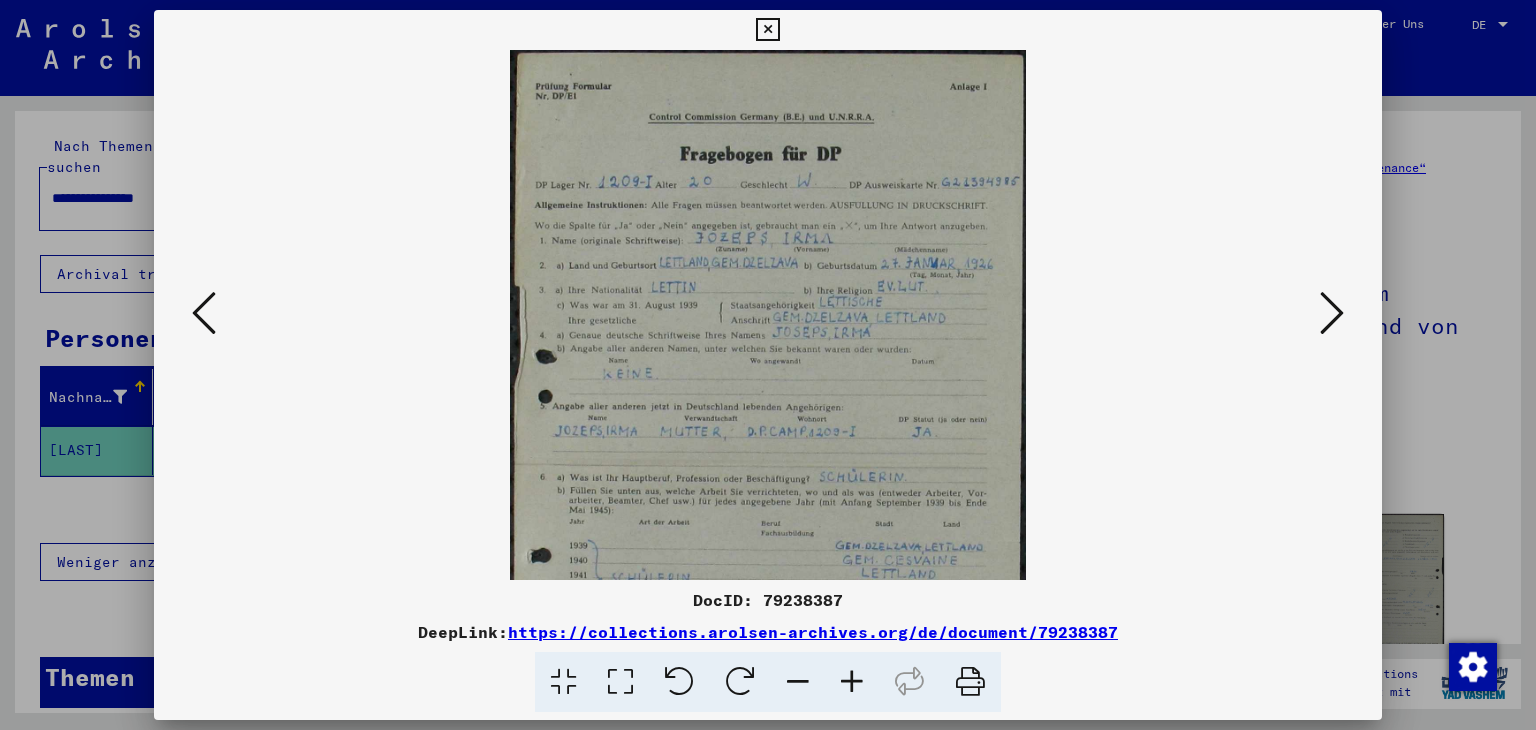click at bounding box center (852, 682) 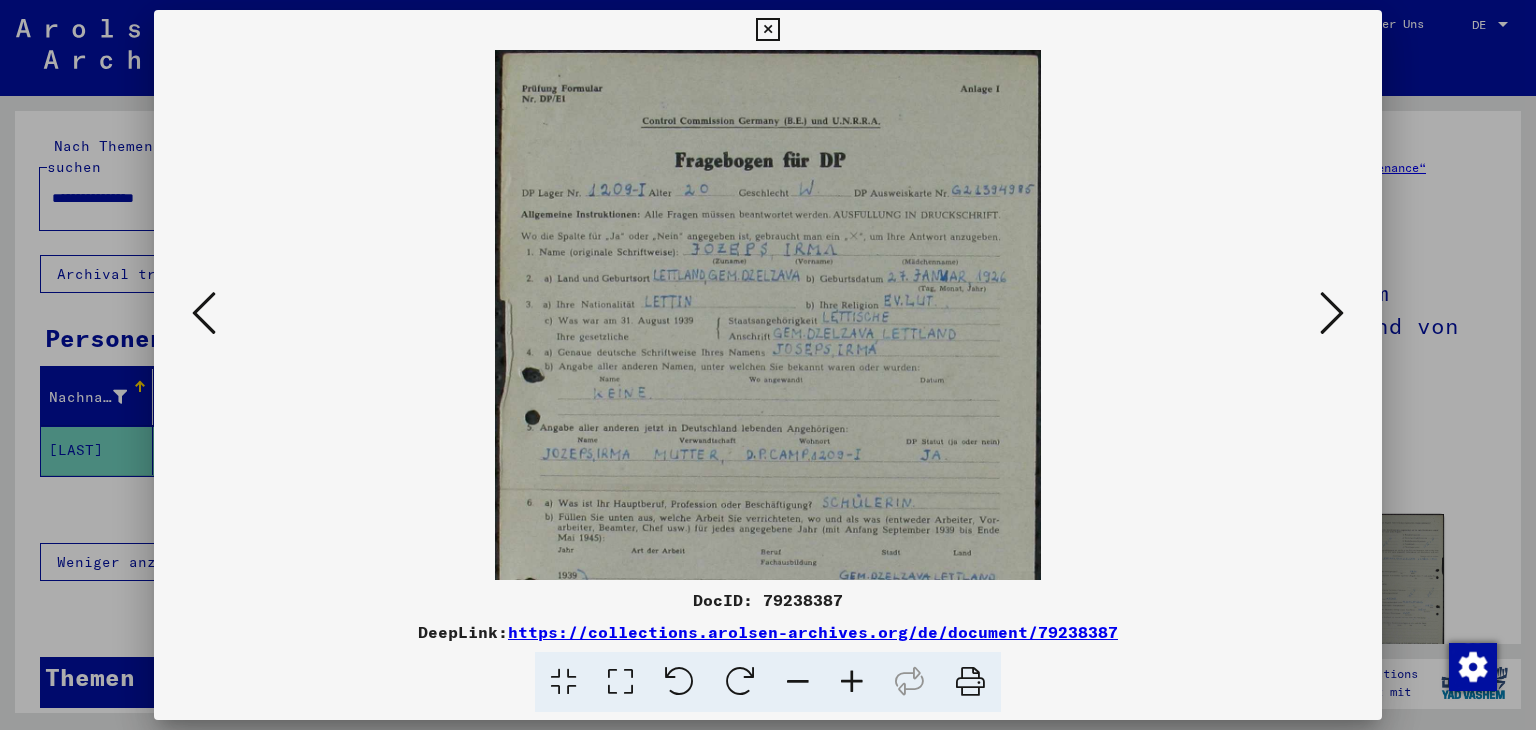 click at bounding box center (852, 682) 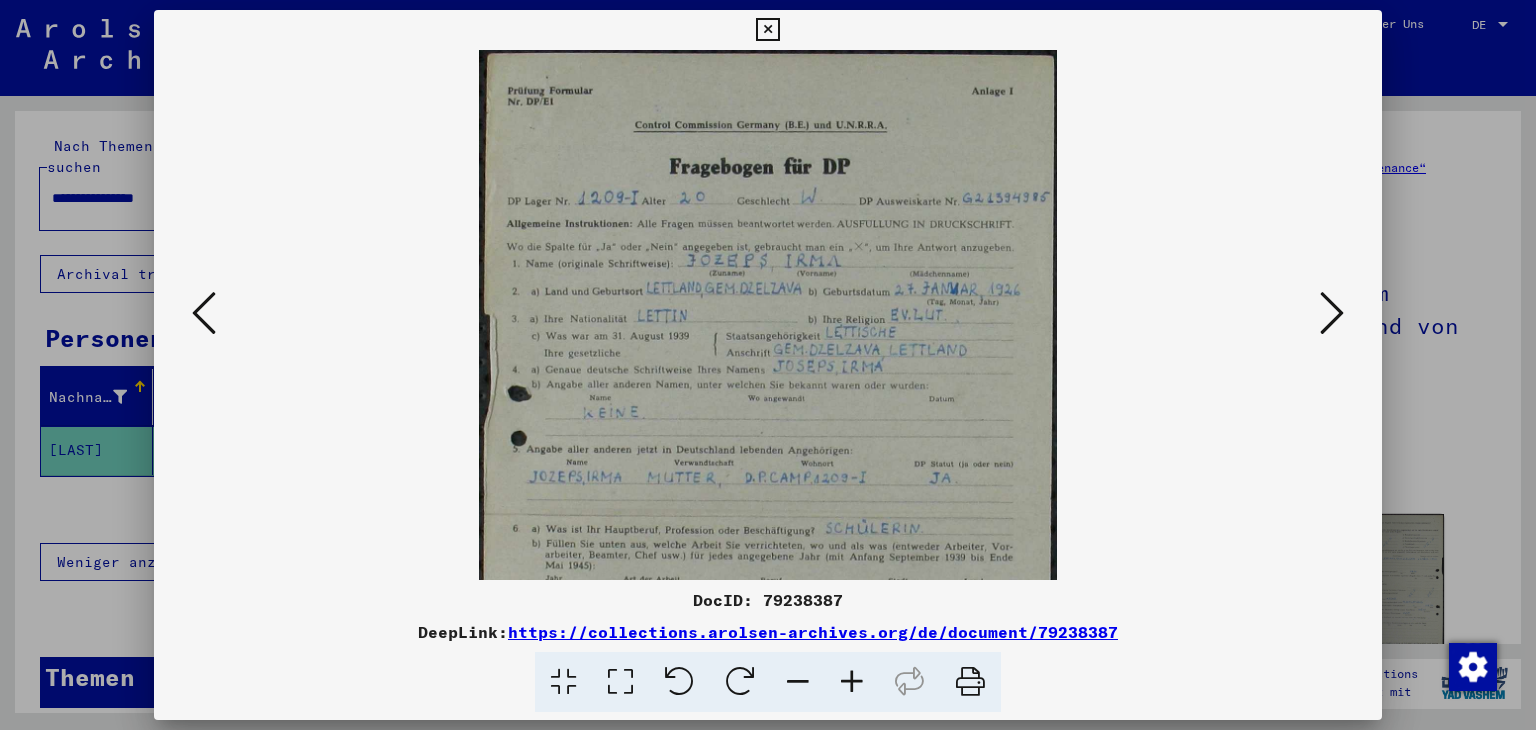 click at bounding box center (852, 682) 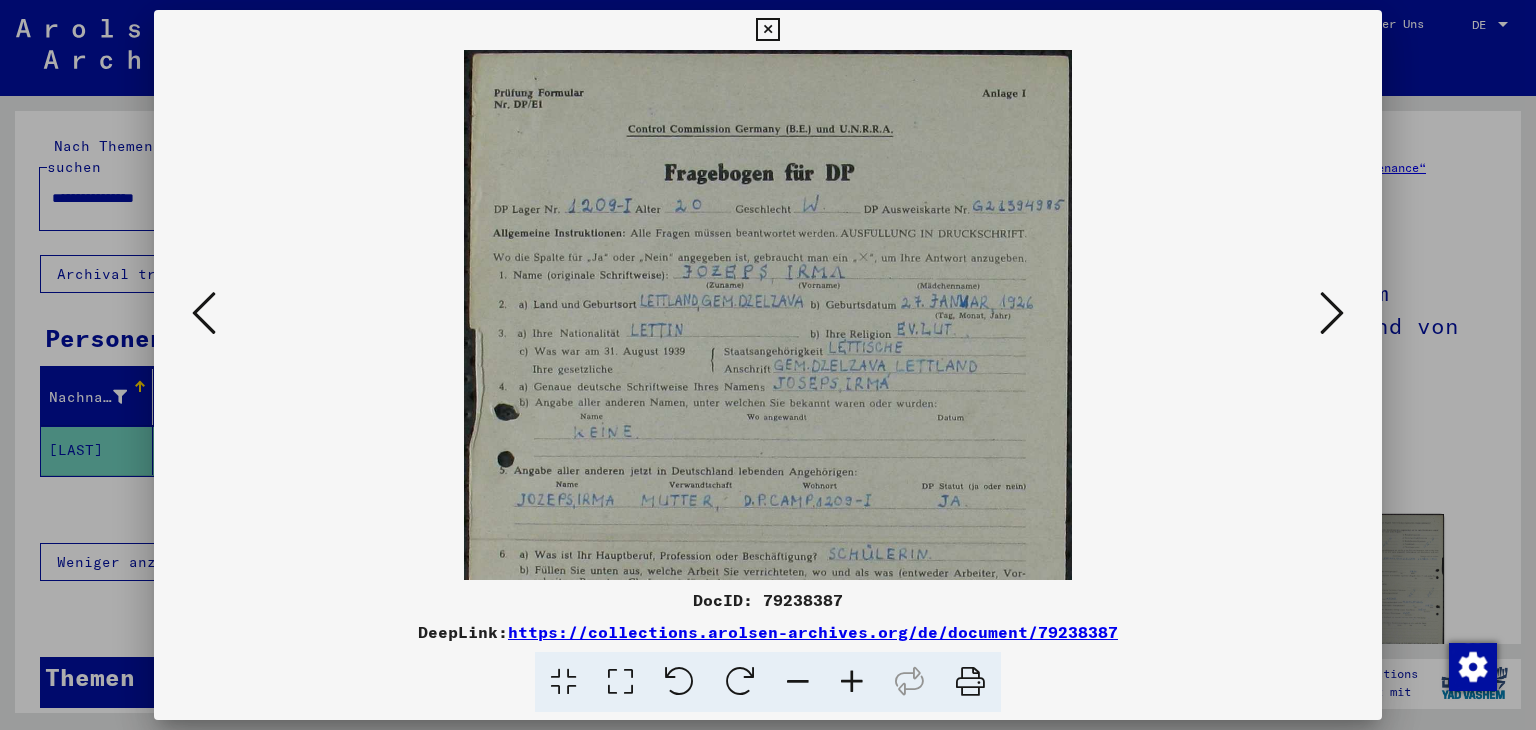 click at bounding box center (852, 682) 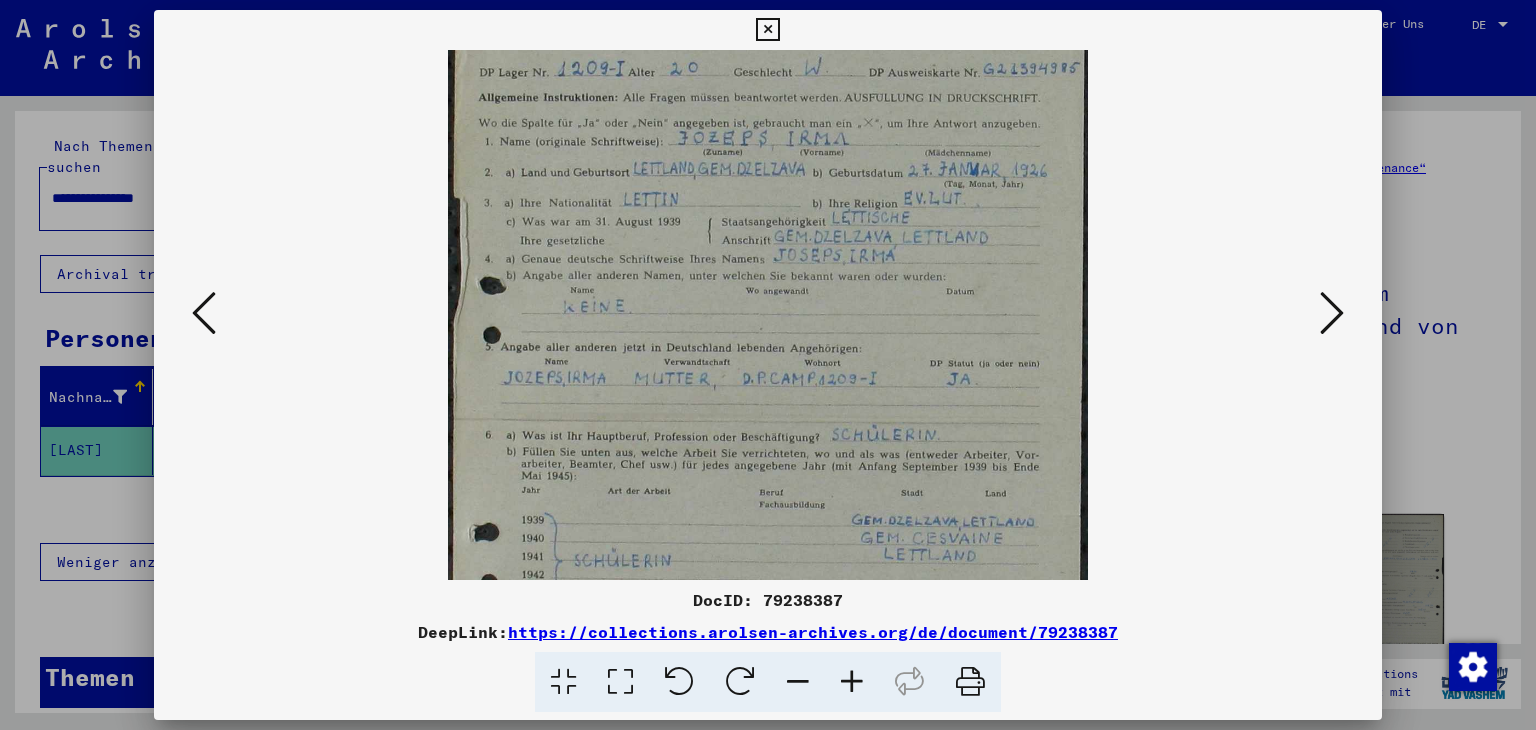 scroll, scrollTop: 148, scrollLeft: 0, axis: vertical 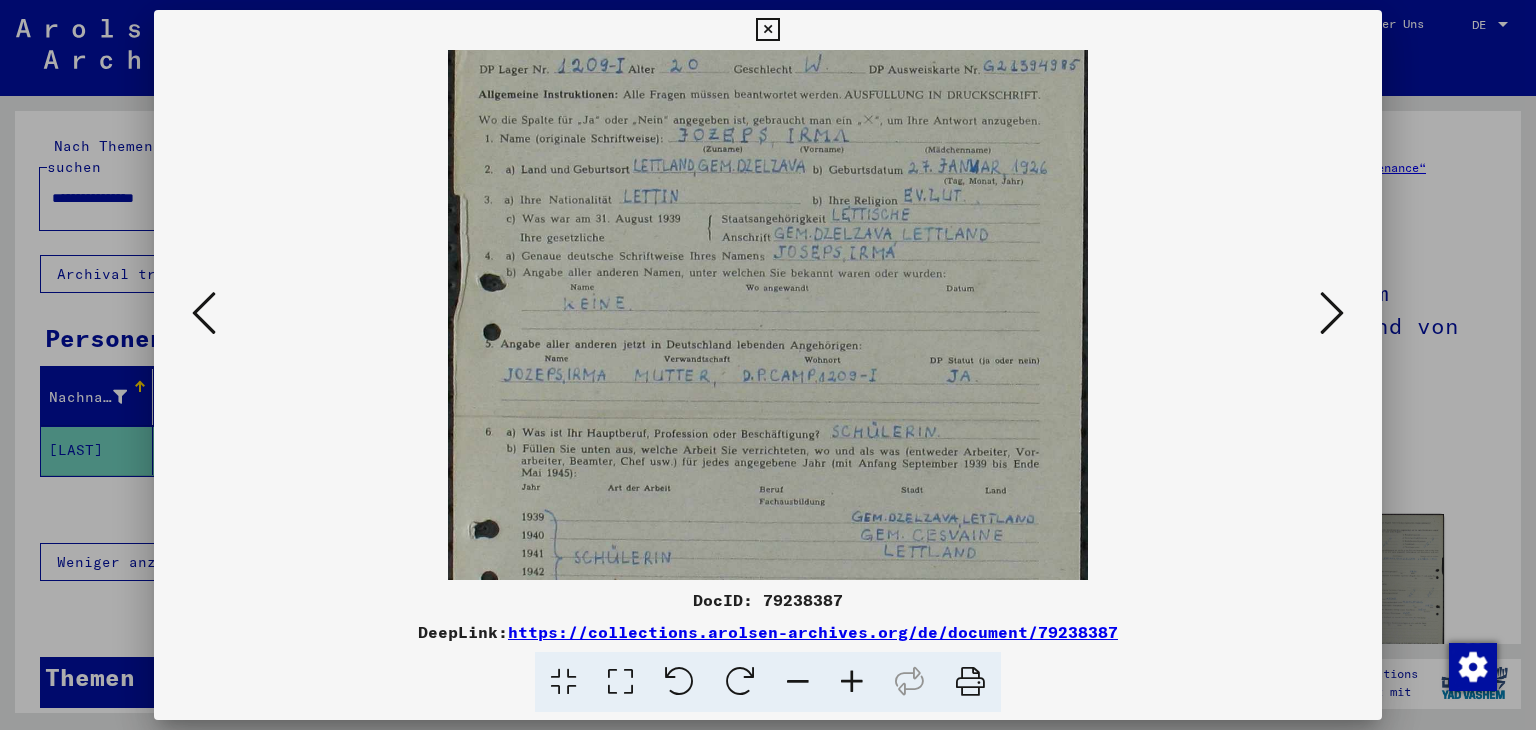 drag, startPoint x: 910, startPoint y: 502, endPoint x: 921, endPoint y: 353, distance: 149.40549 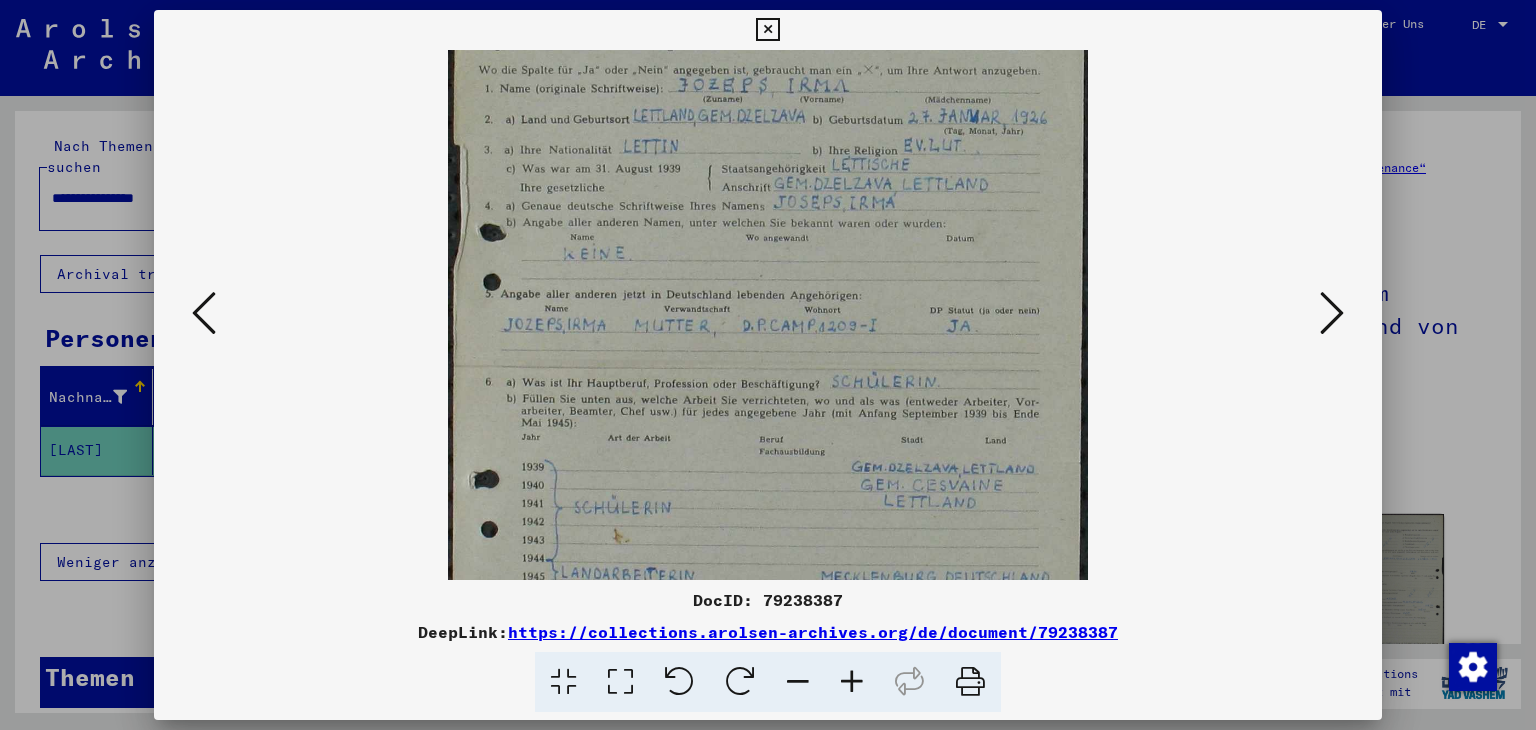 scroll, scrollTop: 196, scrollLeft: 0, axis: vertical 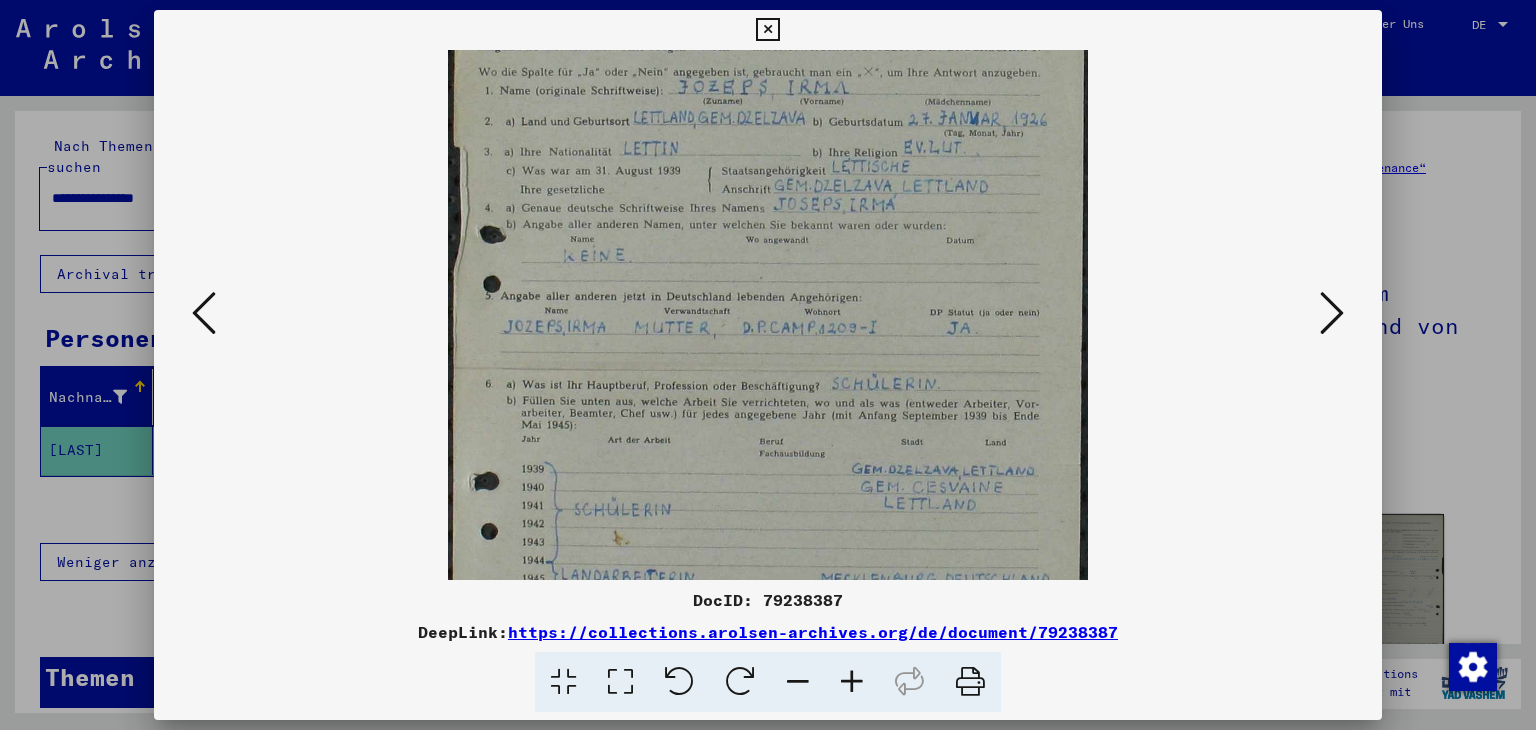 drag, startPoint x: 949, startPoint y: 425, endPoint x: 956, endPoint y: 388, distance: 37.65634 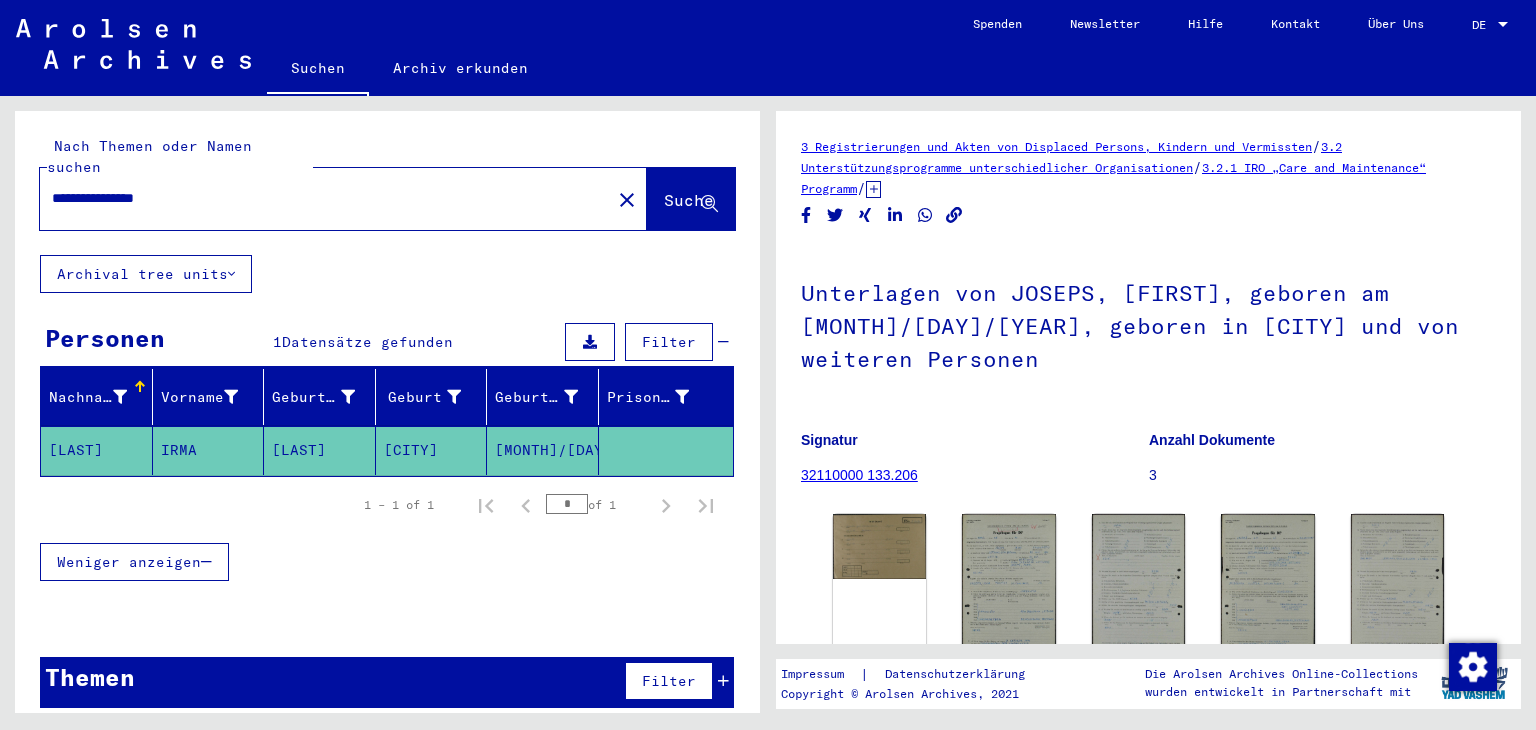 drag, startPoint x: 356, startPoint y: 165, endPoint x: 356, endPoint y: 180, distance: 15 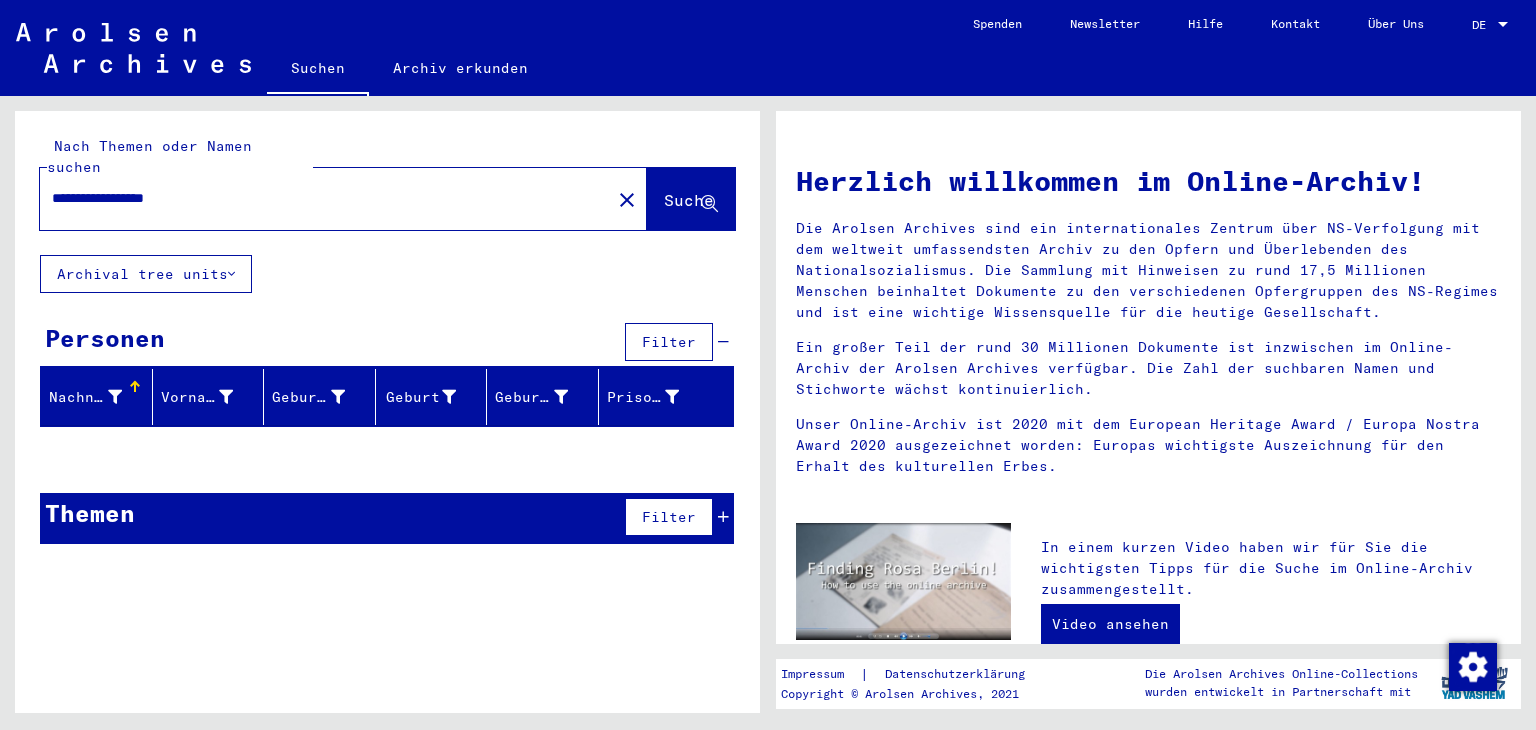 drag, startPoint x: 220, startPoint y: 180, endPoint x: 111, endPoint y: 174, distance: 109.165016 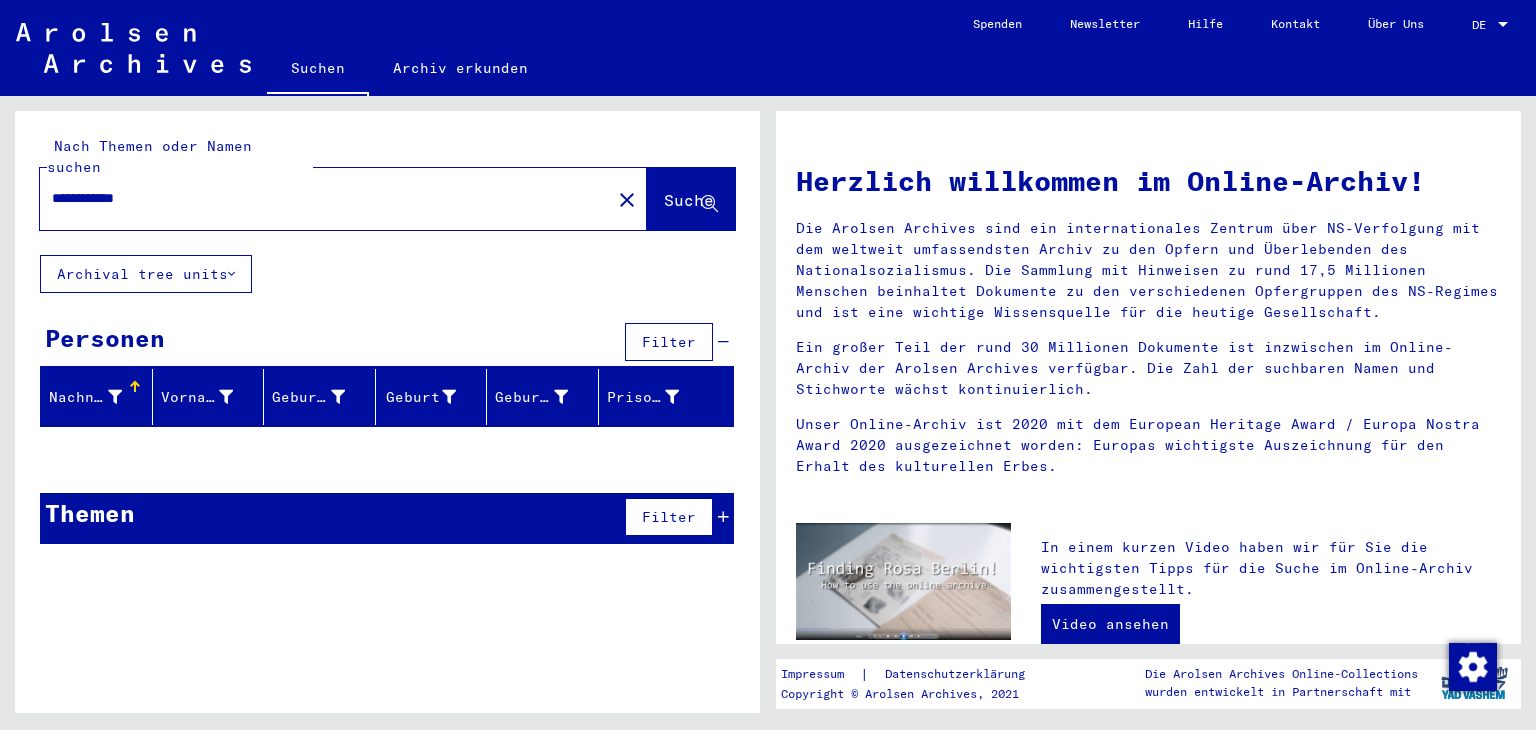 type on "**********" 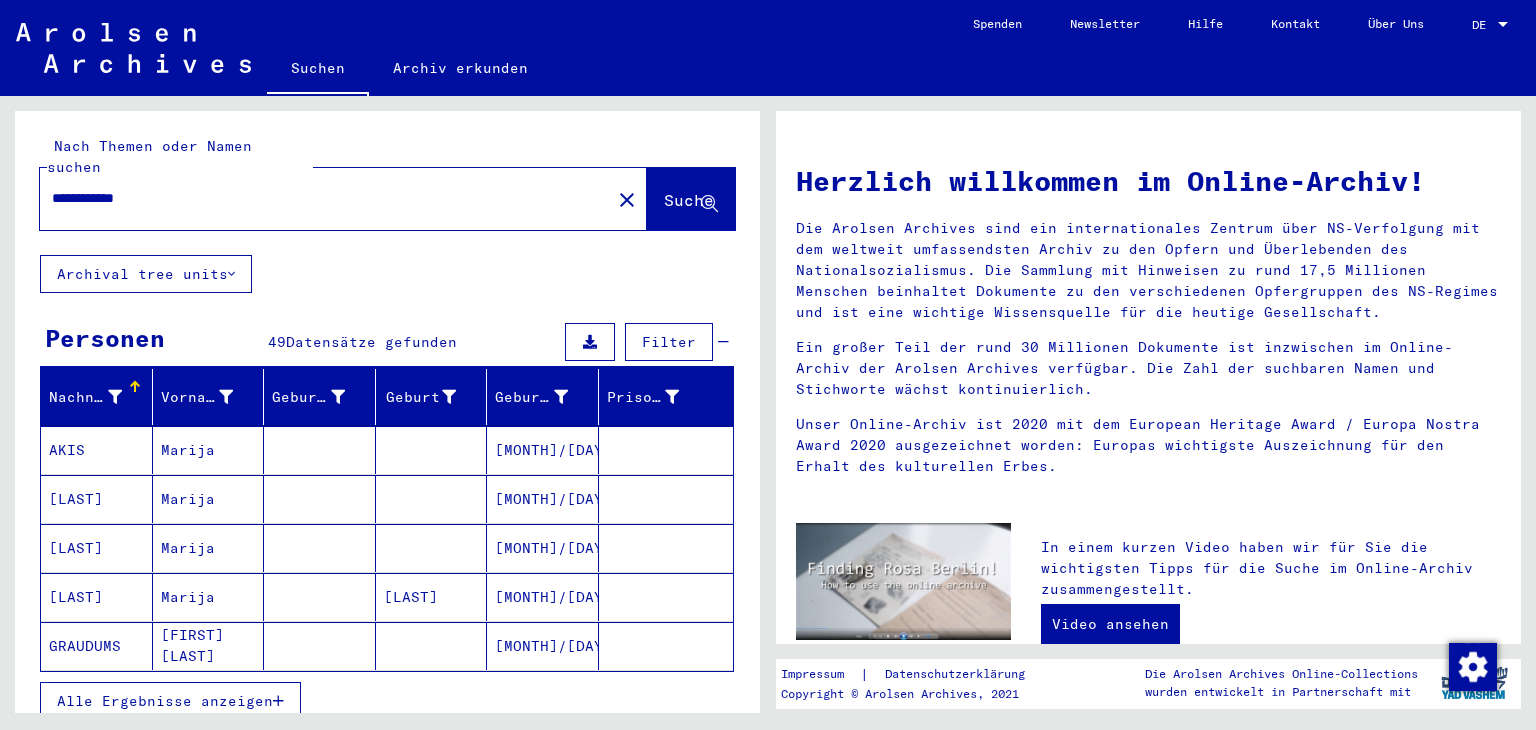 click on "Alle Ergebnisse anzeigen" at bounding box center (165, 701) 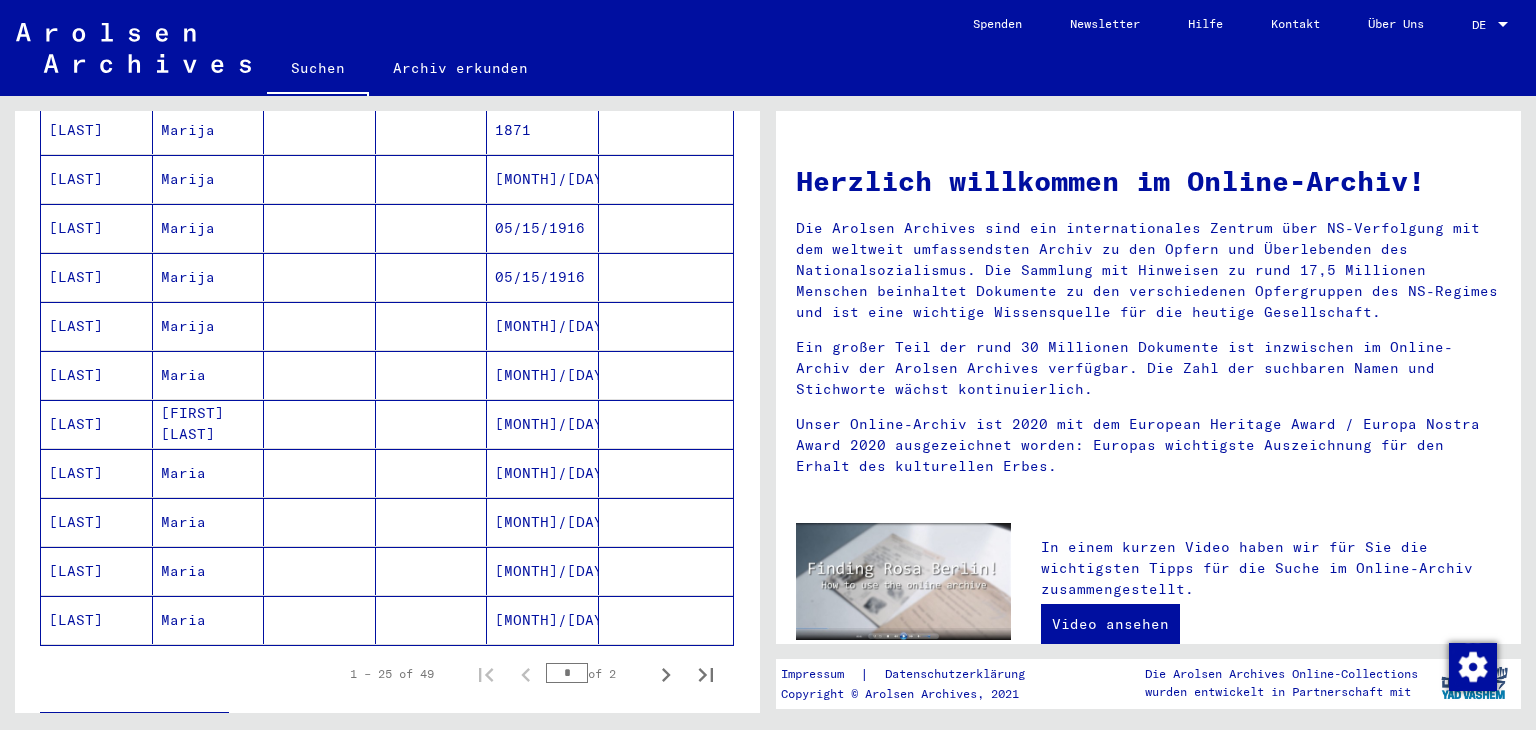 scroll, scrollTop: 1024, scrollLeft: 0, axis: vertical 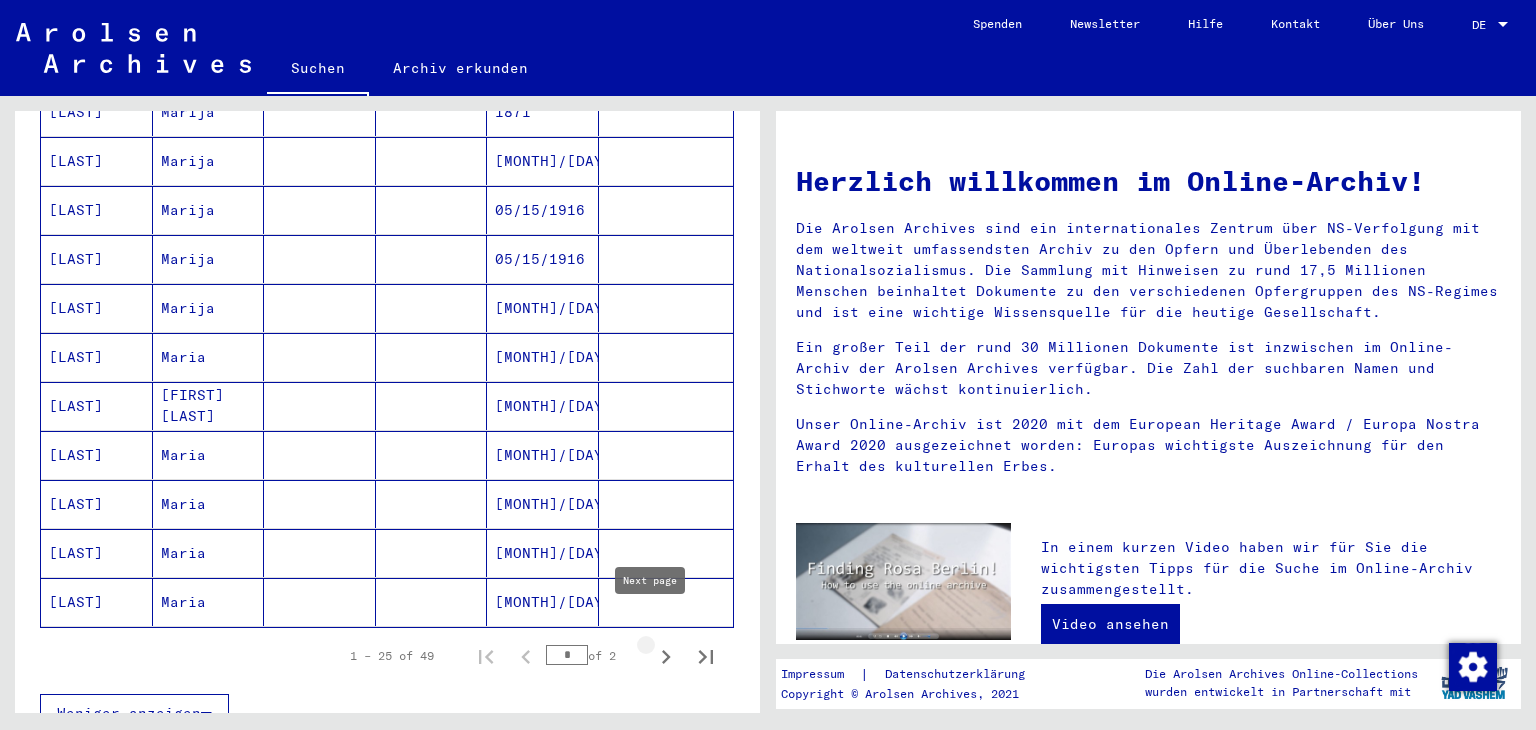 click 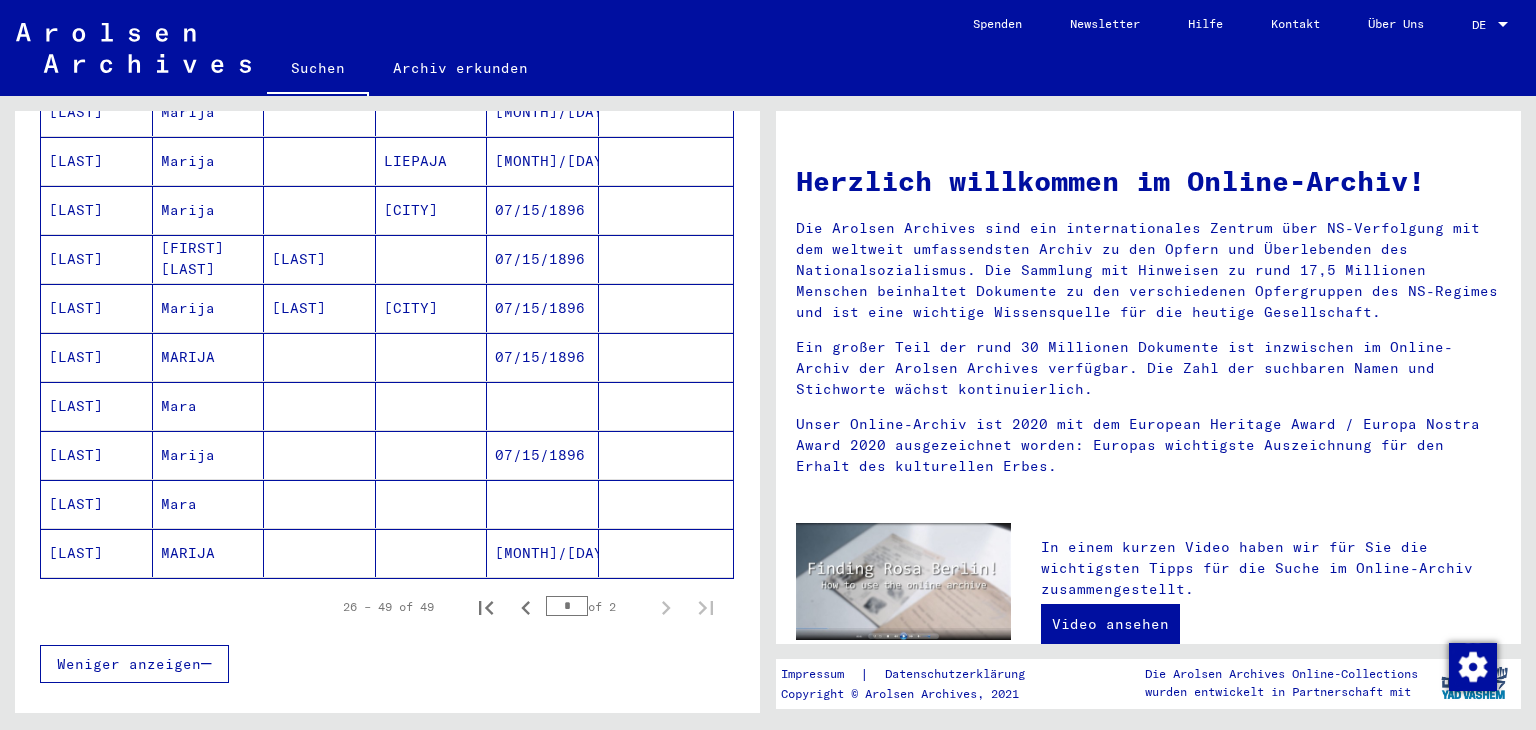 click on "[LAST]" at bounding box center [97, 259] 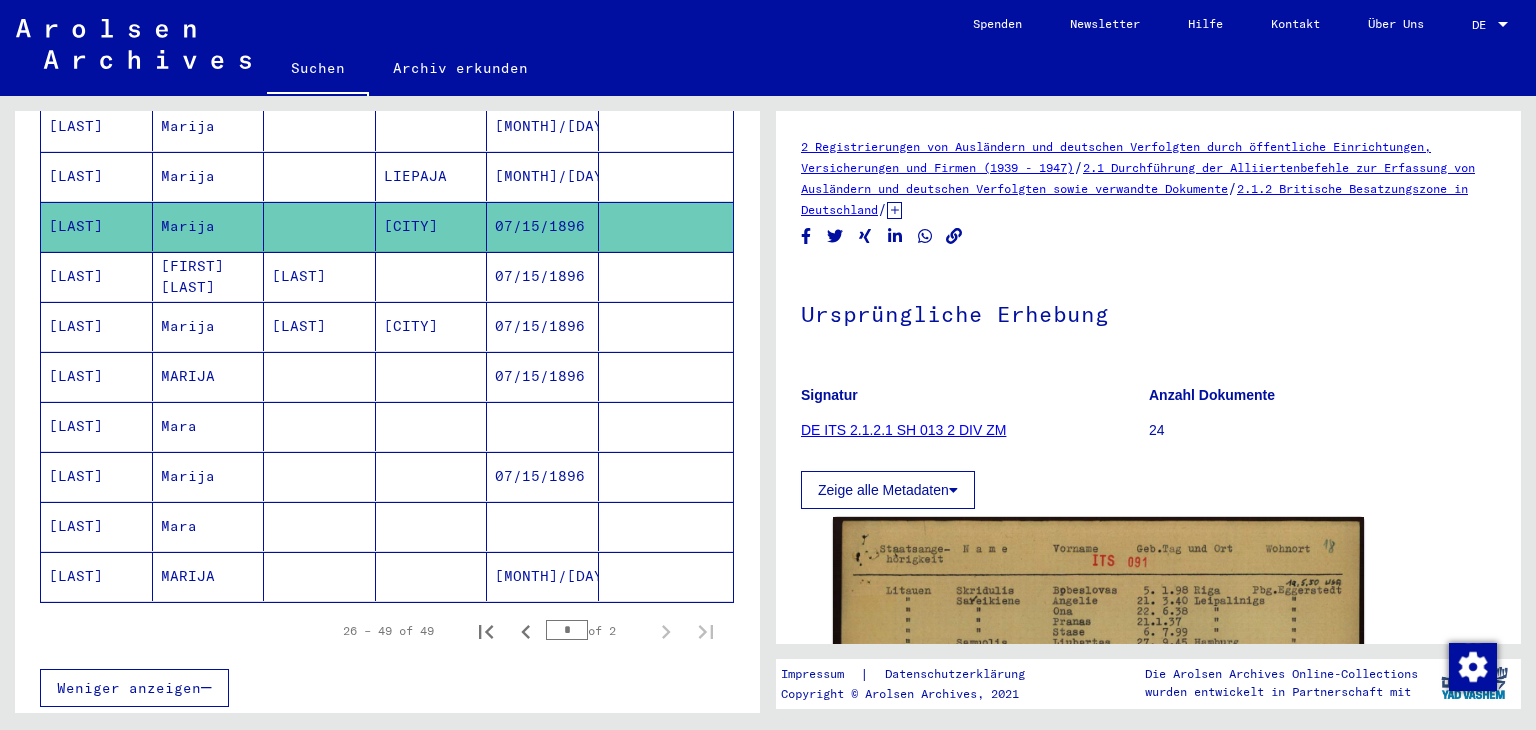 scroll, scrollTop: 0, scrollLeft: 0, axis: both 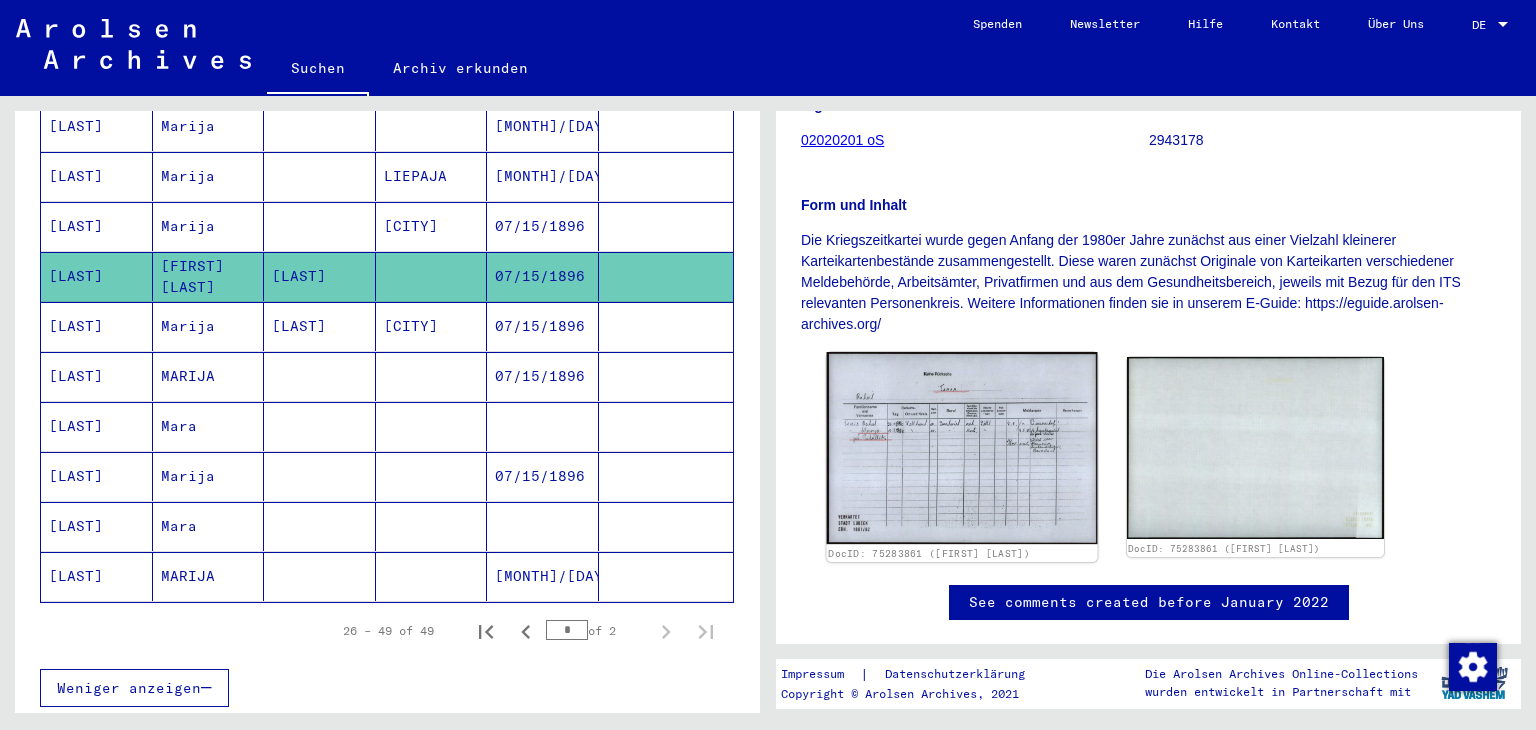 click 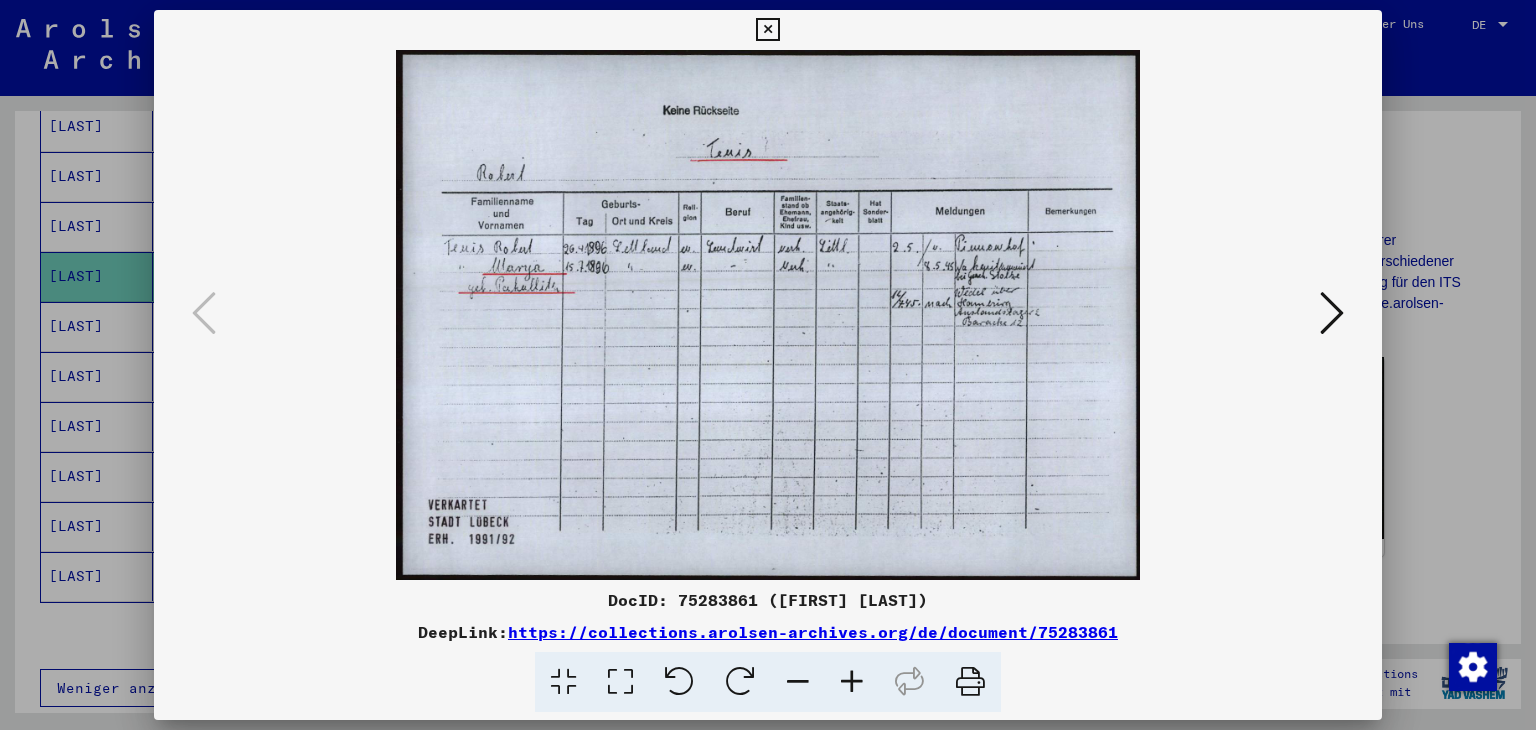 click at bounding box center [852, 682] 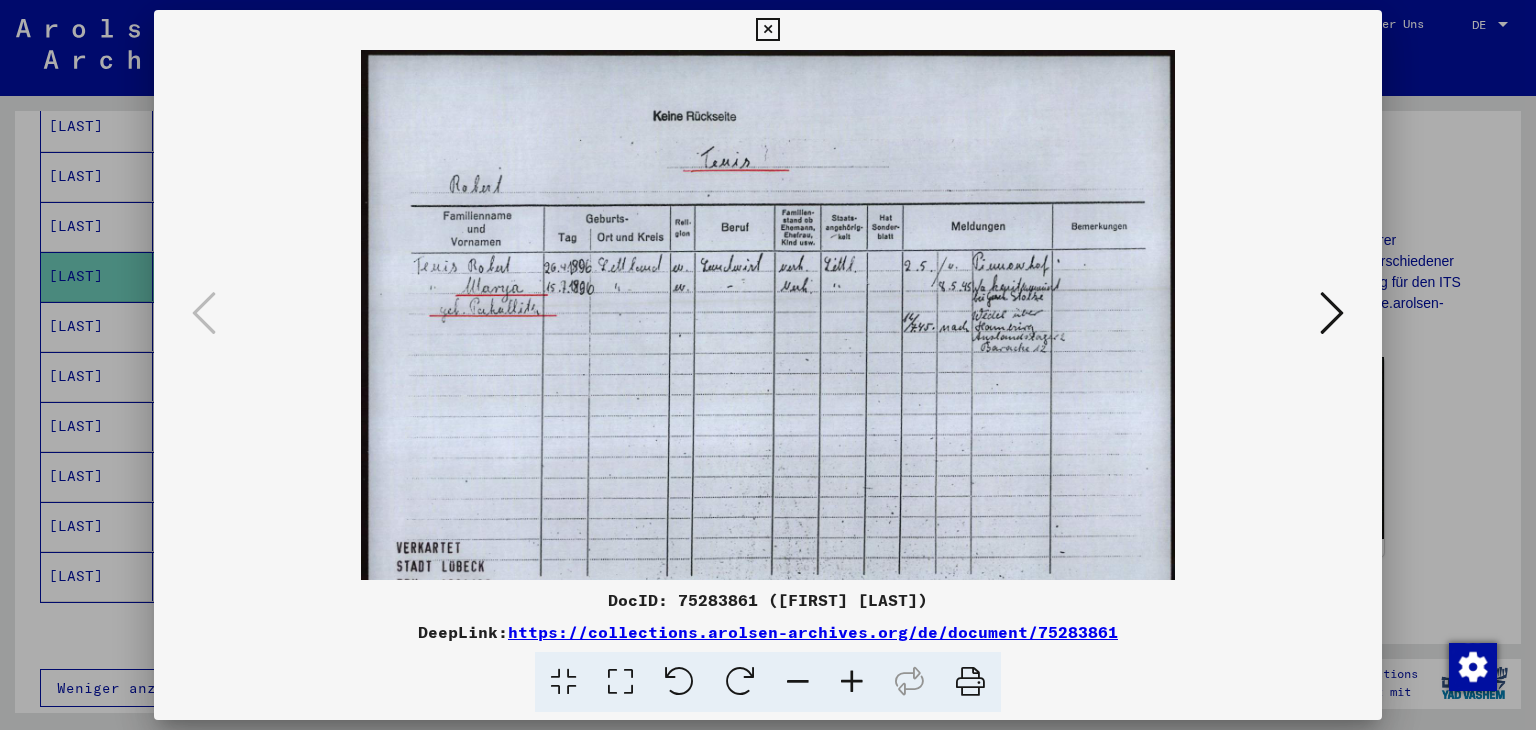 click at bounding box center [852, 682] 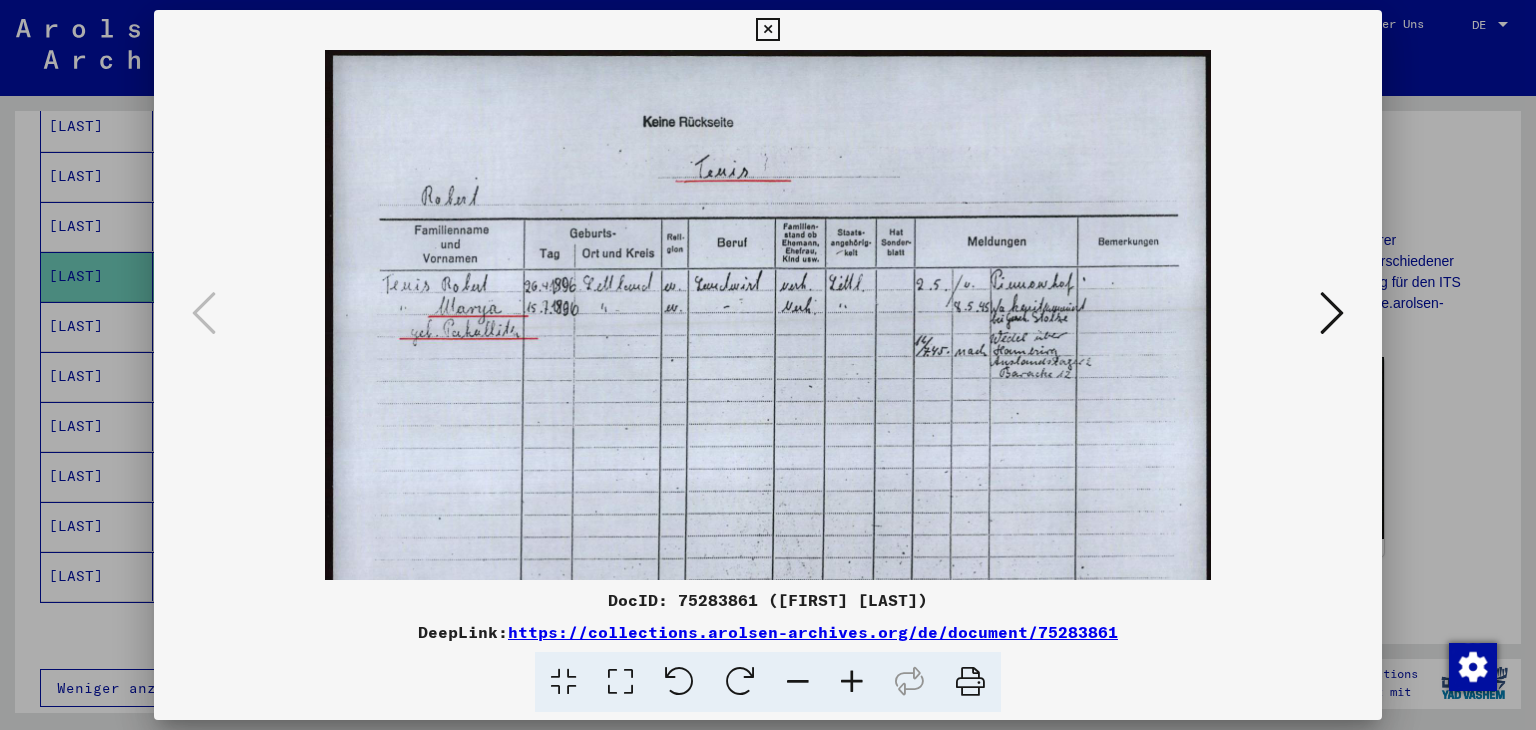 click at bounding box center [852, 682] 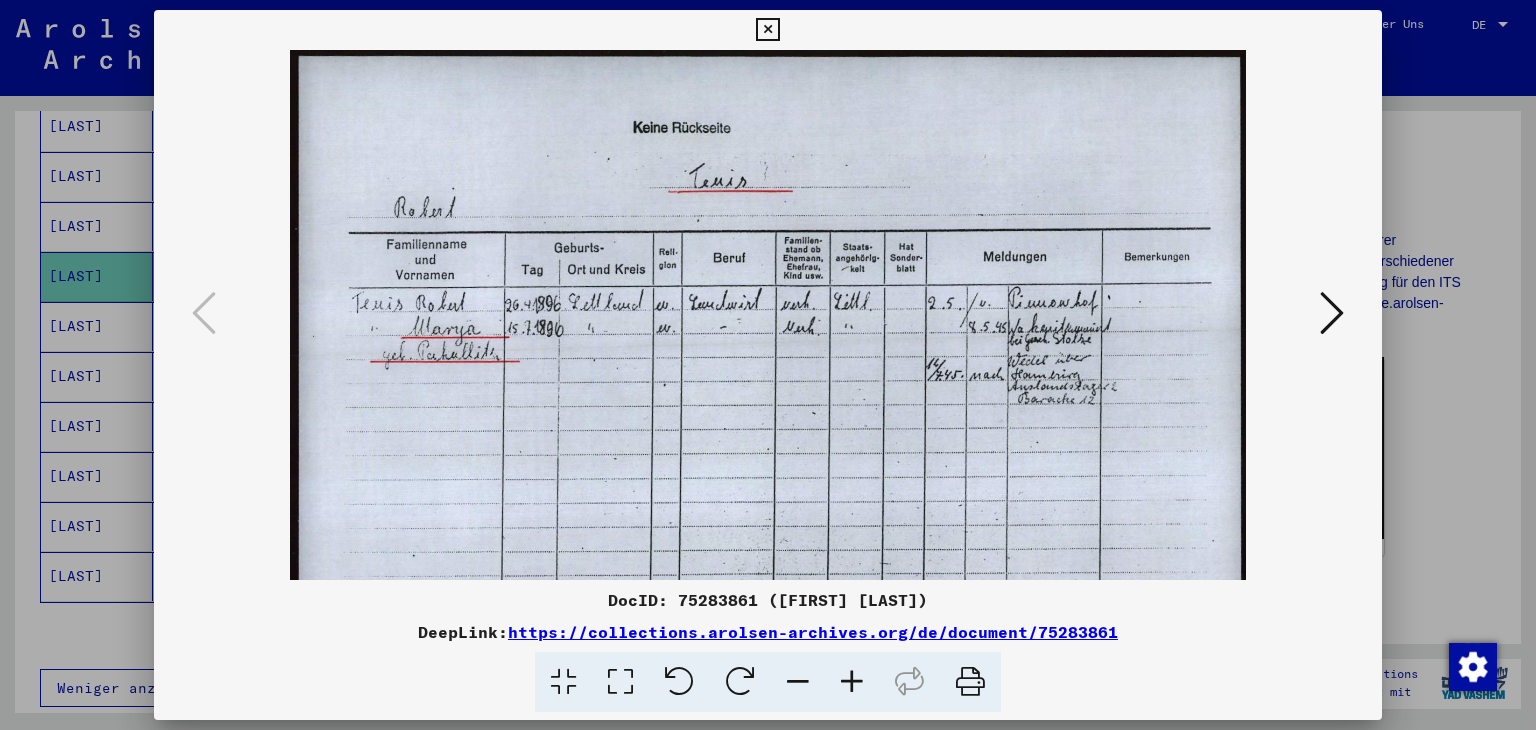 click at bounding box center (852, 682) 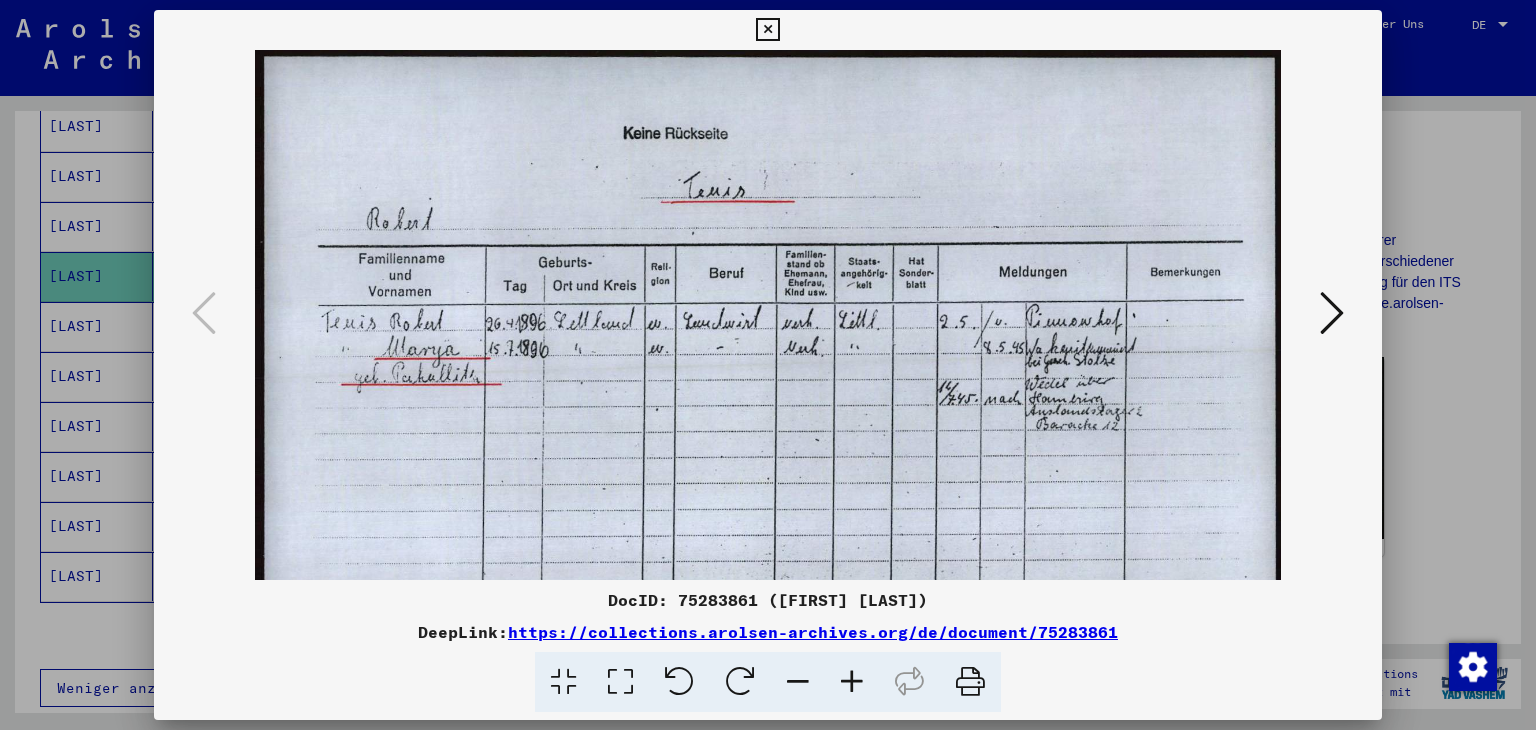 click at bounding box center [852, 682] 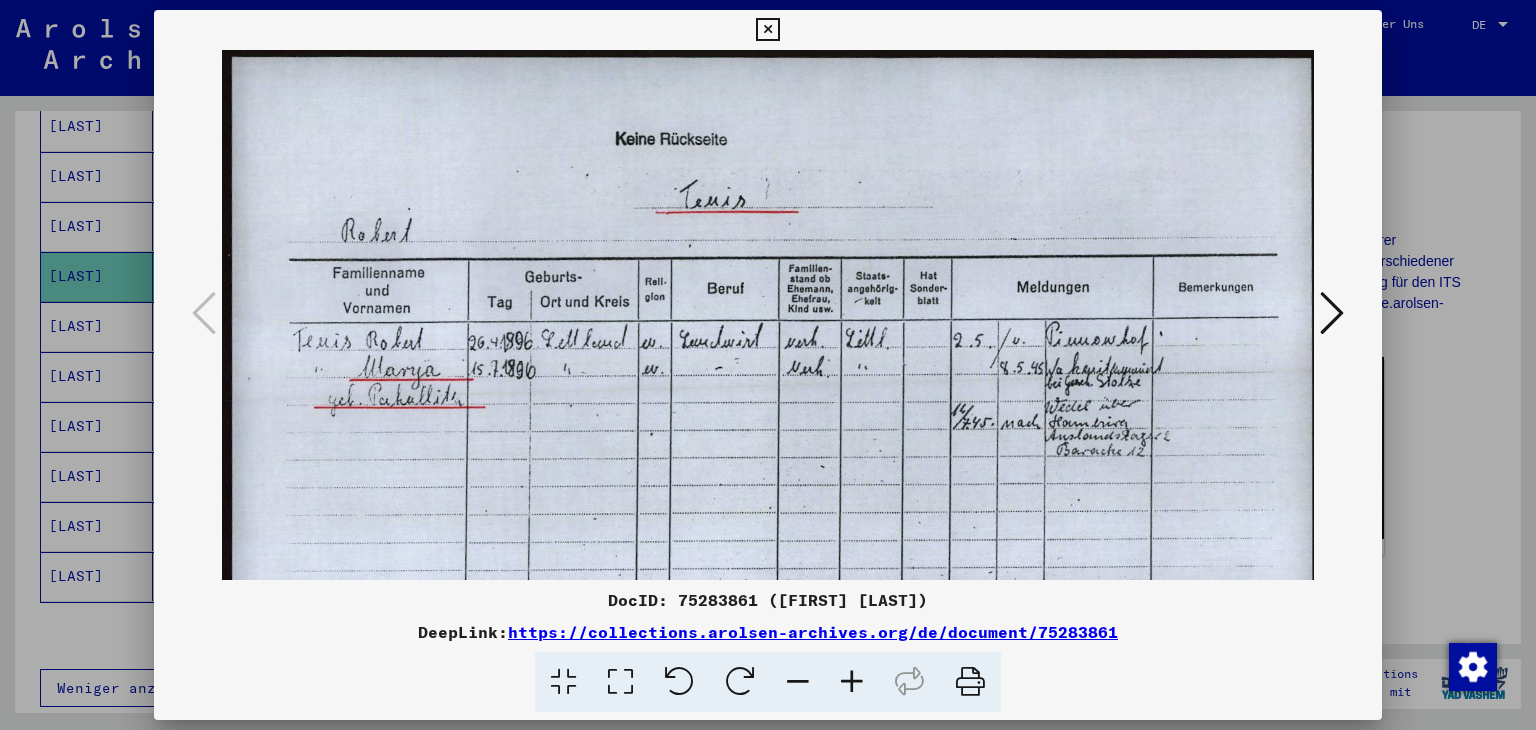 click at bounding box center [852, 682] 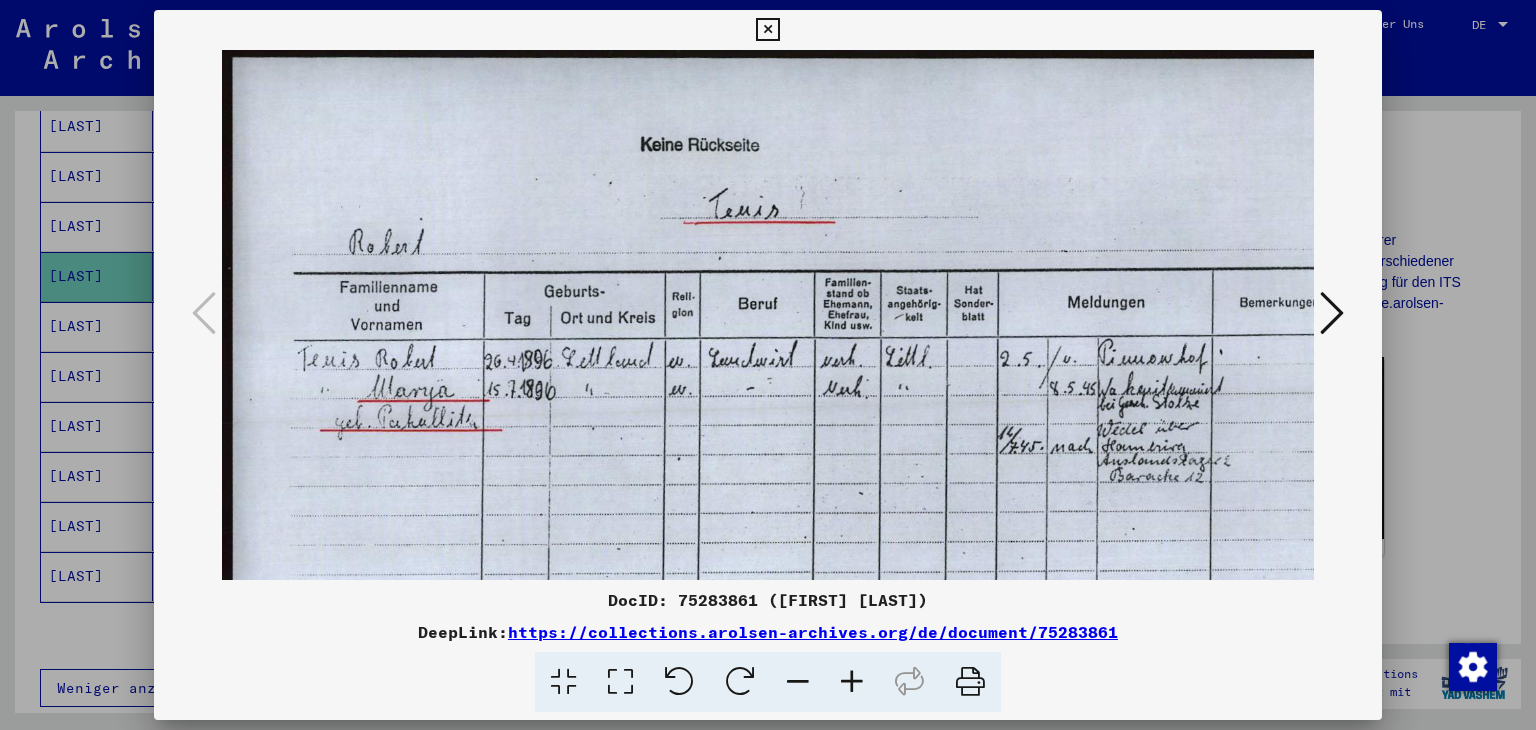 click at bounding box center [852, 682] 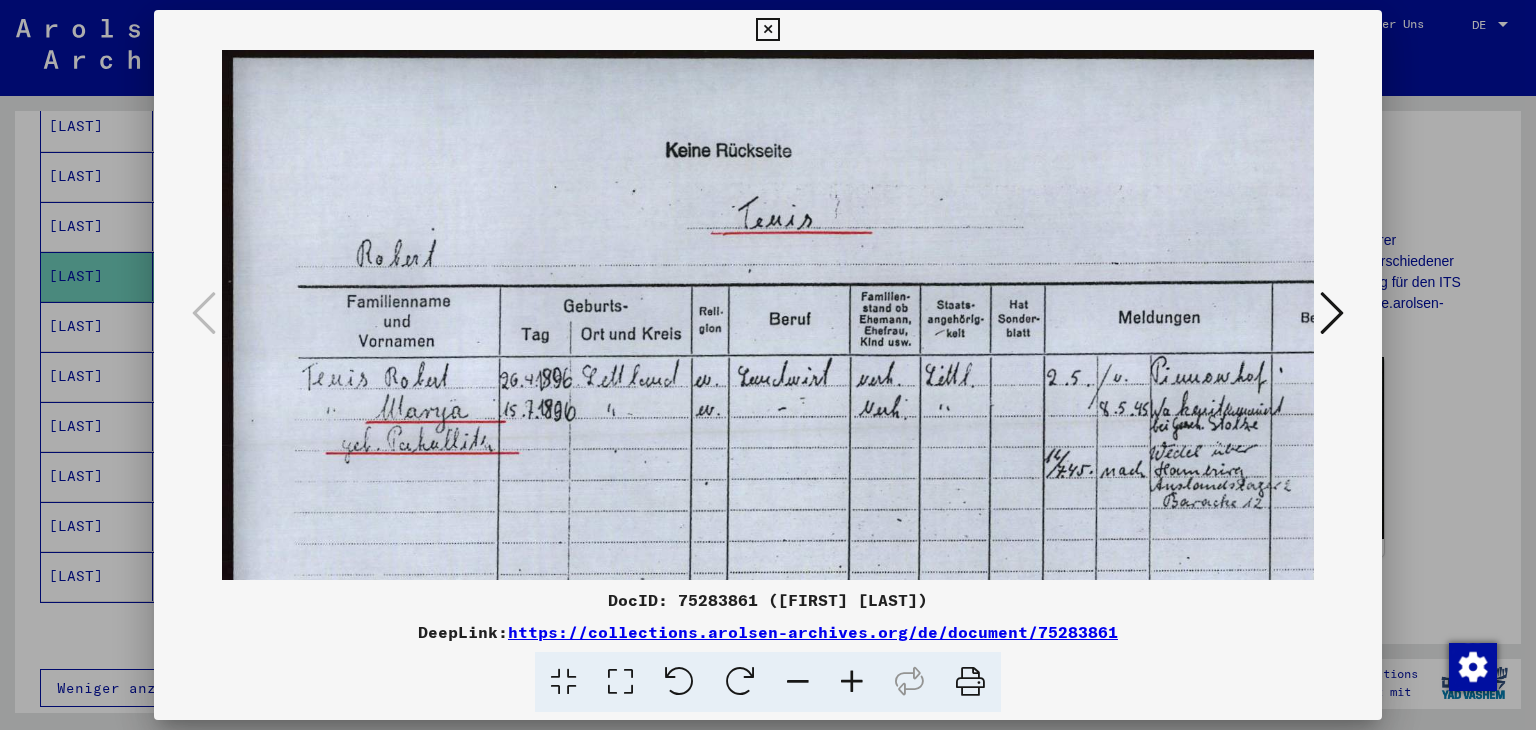 click at bounding box center (767, 30) 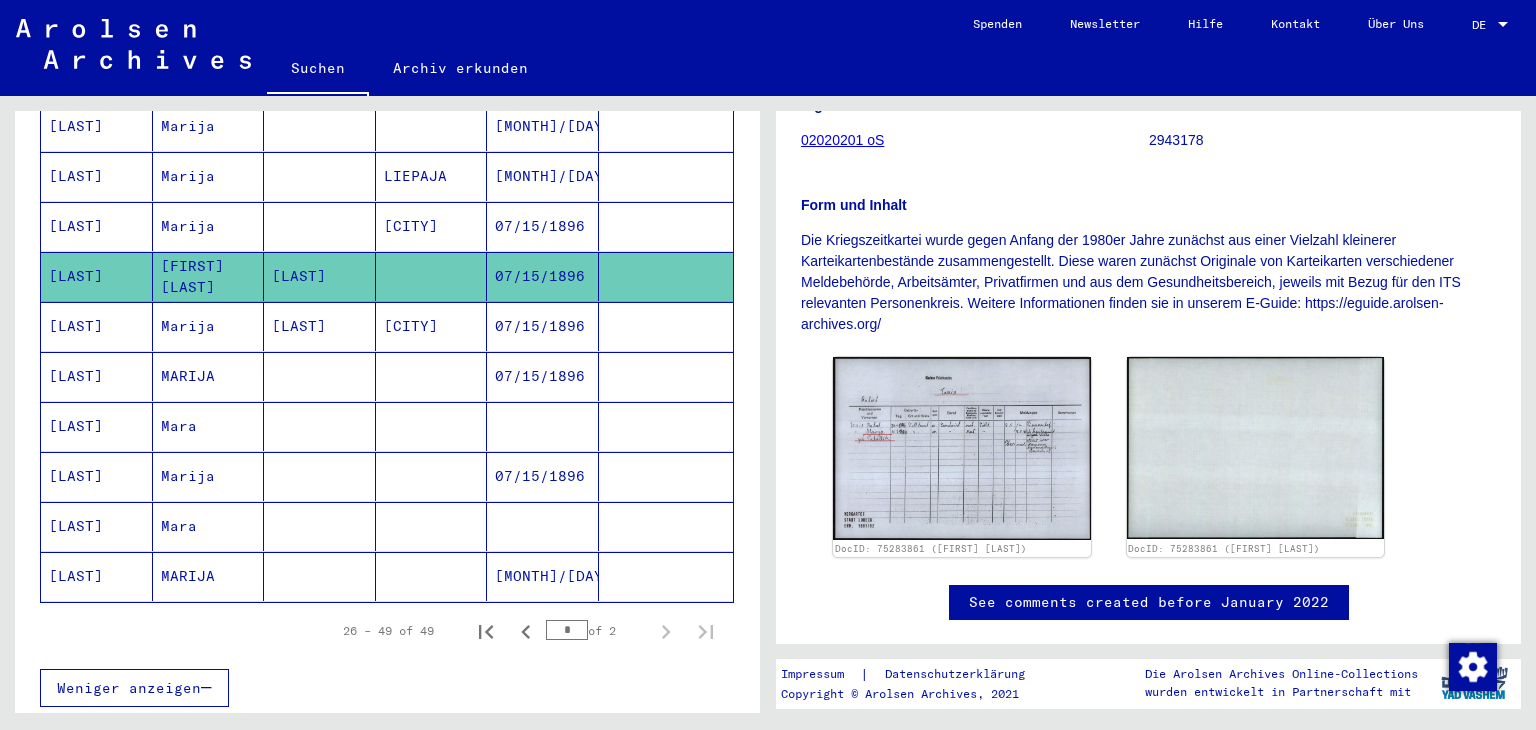 click on "[LAST]" at bounding box center [97, 376] 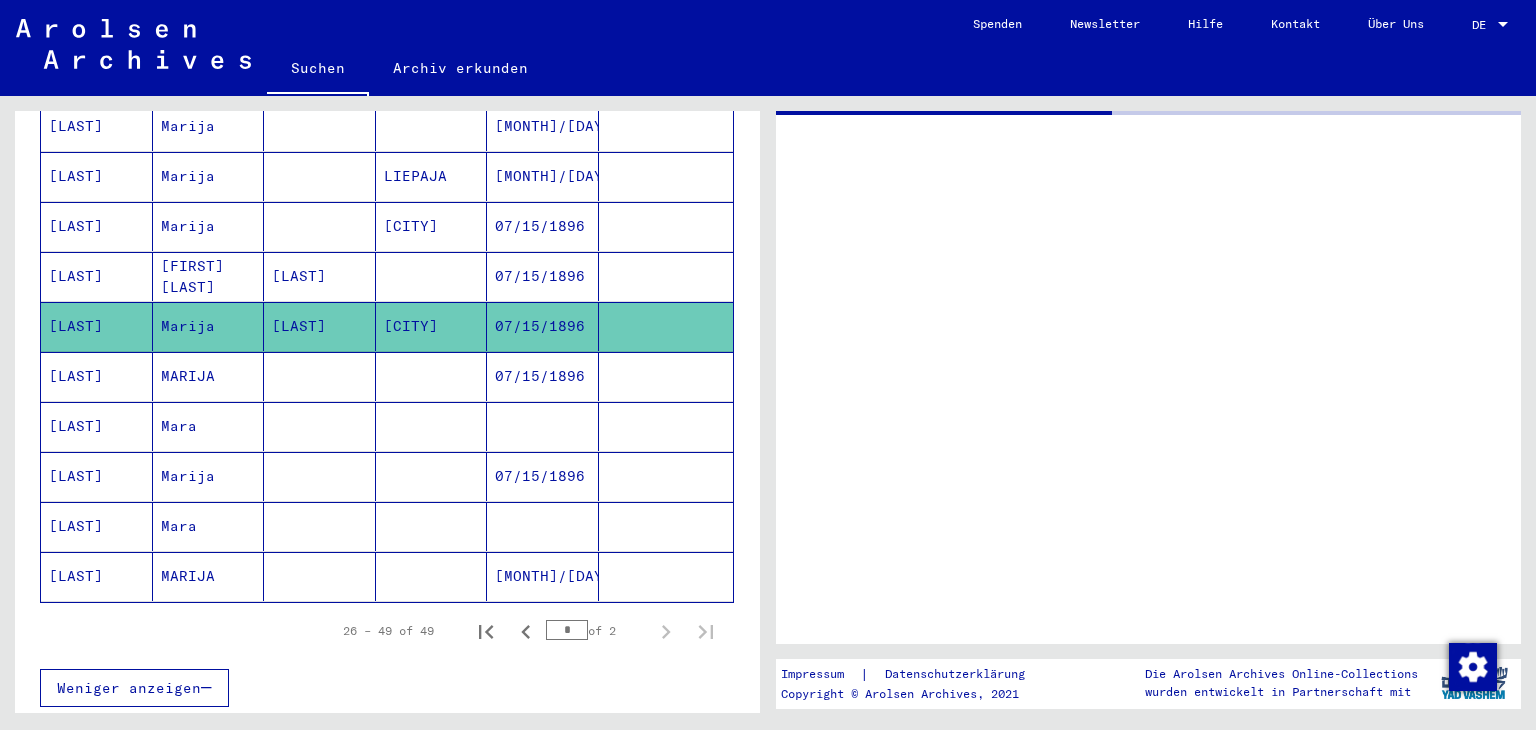 scroll, scrollTop: 0, scrollLeft: 0, axis: both 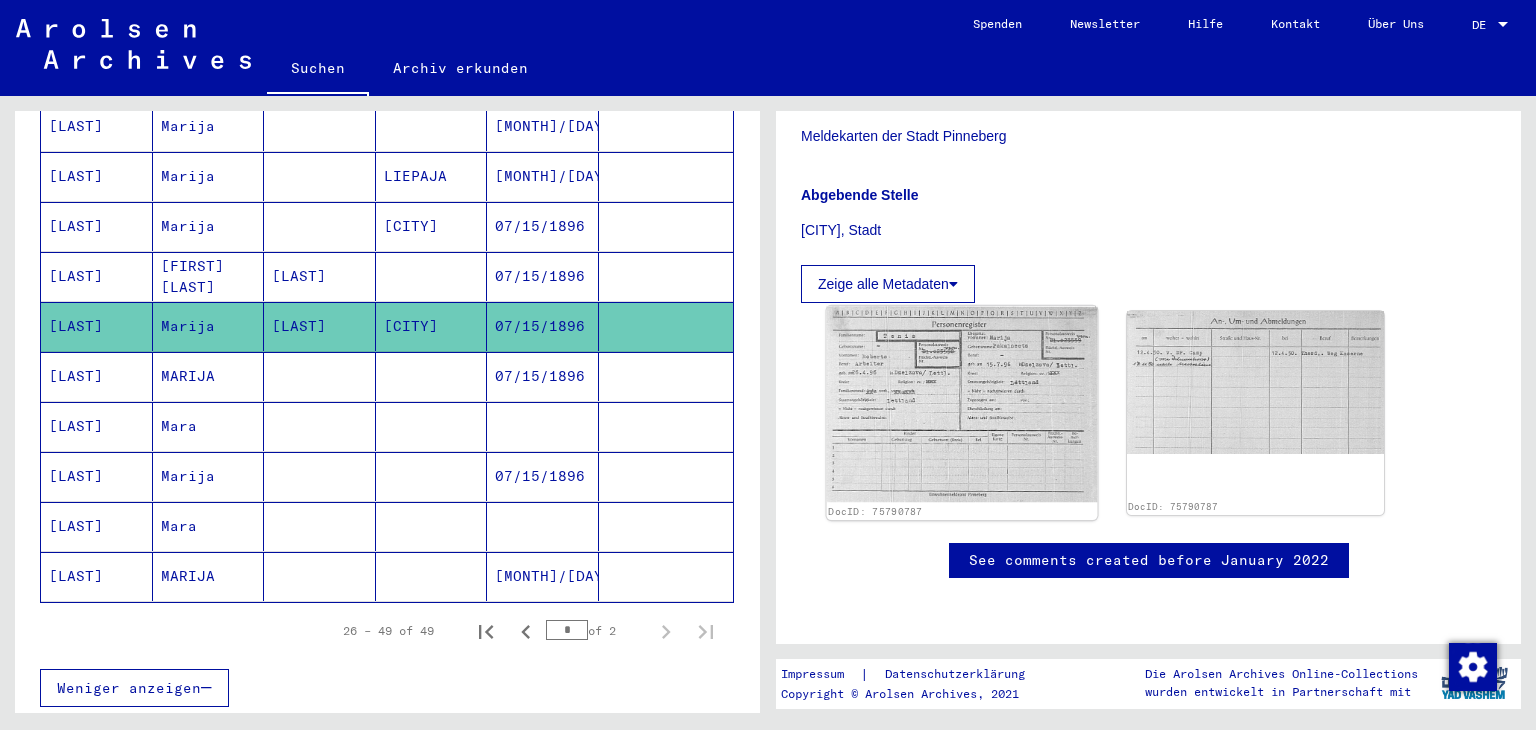 click 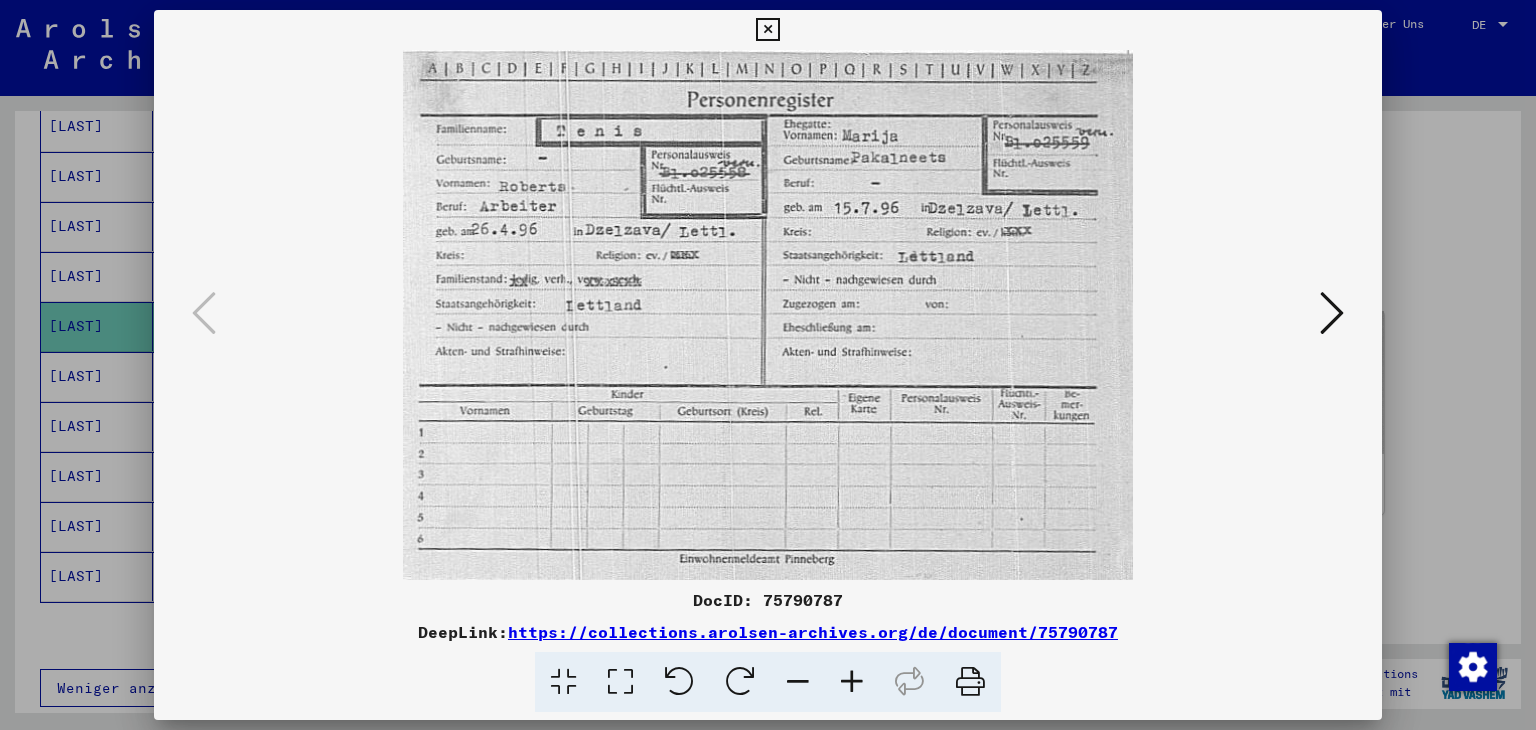 click at bounding box center (852, 682) 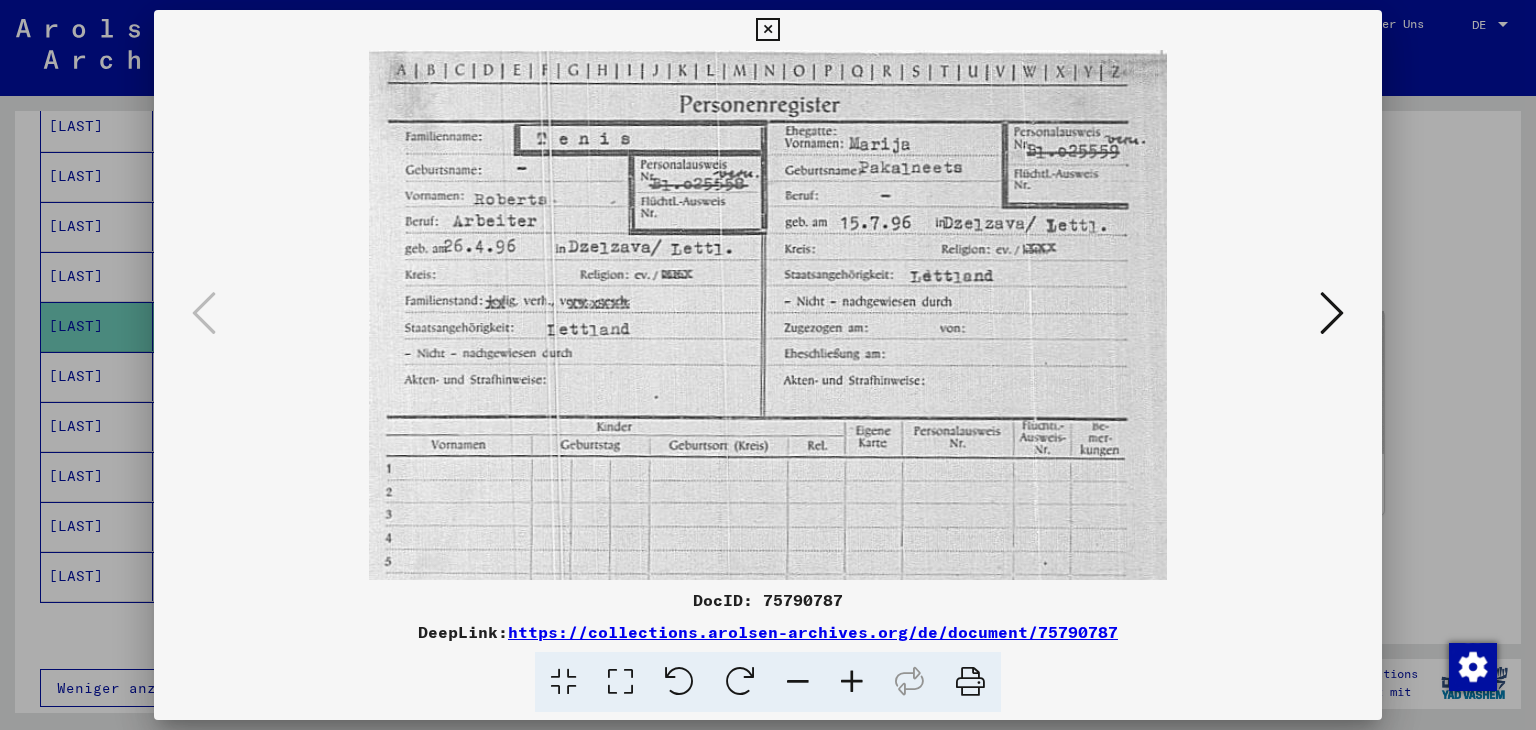 click at bounding box center (852, 682) 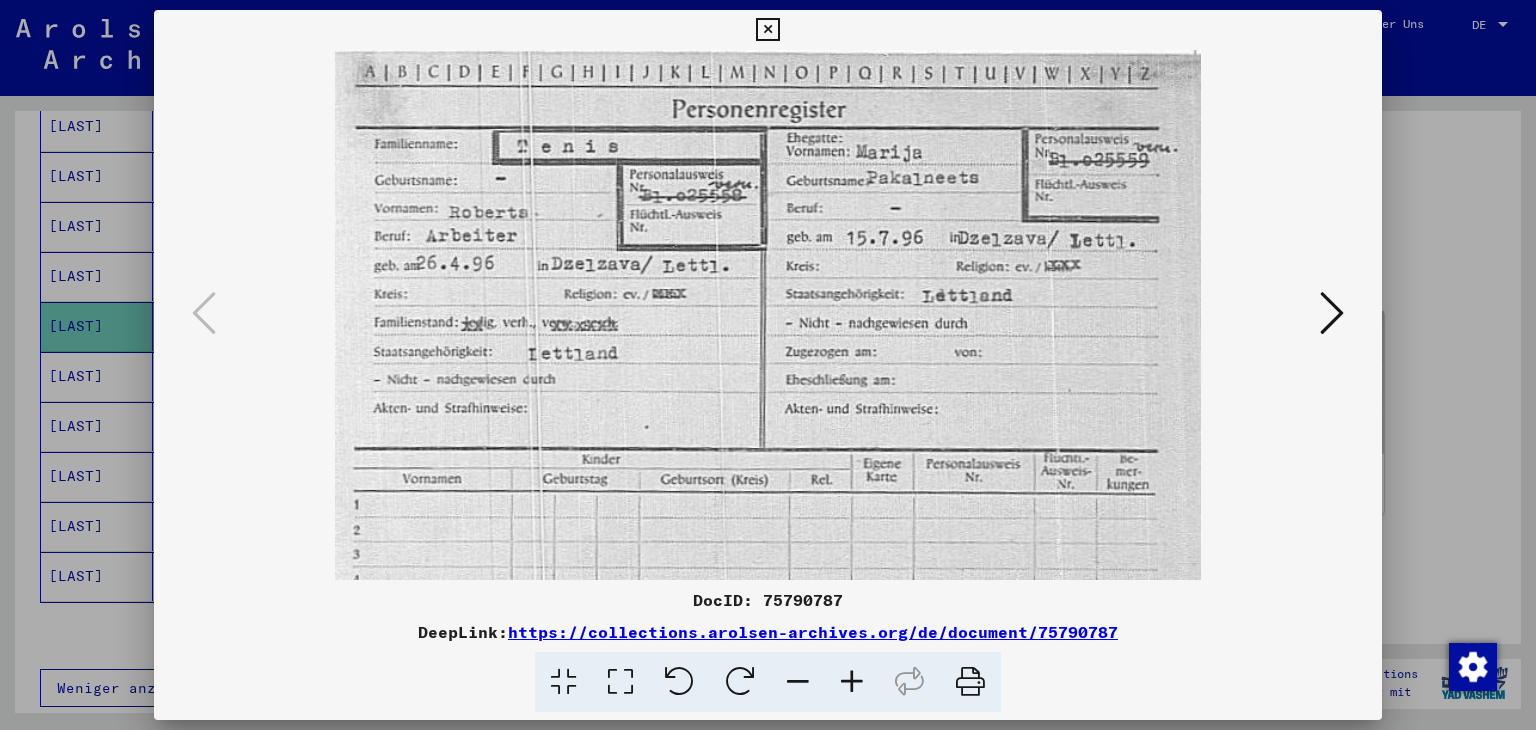 click at bounding box center [852, 682] 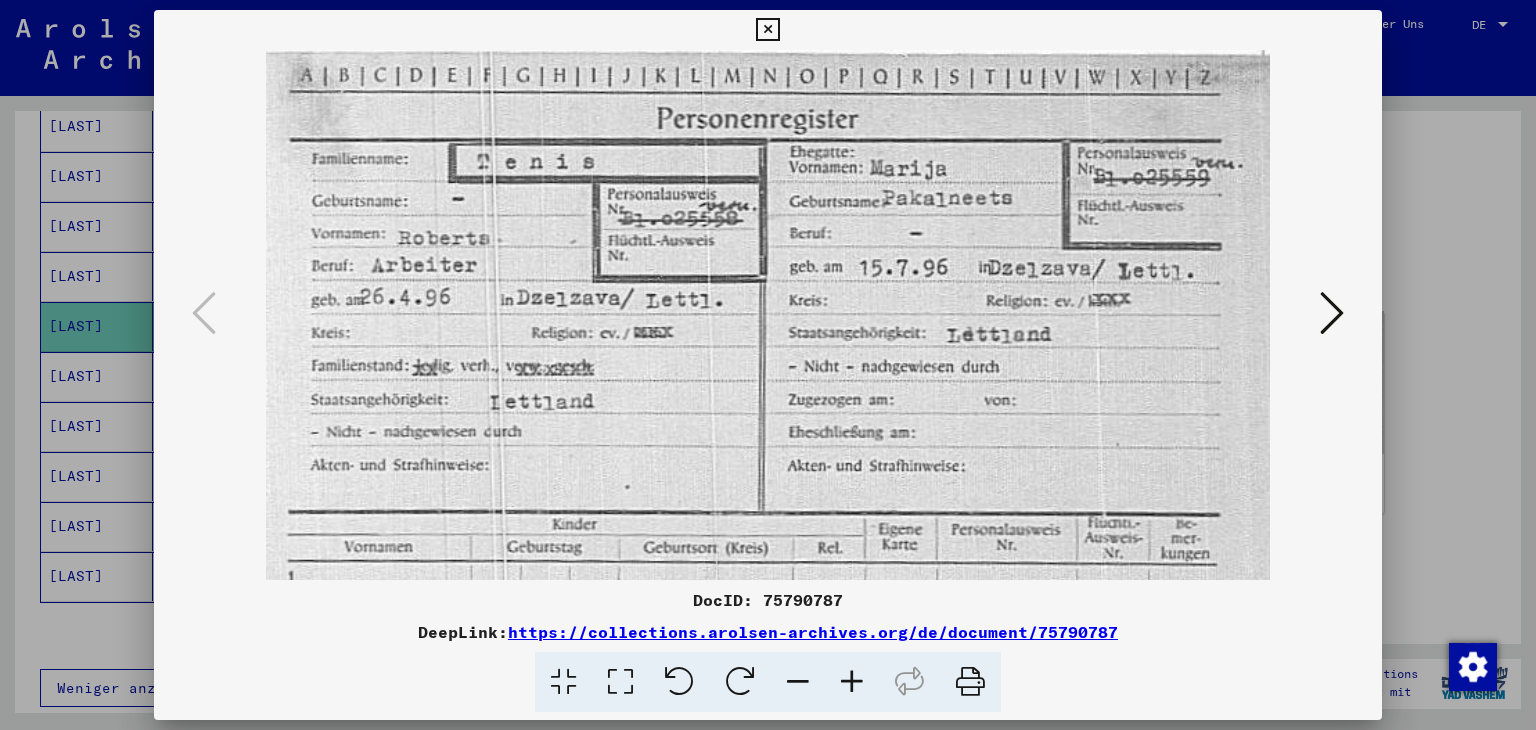 click at bounding box center [852, 682] 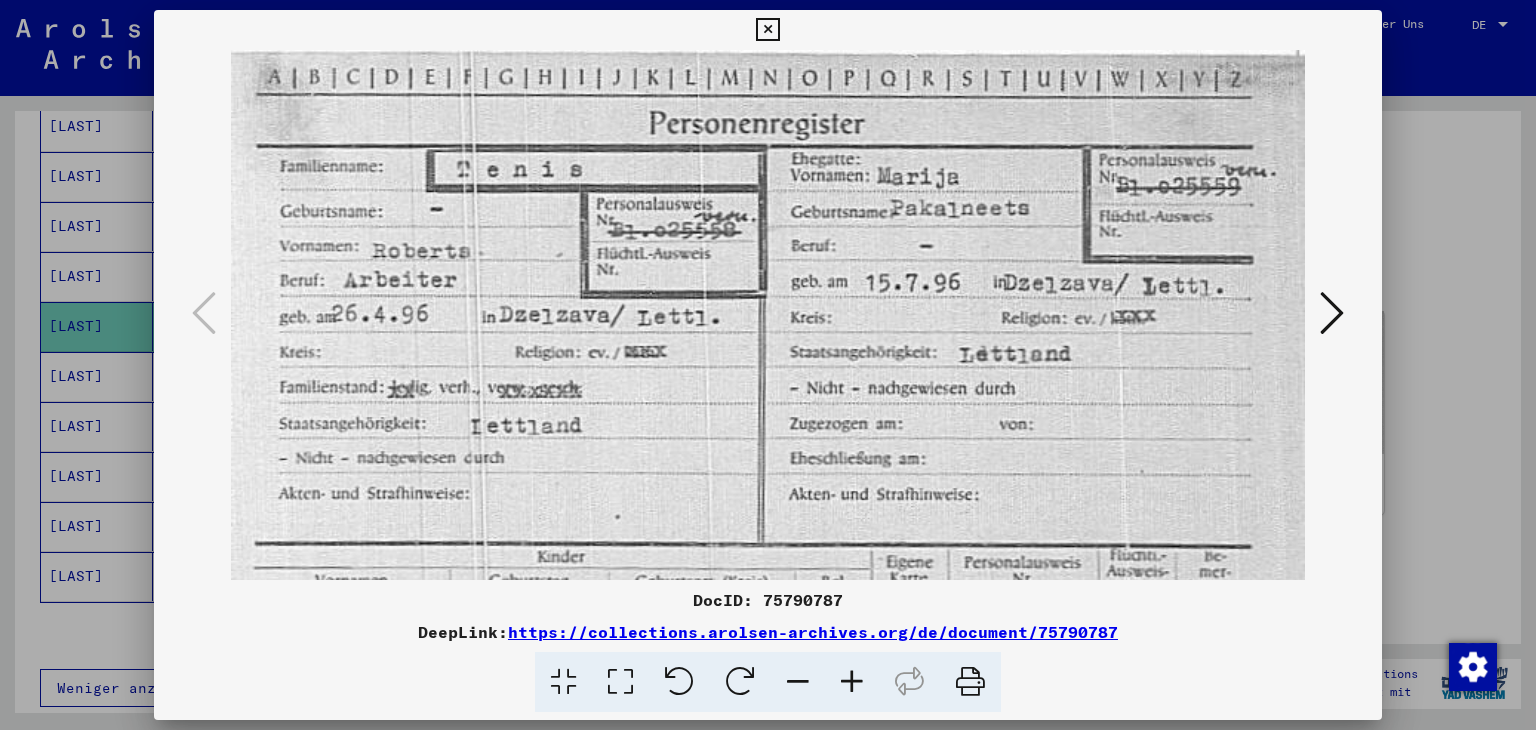 click at bounding box center [852, 682] 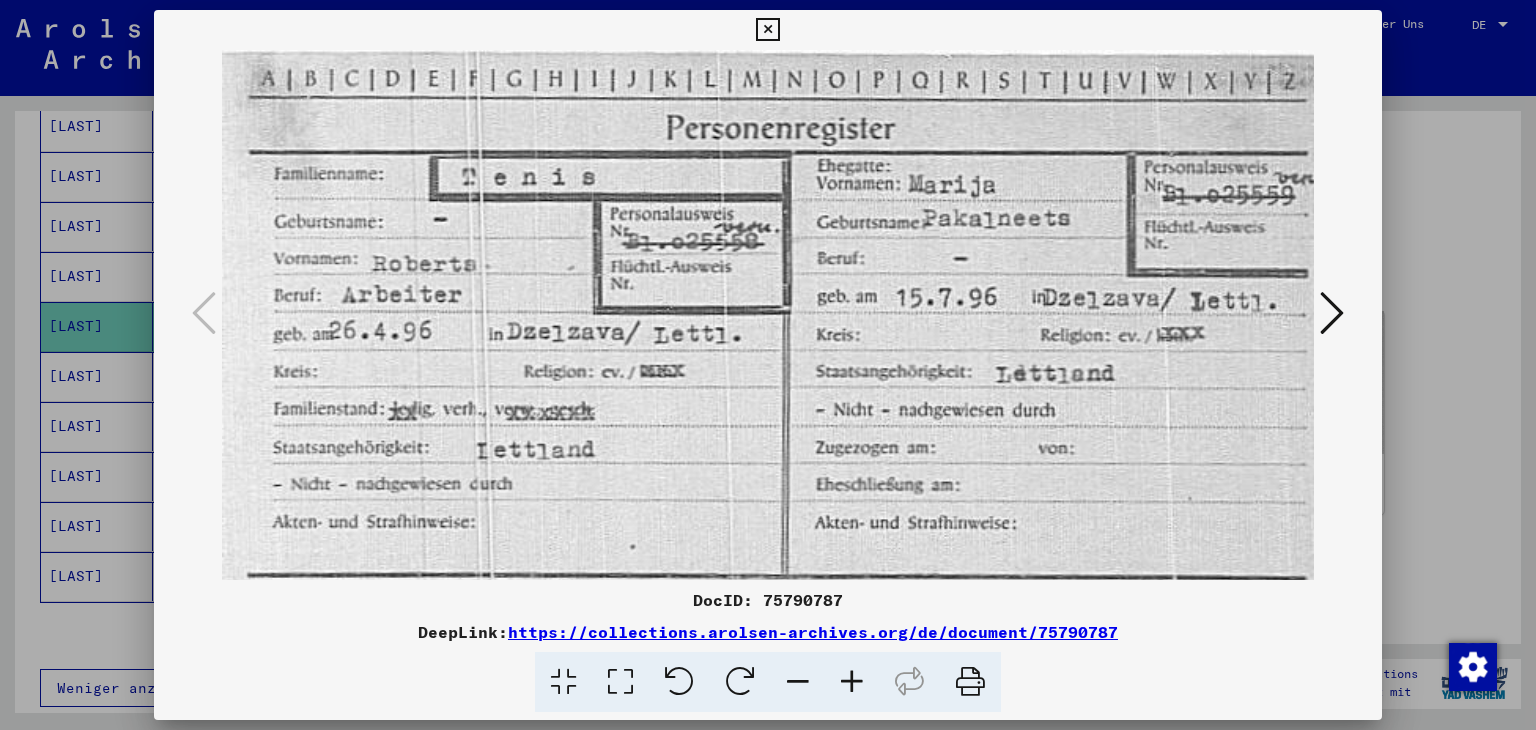 click at bounding box center (1332, 313) 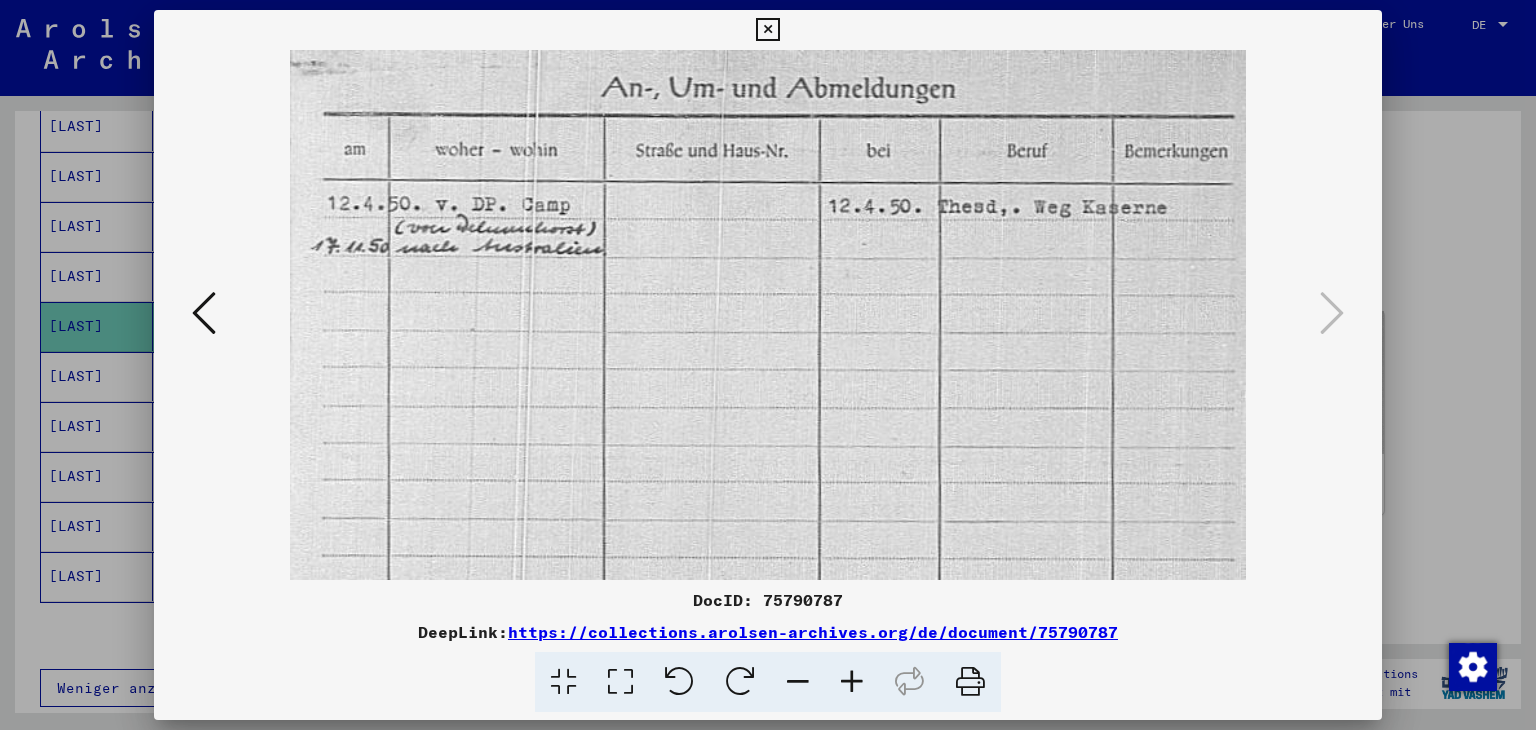 click at bounding box center [767, 30] 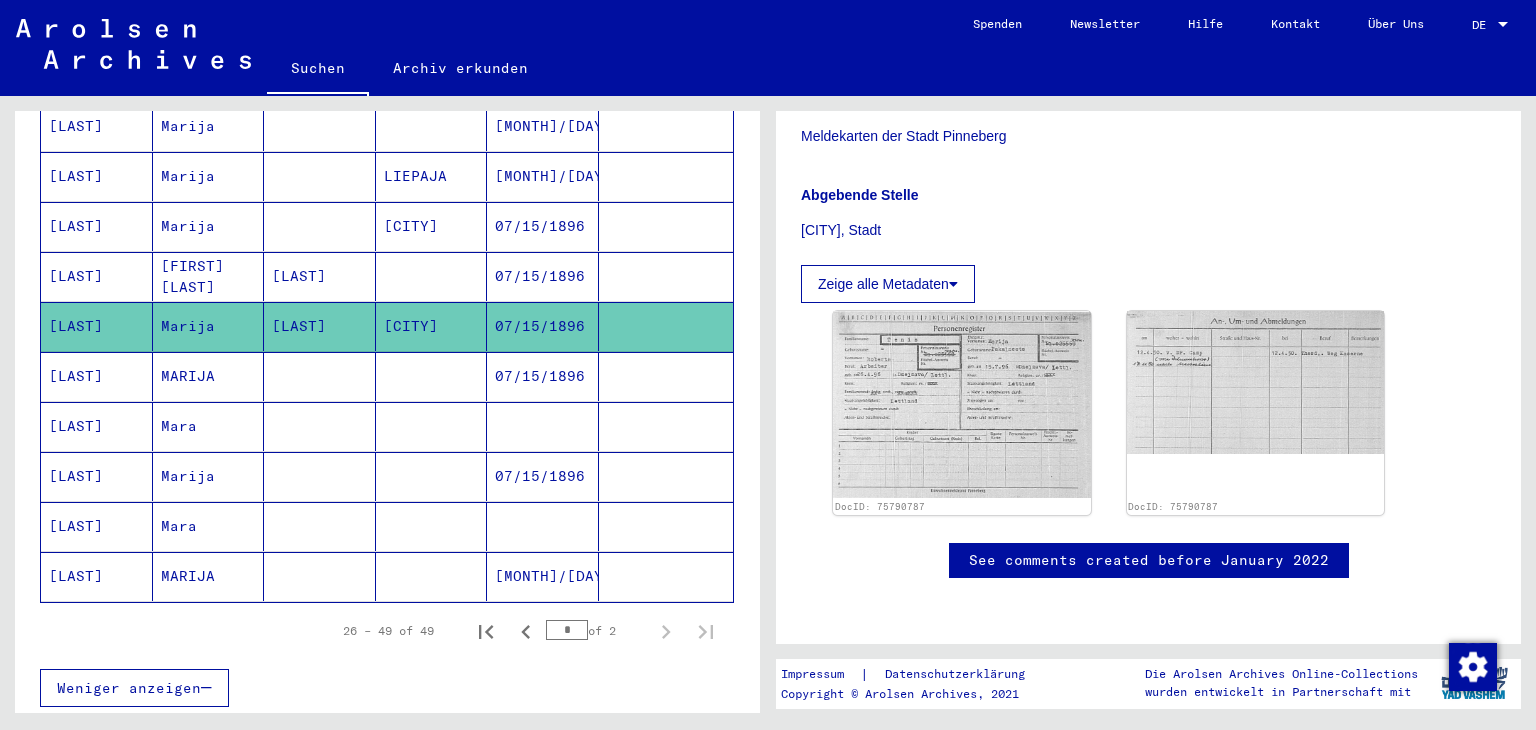 click on "MARIJA" at bounding box center [209, 426] 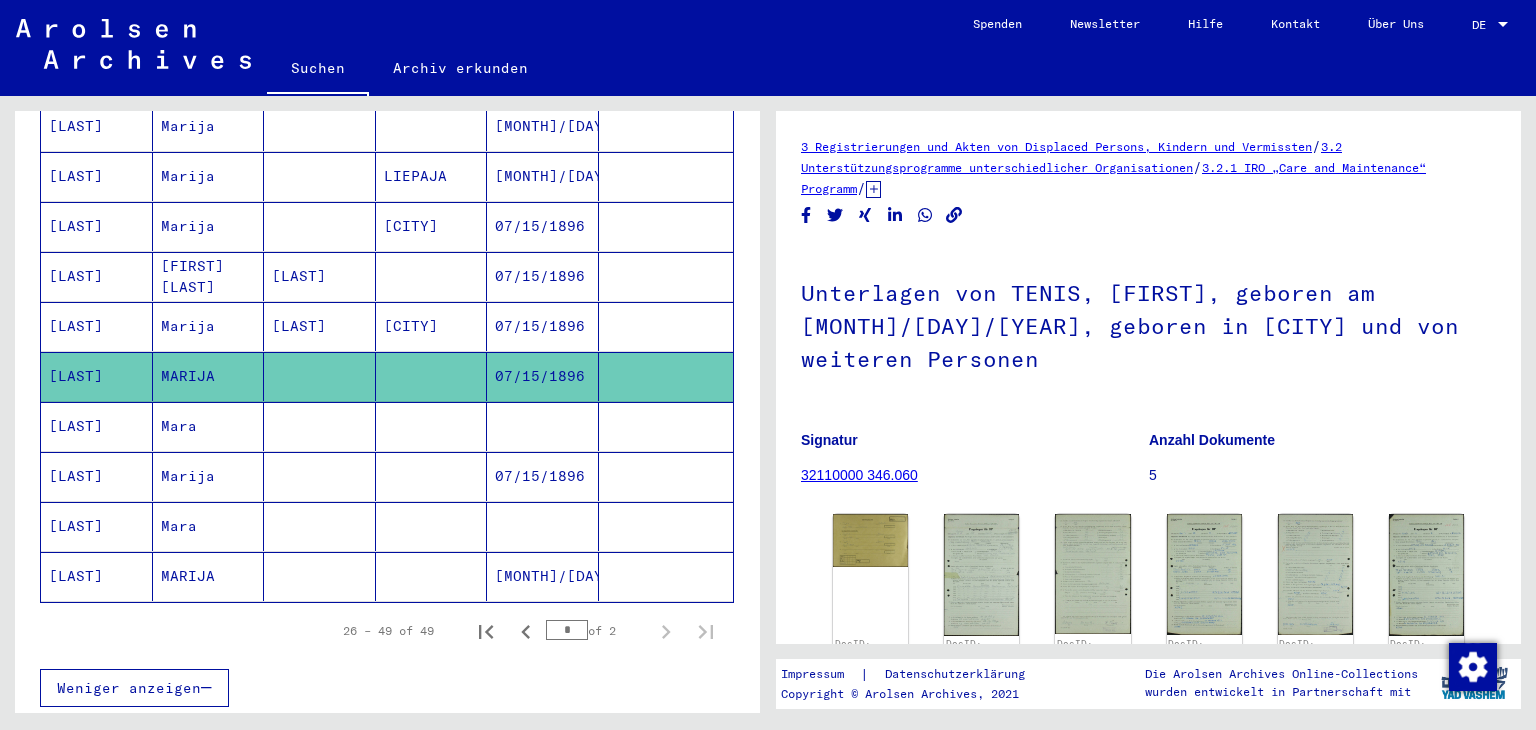 scroll, scrollTop: 0, scrollLeft: 0, axis: both 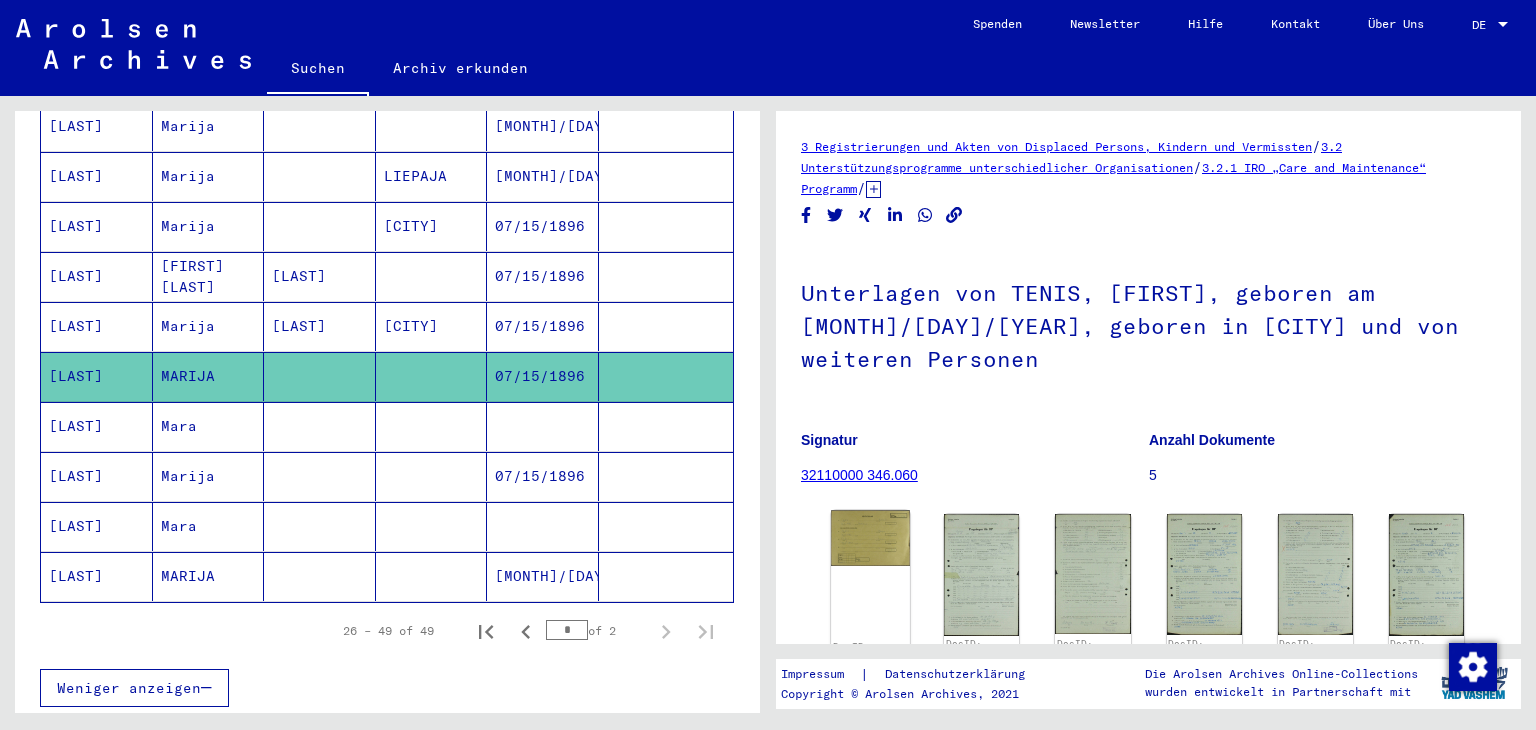 click 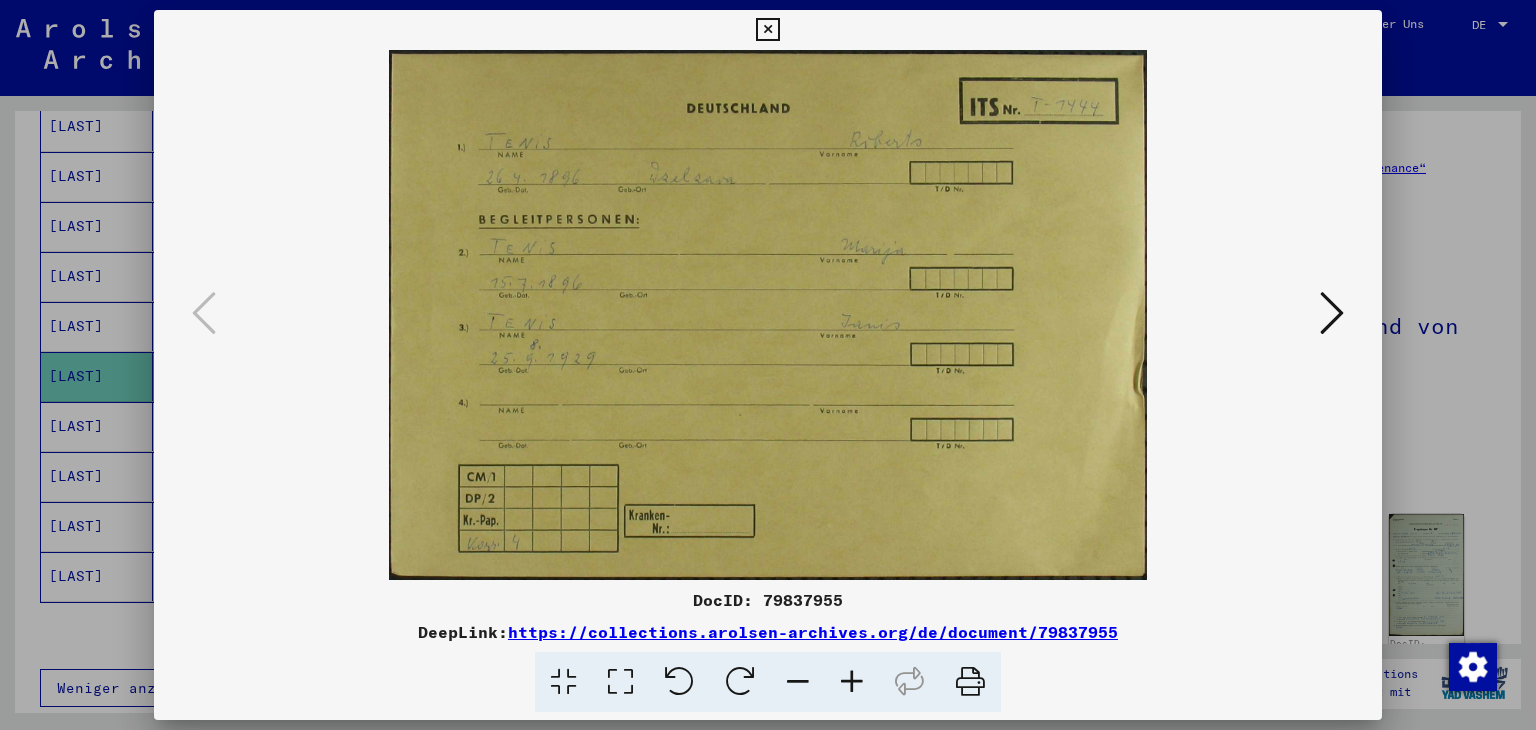 click at bounding box center (852, 682) 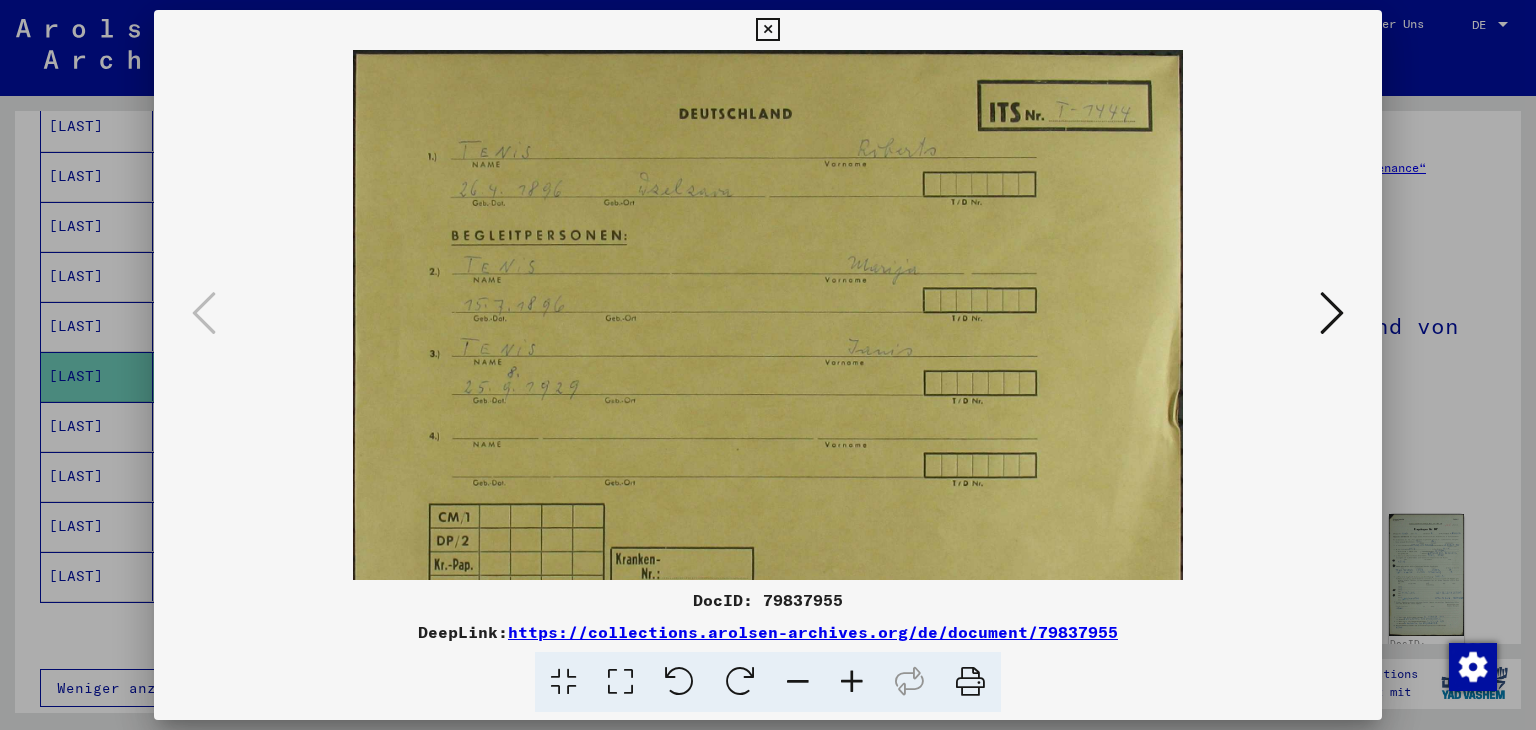 click at bounding box center (852, 682) 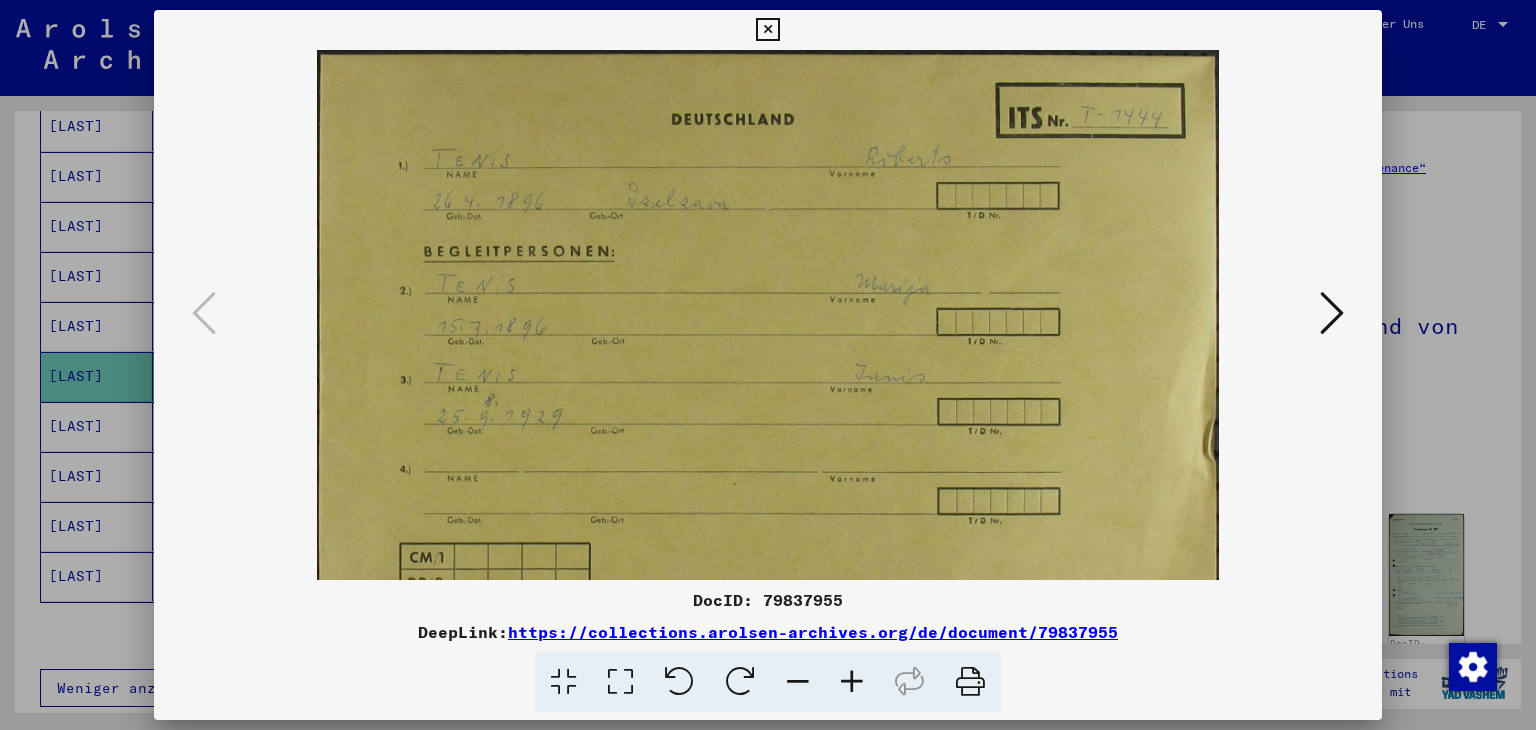 click at bounding box center [852, 682] 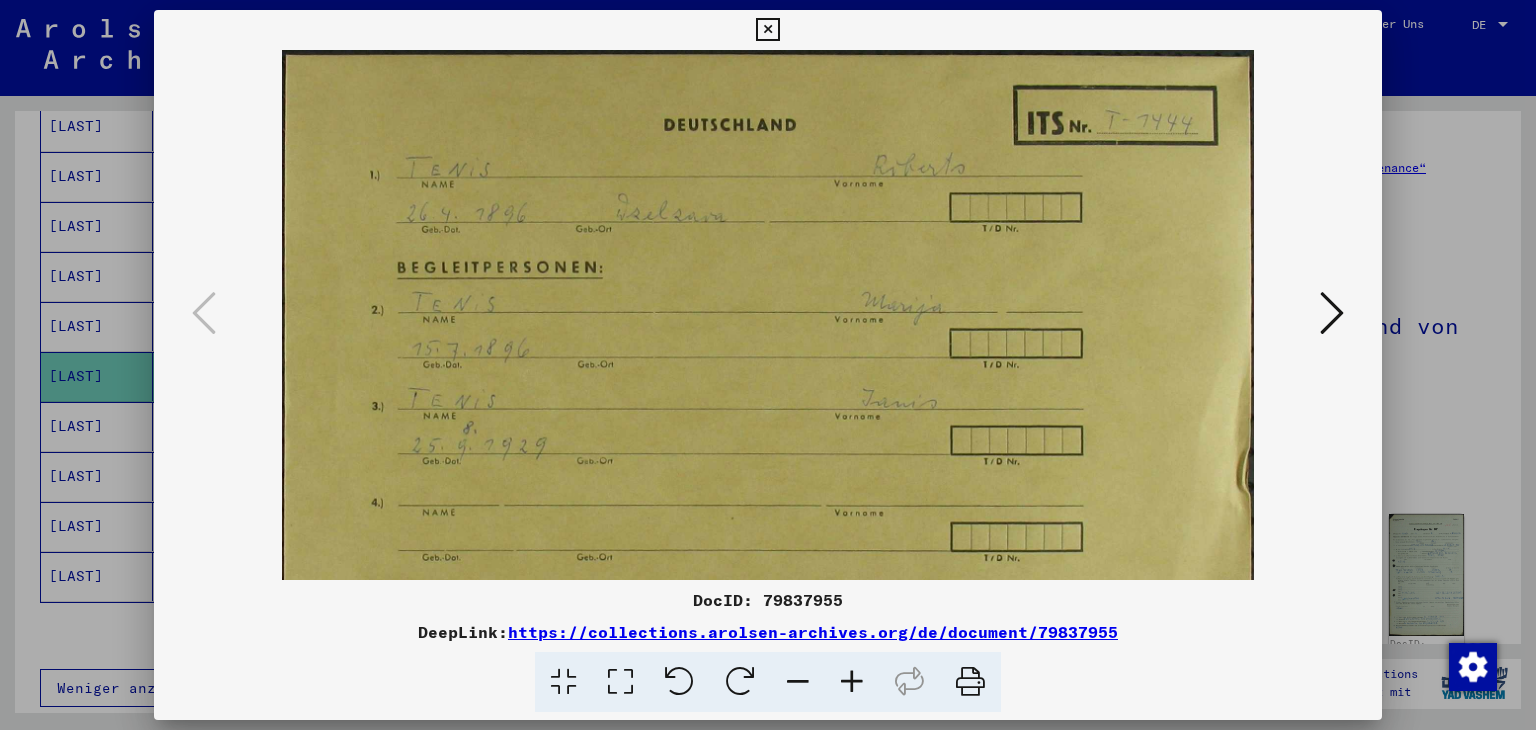 click at bounding box center [852, 682] 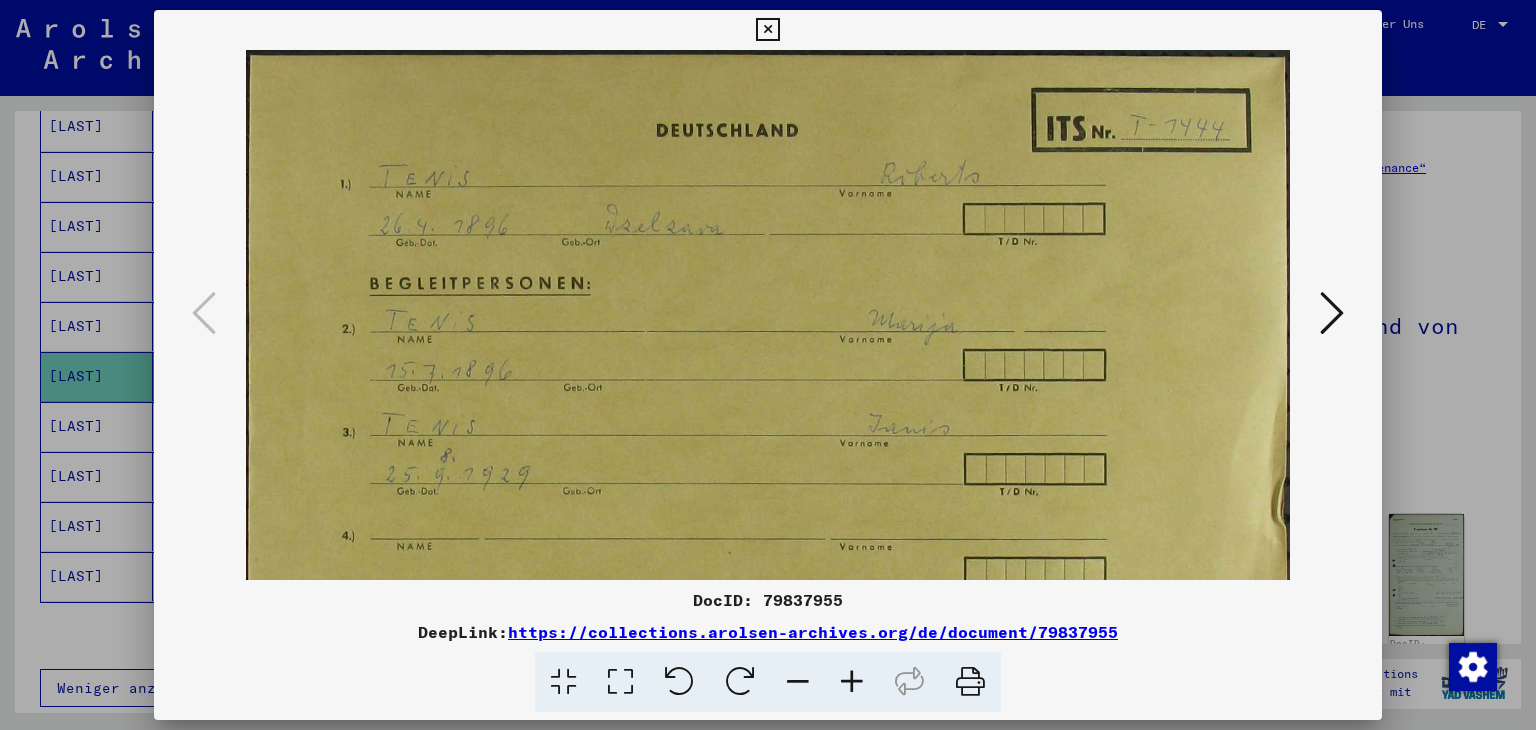 click at bounding box center (852, 682) 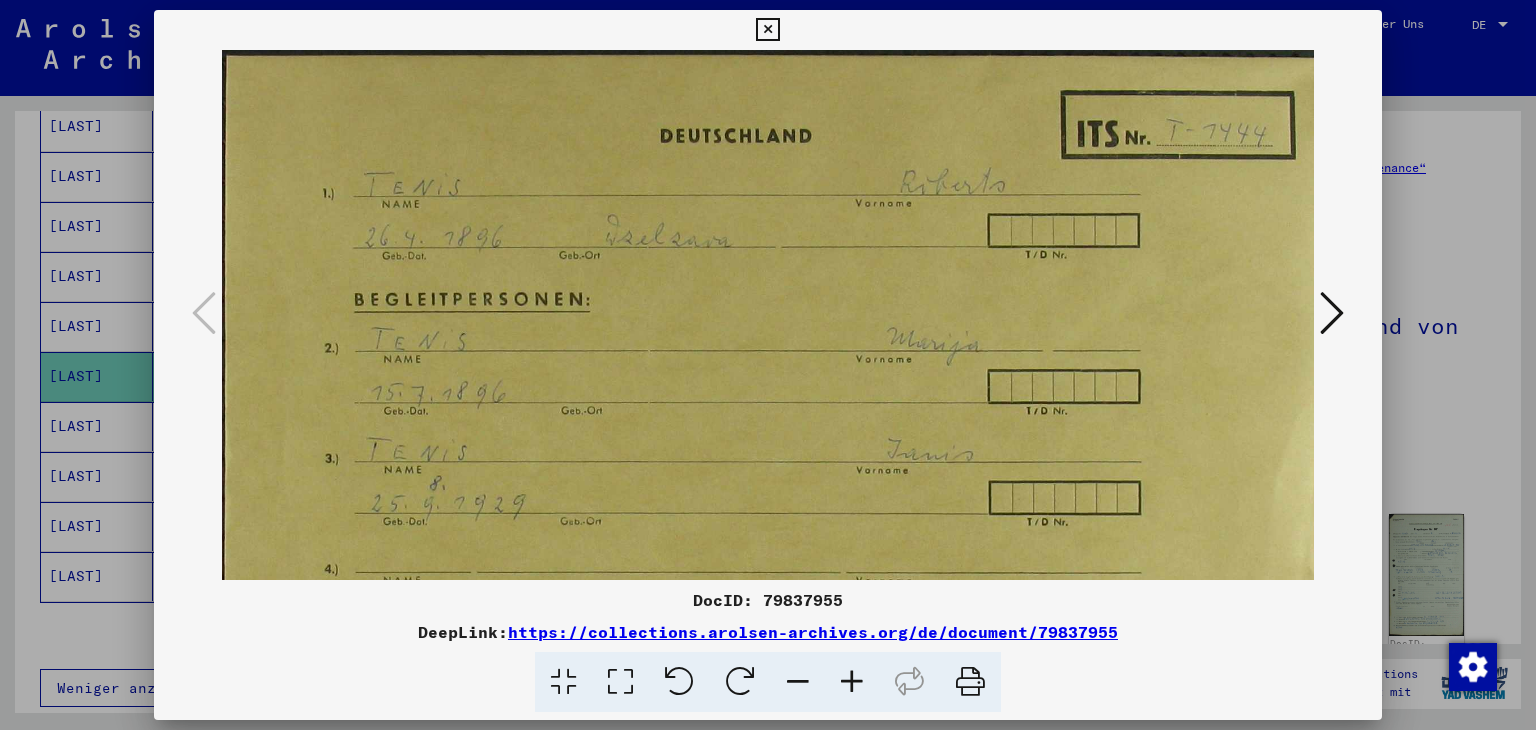 click at bounding box center [1332, 313] 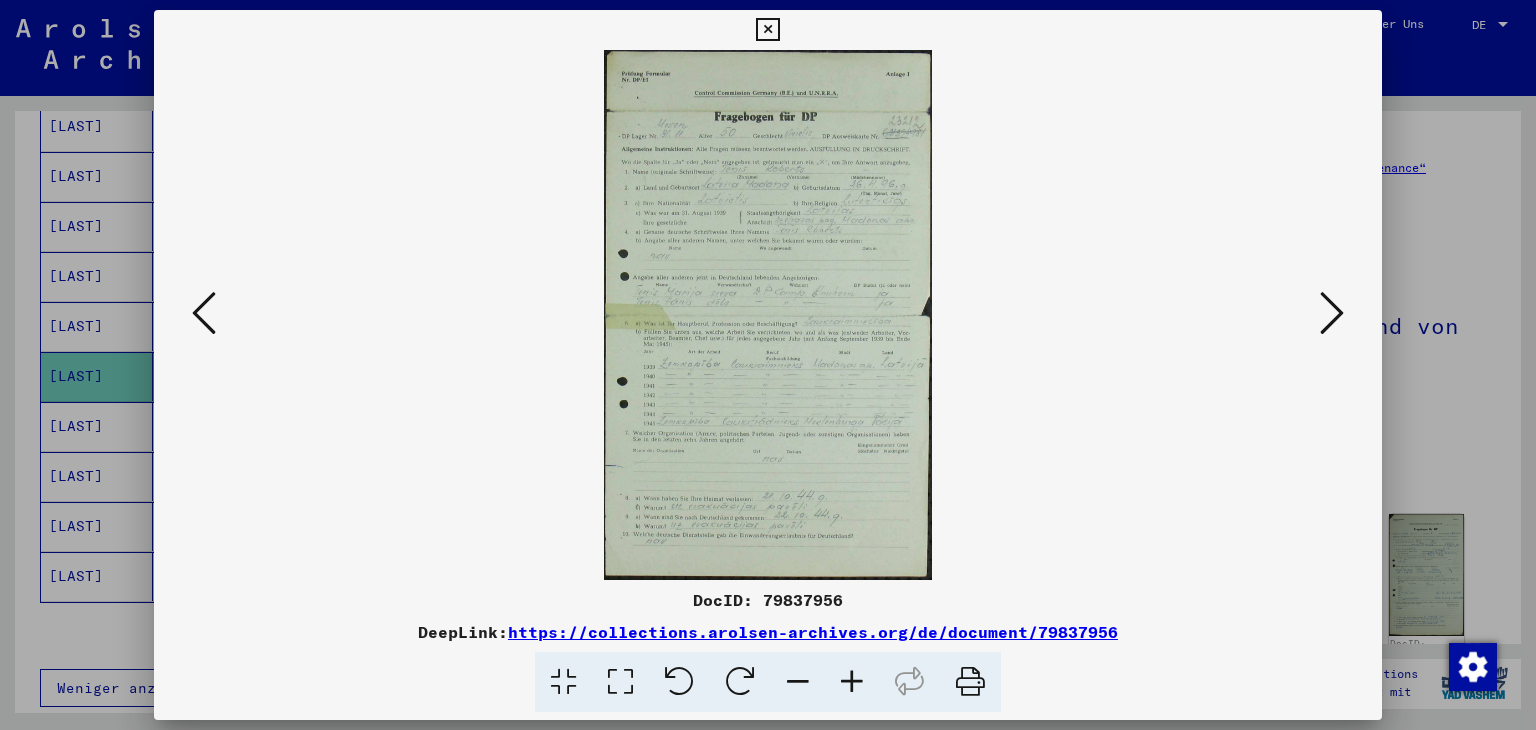 click at bounding box center [852, 682] 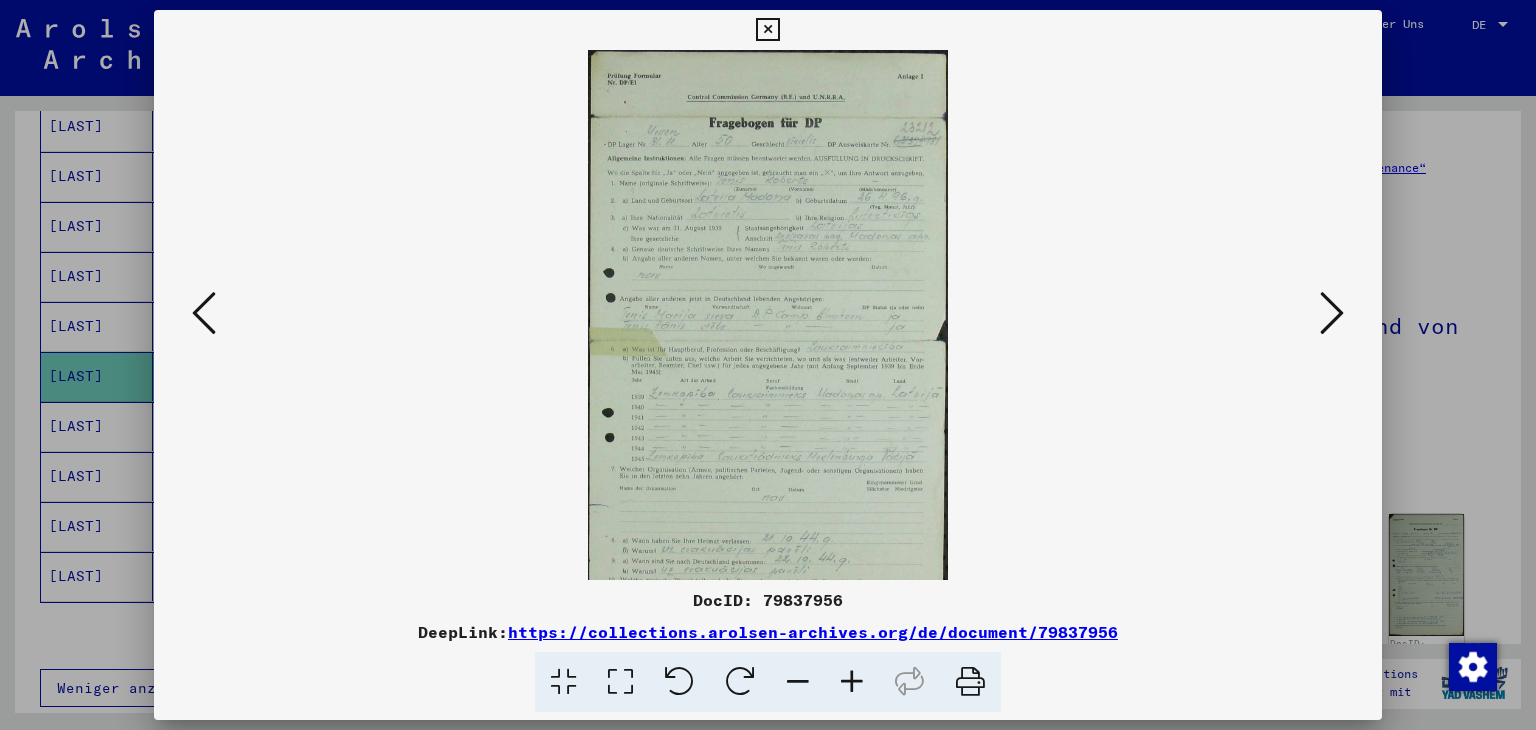 click at bounding box center (852, 682) 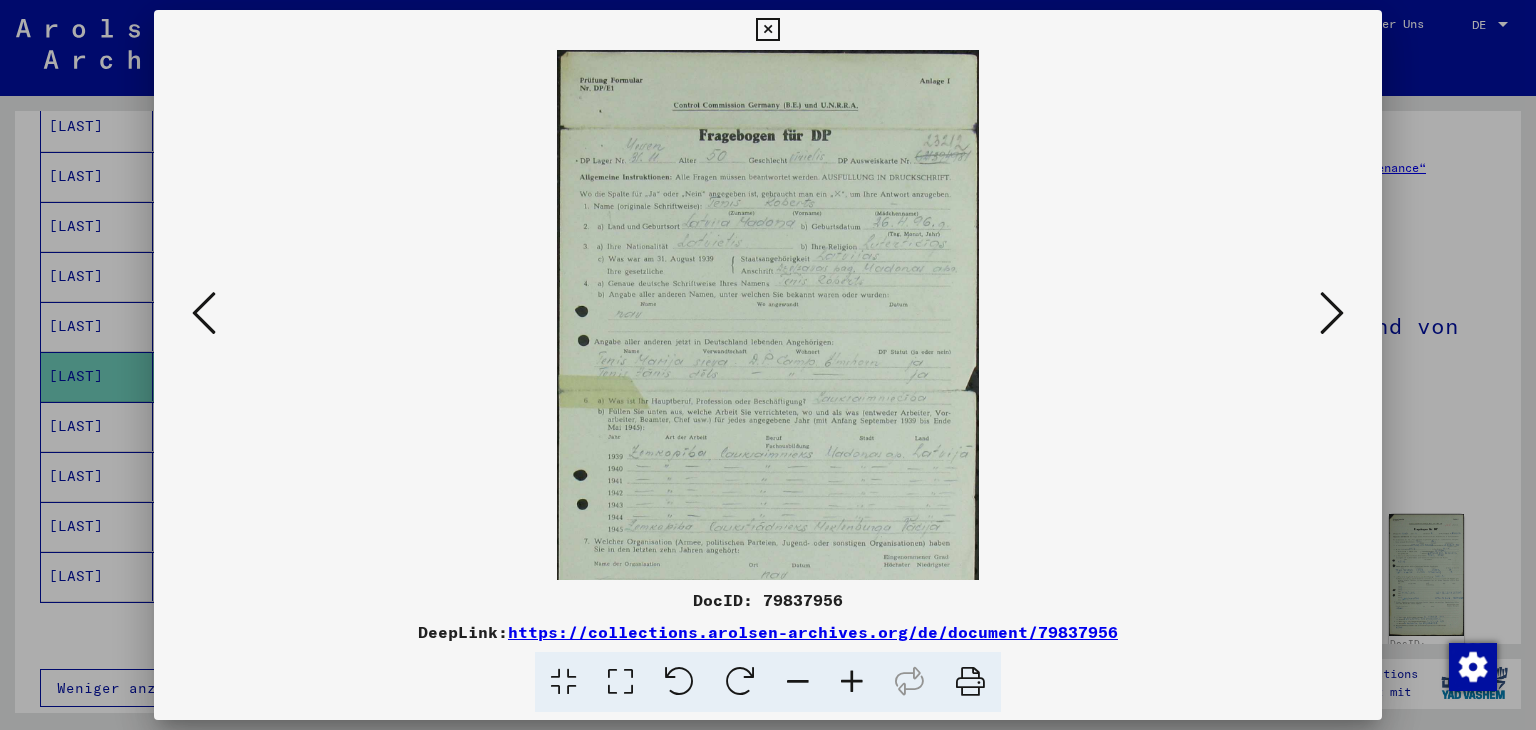 click at bounding box center [852, 682] 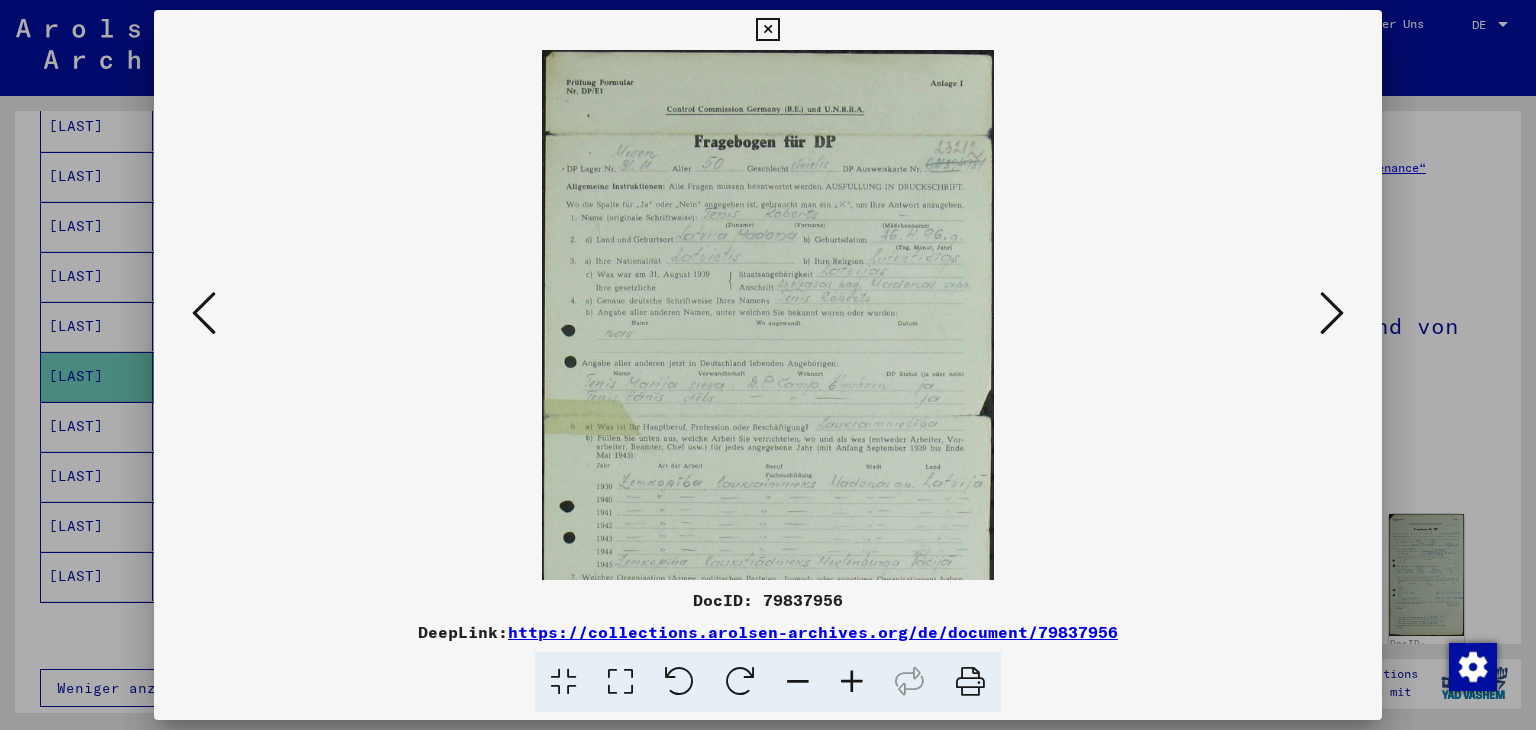 click at bounding box center (852, 682) 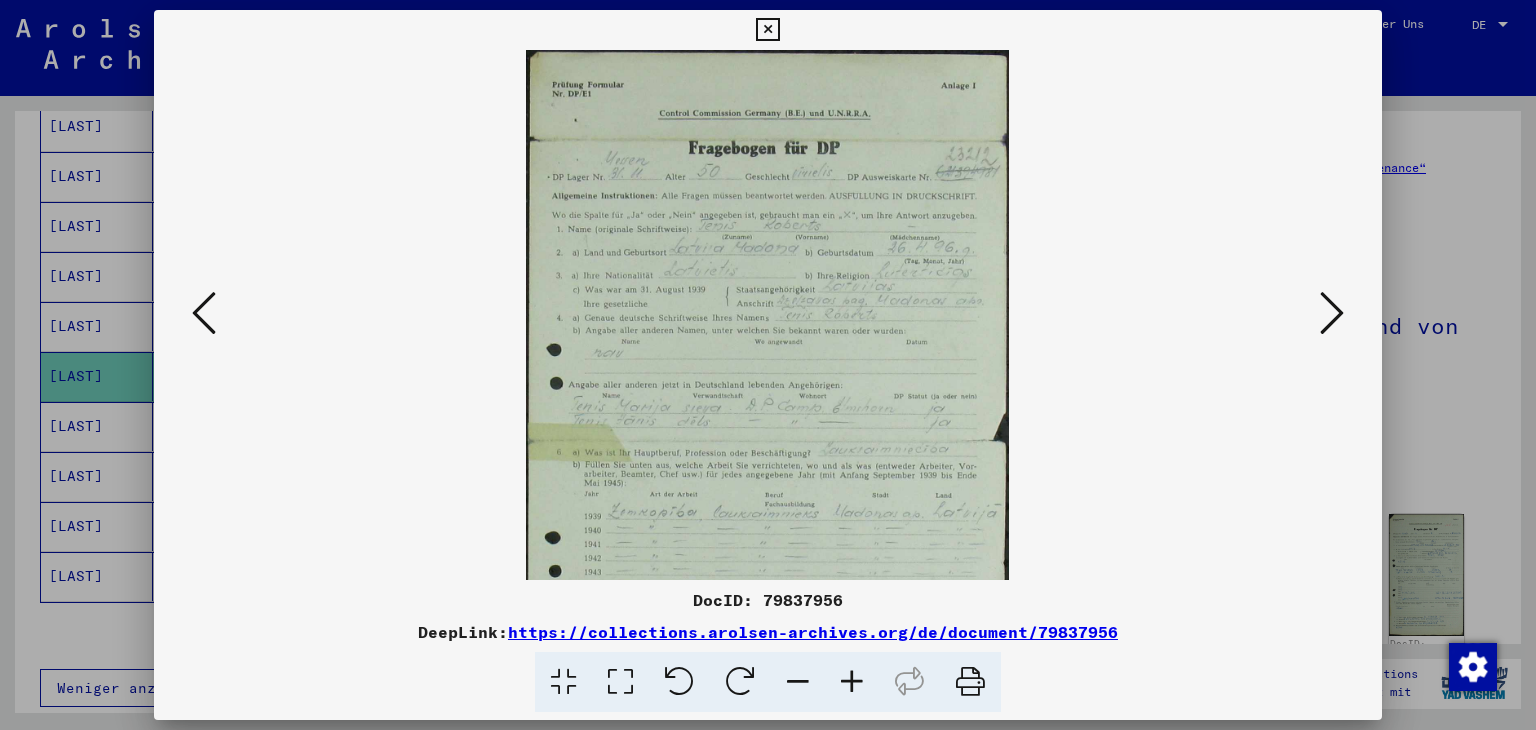 click at bounding box center (852, 682) 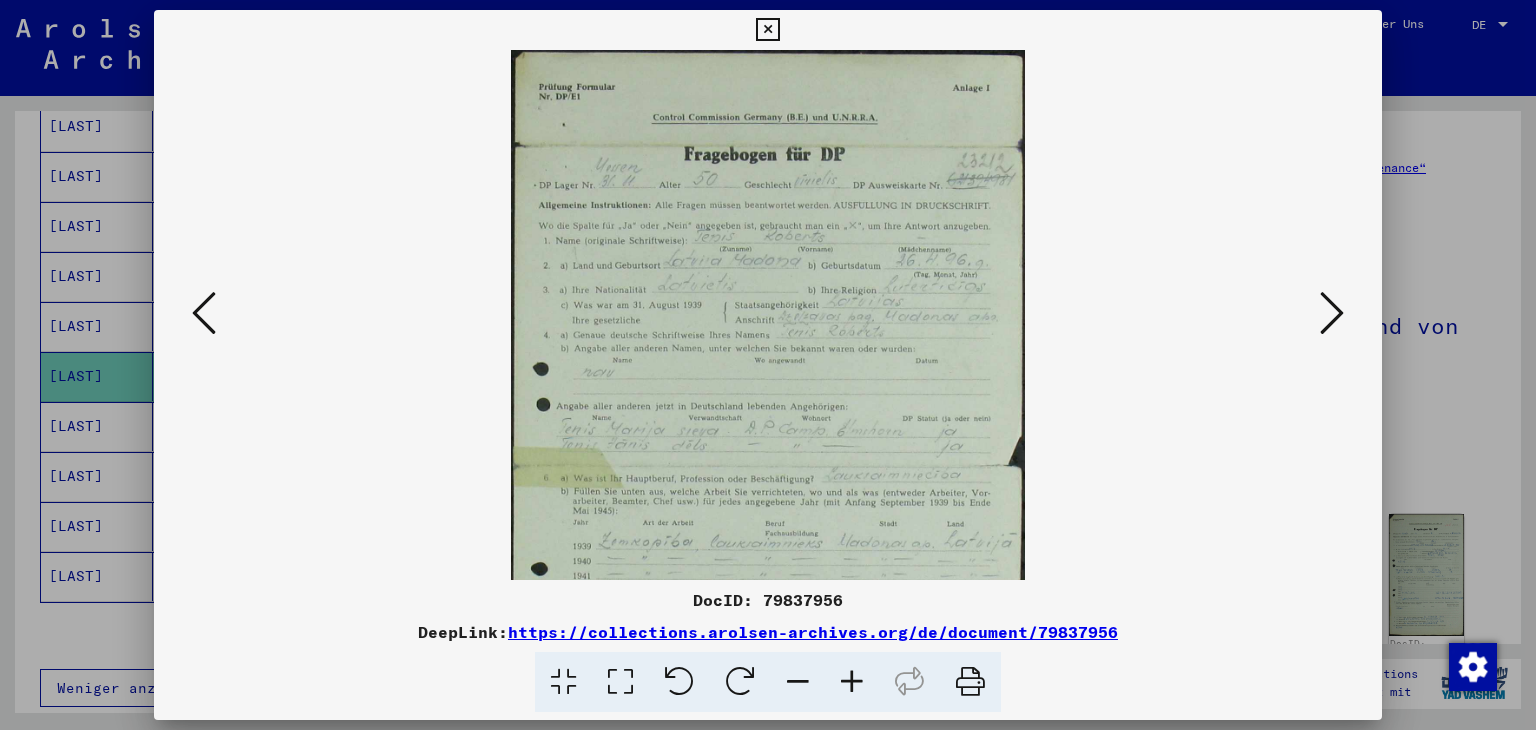 click at bounding box center (852, 682) 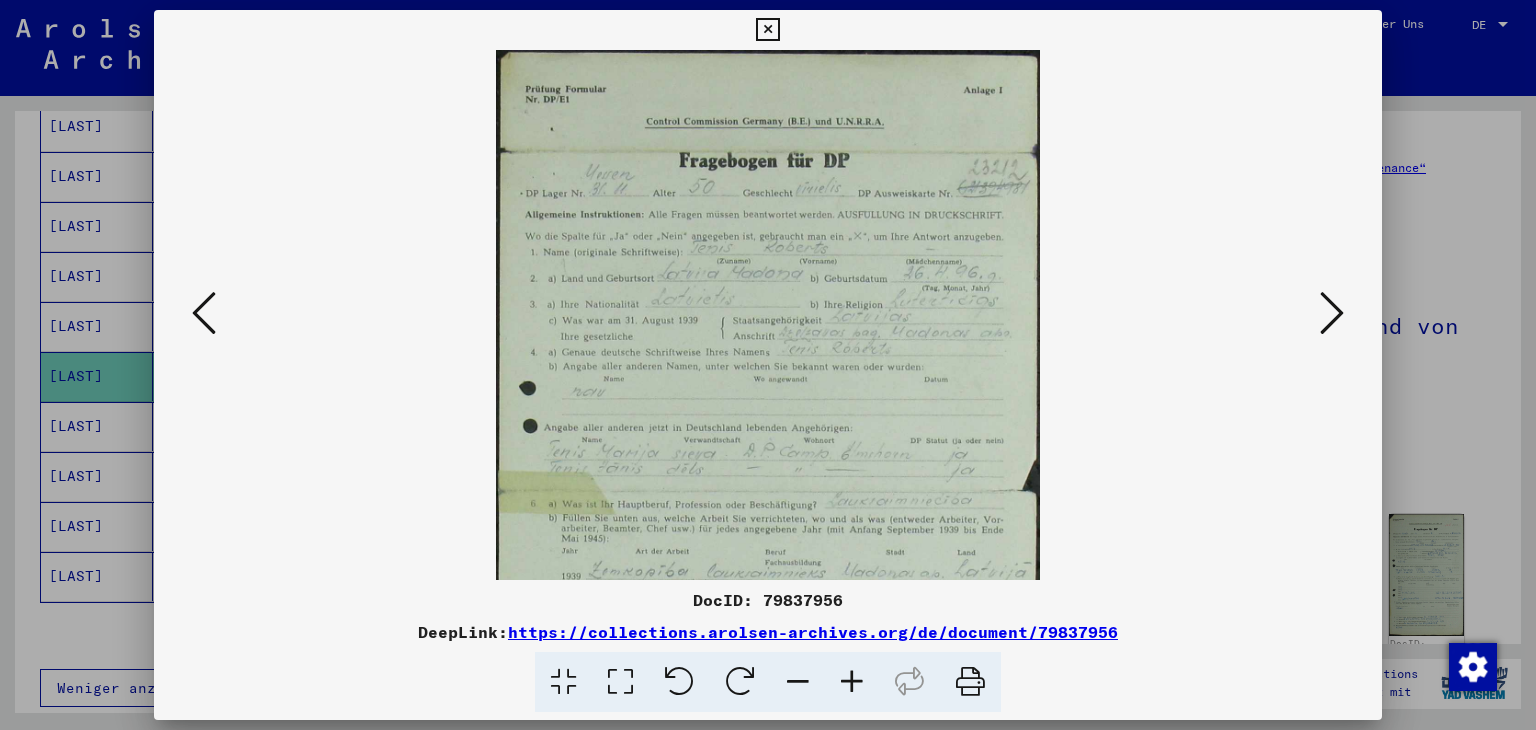 click at bounding box center (852, 682) 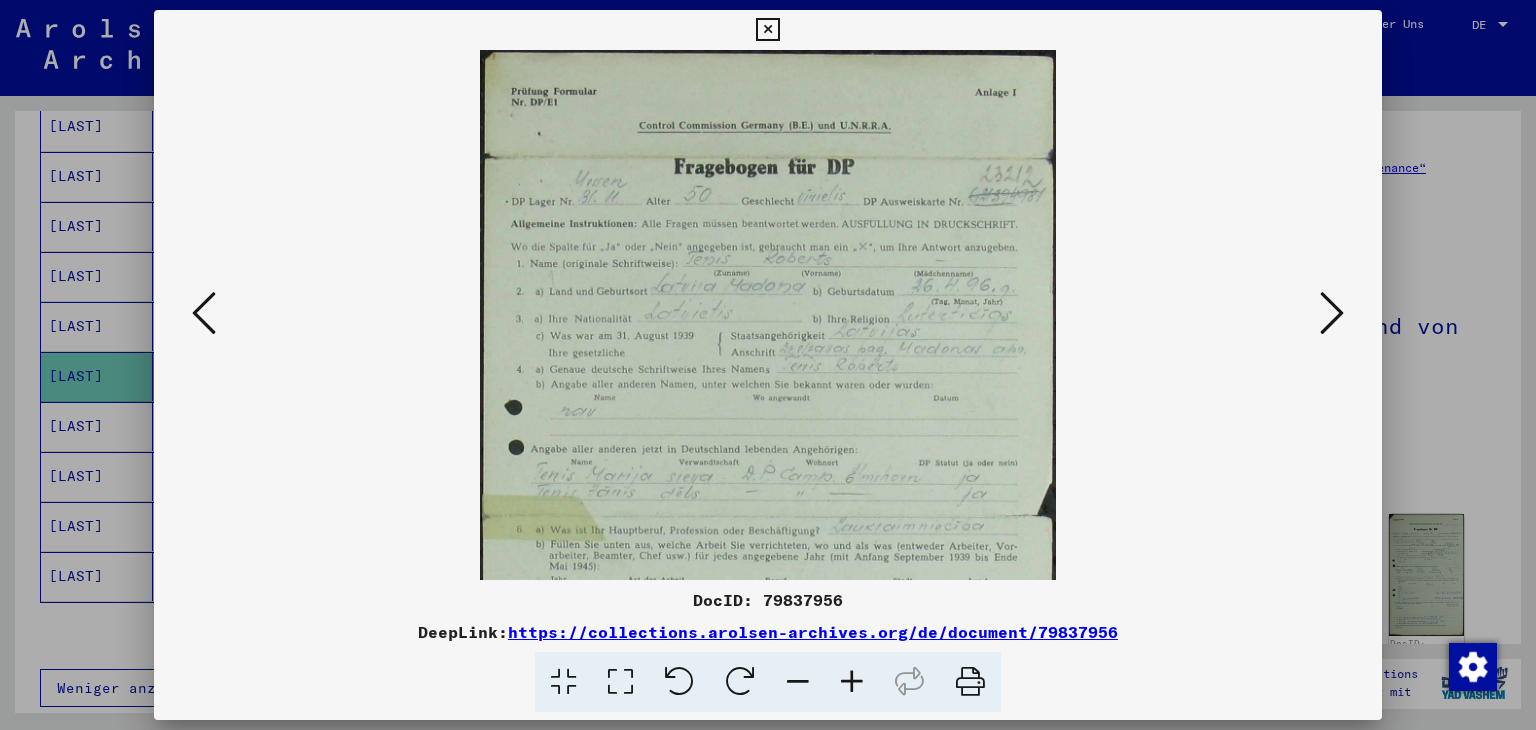 click at bounding box center (852, 682) 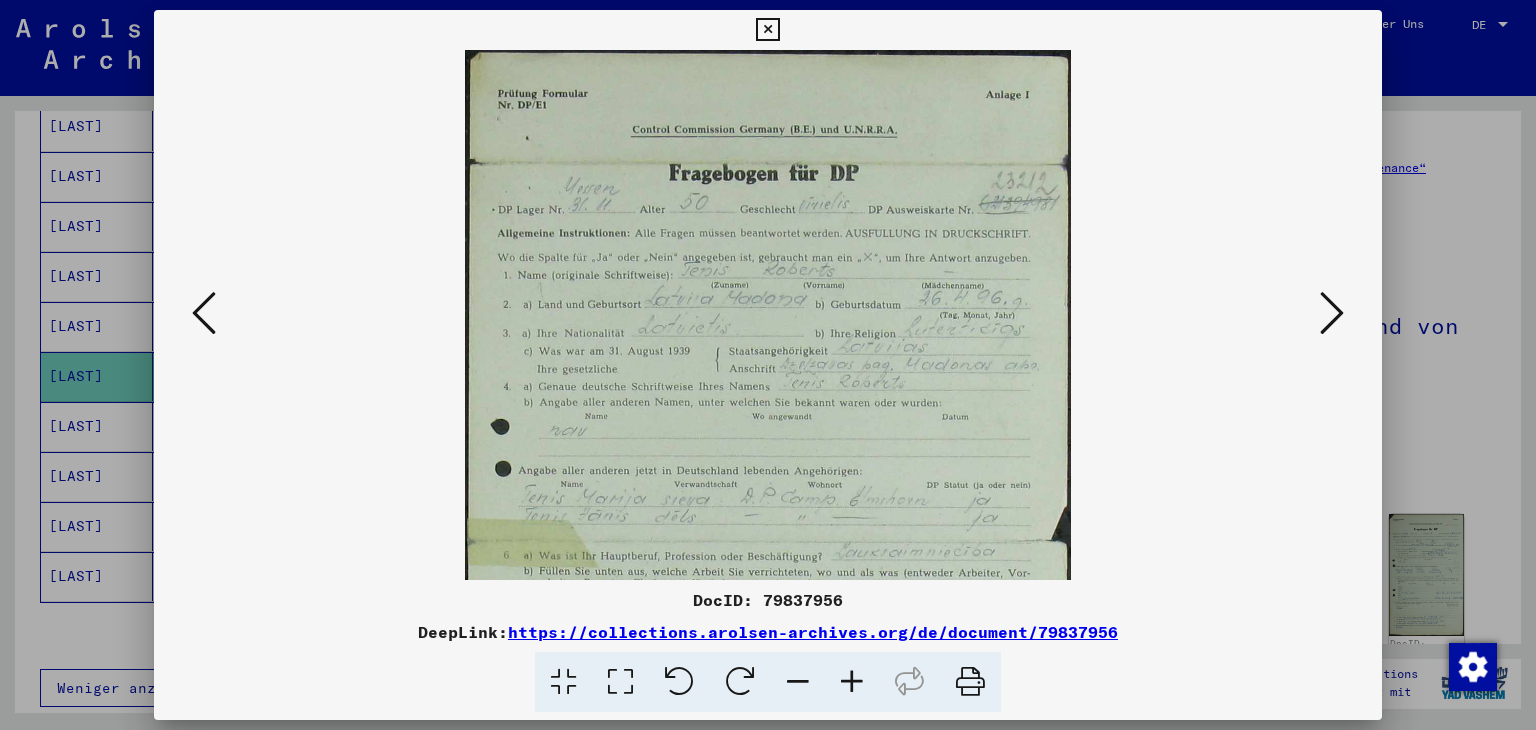 click at bounding box center (852, 682) 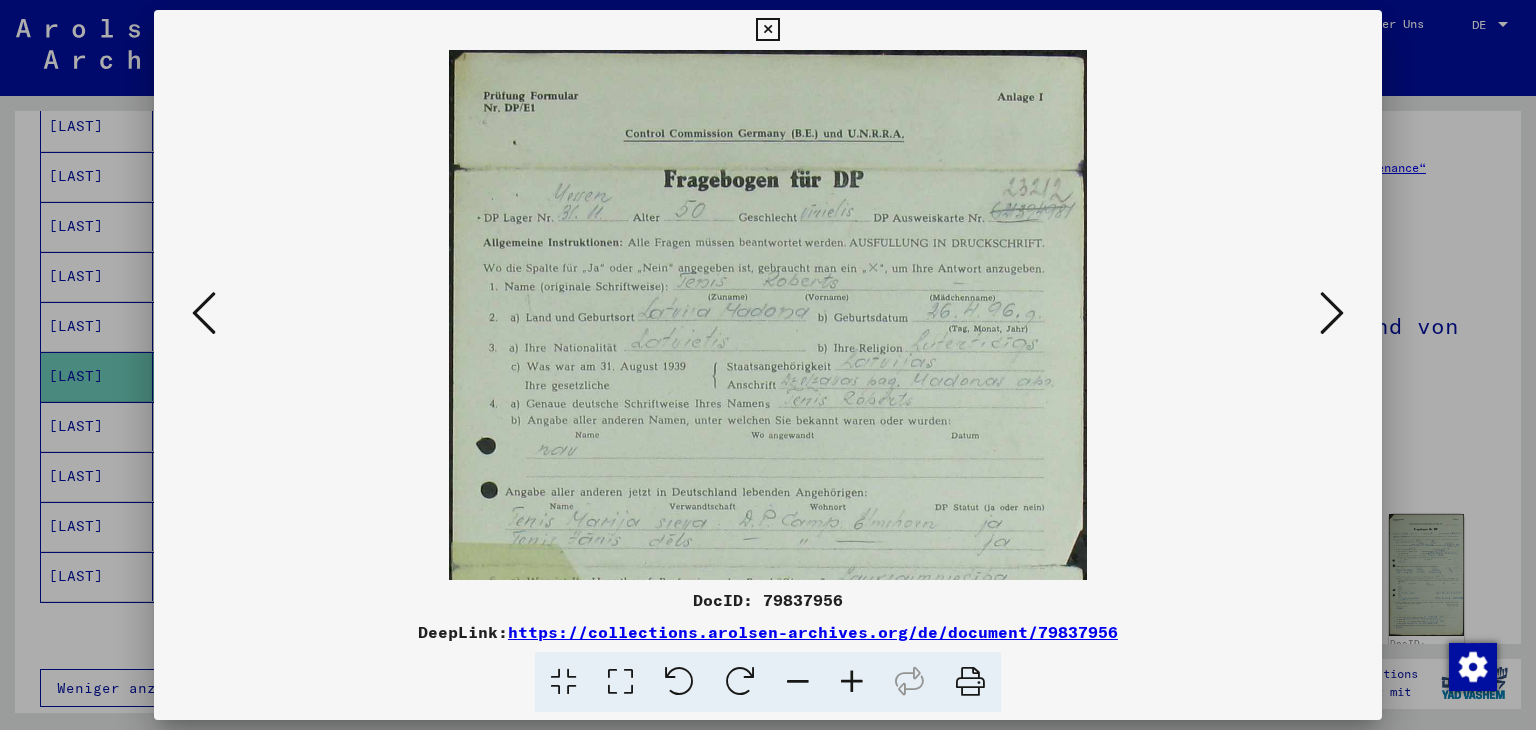 click at bounding box center [852, 682] 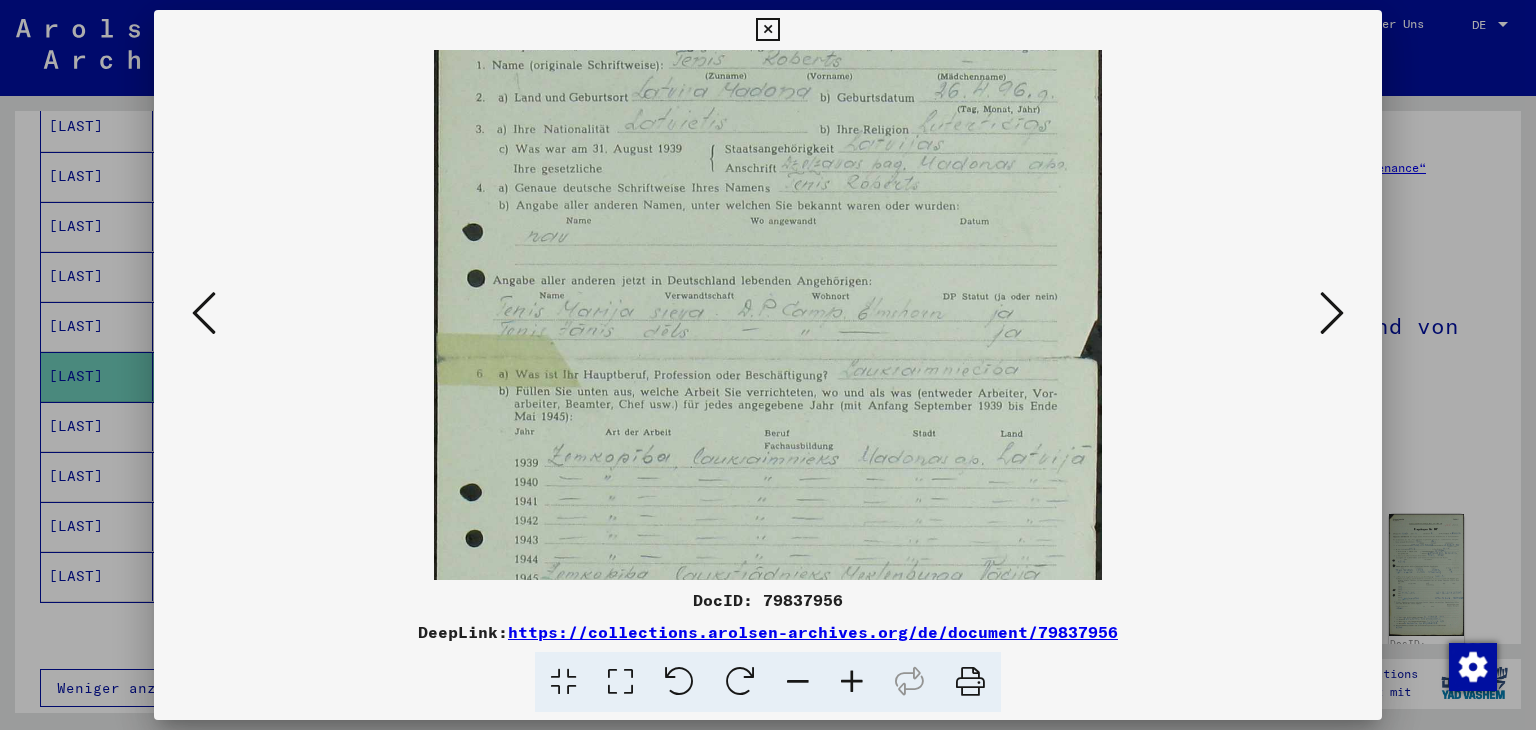 scroll, scrollTop: 234, scrollLeft: 0, axis: vertical 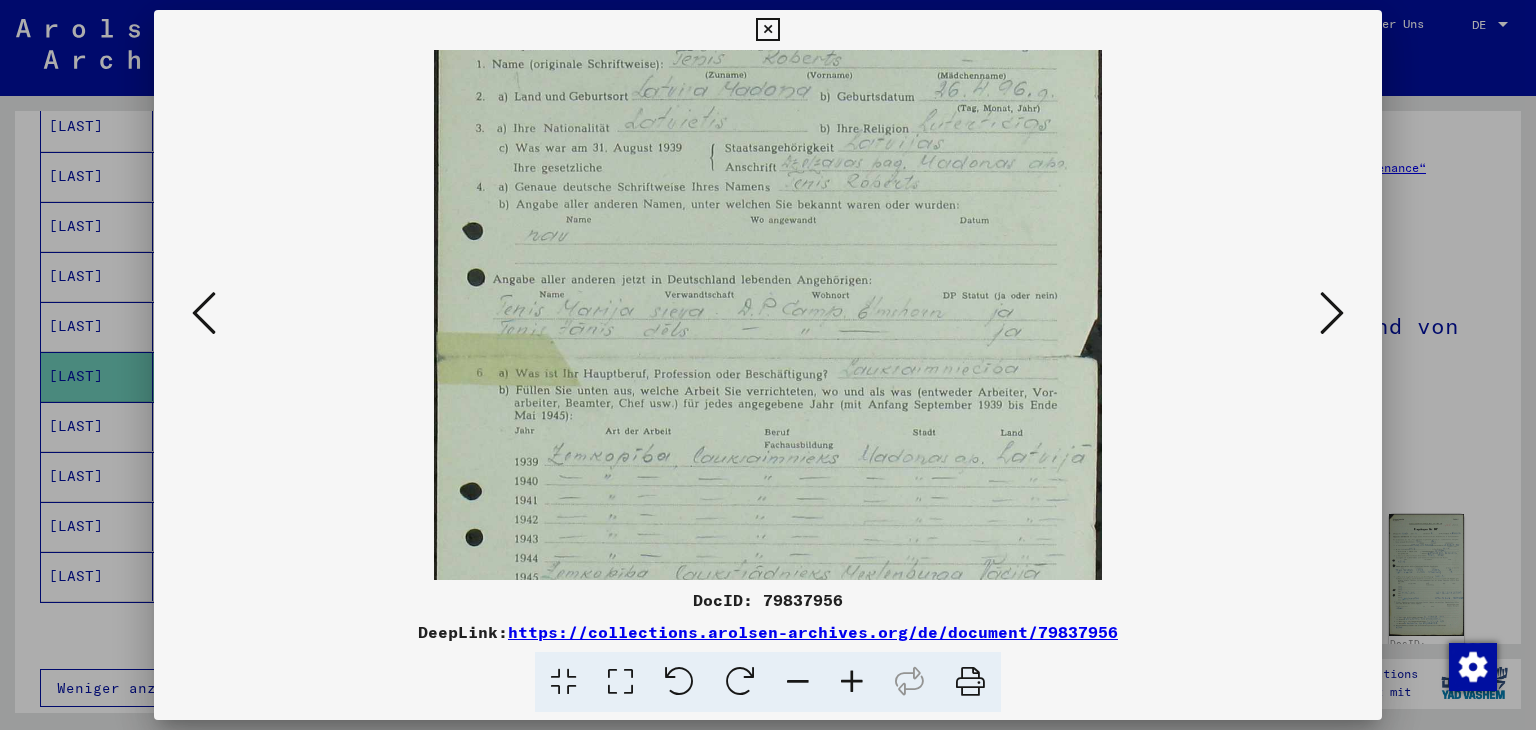 drag, startPoint x: 993, startPoint y: 436, endPoint x: 1000, endPoint y: 199, distance: 237.10335 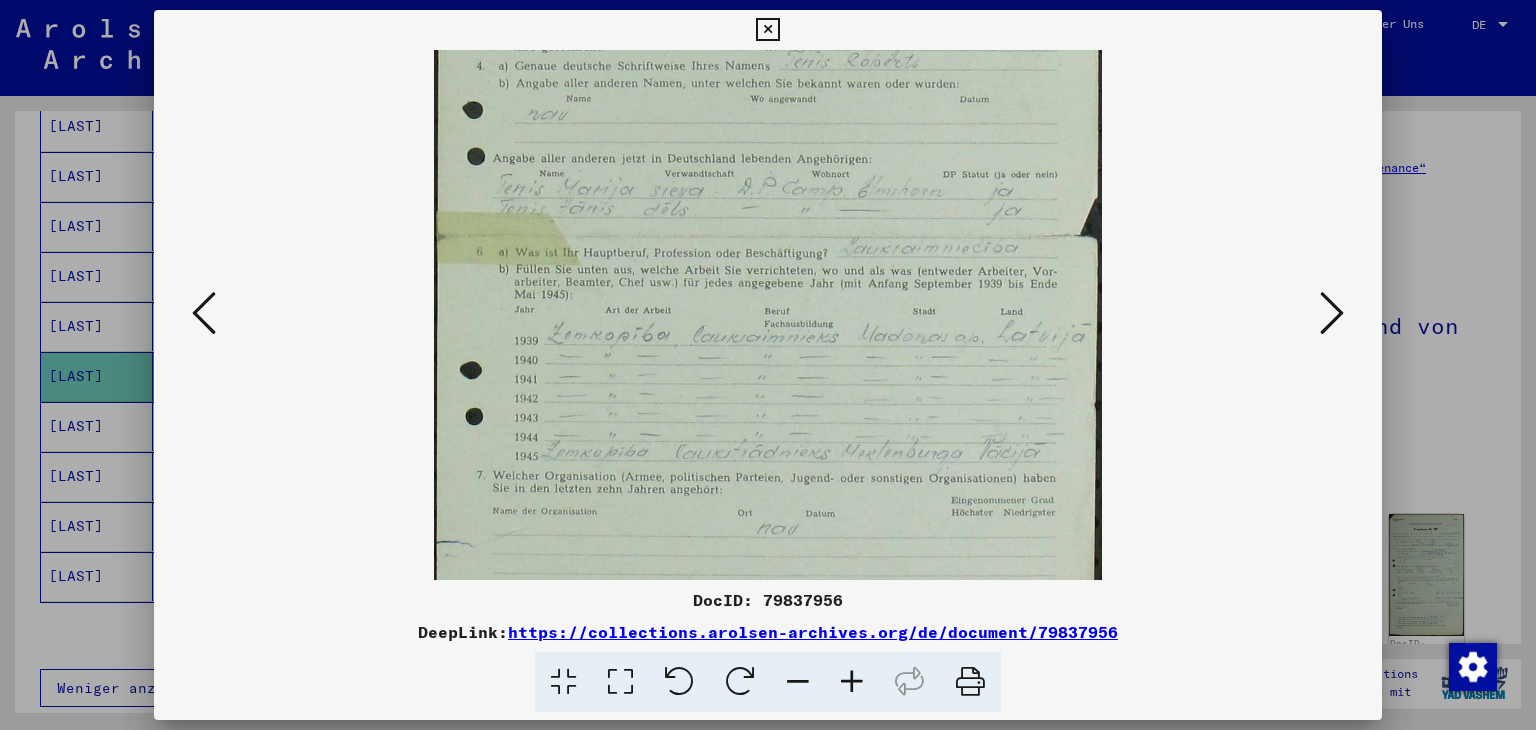 scroll, scrollTop: 365, scrollLeft: 0, axis: vertical 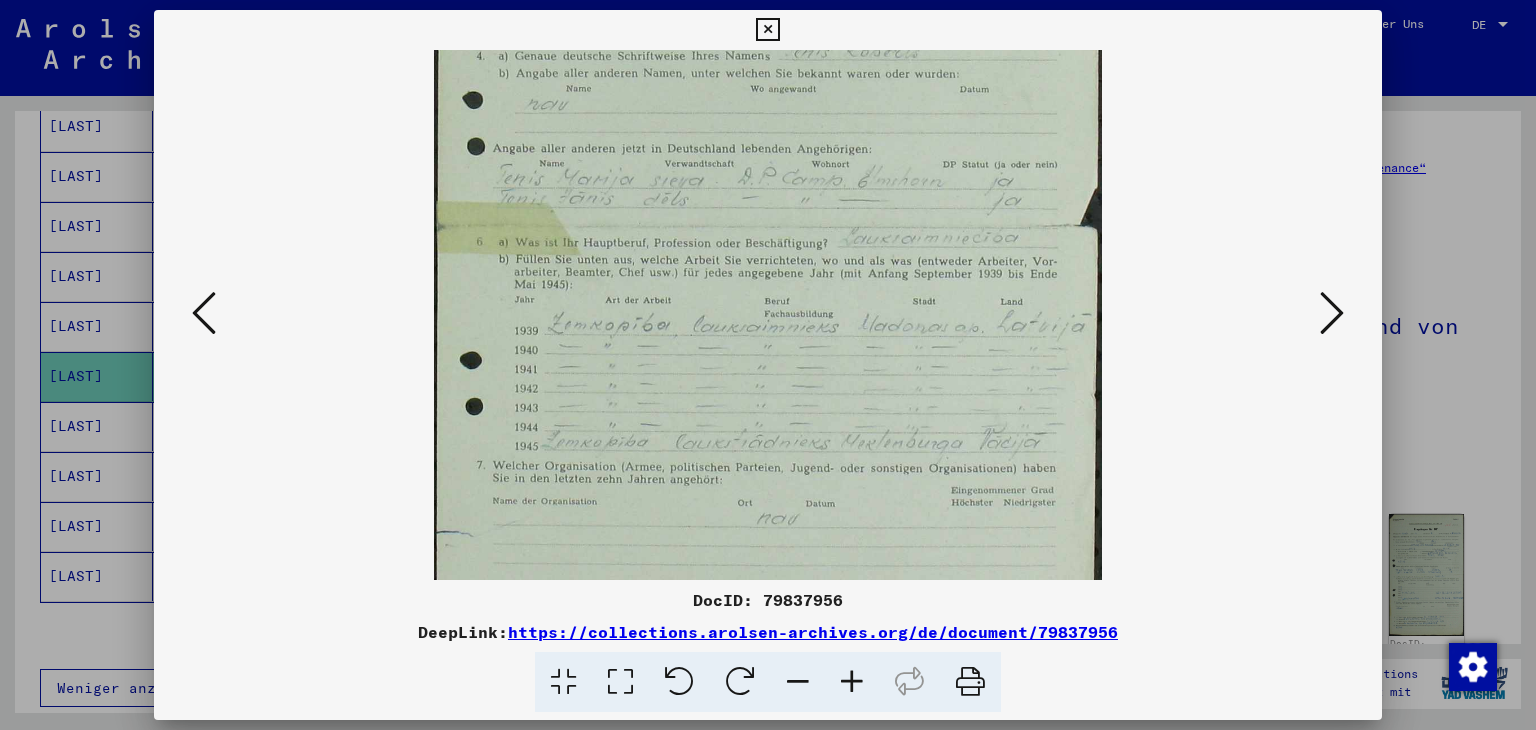 drag, startPoint x: 1002, startPoint y: 352, endPoint x: 1002, endPoint y: 222, distance: 130 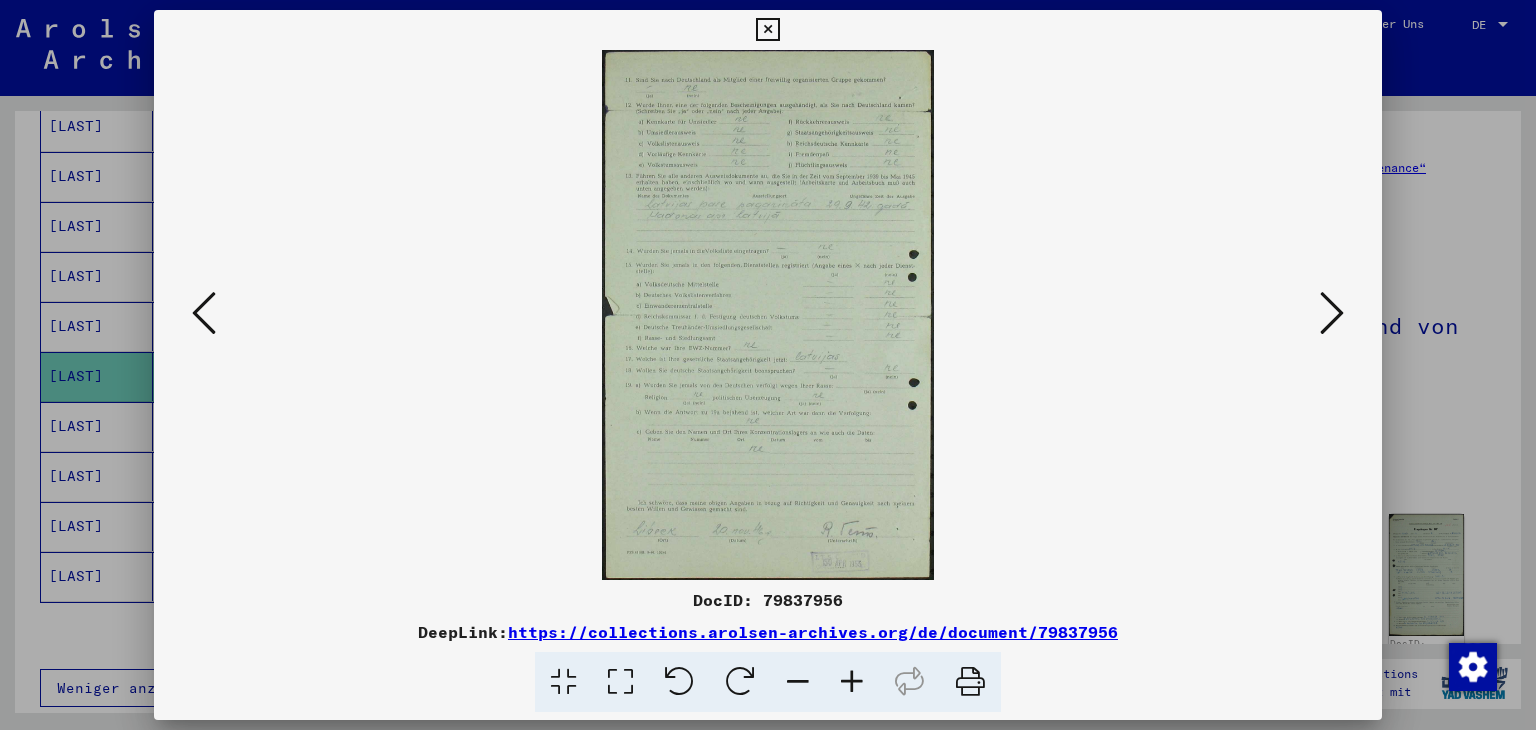 scroll, scrollTop: 0, scrollLeft: 0, axis: both 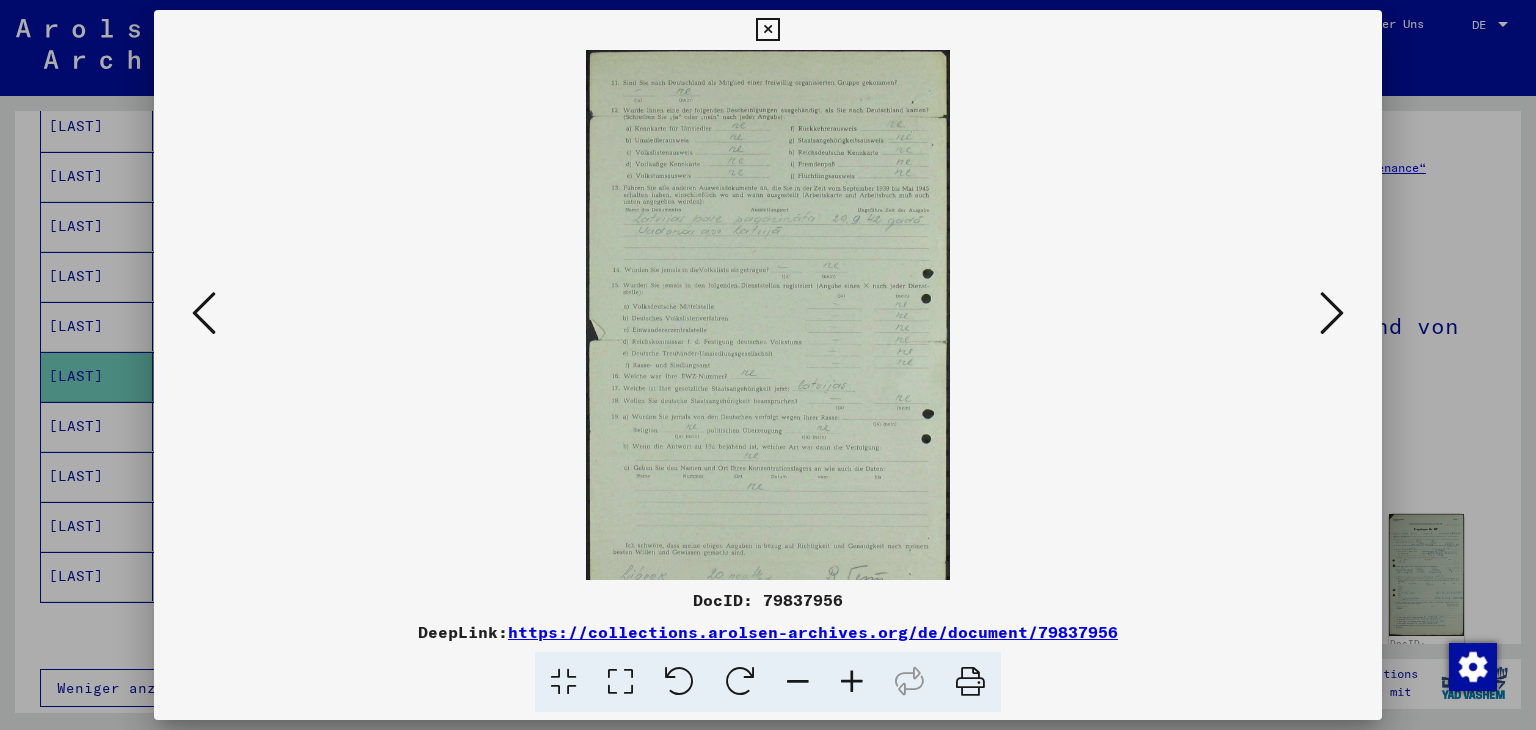 click at bounding box center (852, 682) 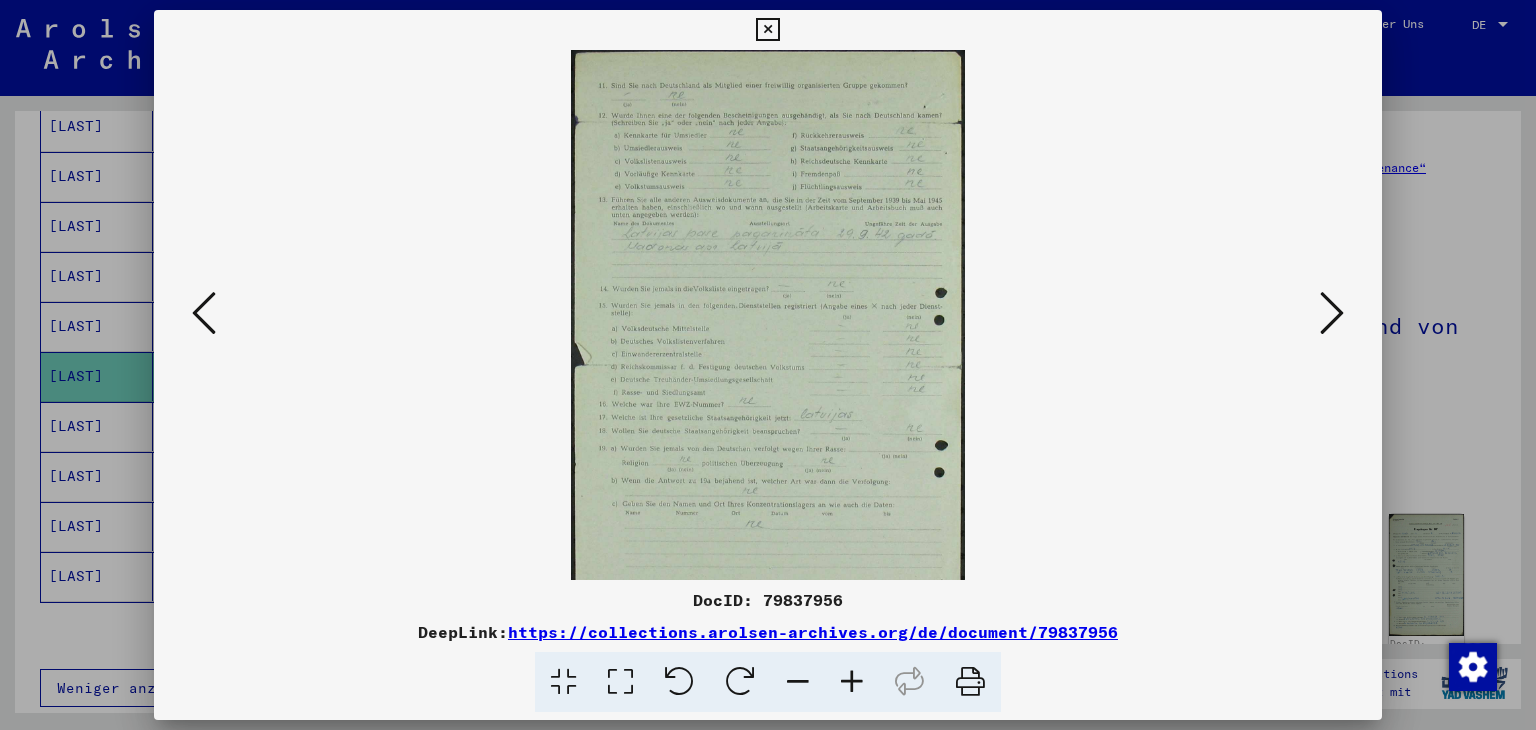 click at bounding box center (852, 682) 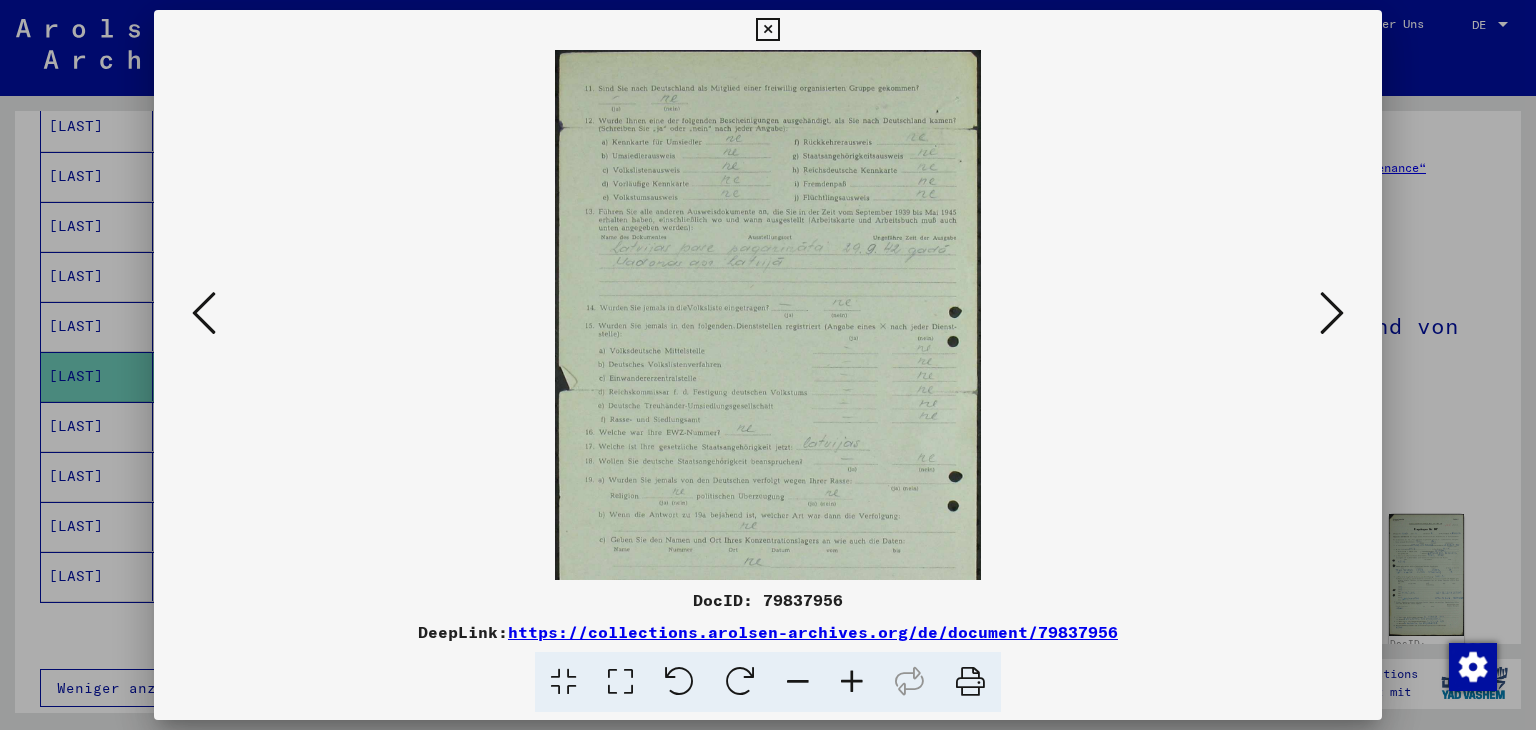 click at bounding box center [852, 682] 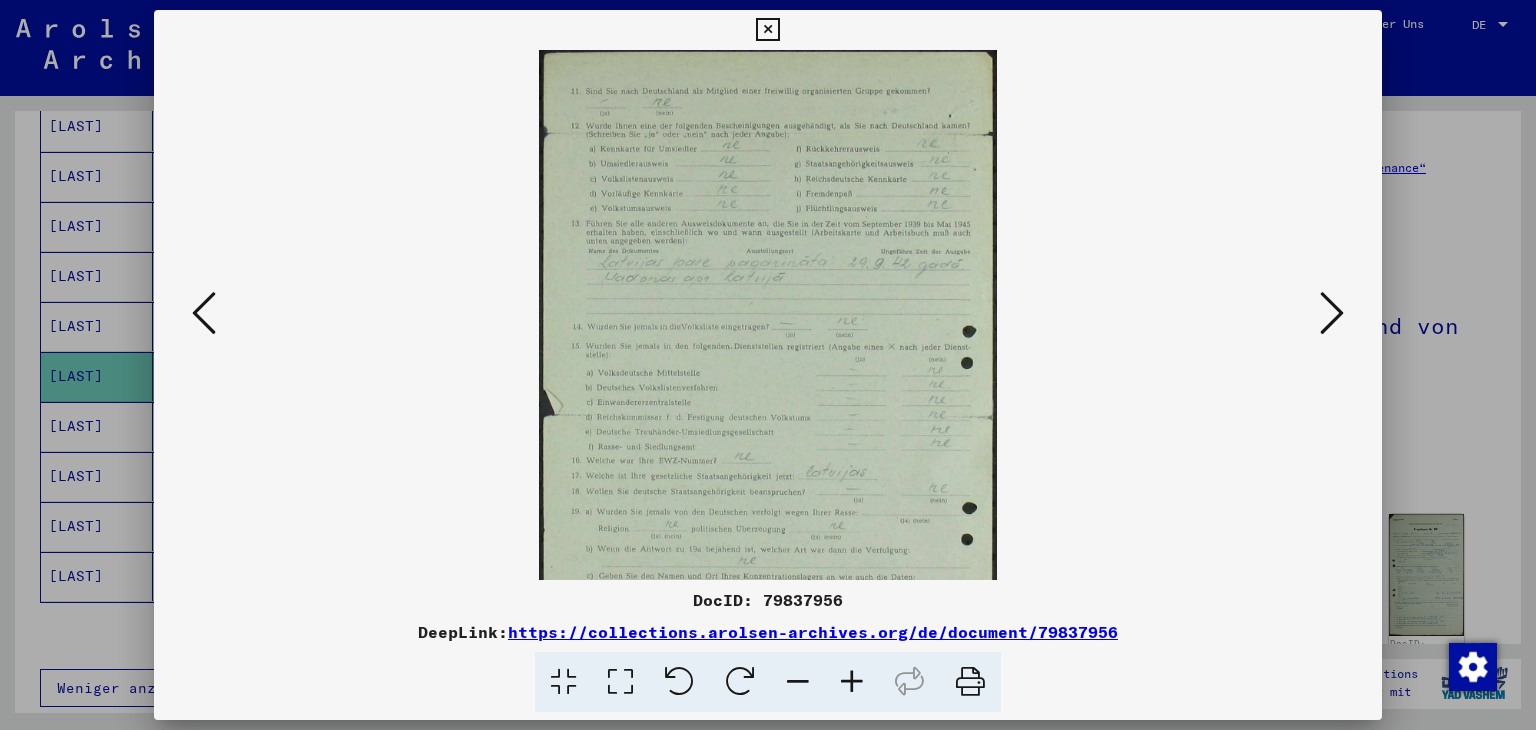 click at bounding box center (852, 682) 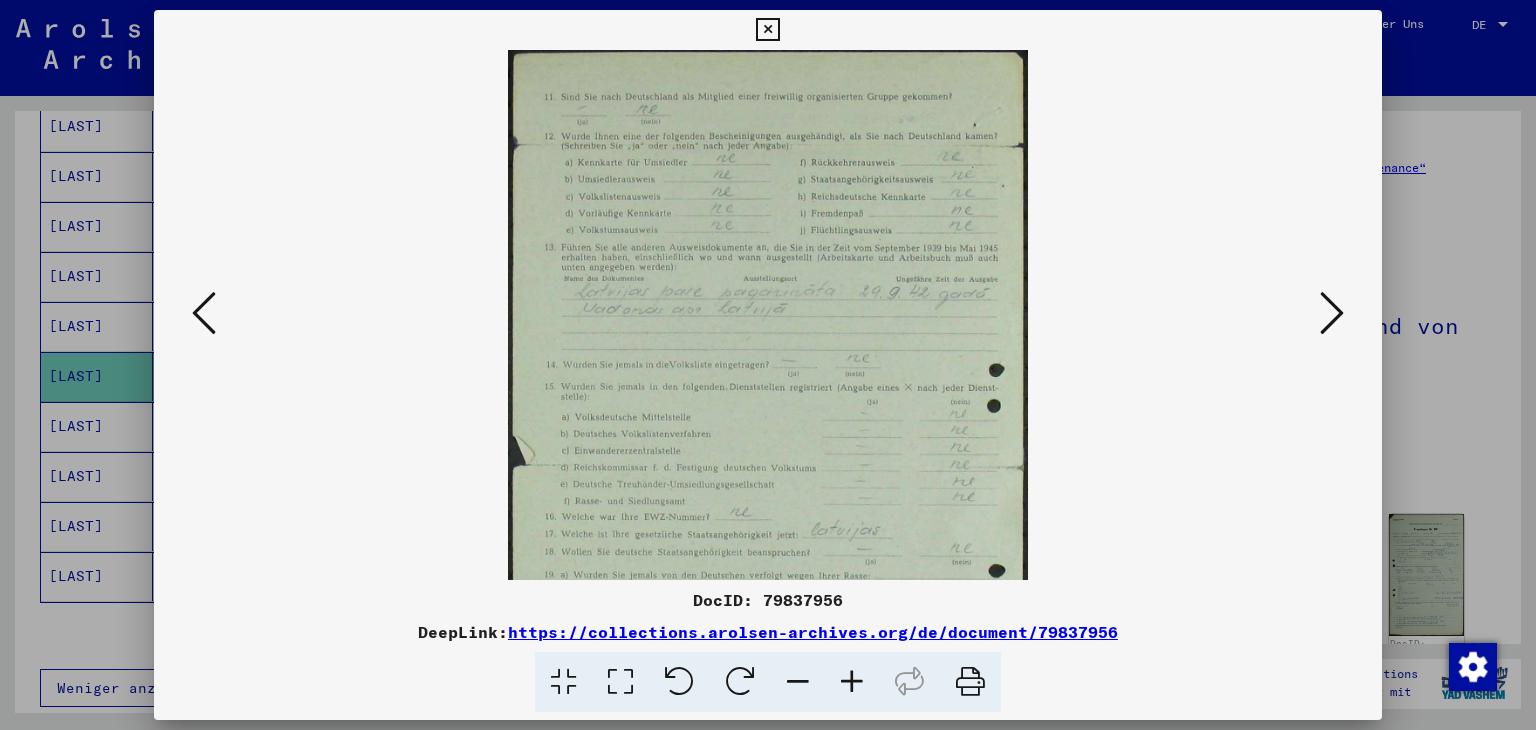 click at bounding box center (852, 682) 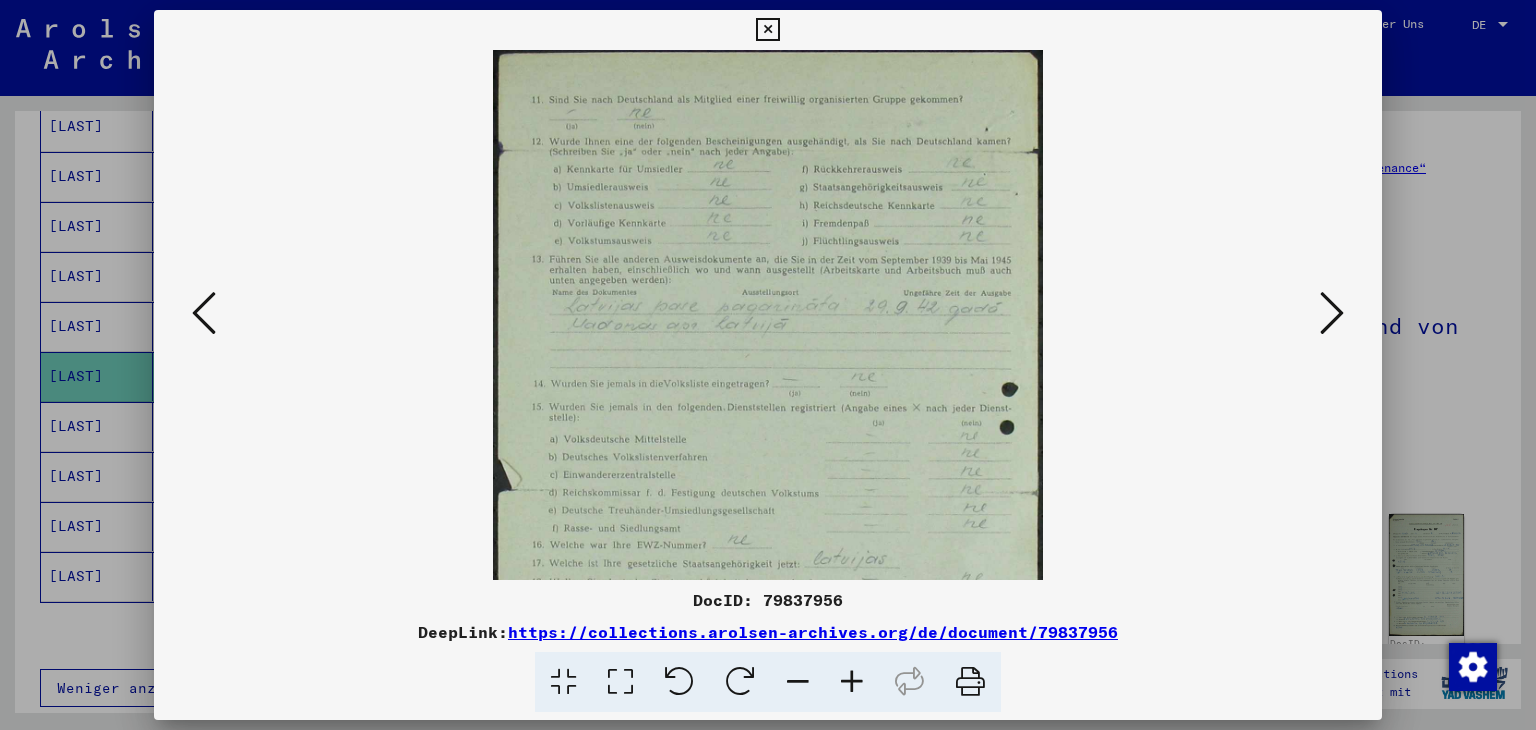 click at bounding box center (852, 682) 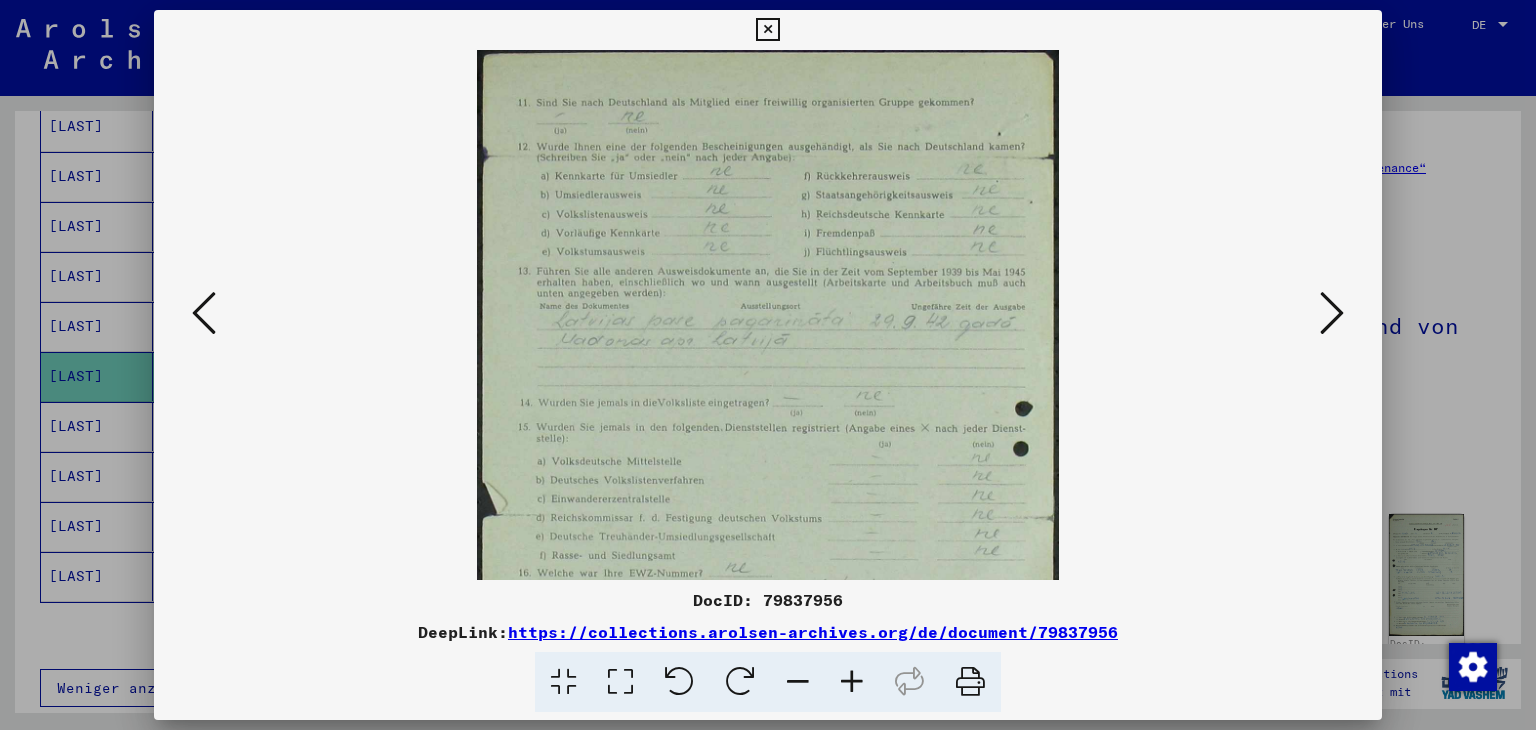 click at bounding box center (852, 682) 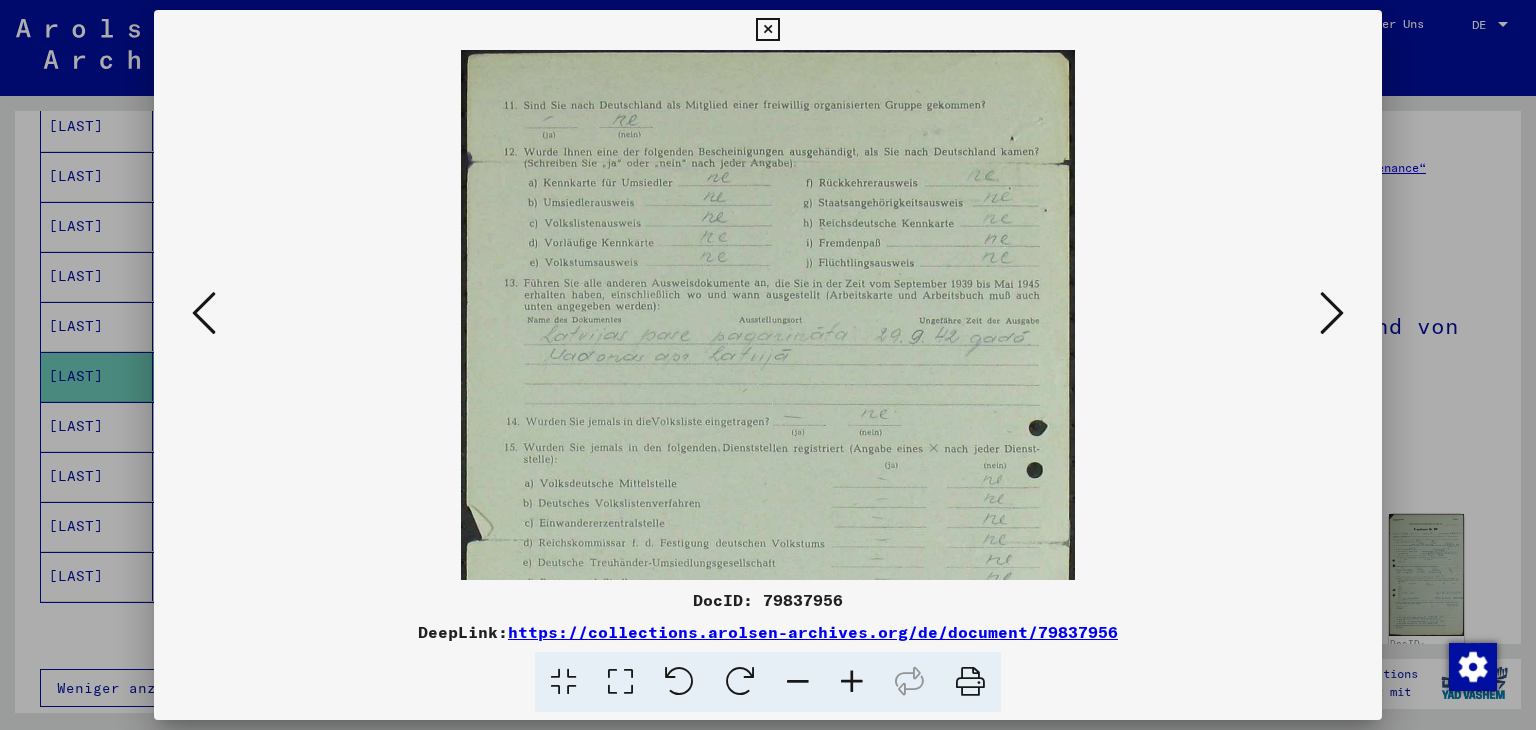 click at bounding box center (852, 682) 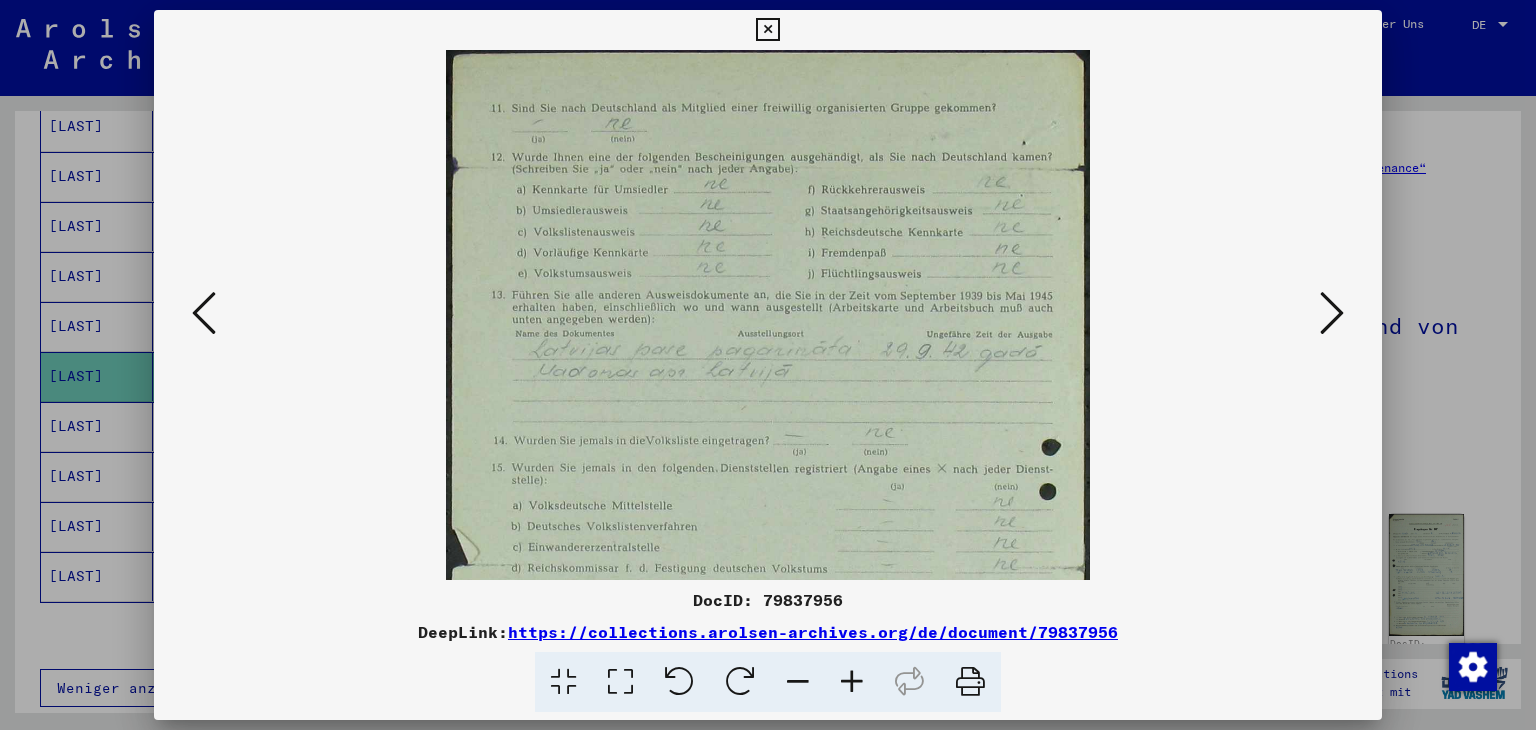 click at bounding box center (852, 682) 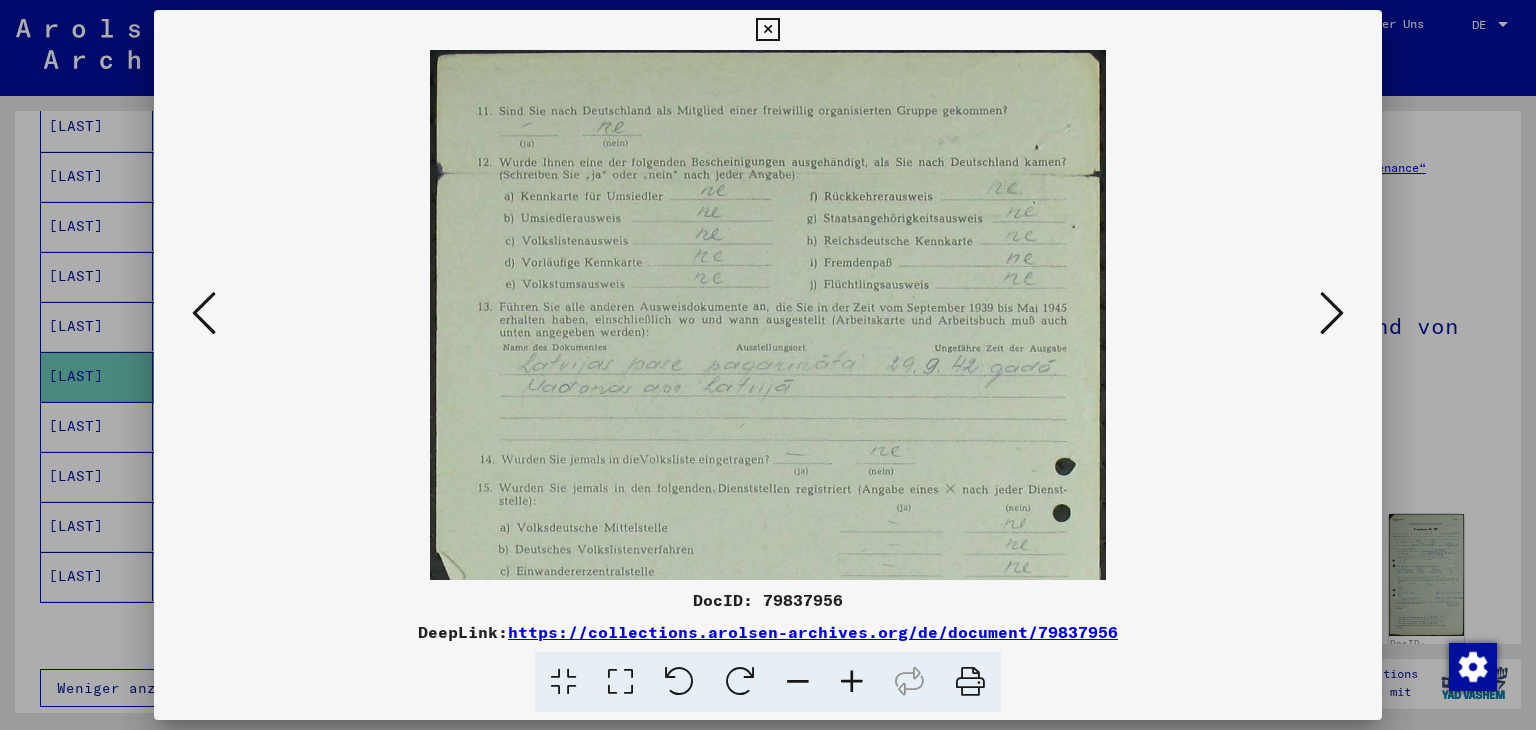 click at bounding box center [852, 682] 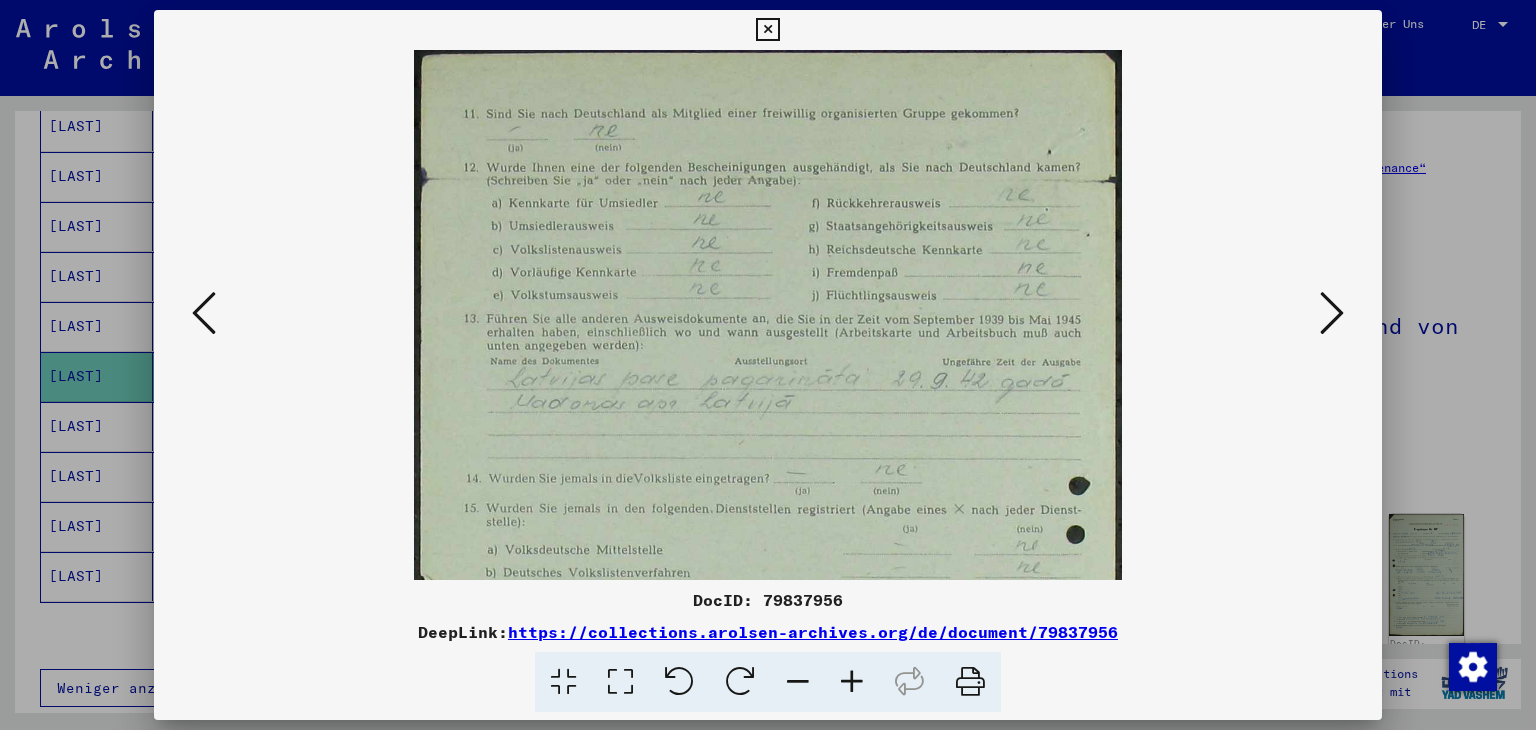 click at bounding box center (852, 682) 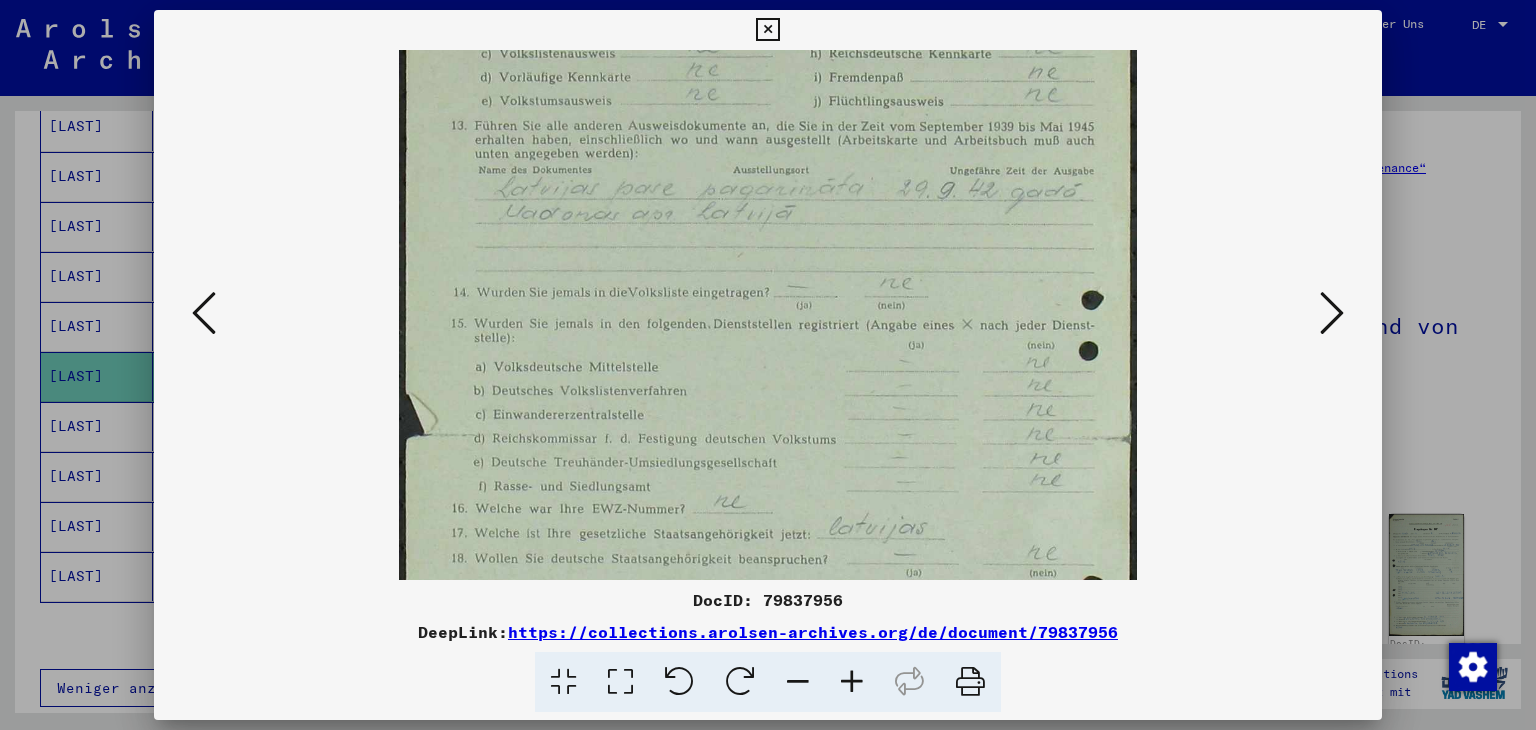 scroll, scrollTop: 219, scrollLeft: 0, axis: vertical 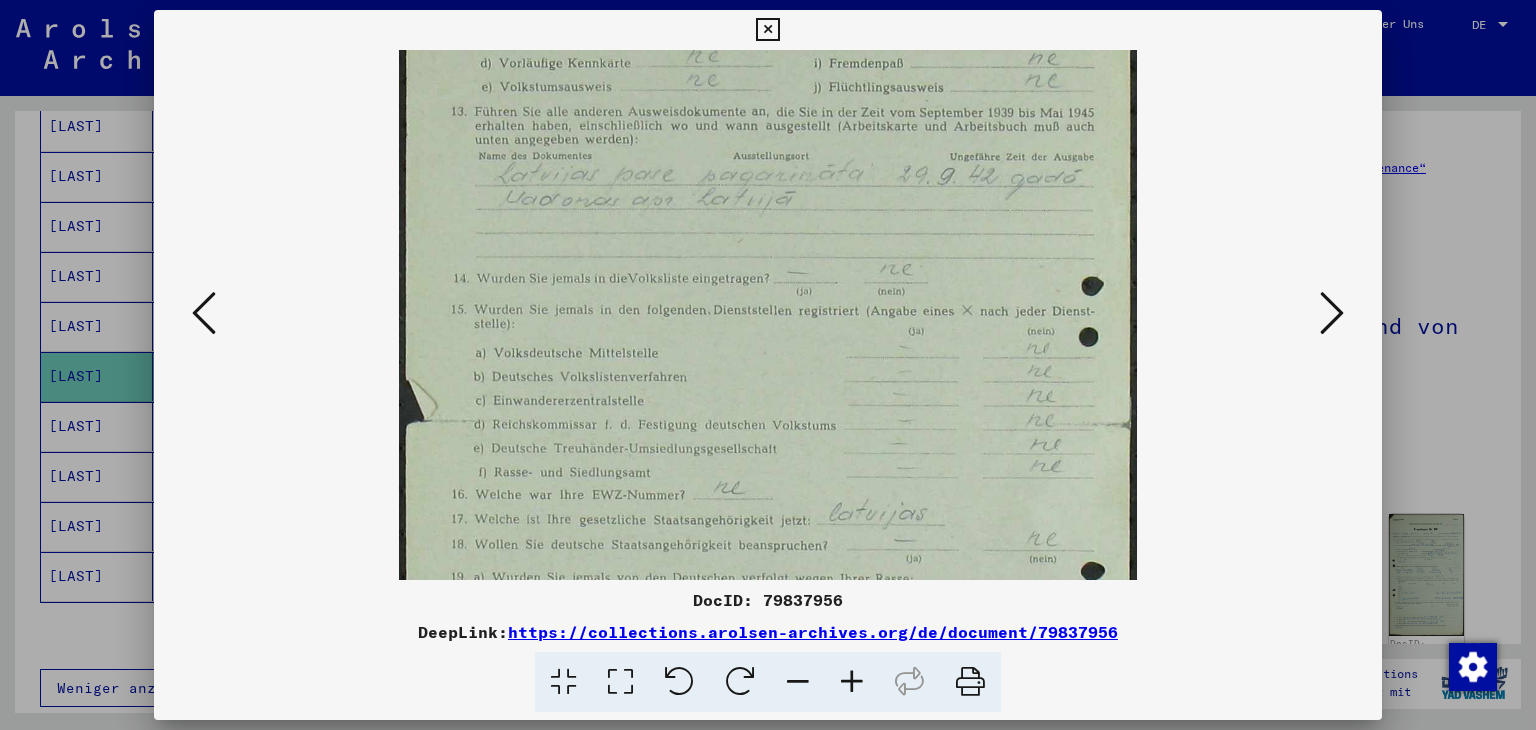 drag, startPoint x: 899, startPoint y: 489, endPoint x: 894, endPoint y: 273, distance: 216.05786 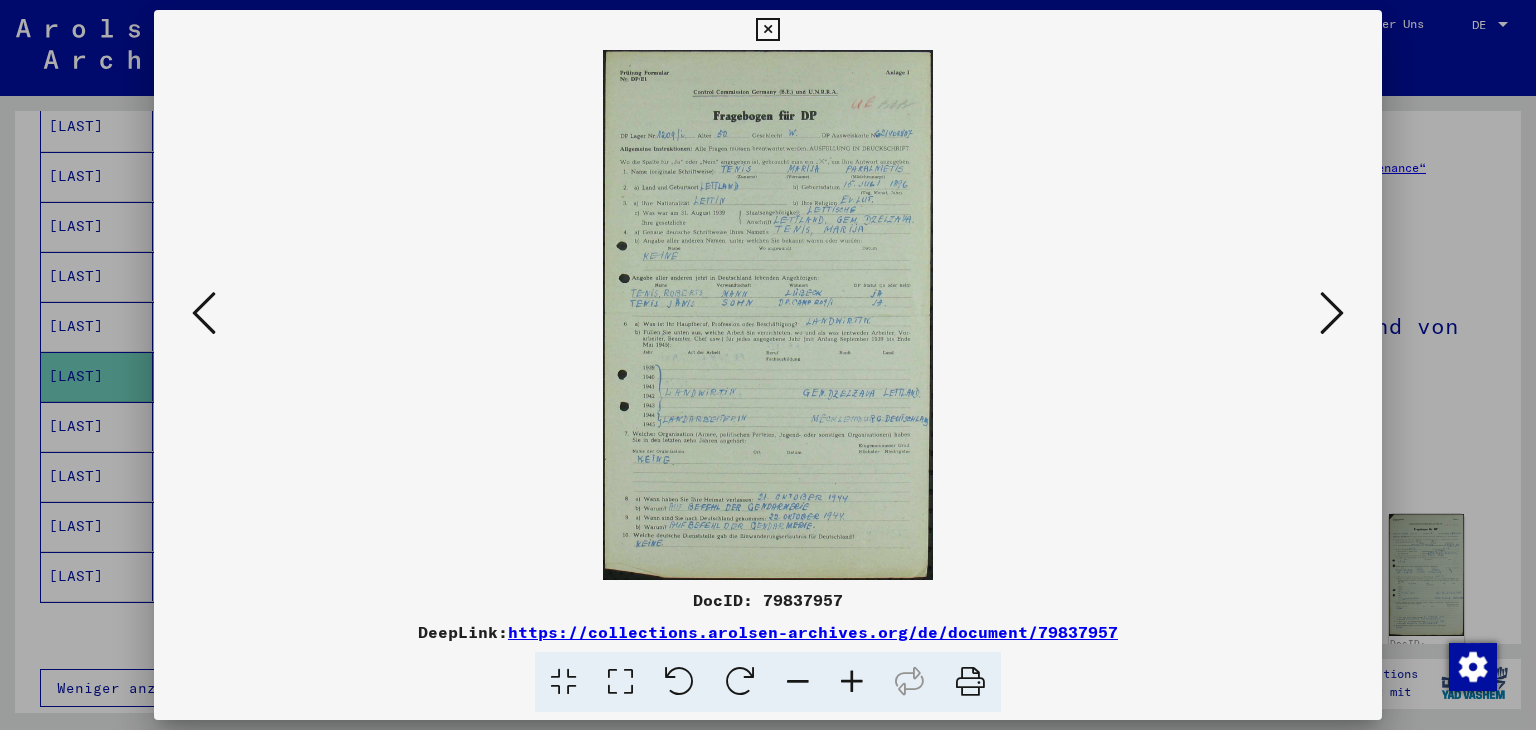 click at bounding box center [852, 682] 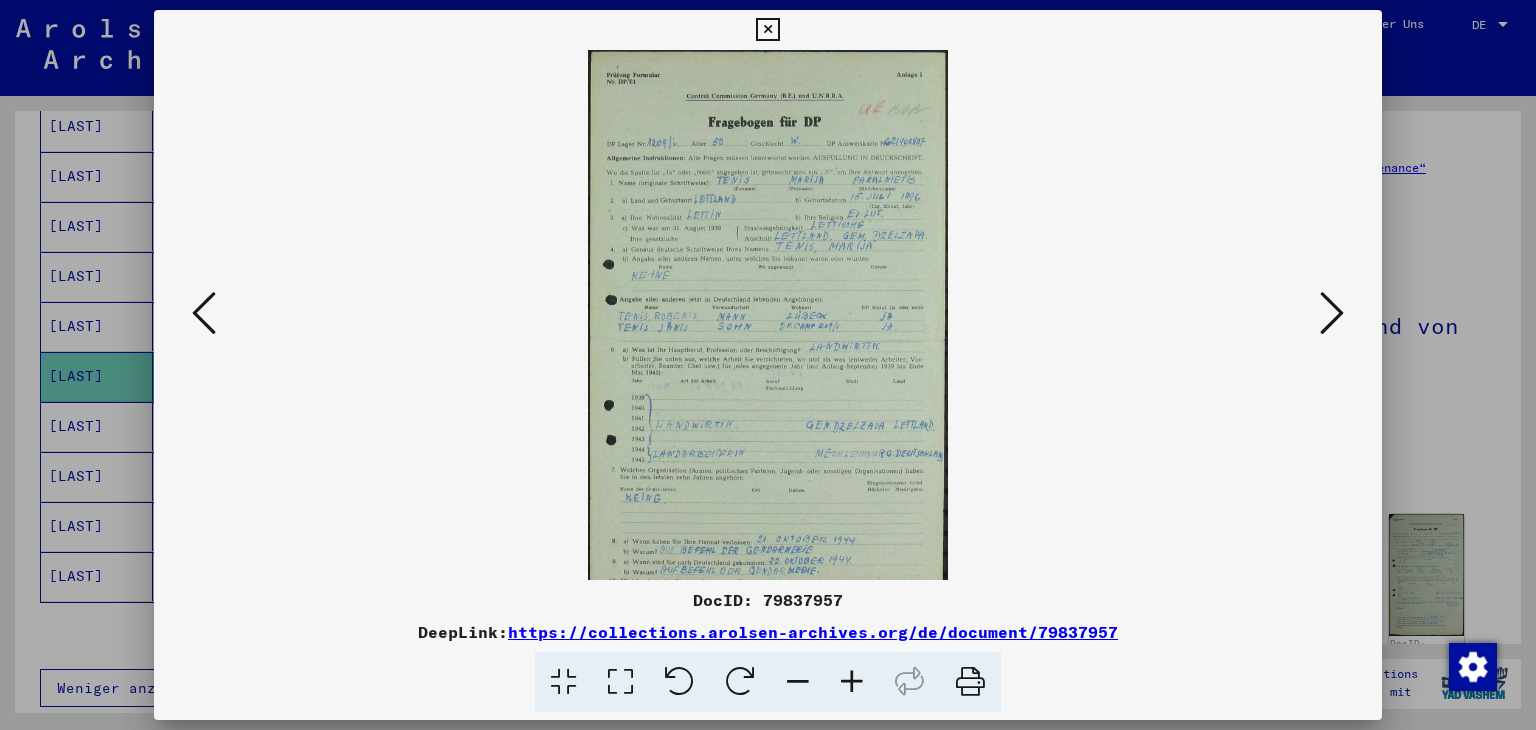 click at bounding box center [852, 682] 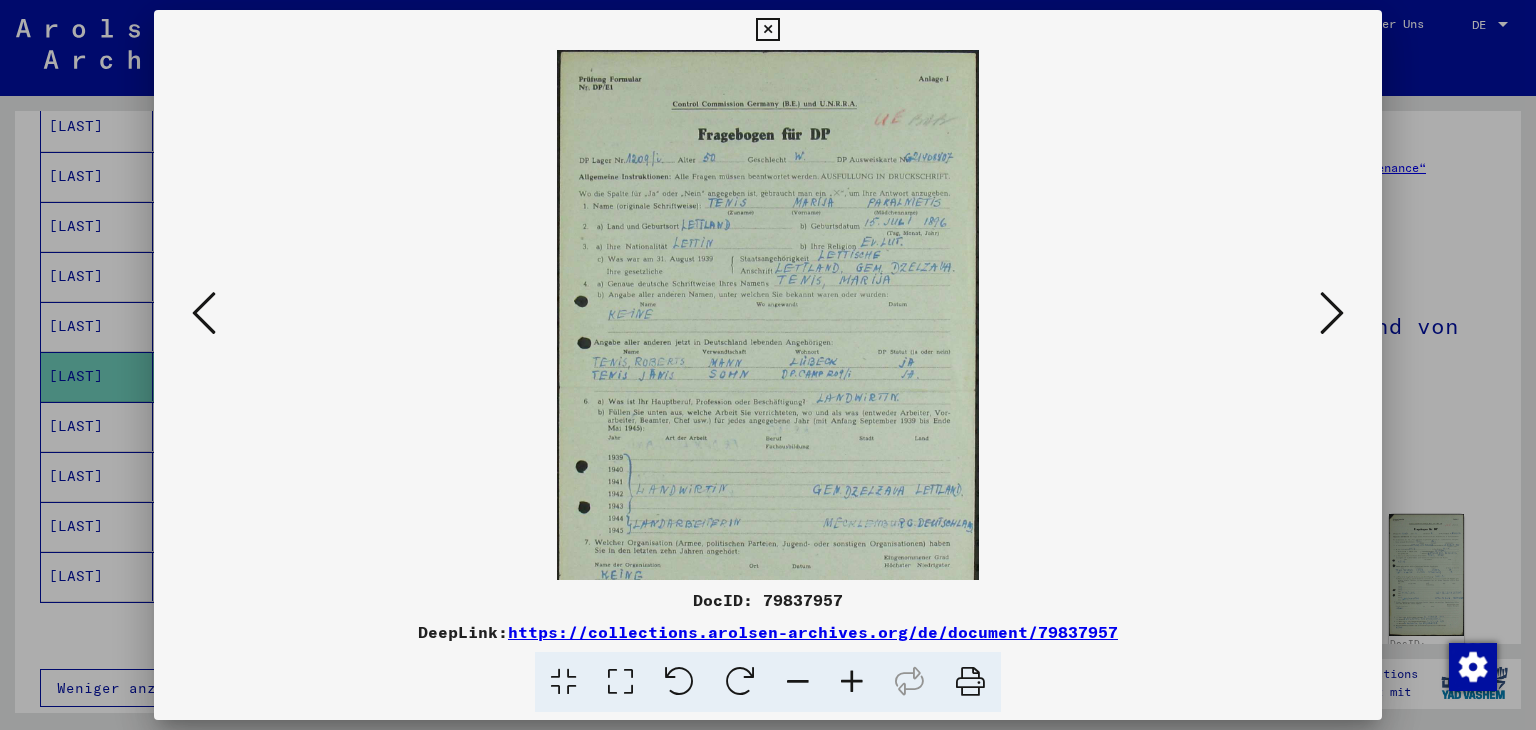 click at bounding box center (852, 682) 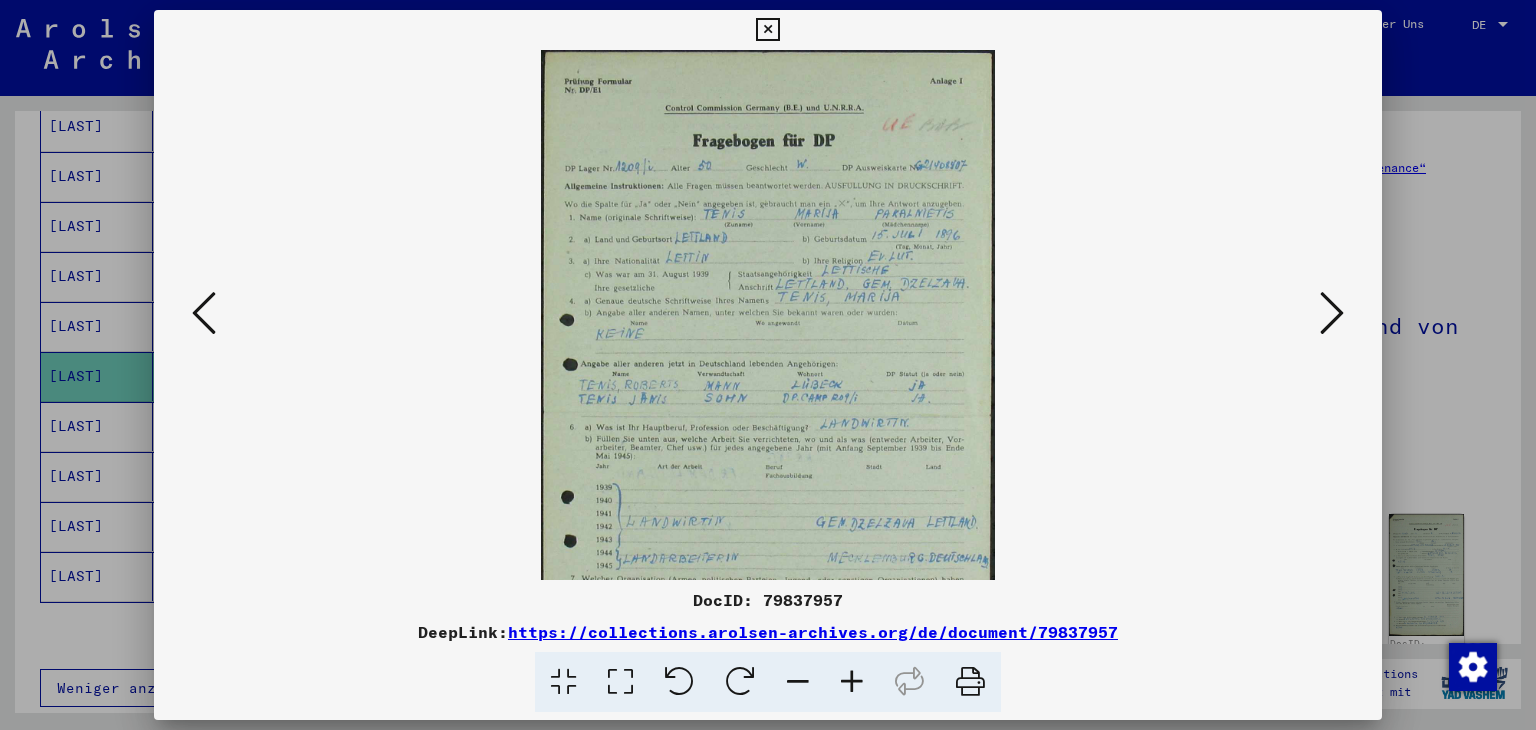 click at bounding box center (852, 682) 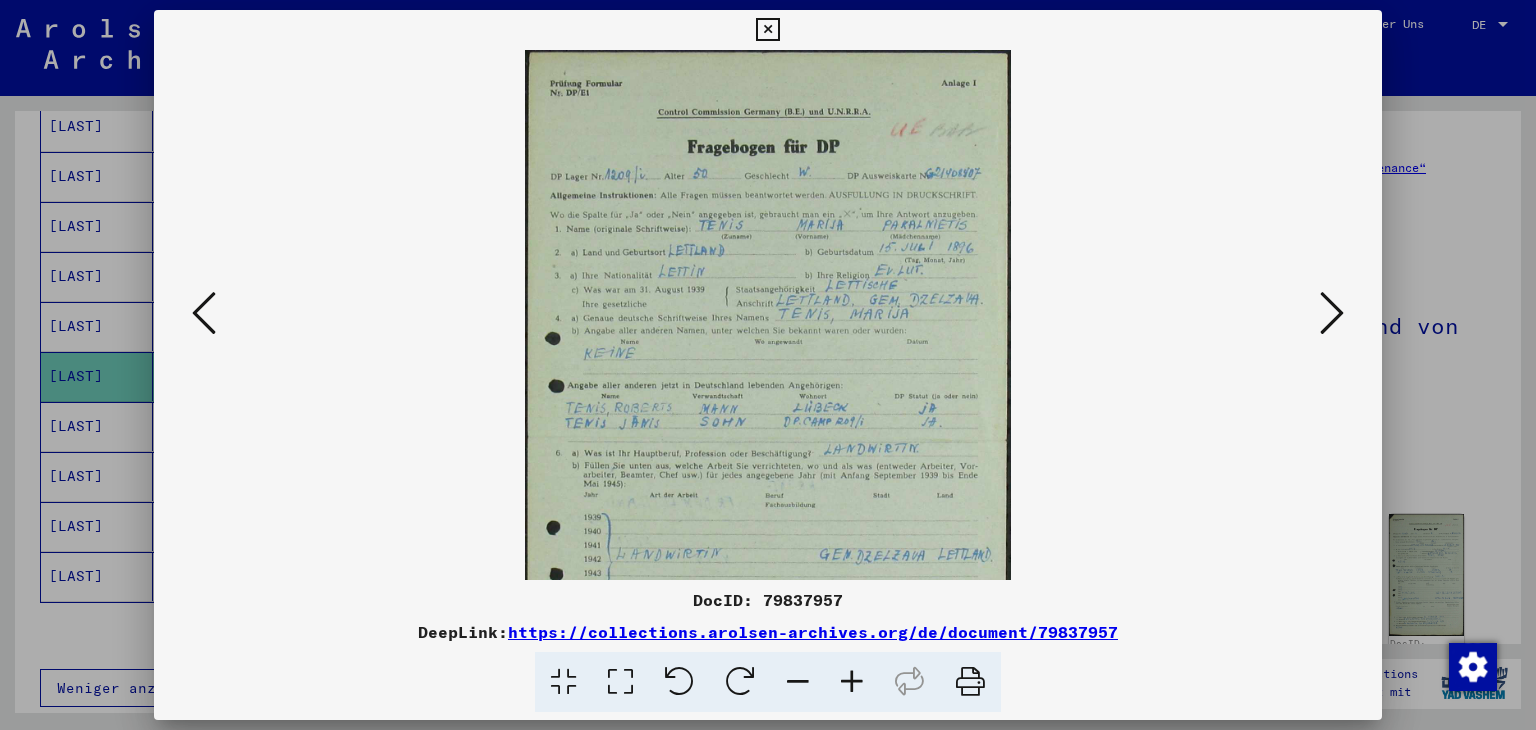 click at bounding box center [852, 682] 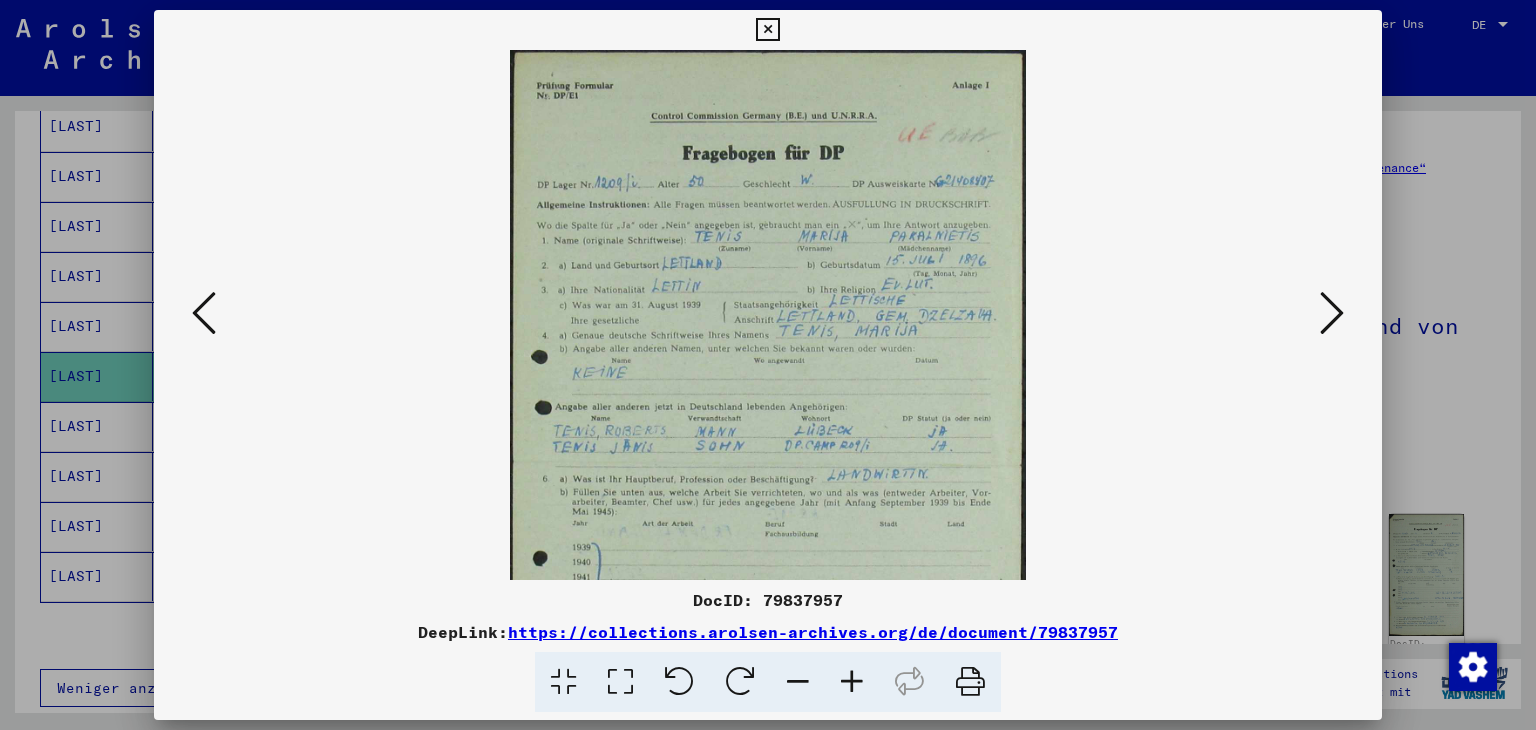 click at bounding box center (852, 682) 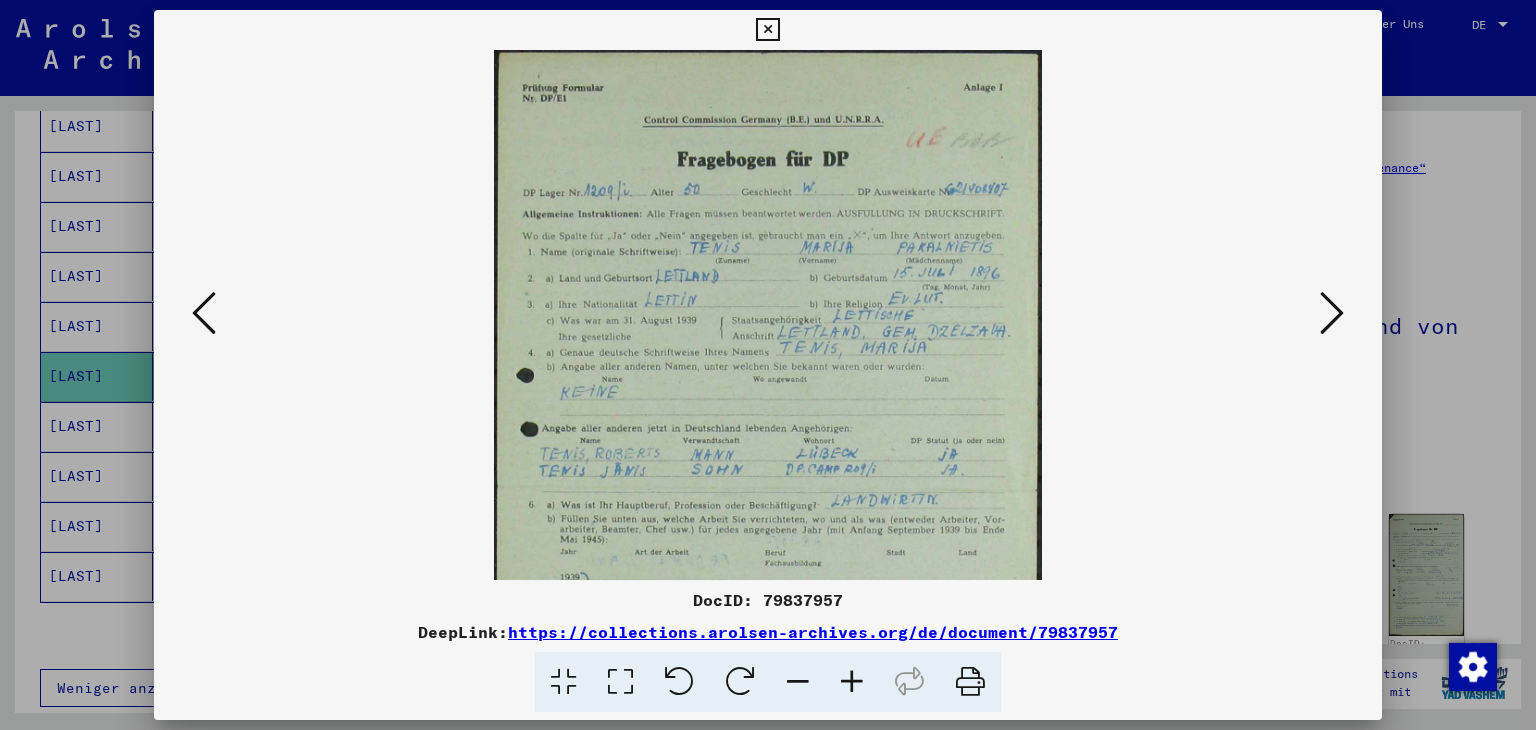 click at bounding box center (852, 682) 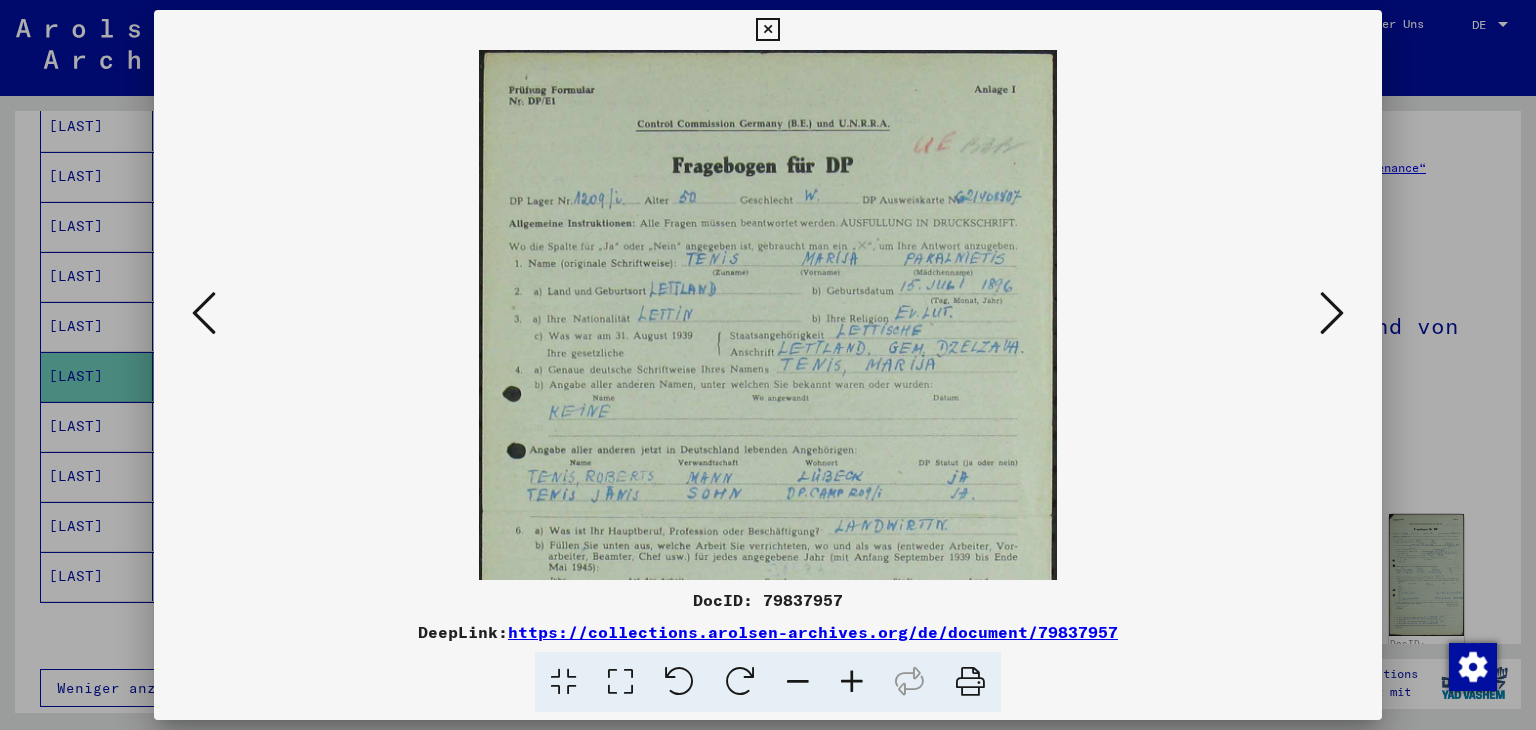 click at bounding box center [852, 682] 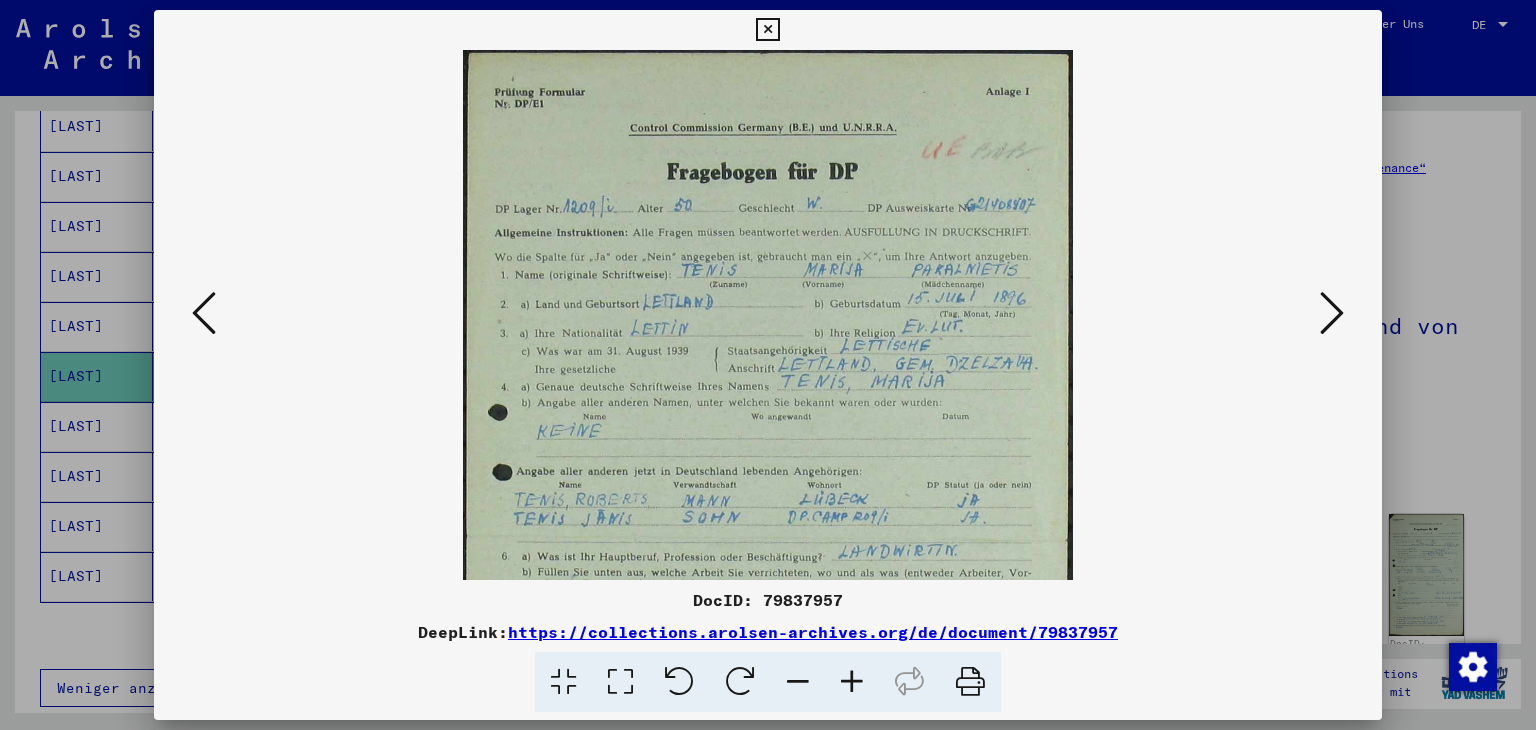 click at bounding box center [852, 682] 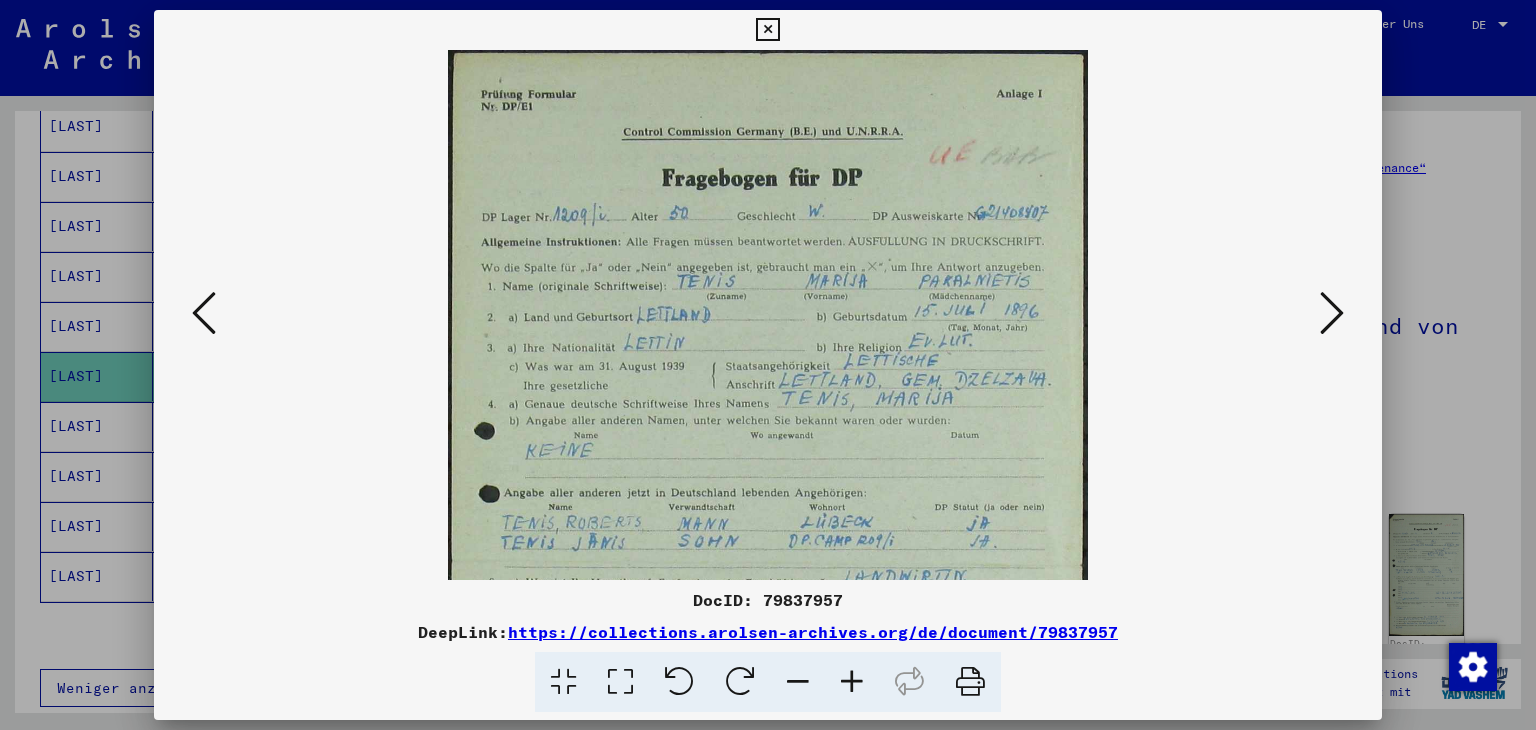 click at bounding box center [852, 682] 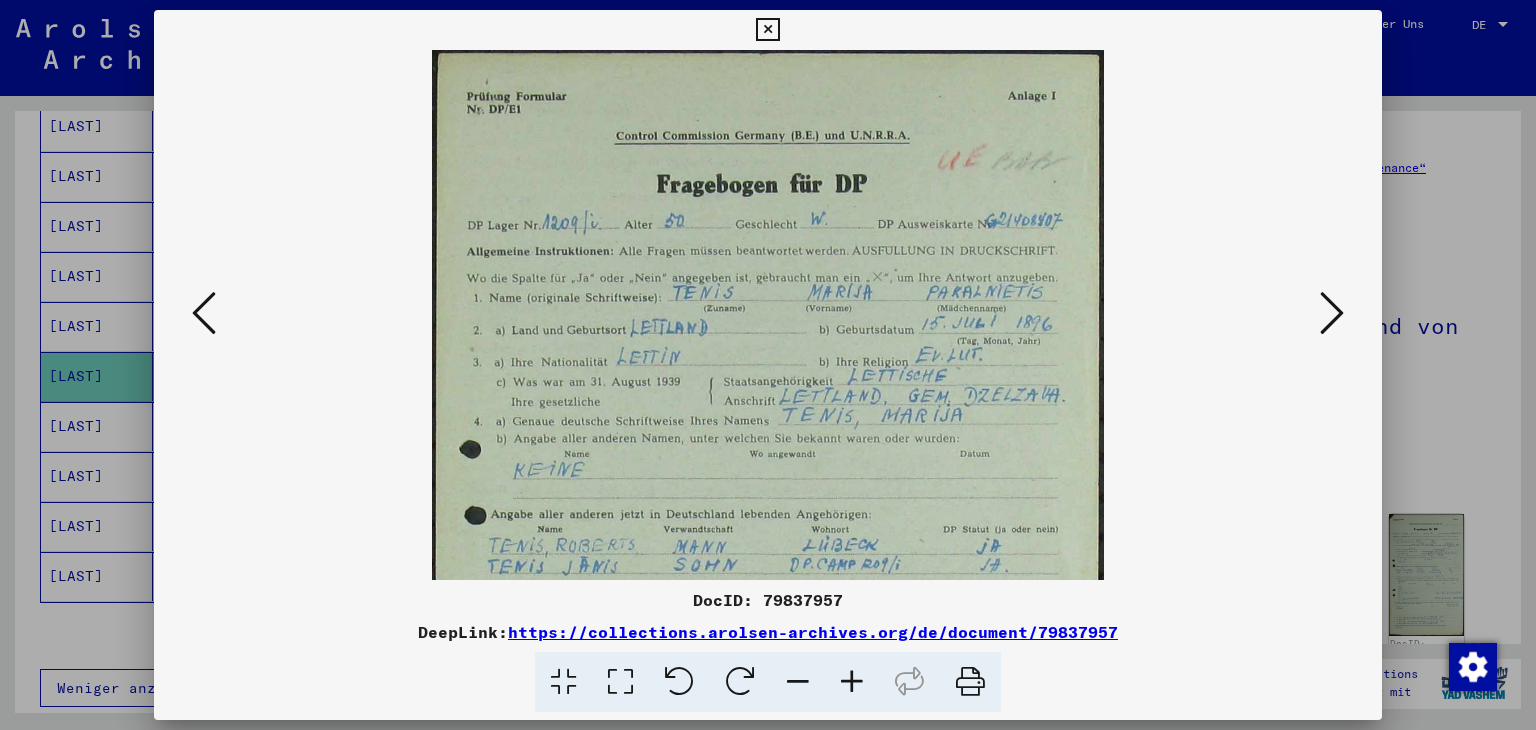 click at bounding box center (852, 682) 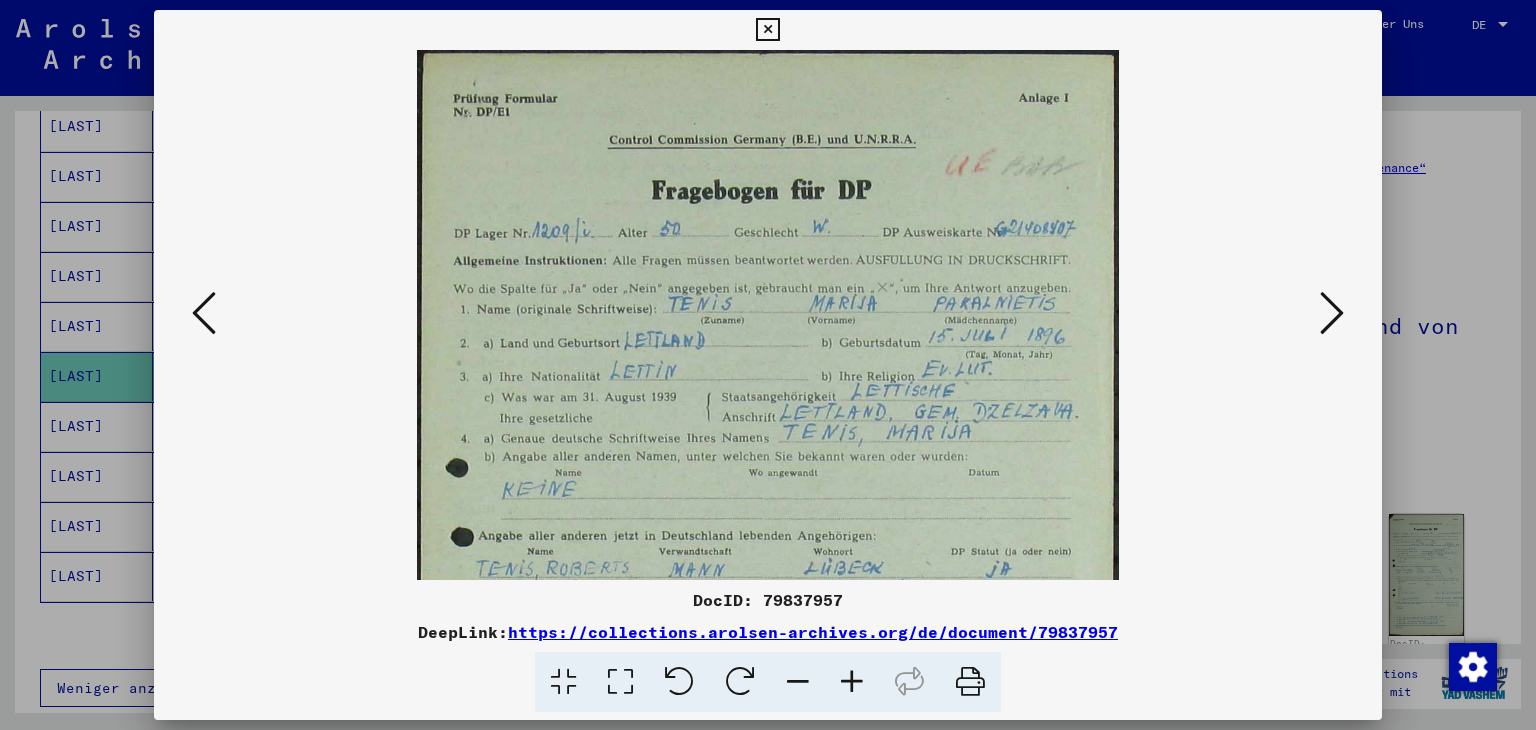 click at bounding box center (852, 682) 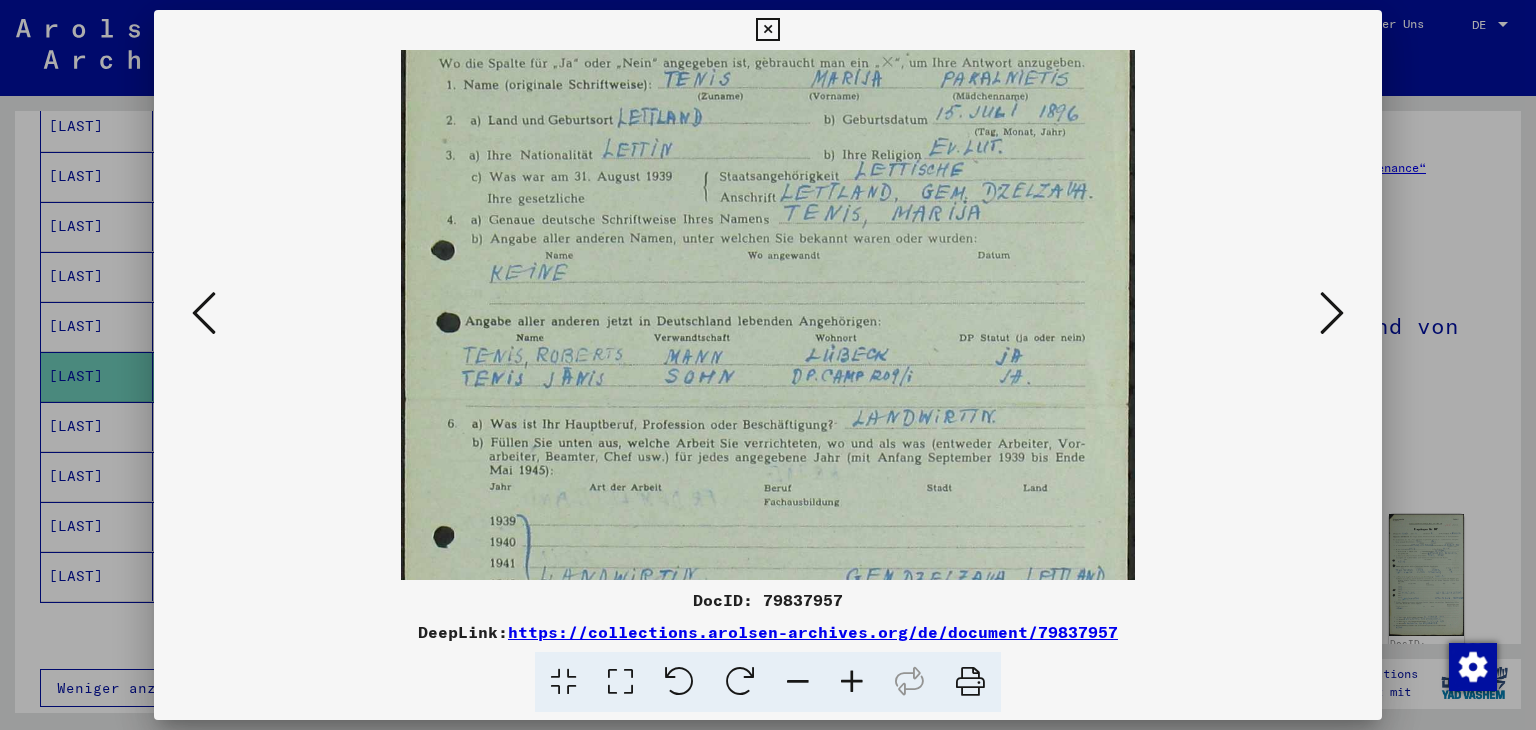 scroll, scrollTop: 261, scrollLeft: 0, axis: vertical 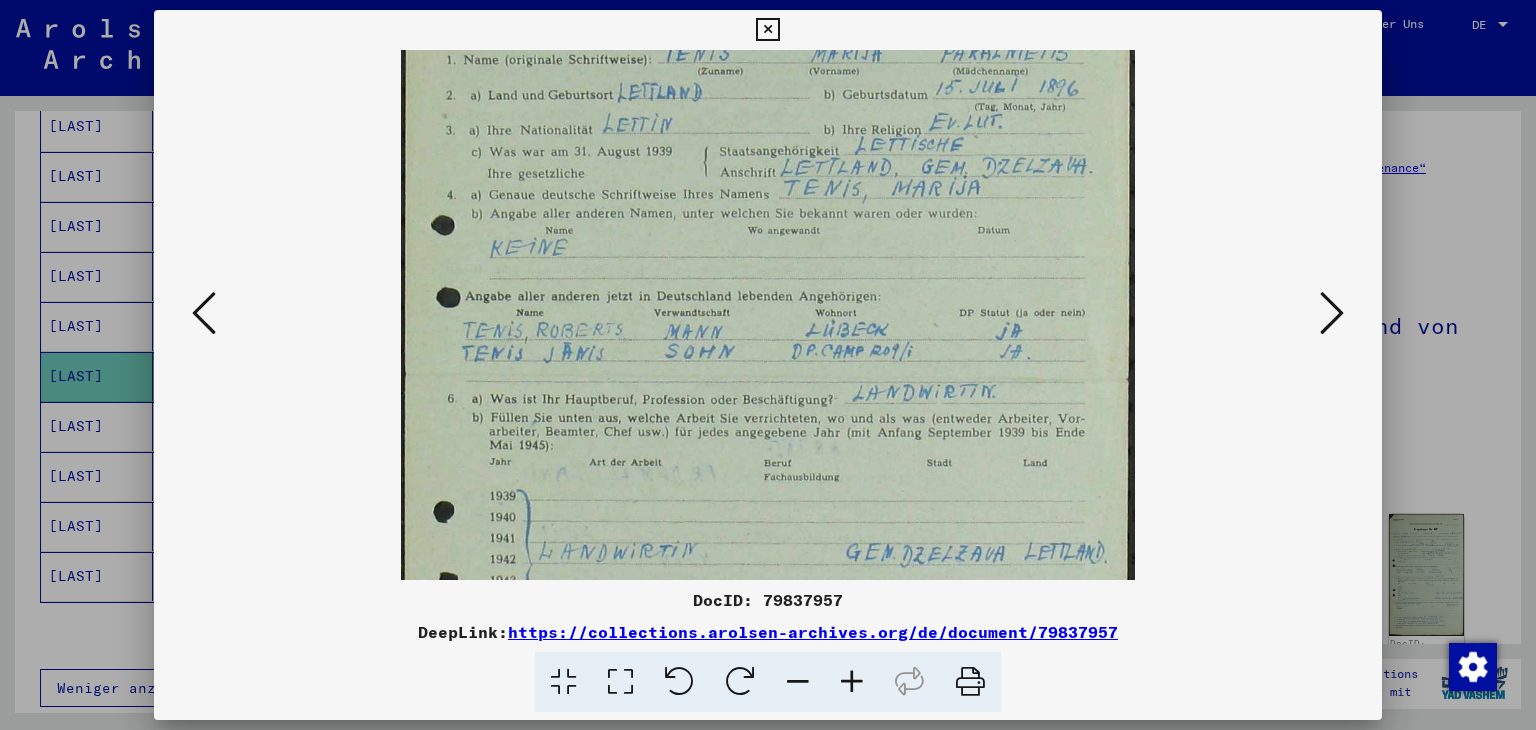 drag, startPoint x: 939, startPoint y: 476, endPoint x: 944, endPoint y: 219, distance: 257.04865 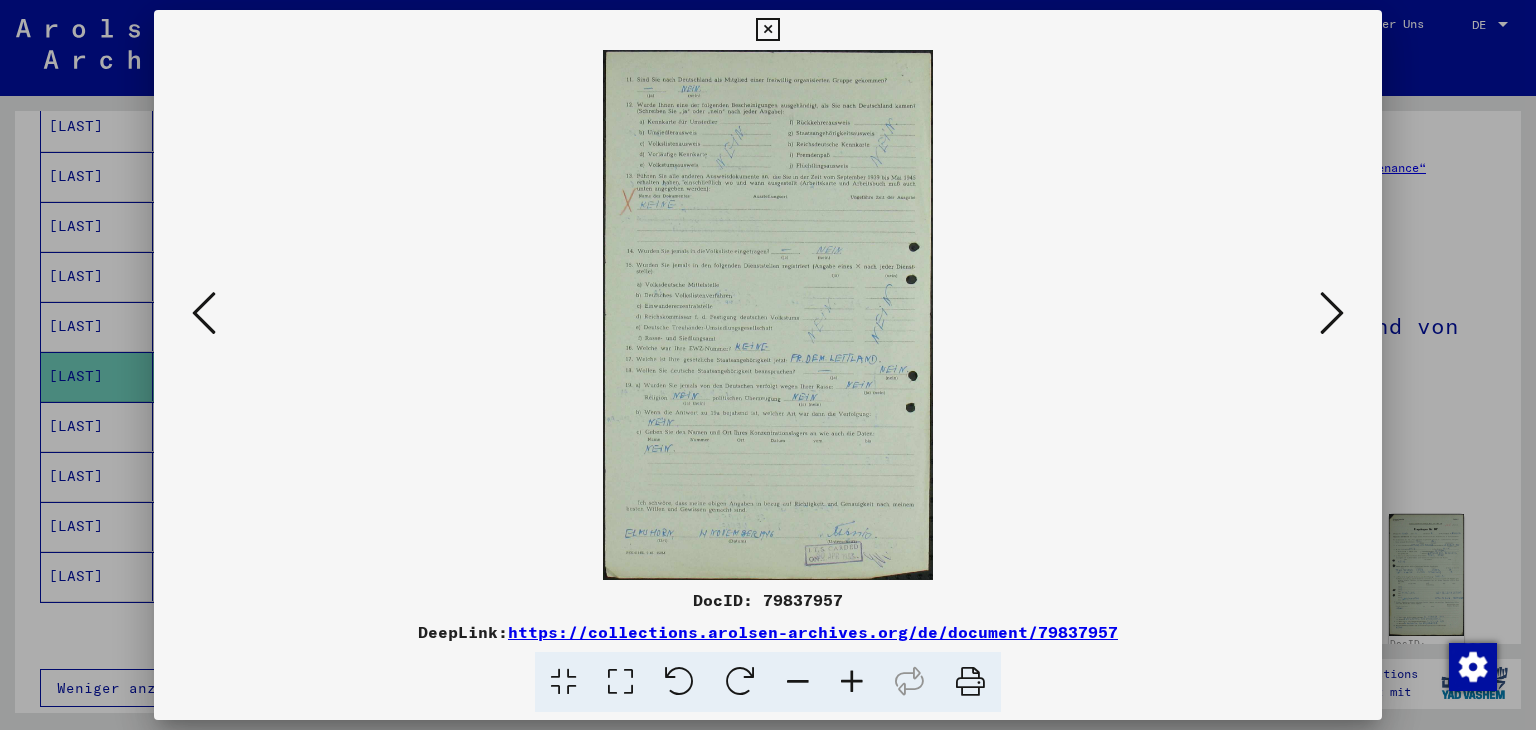 click at bounding box center [852, 682] 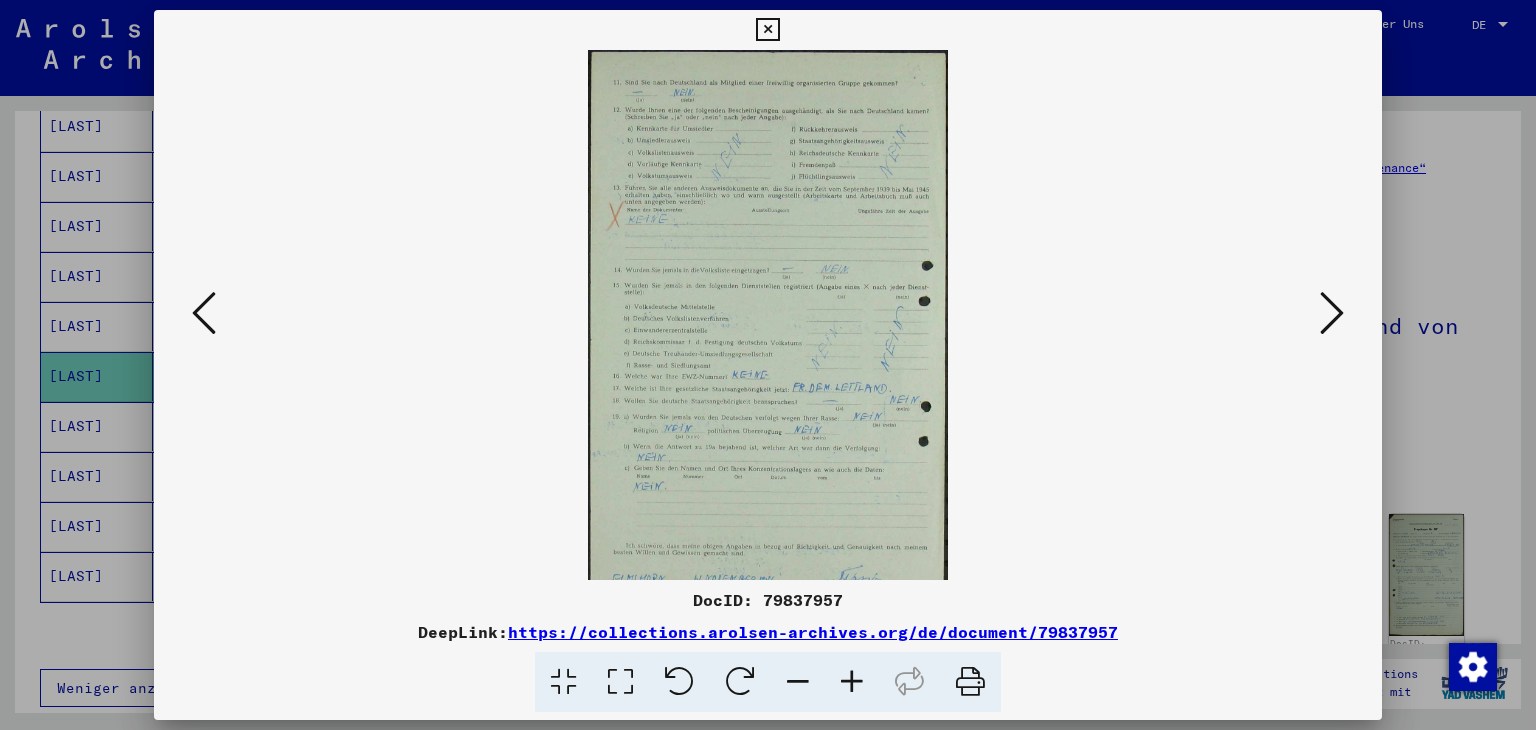 click at bounding box center [852, 682] 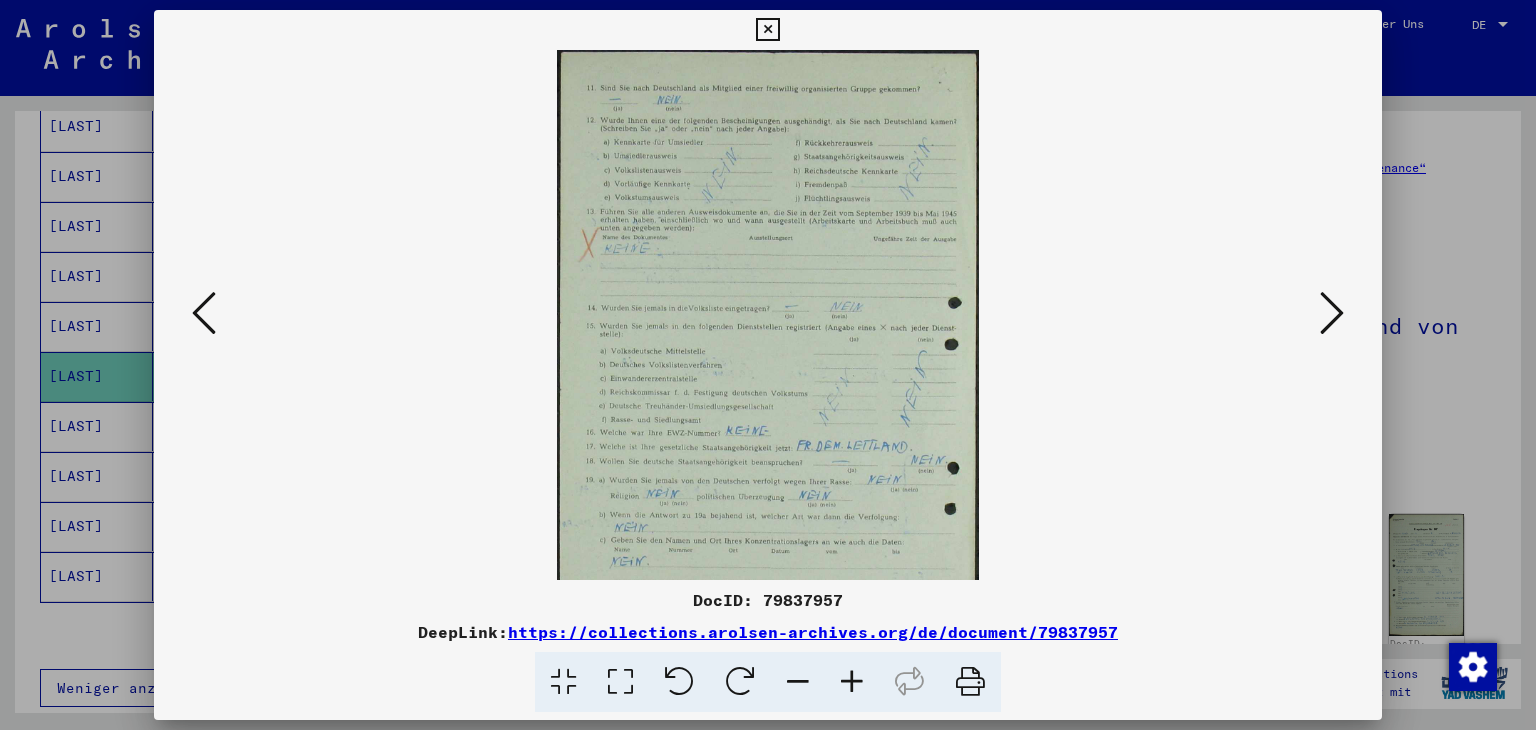 click at bounding box center (852, 682) 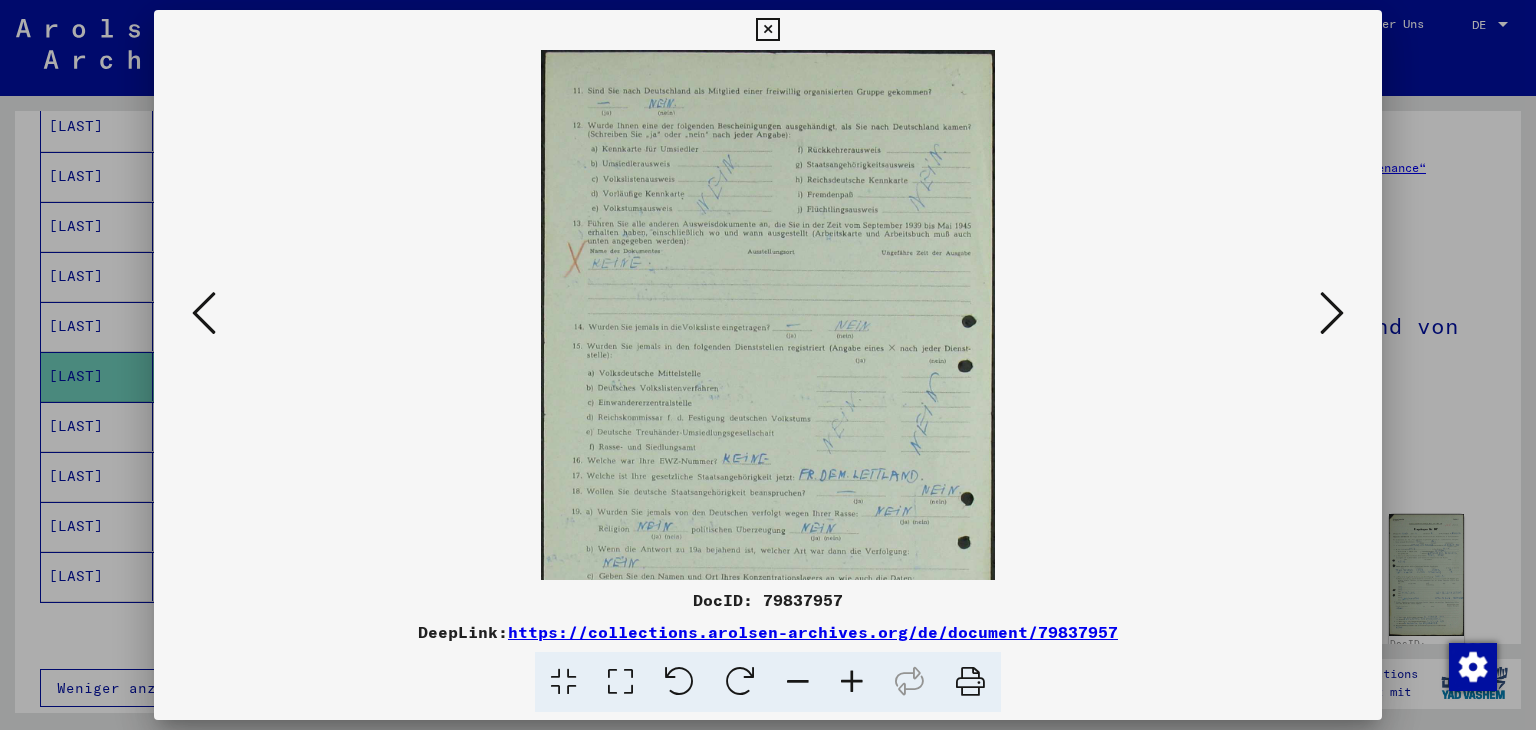 click at bounding box center [852, 682] 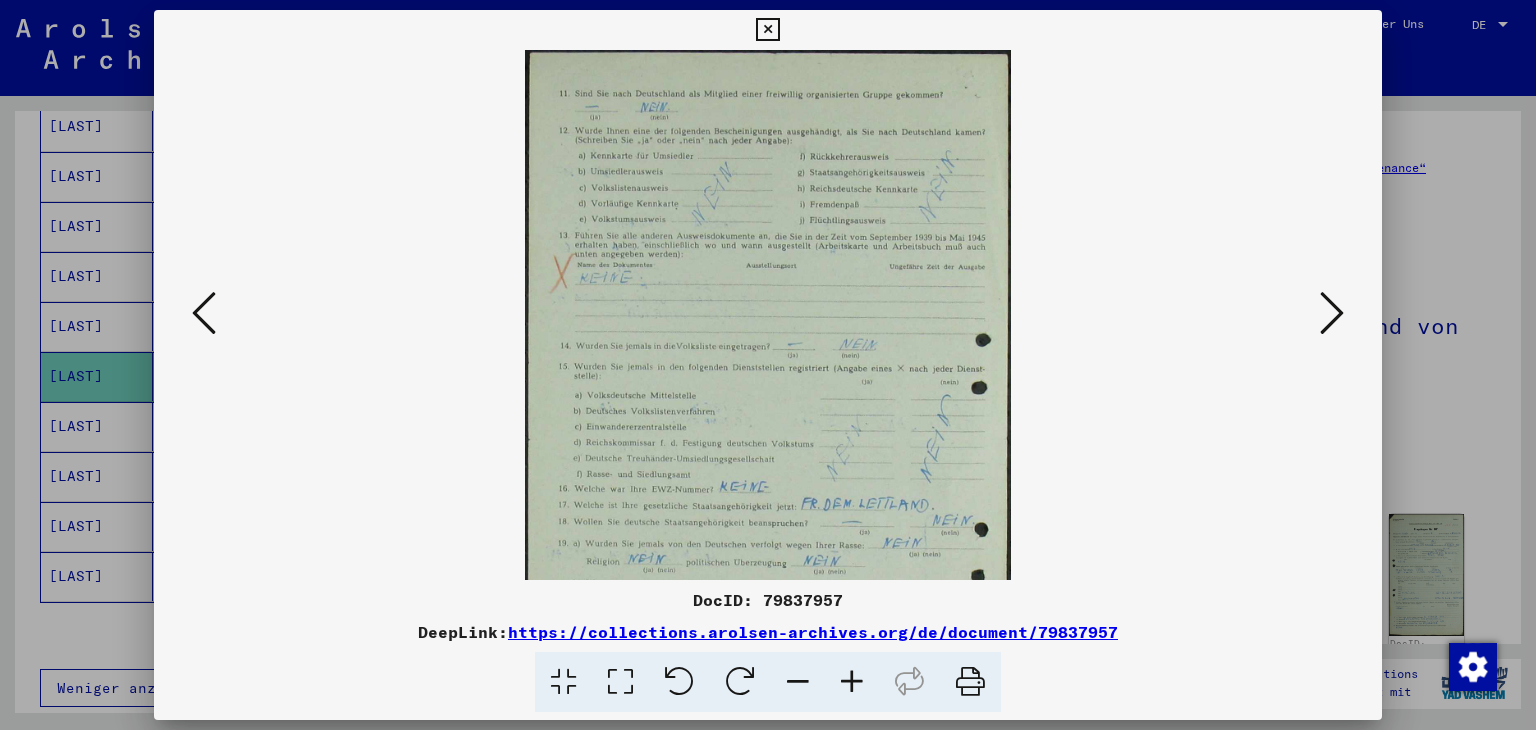 click at bounding box center [852, 682] 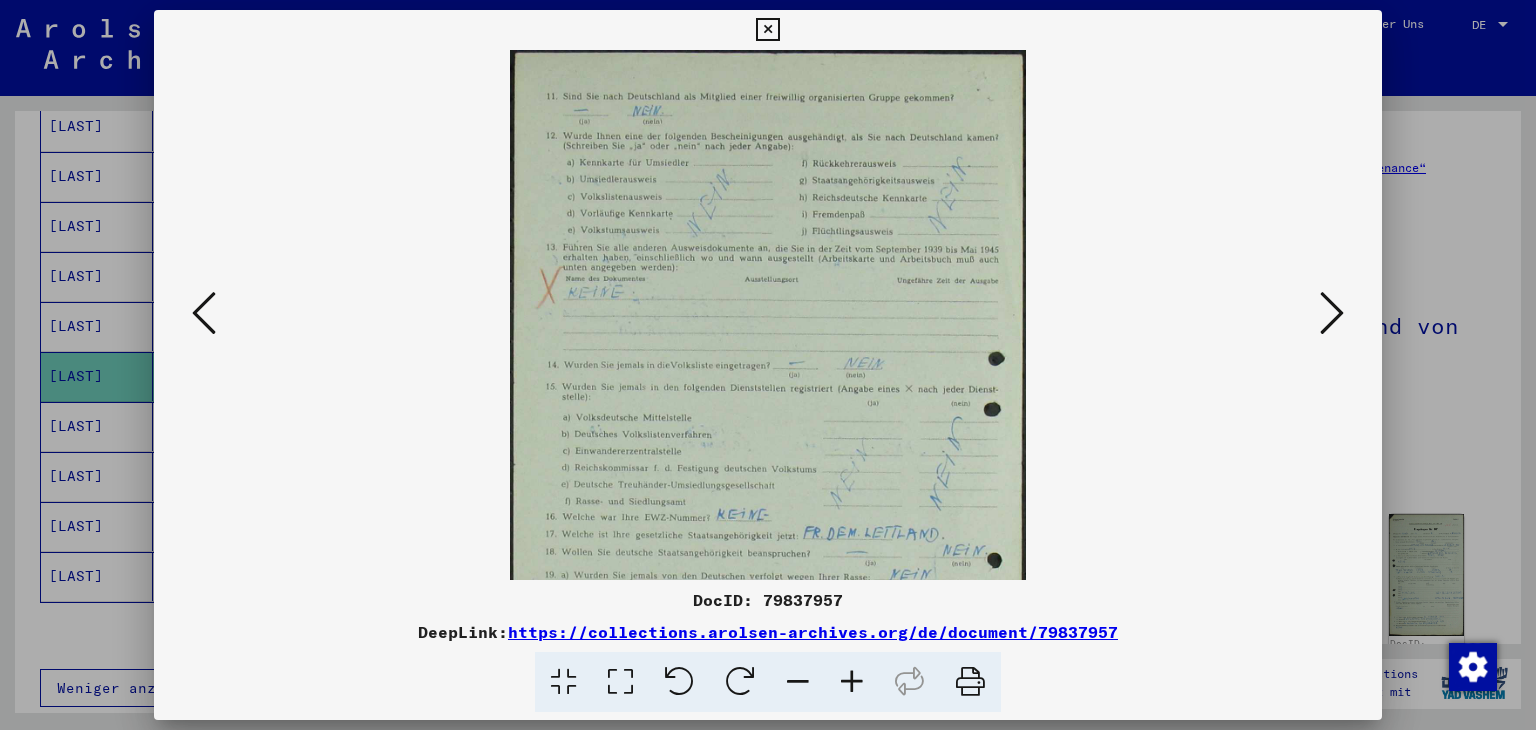 click at bounding box center [852, 682] 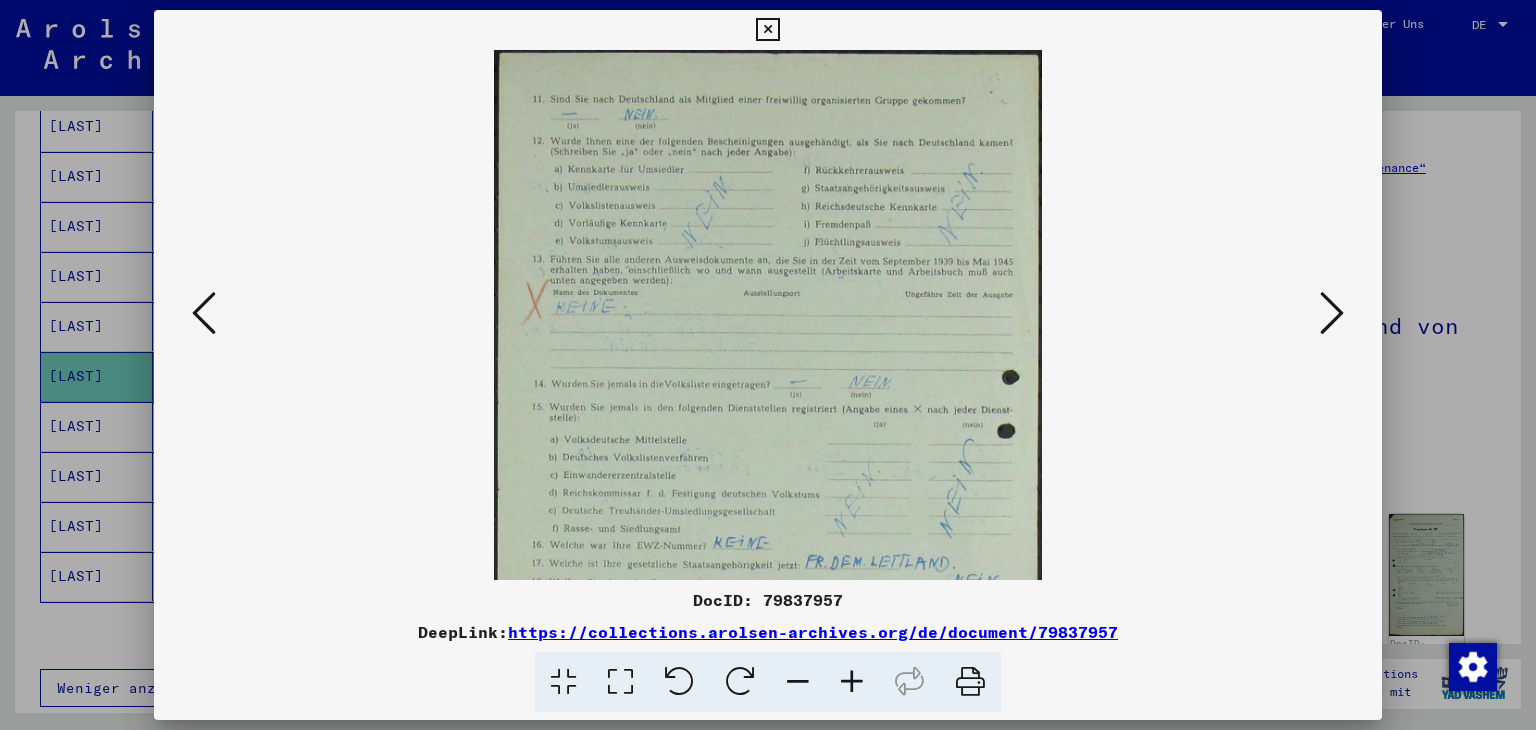 click at bounding box center [852, 682] 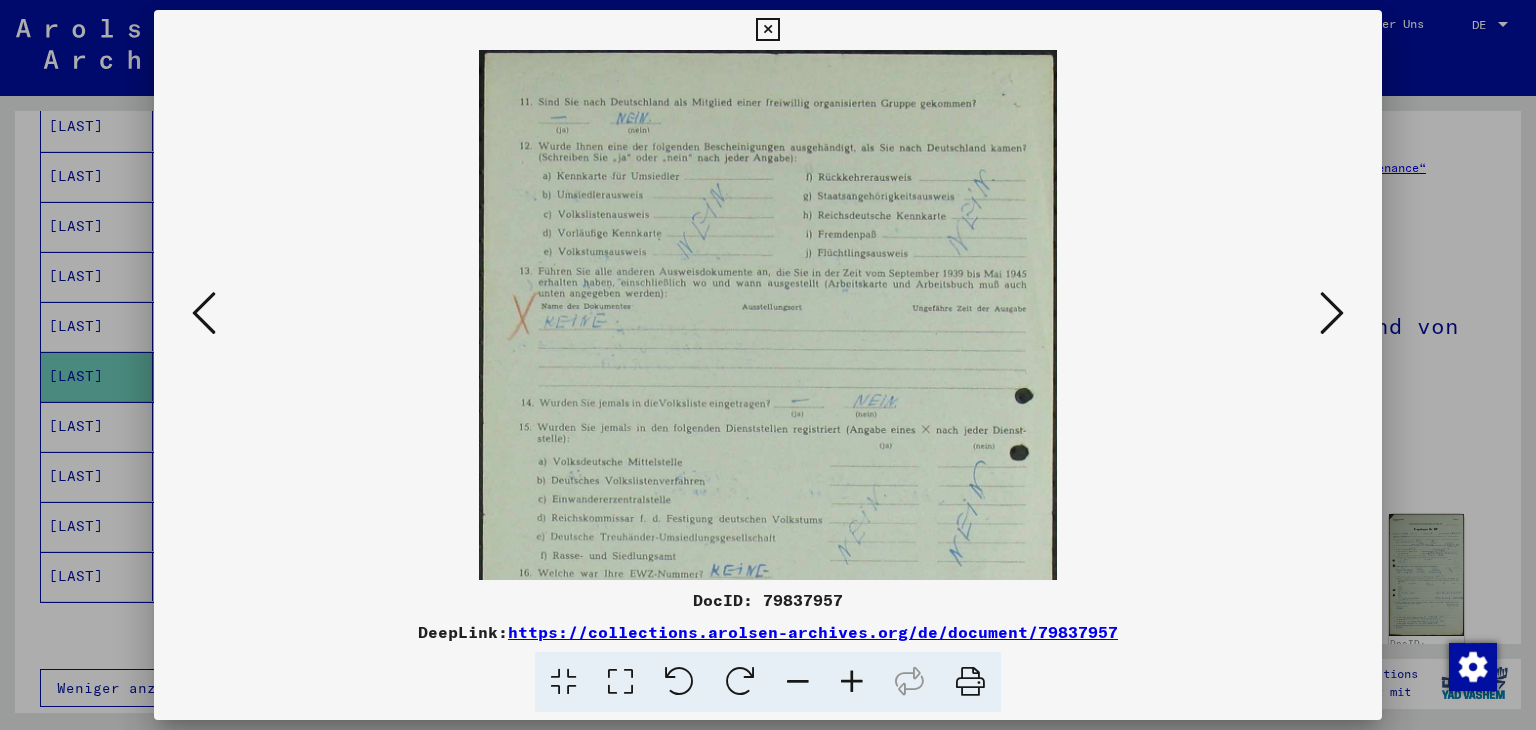 click at bounding box center [852, 682] 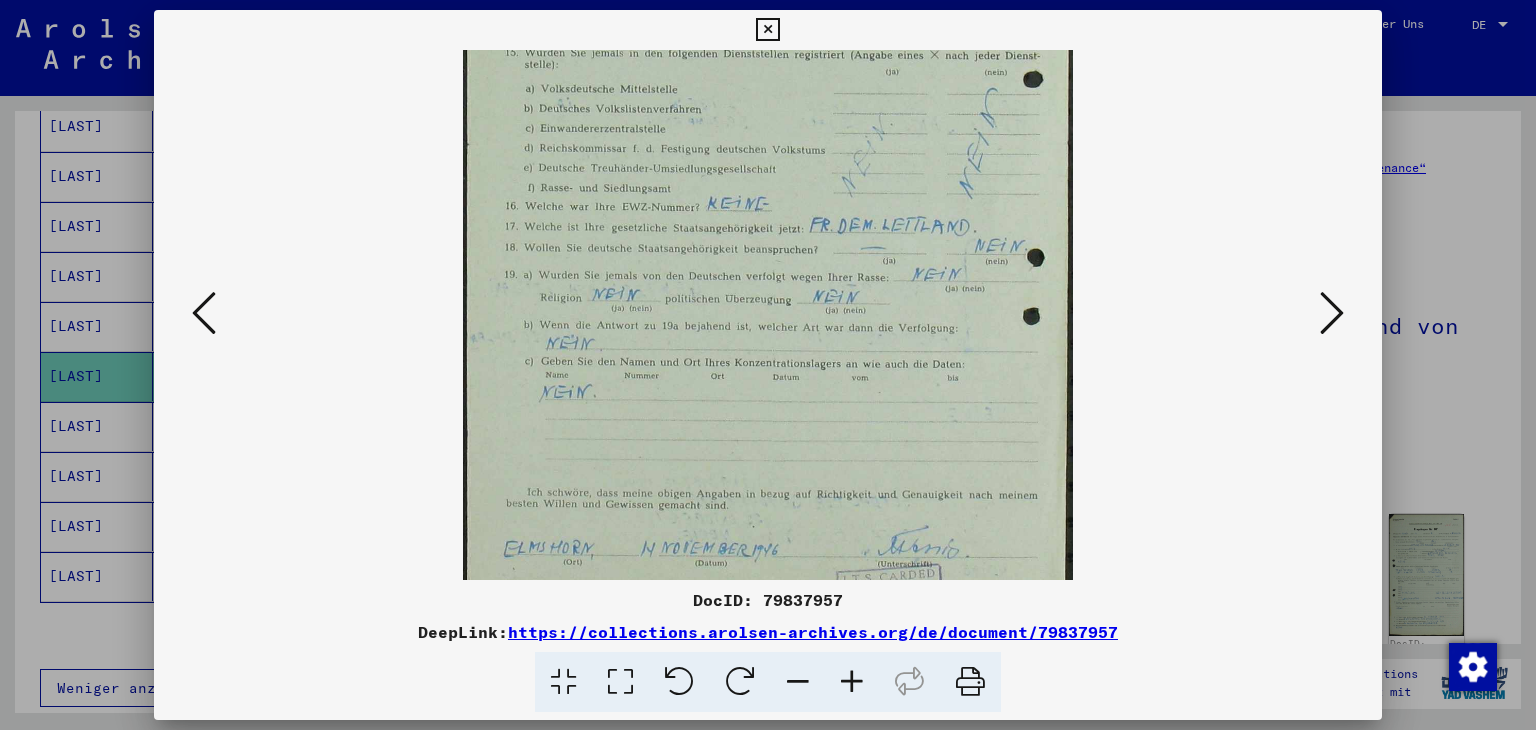 drag, startPoint x: 921, startPoint y: 537, endPoint x: 928, endPoint y: 140, distance: 397.0617 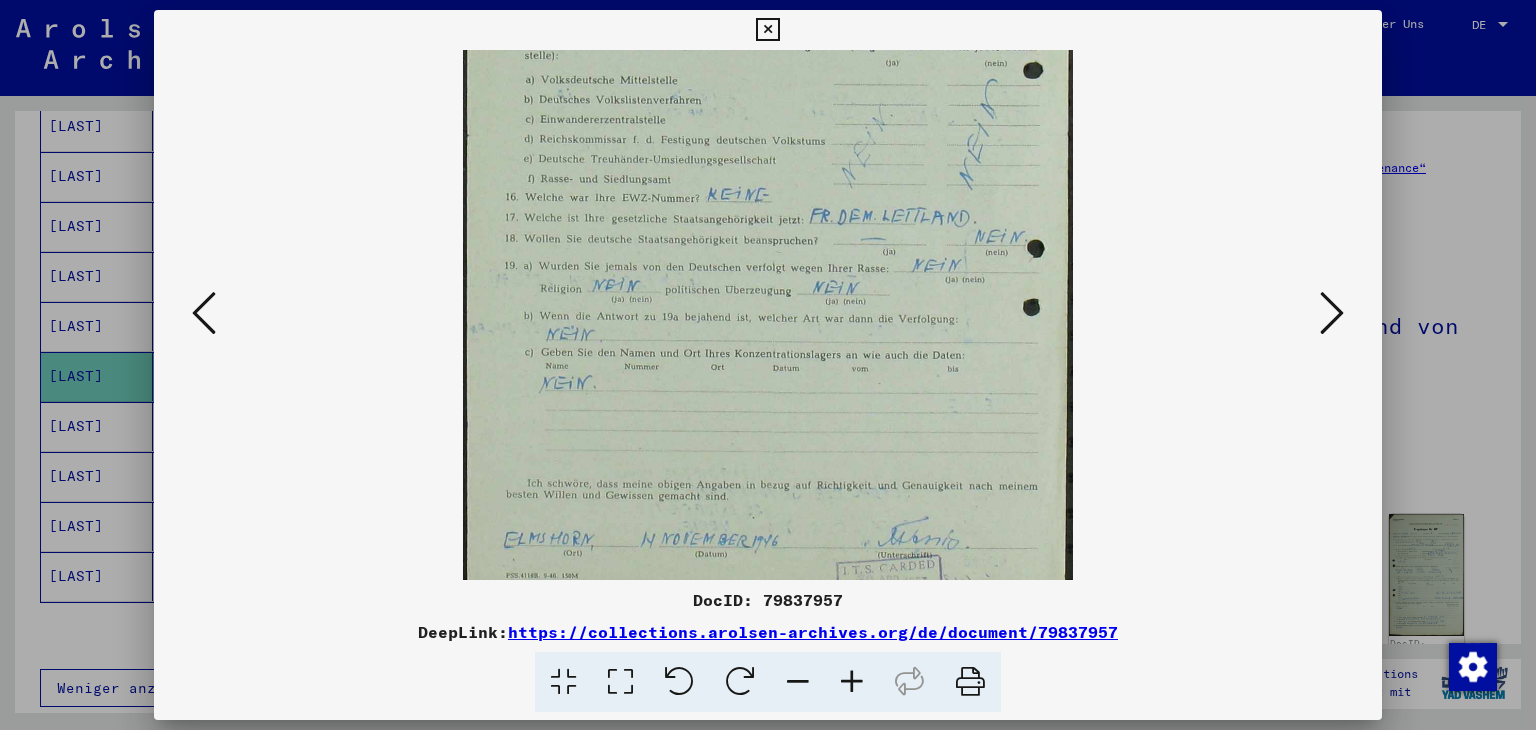 click at bounding box center [1332, 313] 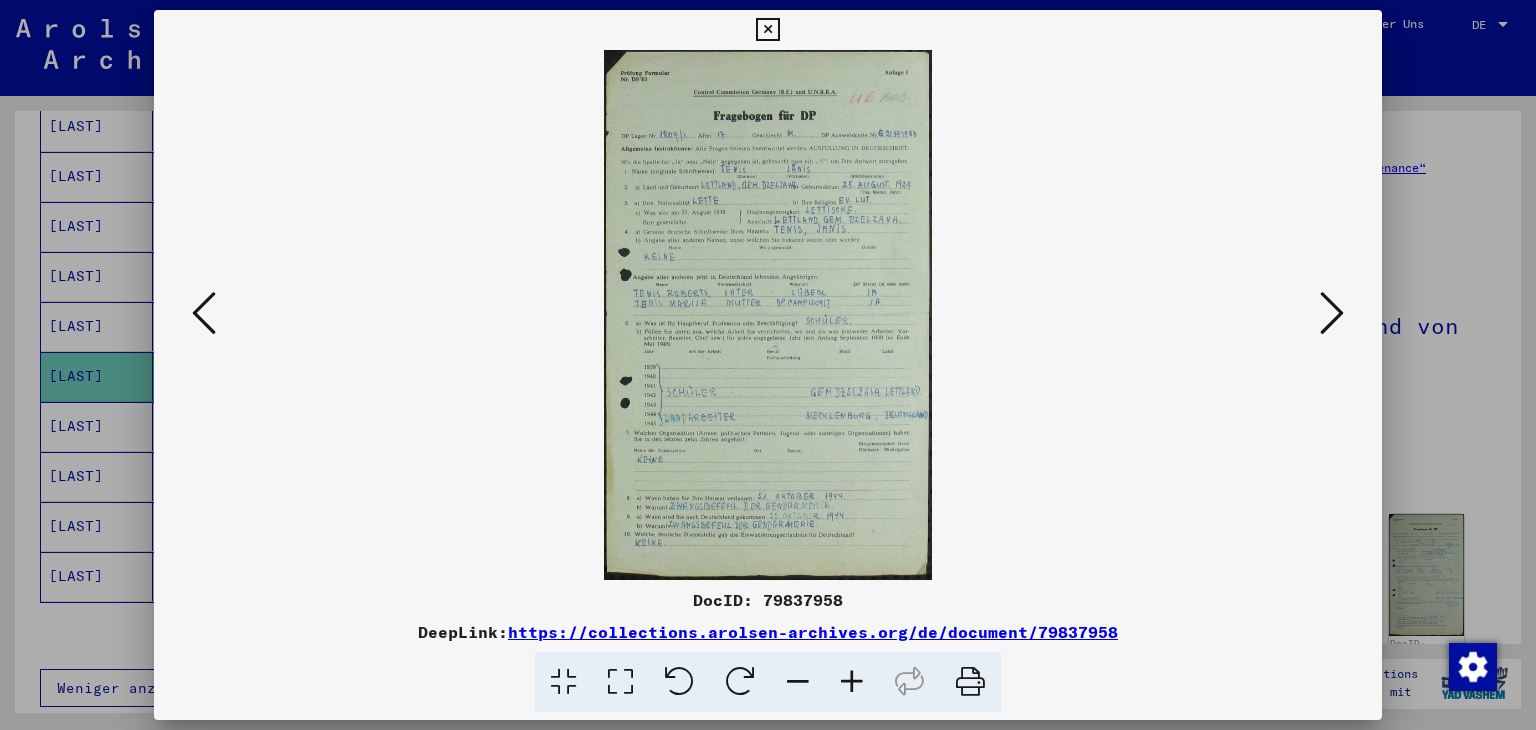click at bounding box center [852, 682] 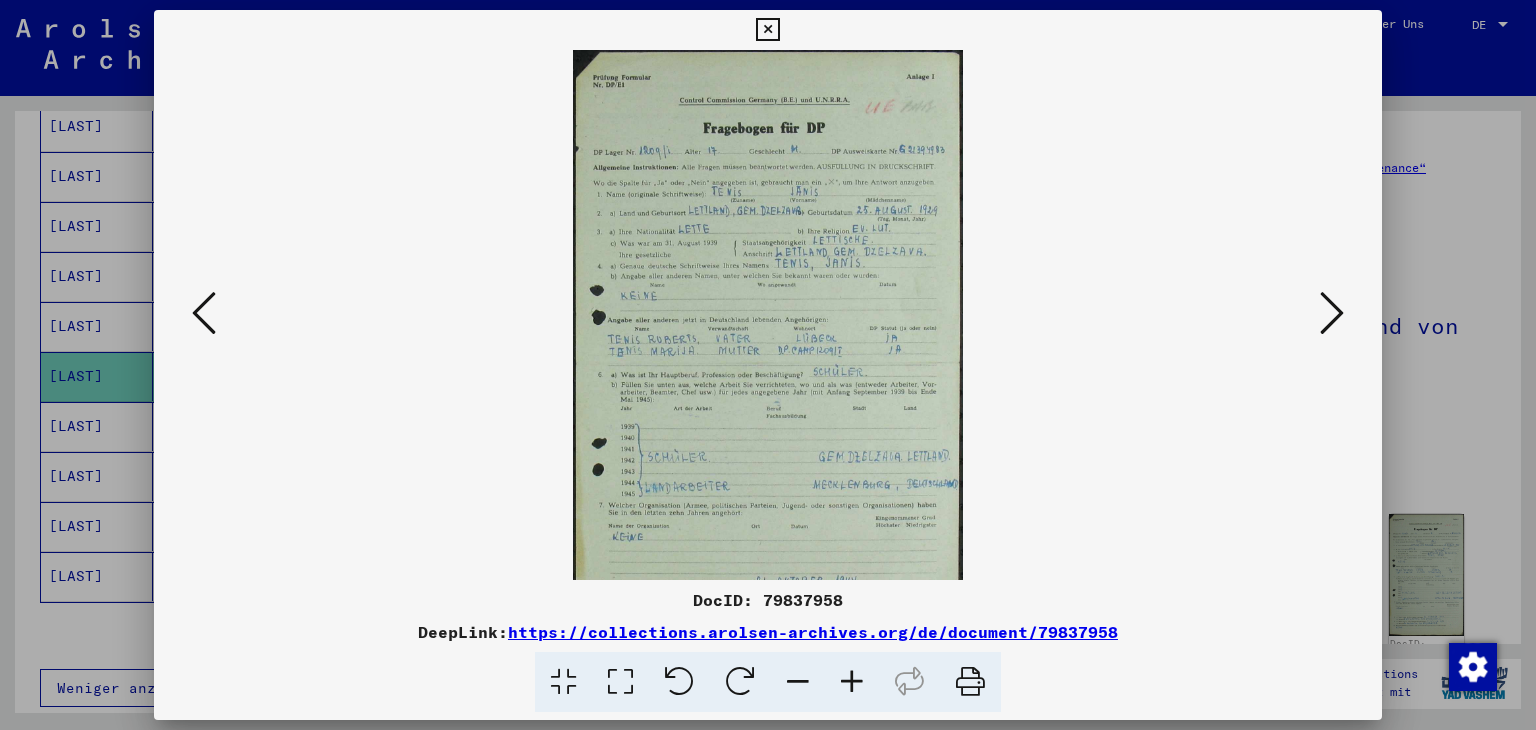click at bounding box center [852, 682] 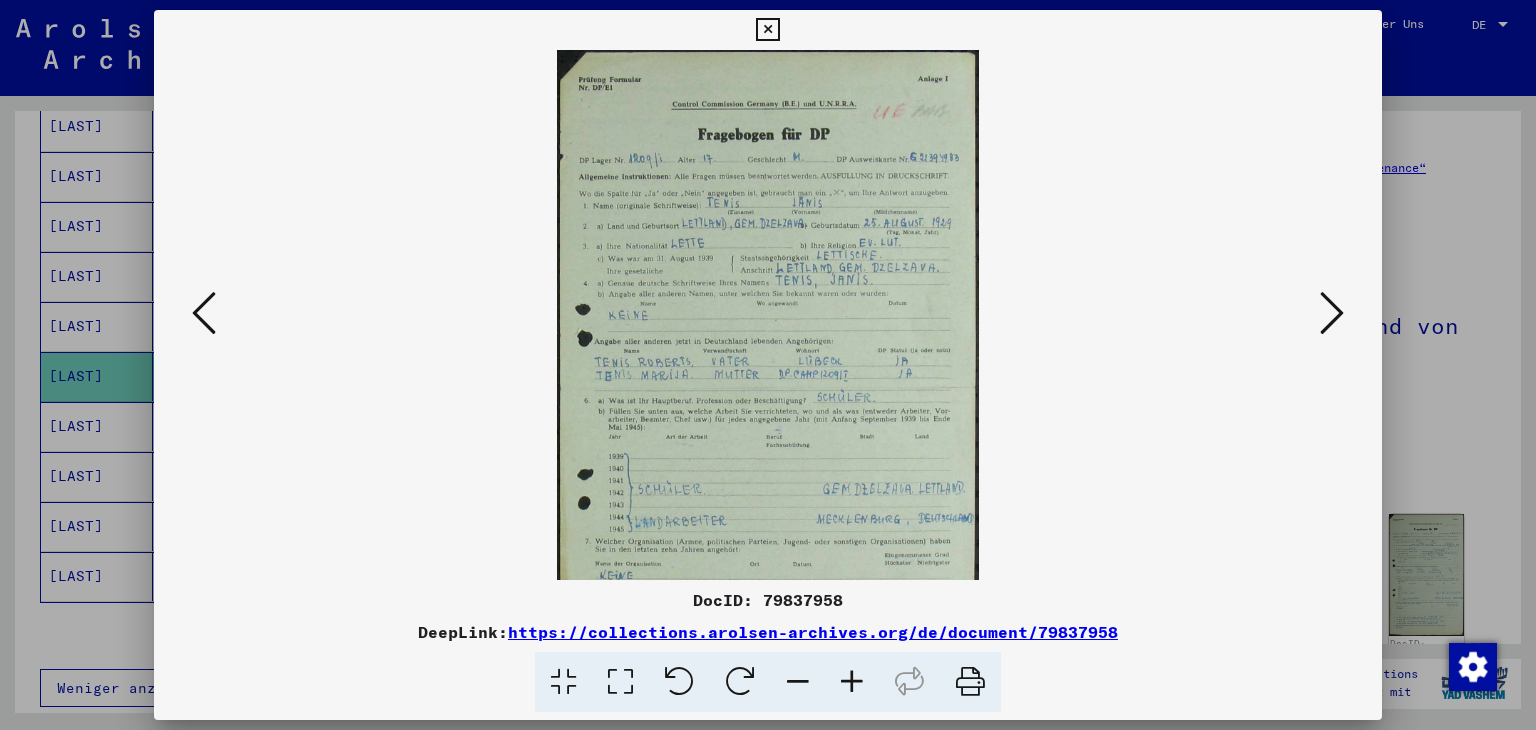 click at bounding box center (852, 682) 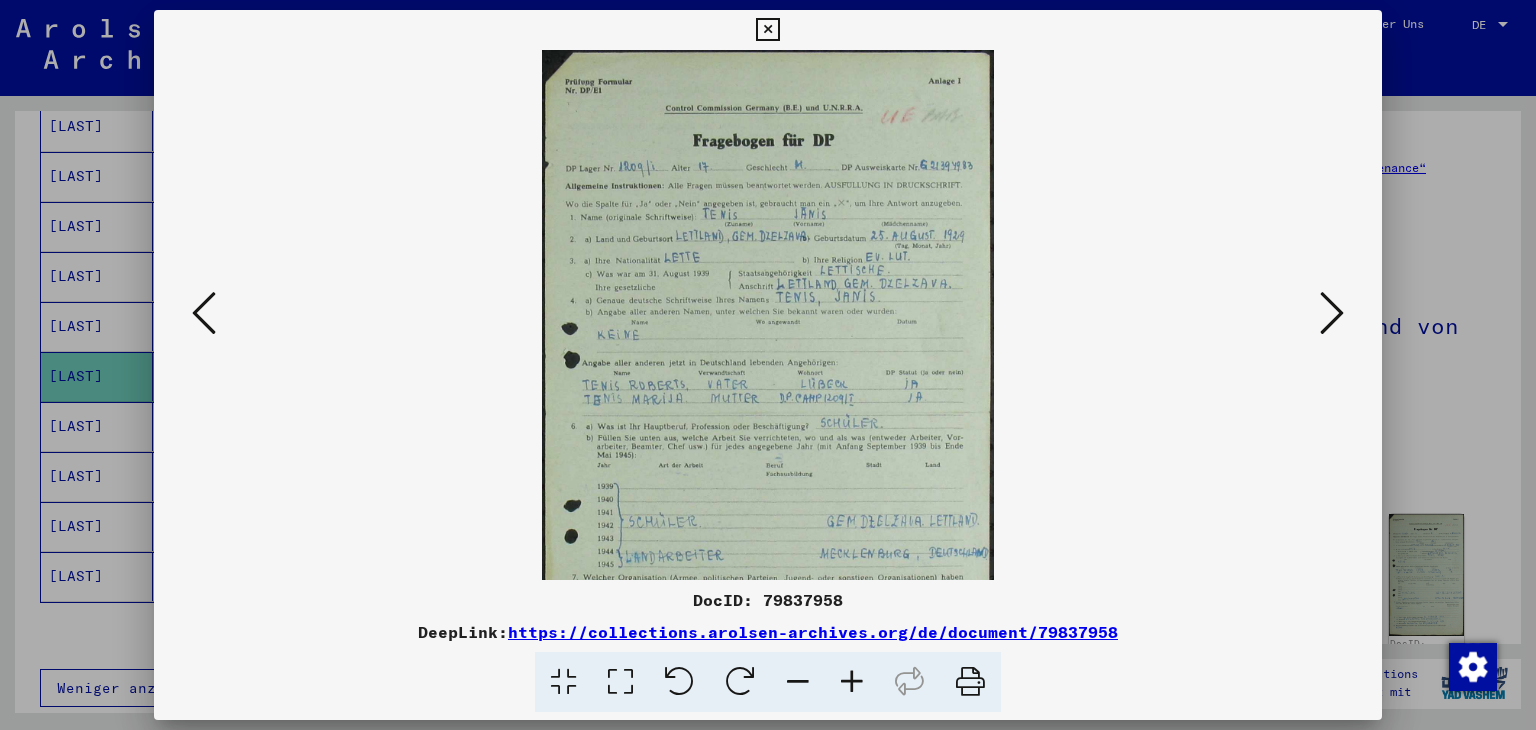 click at bounding box center (852, 682) 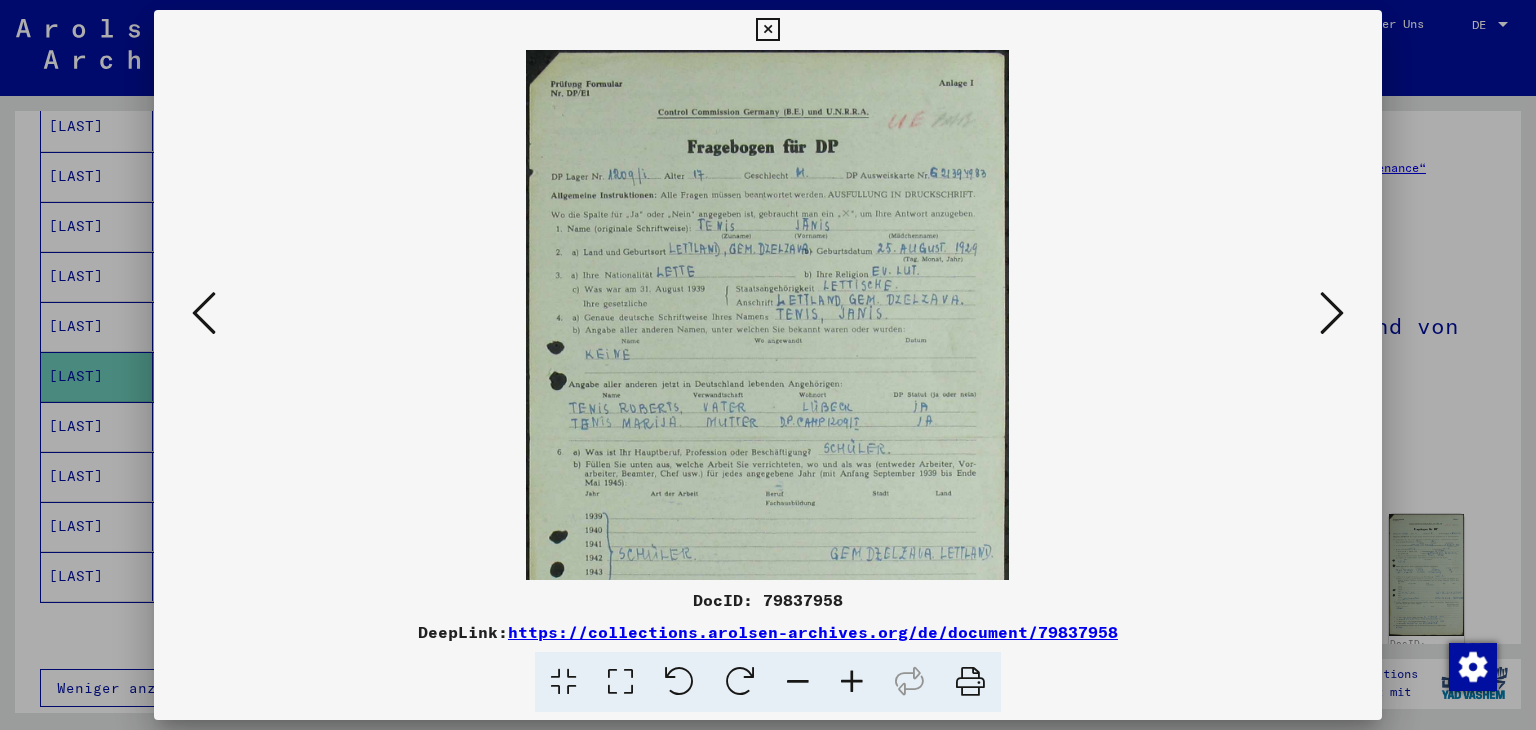 click at bounding box center (852, 682) 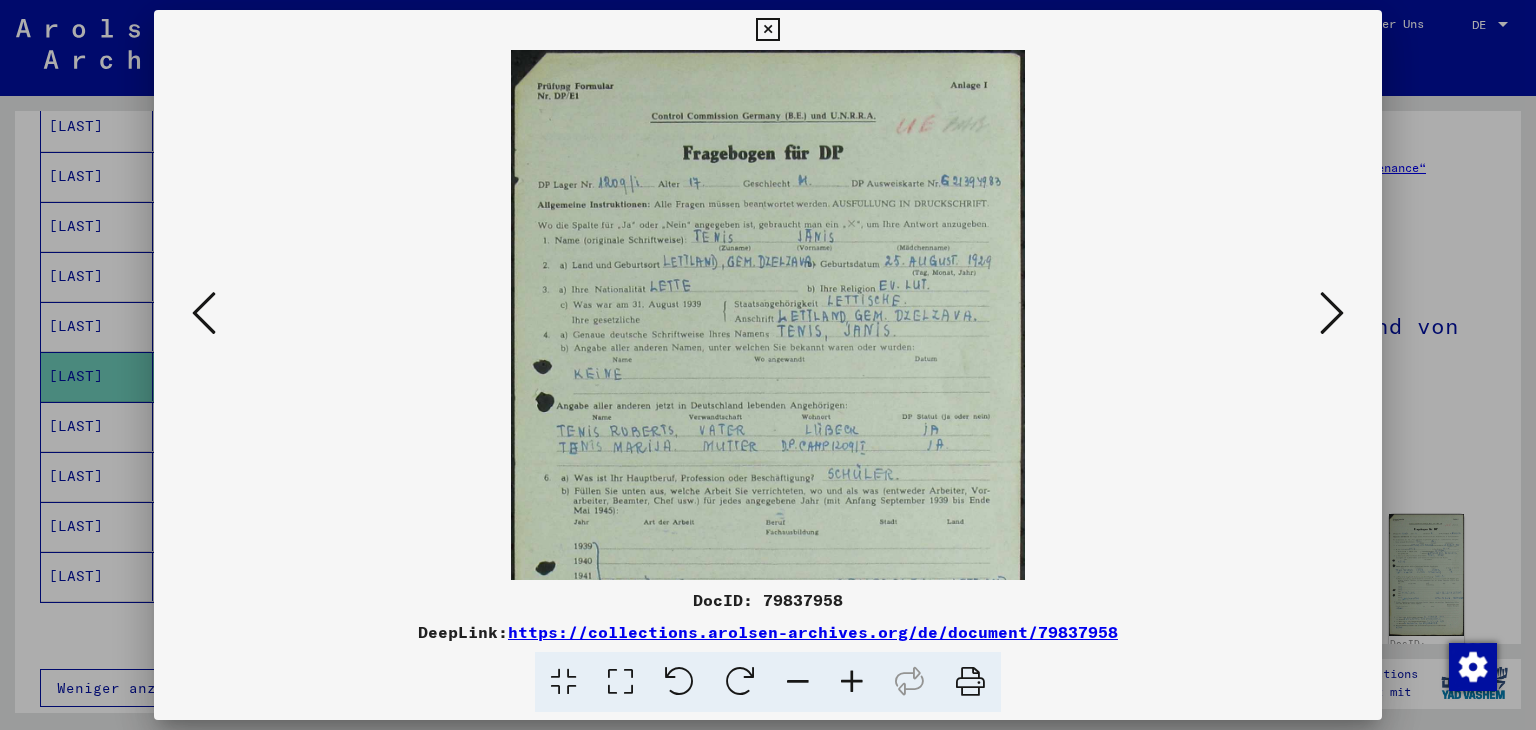 click at bounding box center (852, 682) 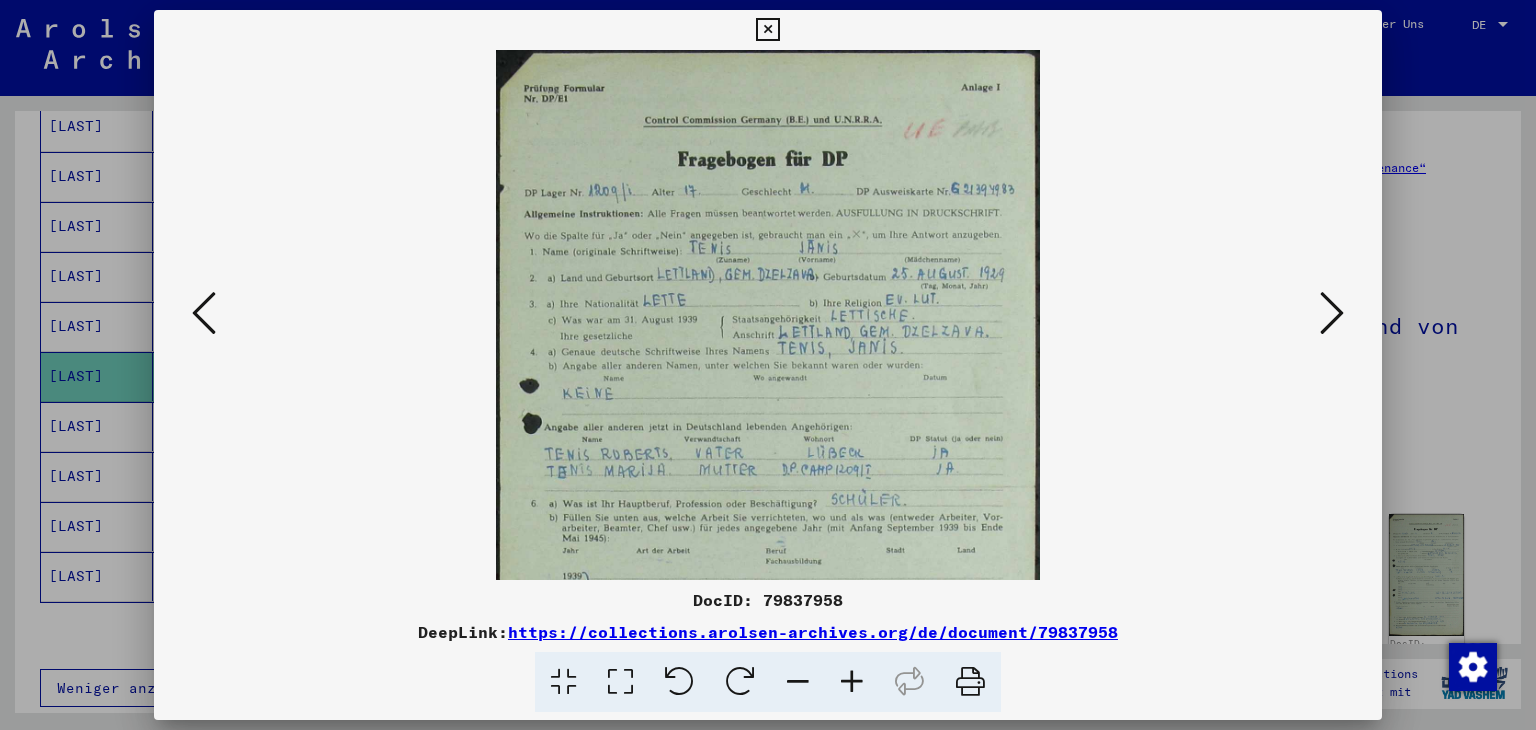 click at bounding box center [852, 682] 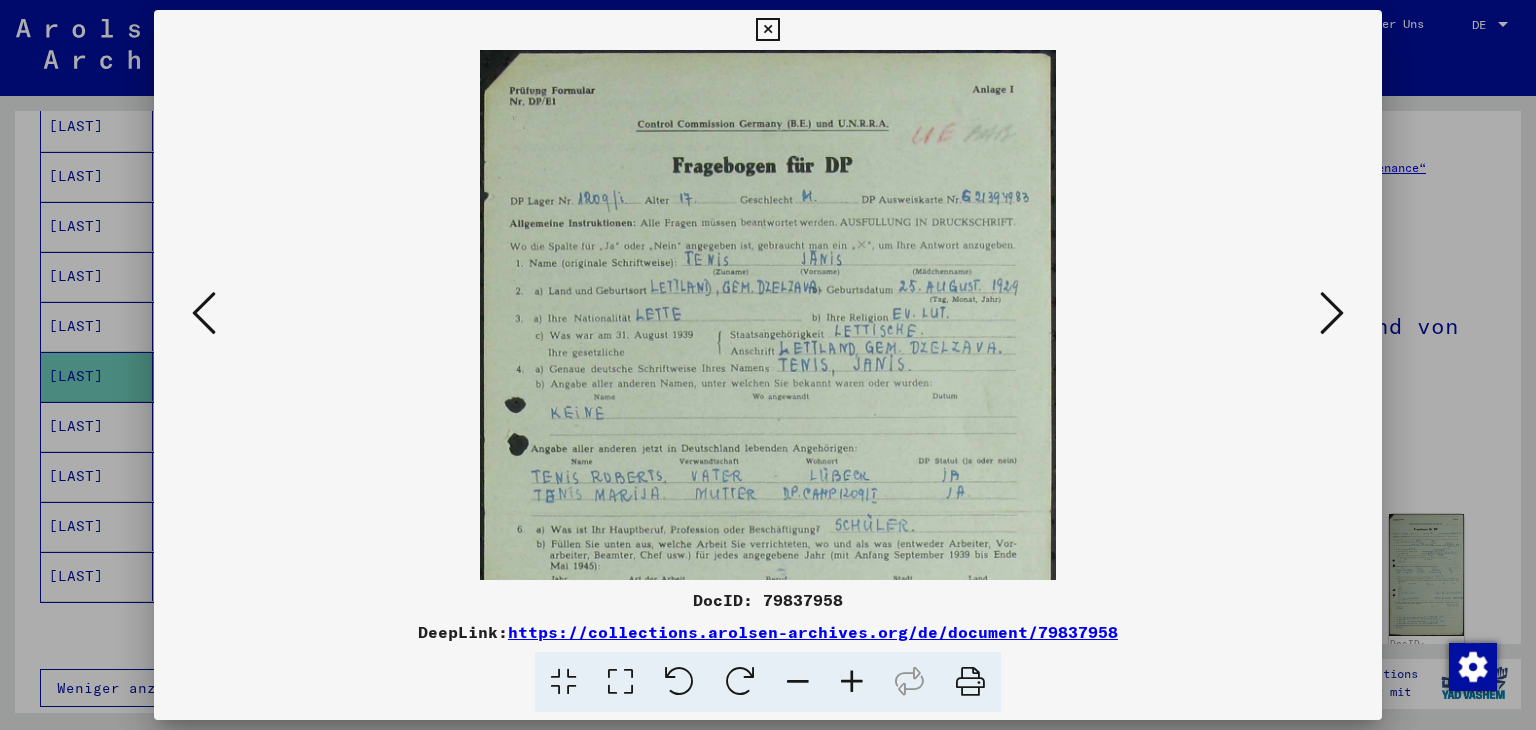 click at bounding box center (852, 682) 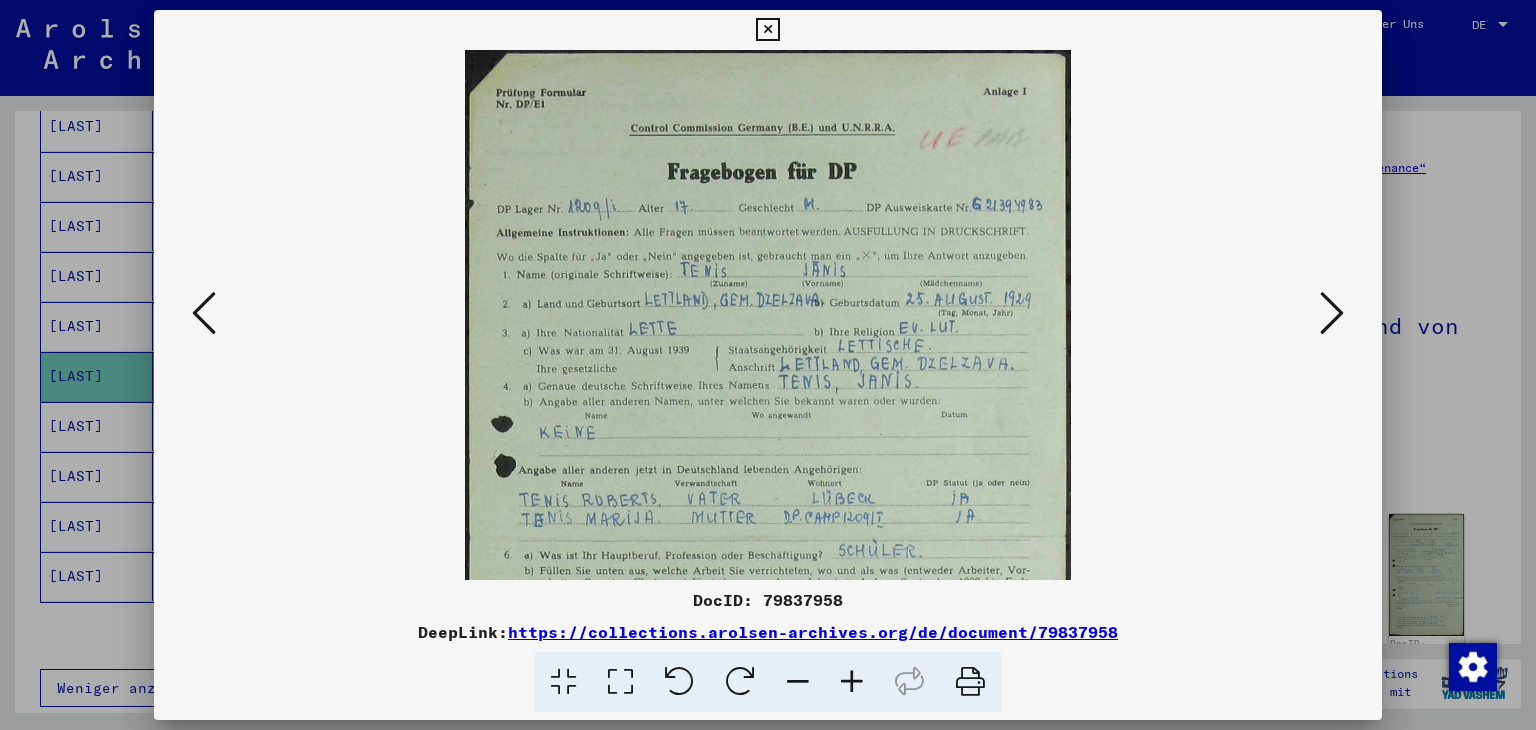 click at bounding box center [852, 682] 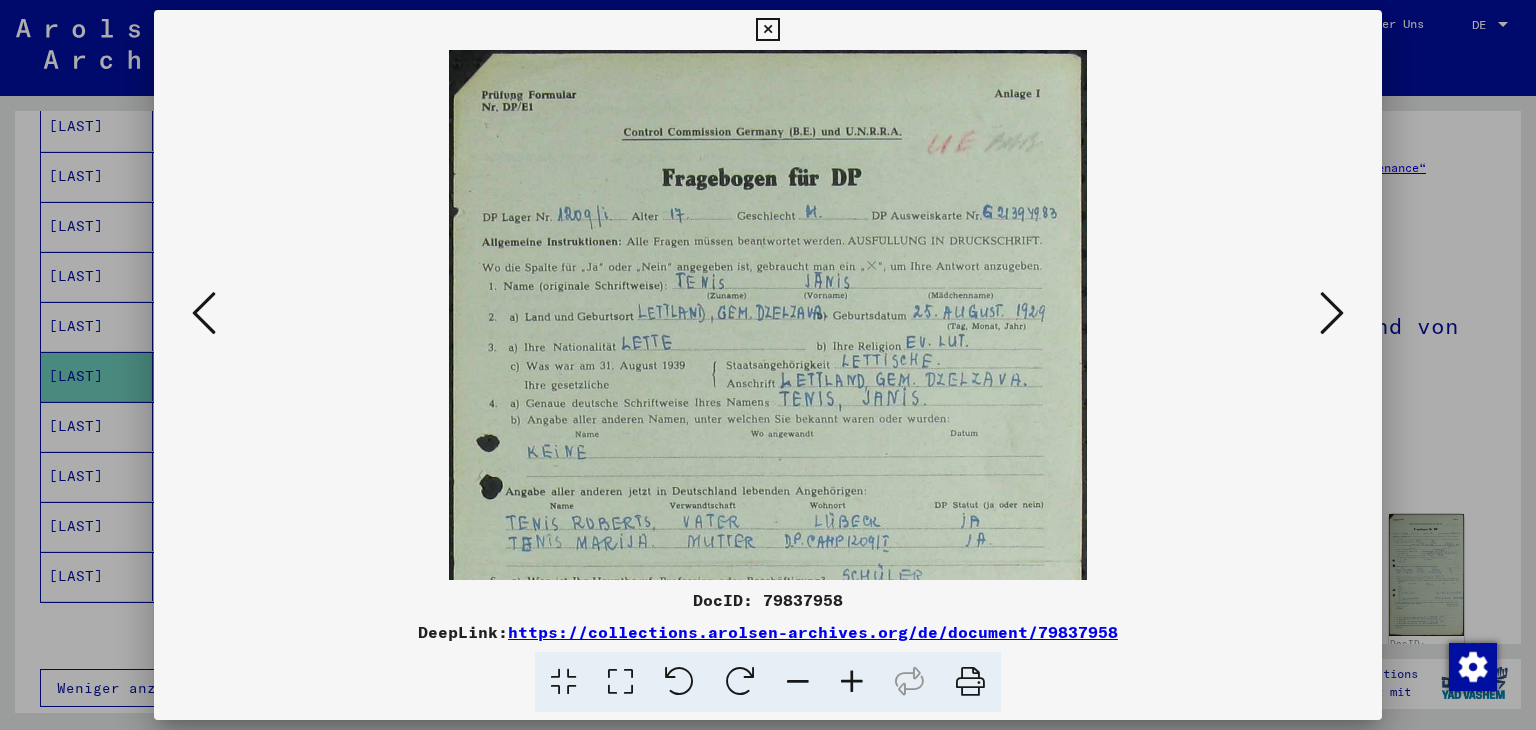 click at bounding box center (852, 682) 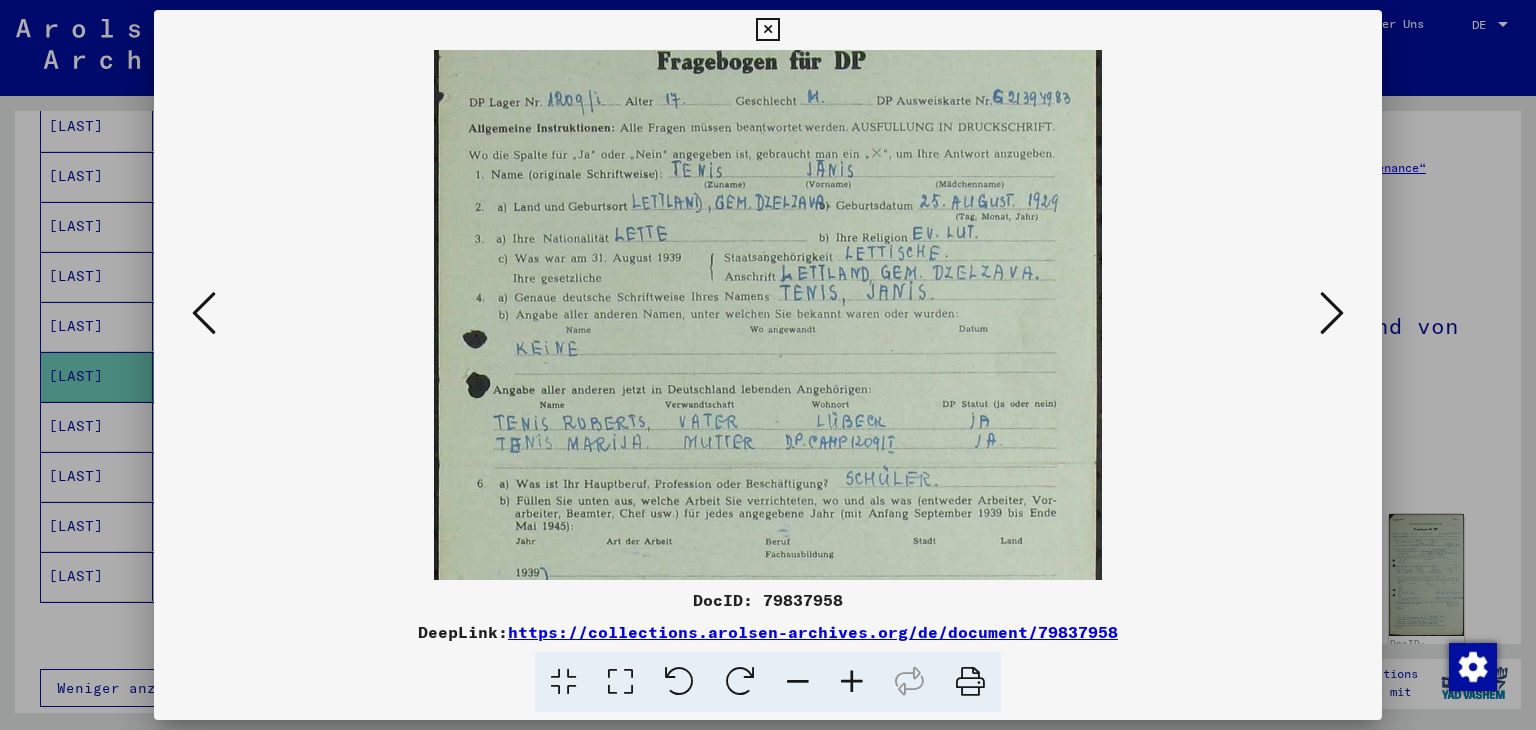 scroll, scrollTop: 124, scrollLeft: 0, axis: vertical 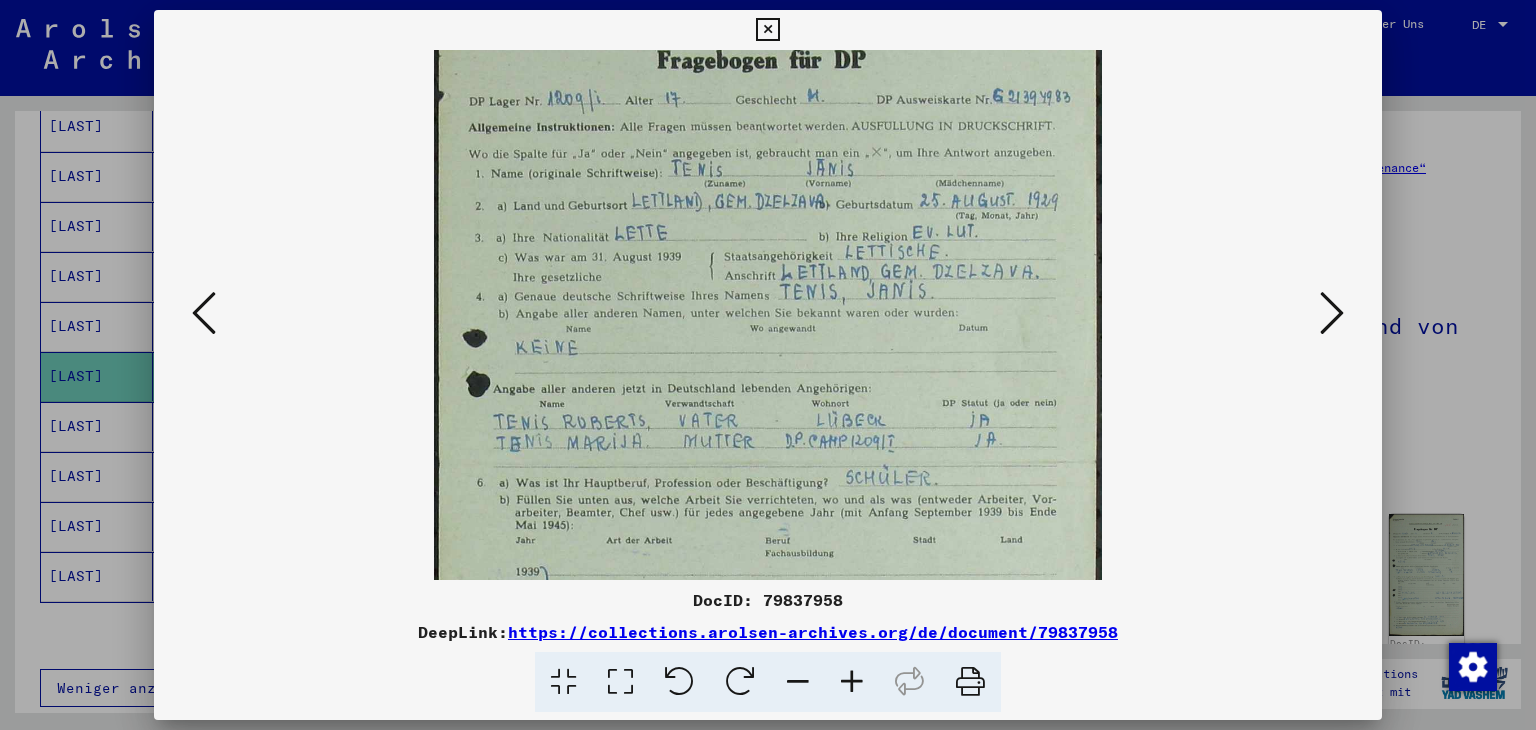 drag, startPoint x: 1080, startPoint y: 477, endPoint x: 1088, endPoint y: 353, distance: 124.2578 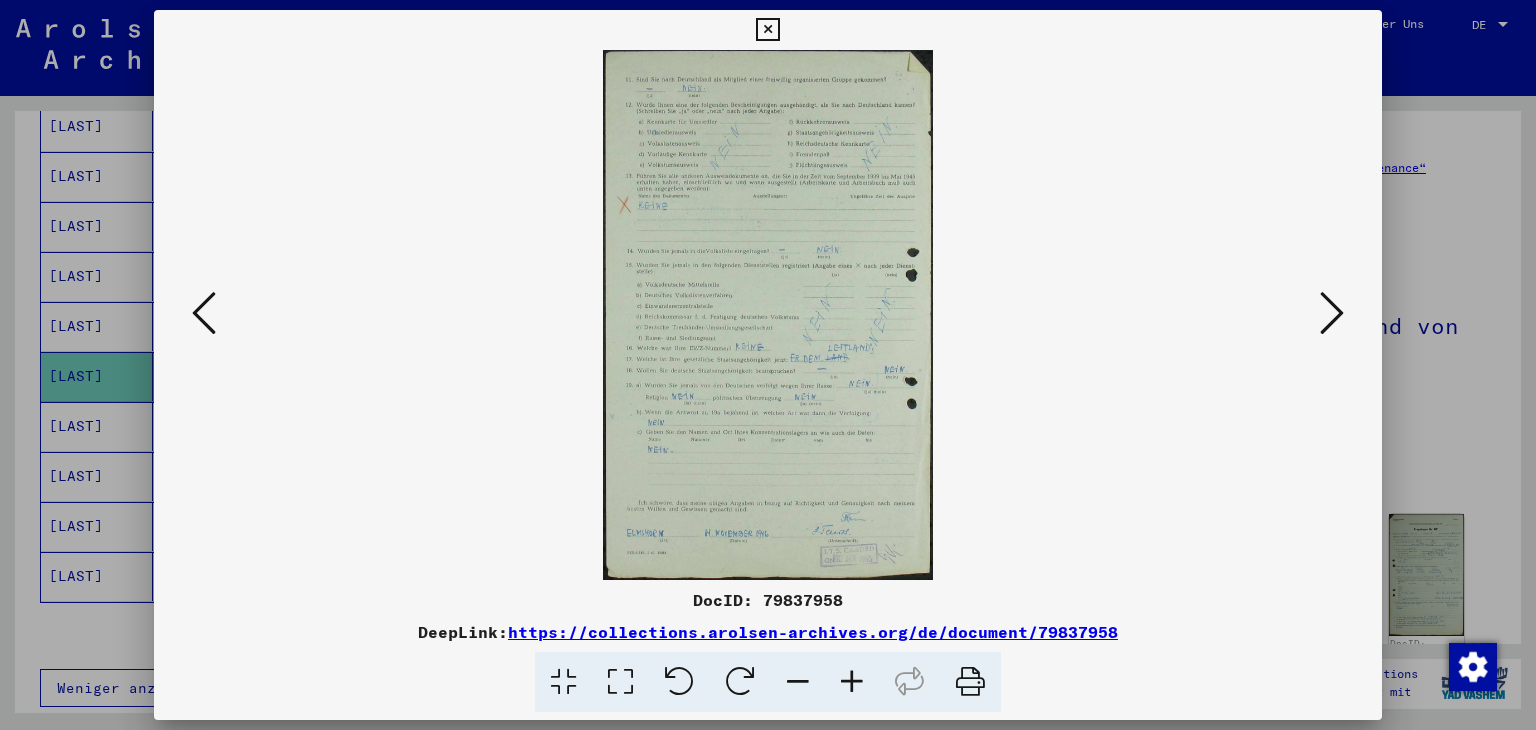 scroll, scrollTop: 0, scrollLeft: 0, axis: both 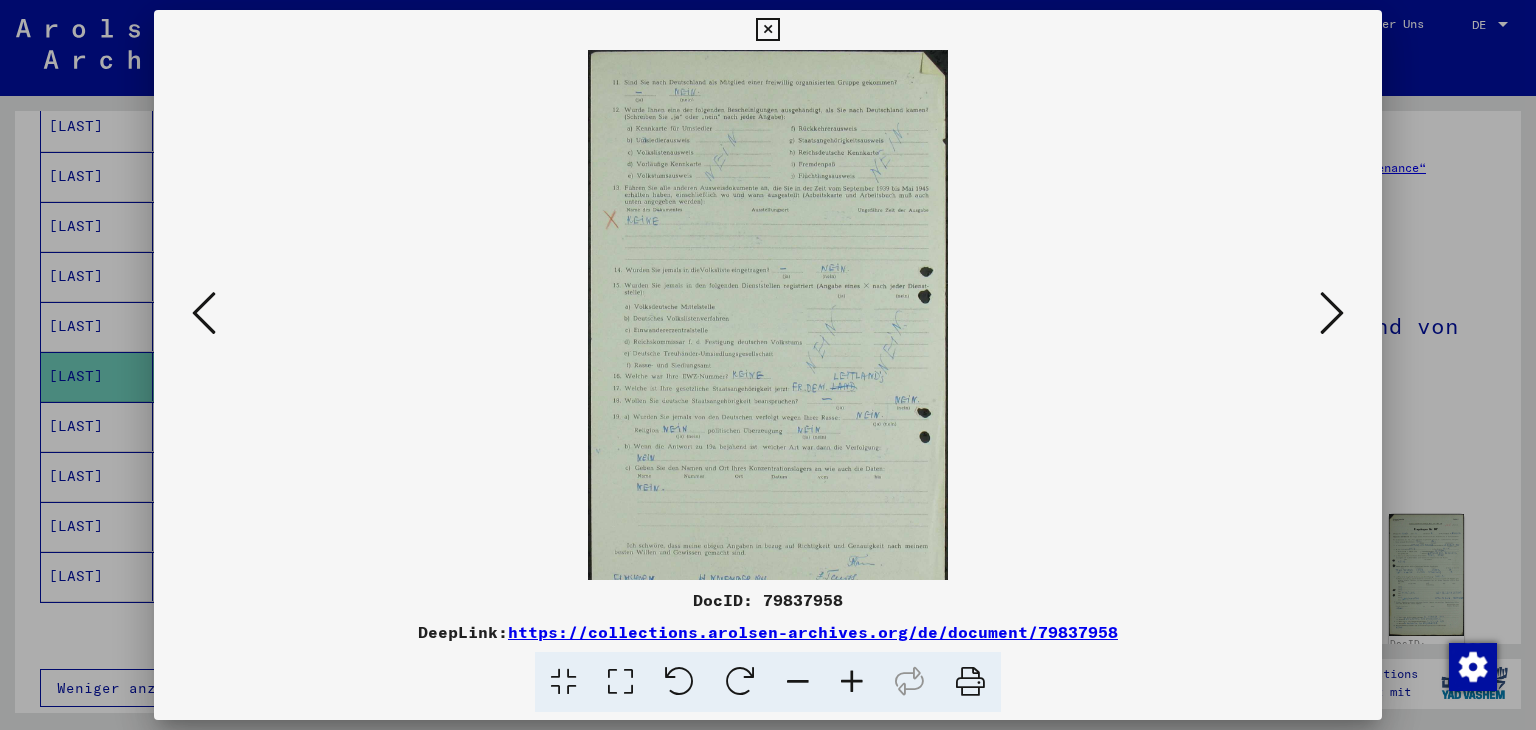 click at bounding box center (852, 682) 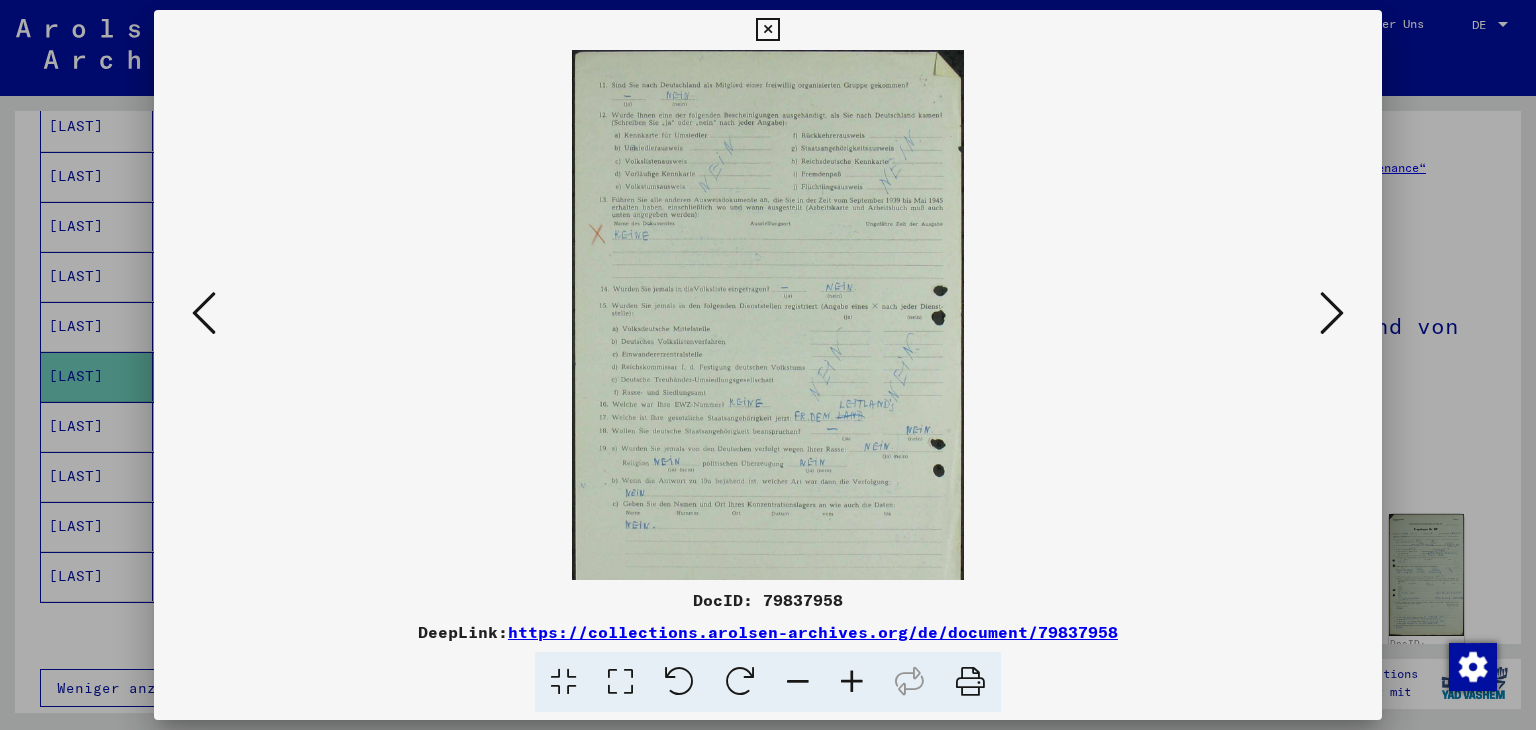 click at bounding box center [852, 682] 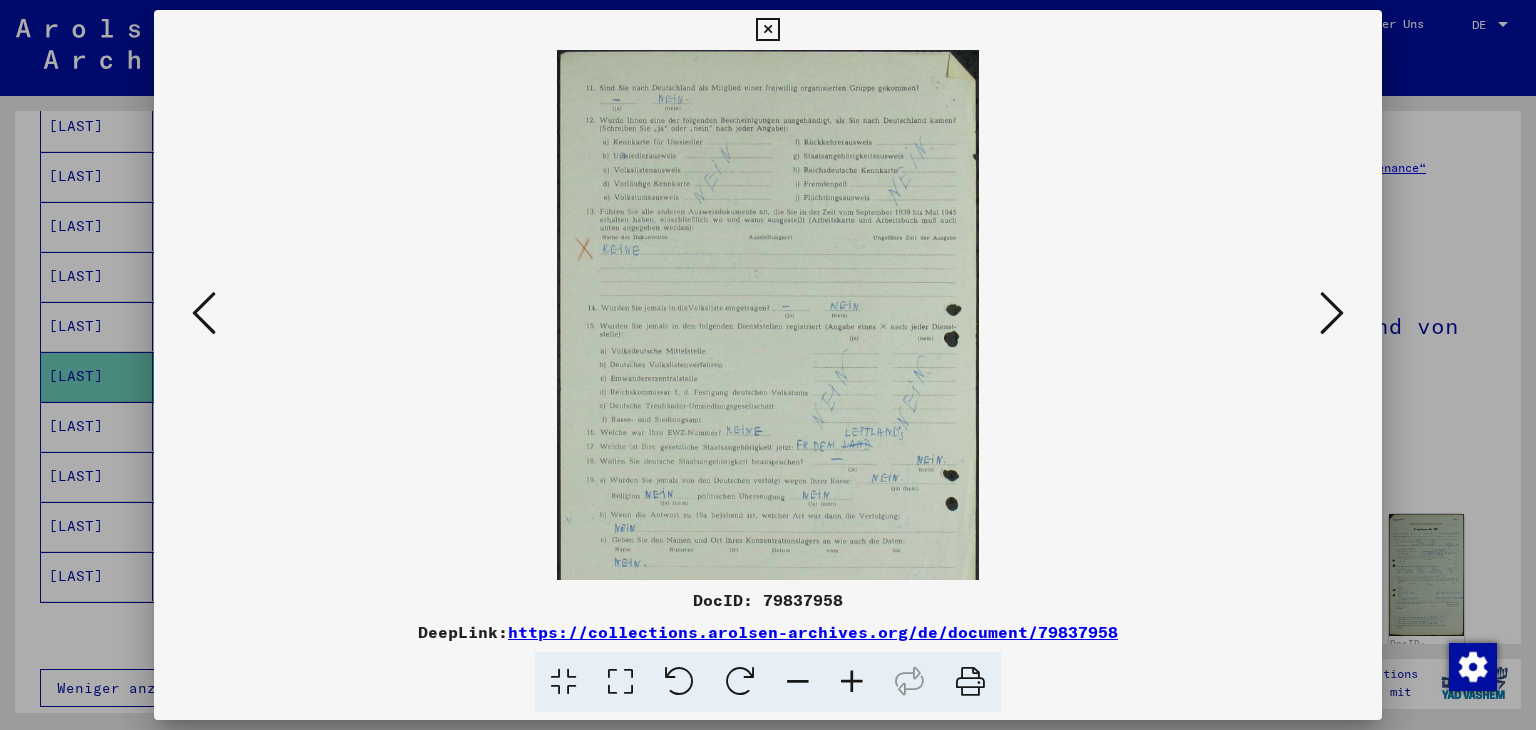 click at bounding box center [852, 682] 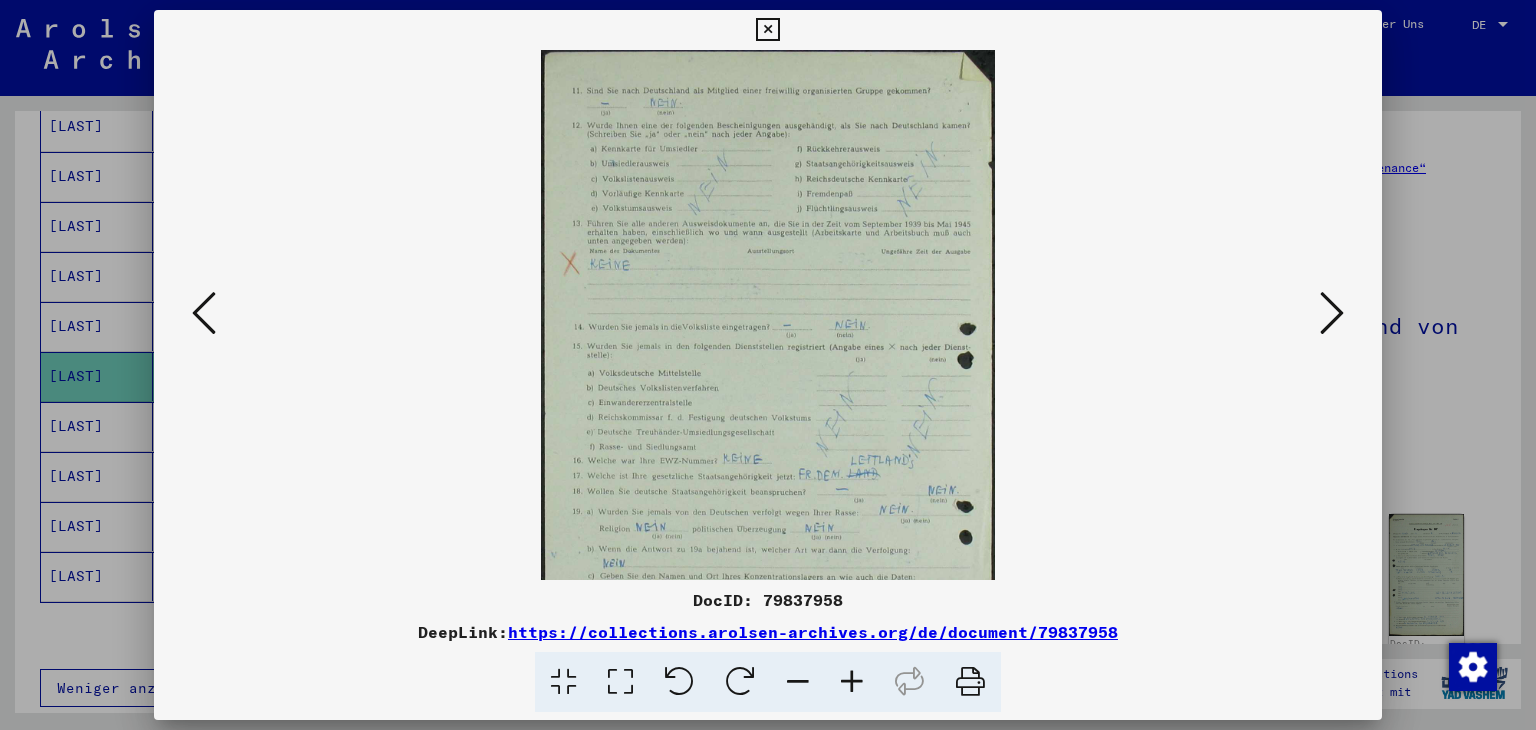 click at bounding box center (852, 682) 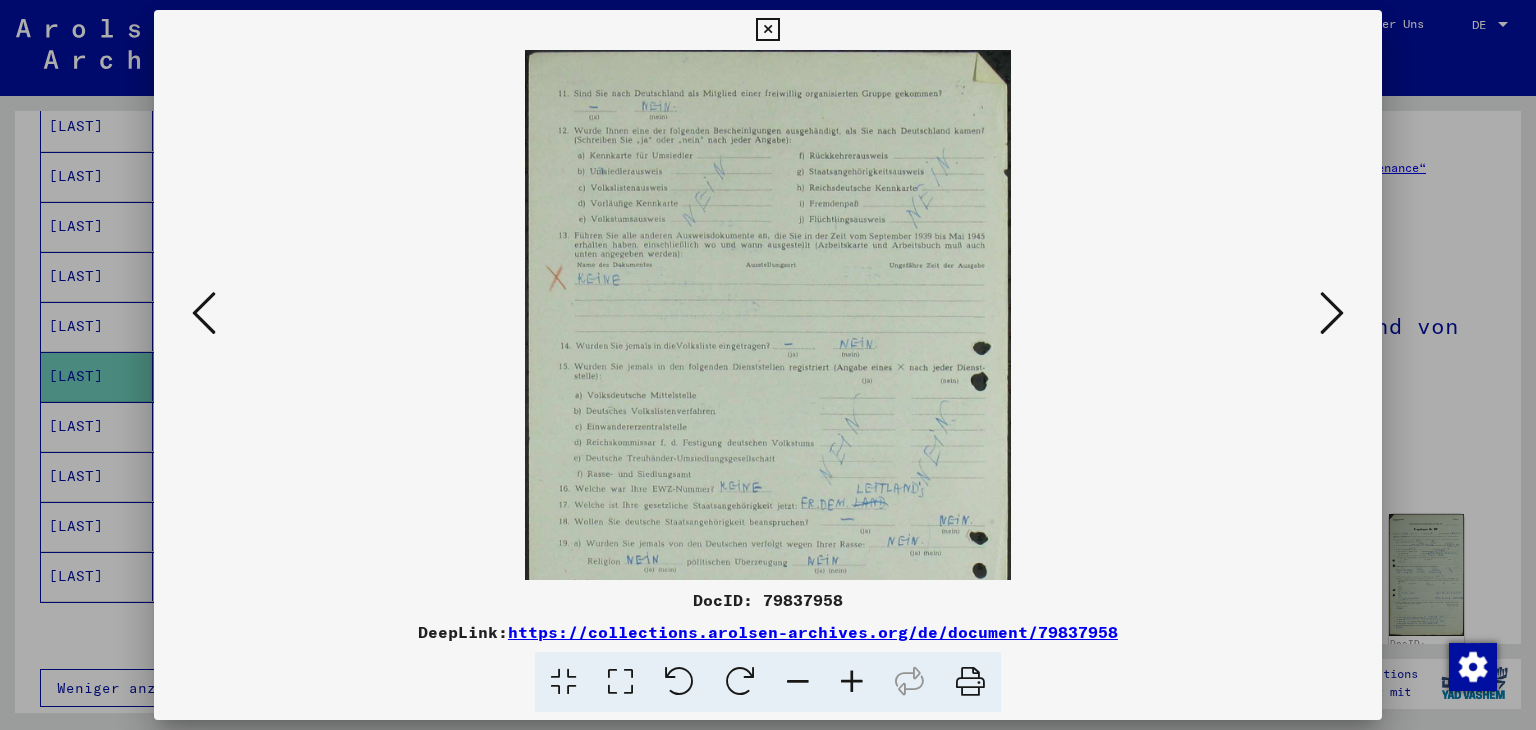 click at bounding box center (852, 682) 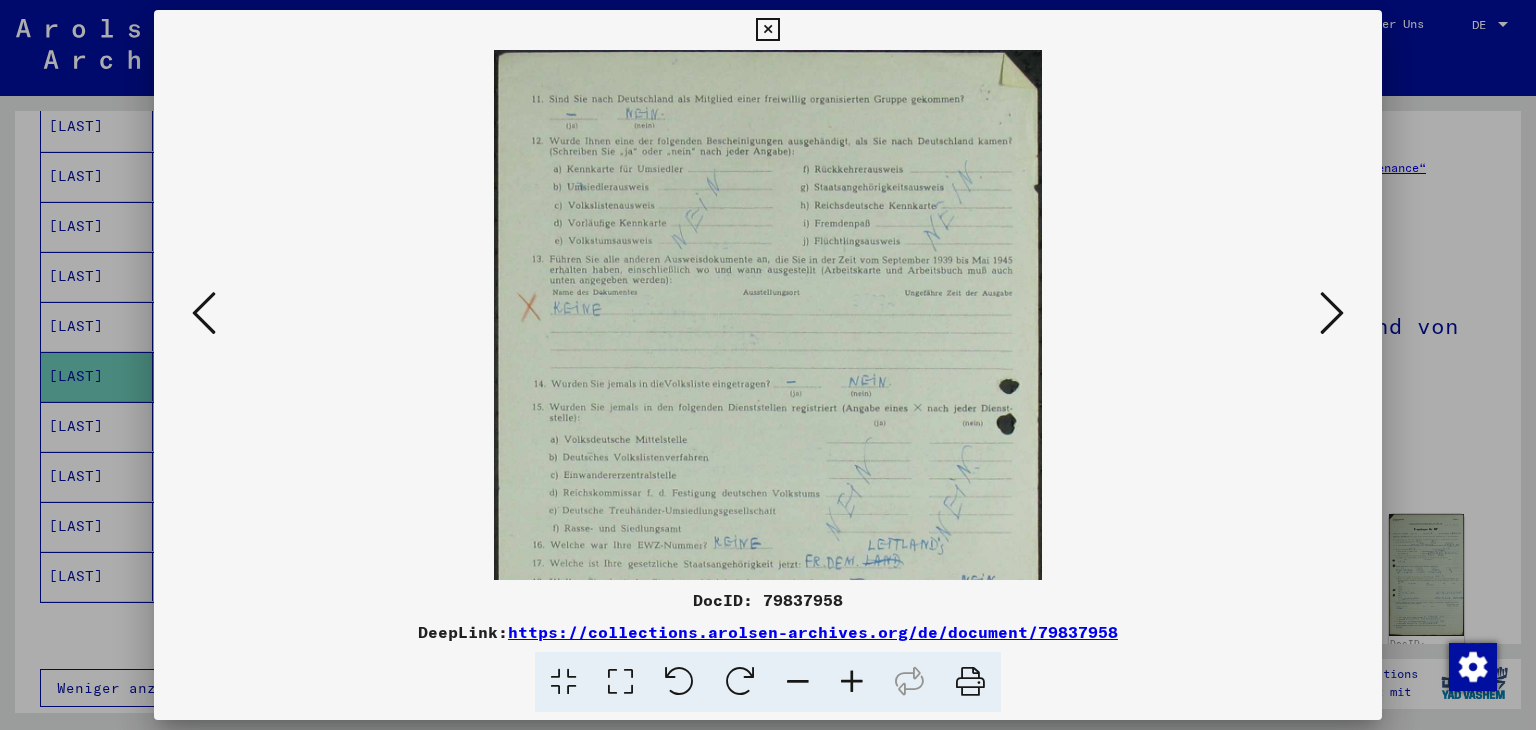 click at bounding box center [852, 682] 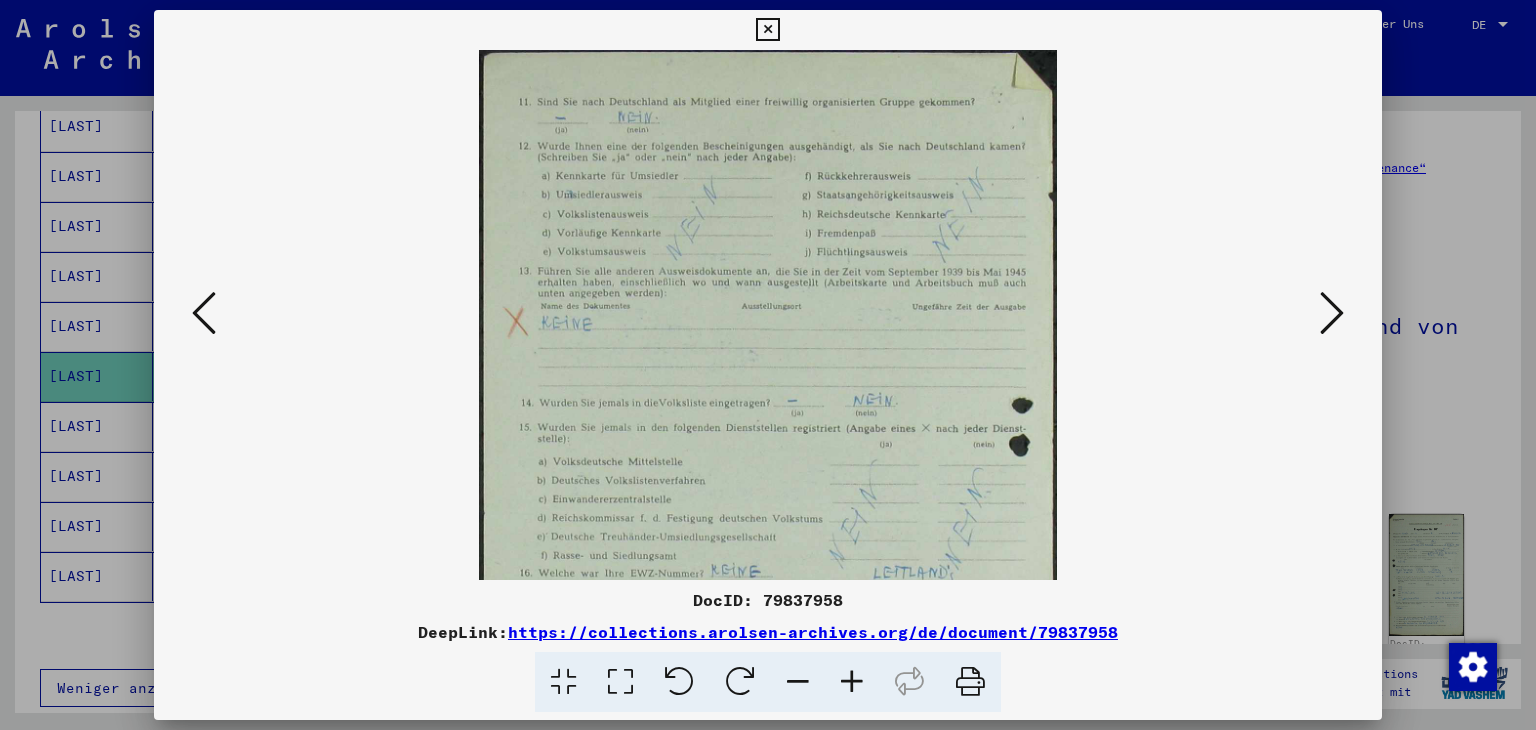 click at bounding box center (852, 682) 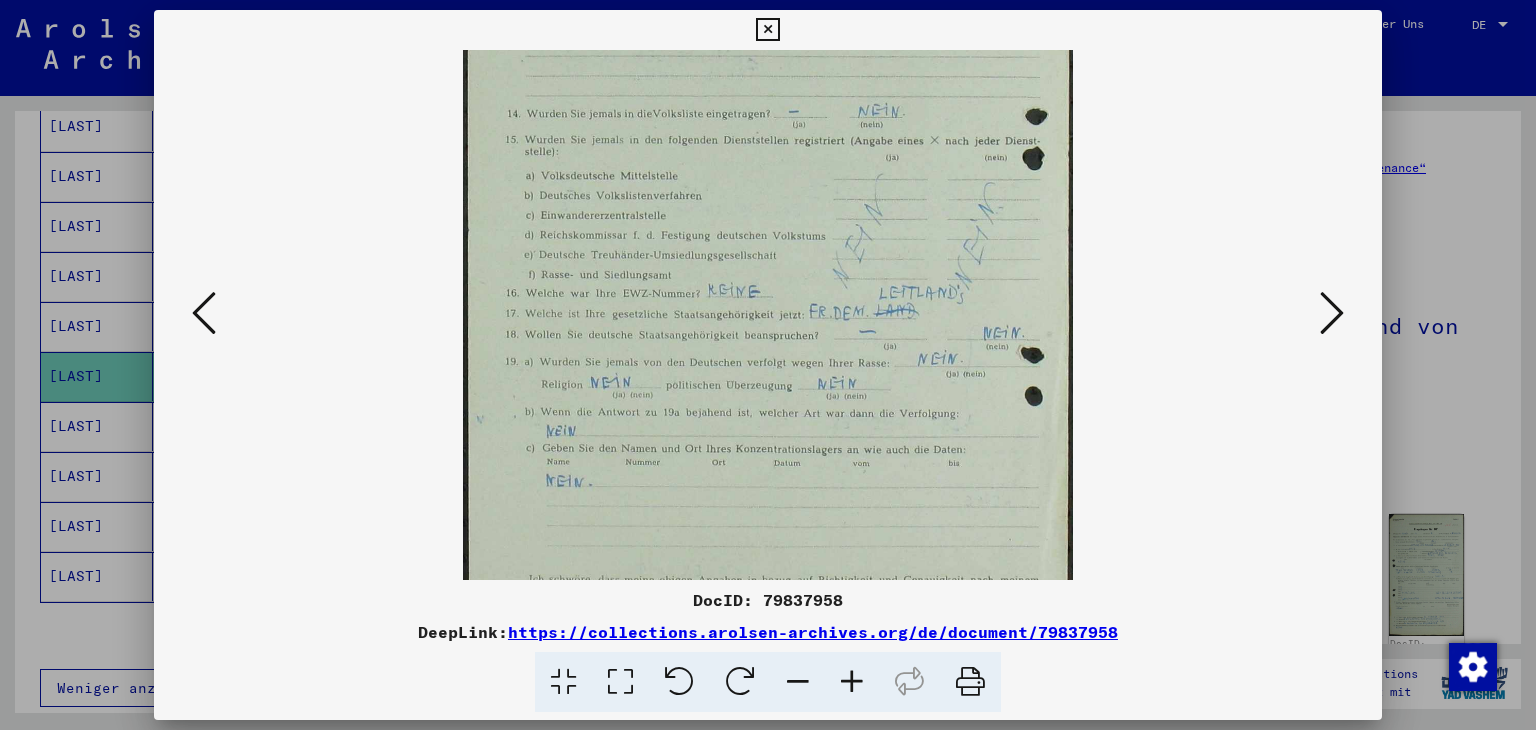 scroll, scrollTop: 316, scrollLeft: 0, axis: vertical 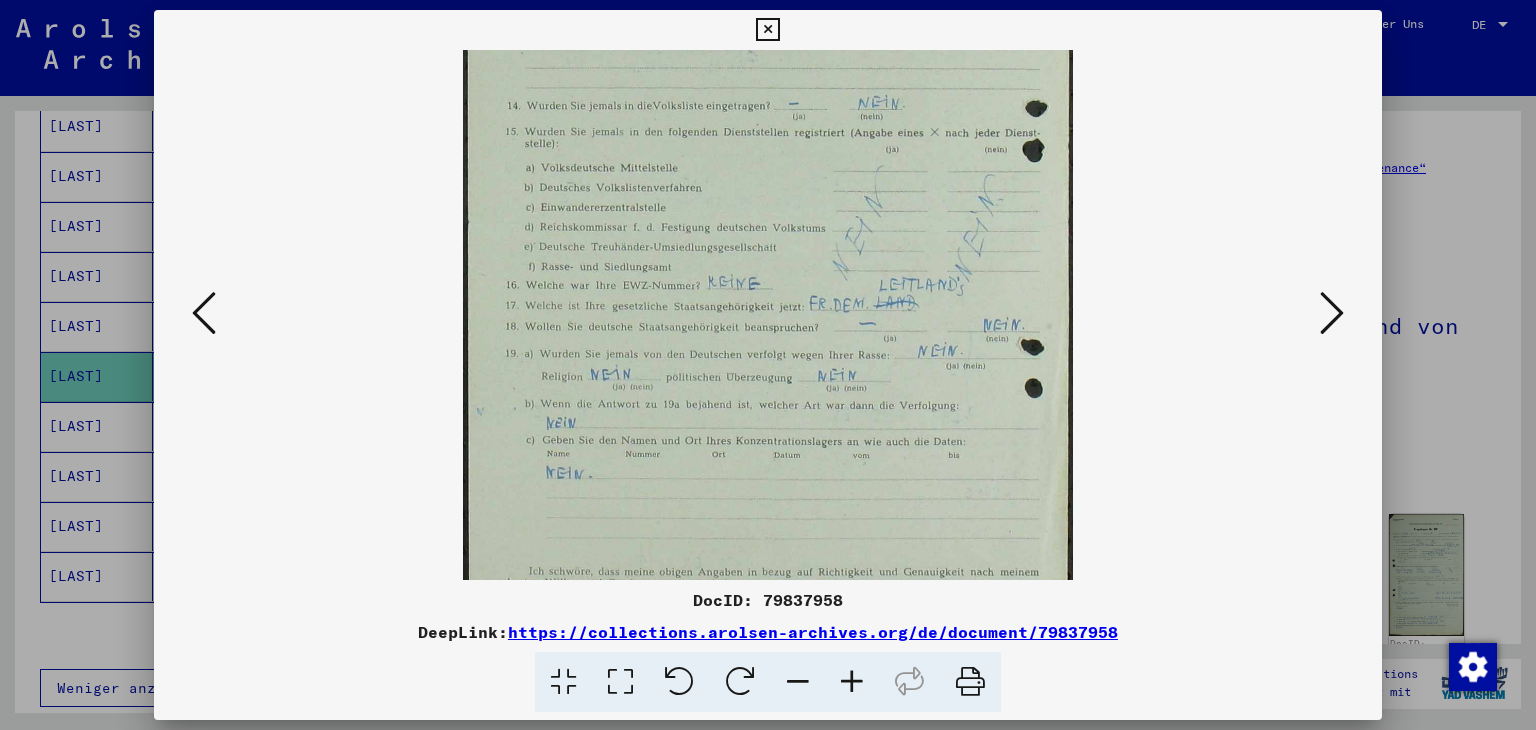 drag, startPoint x: 967, startPoint y: 507, endPoint x: 974, endPoint y: 190, distance: 317.07727 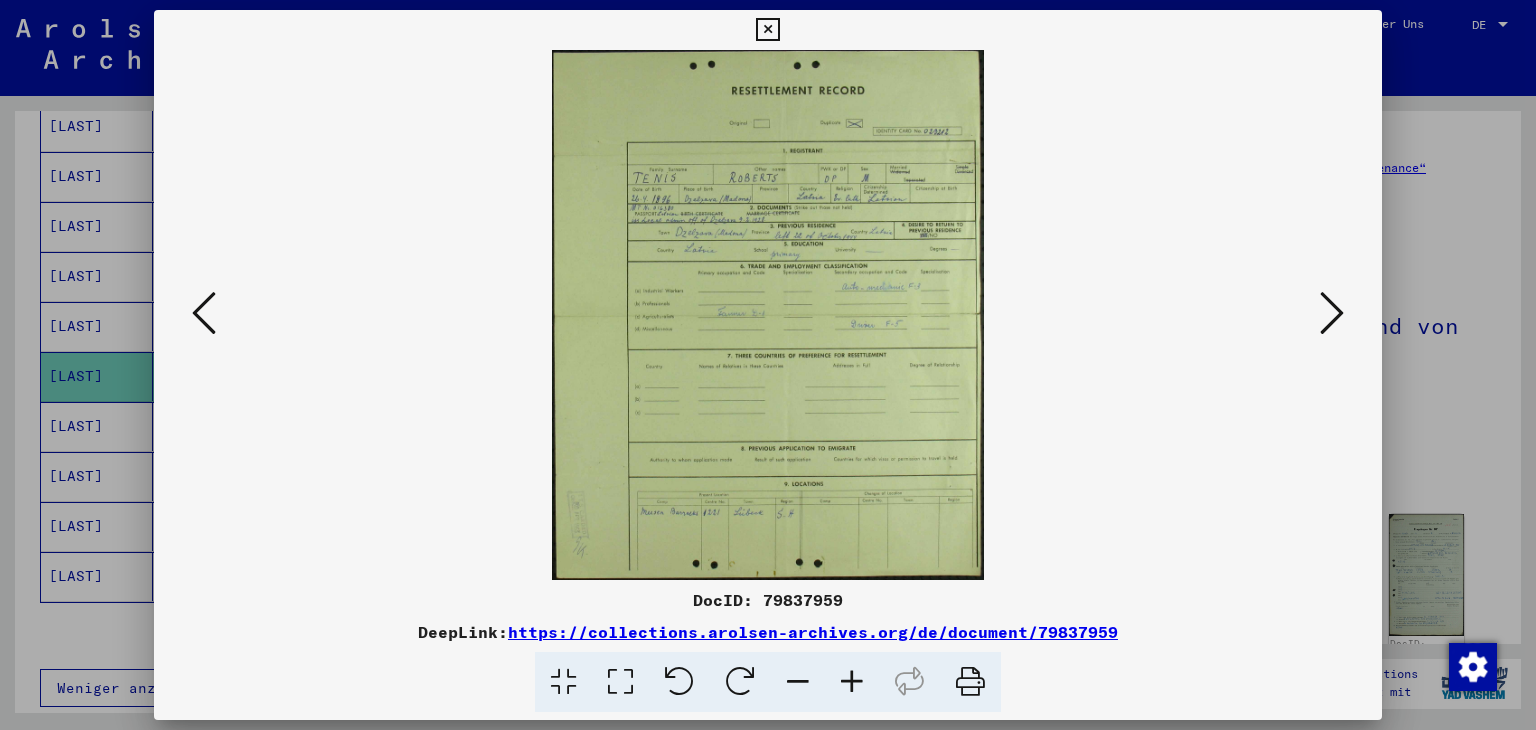 click at bounding box center (852, 682) 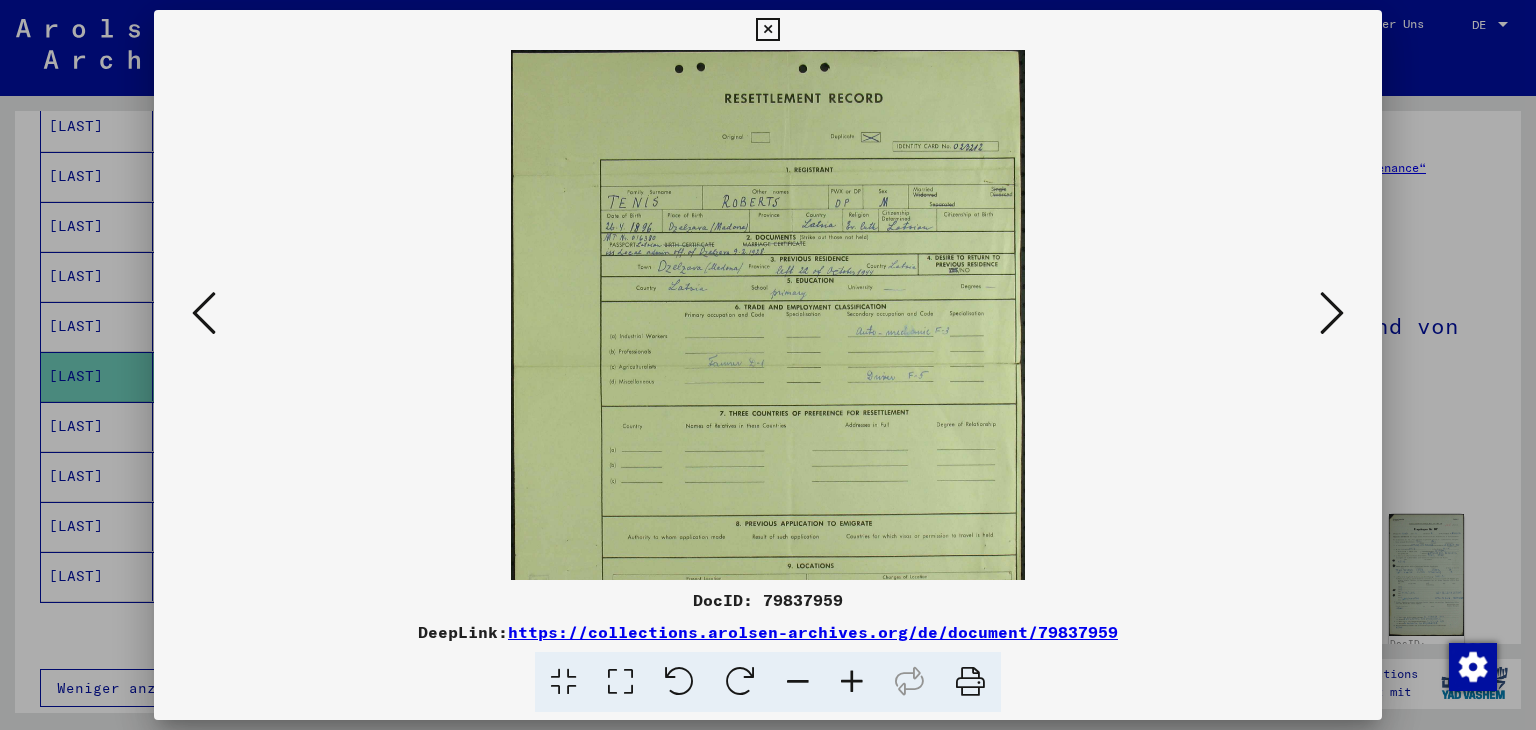 click at bounding box center [852, 682] 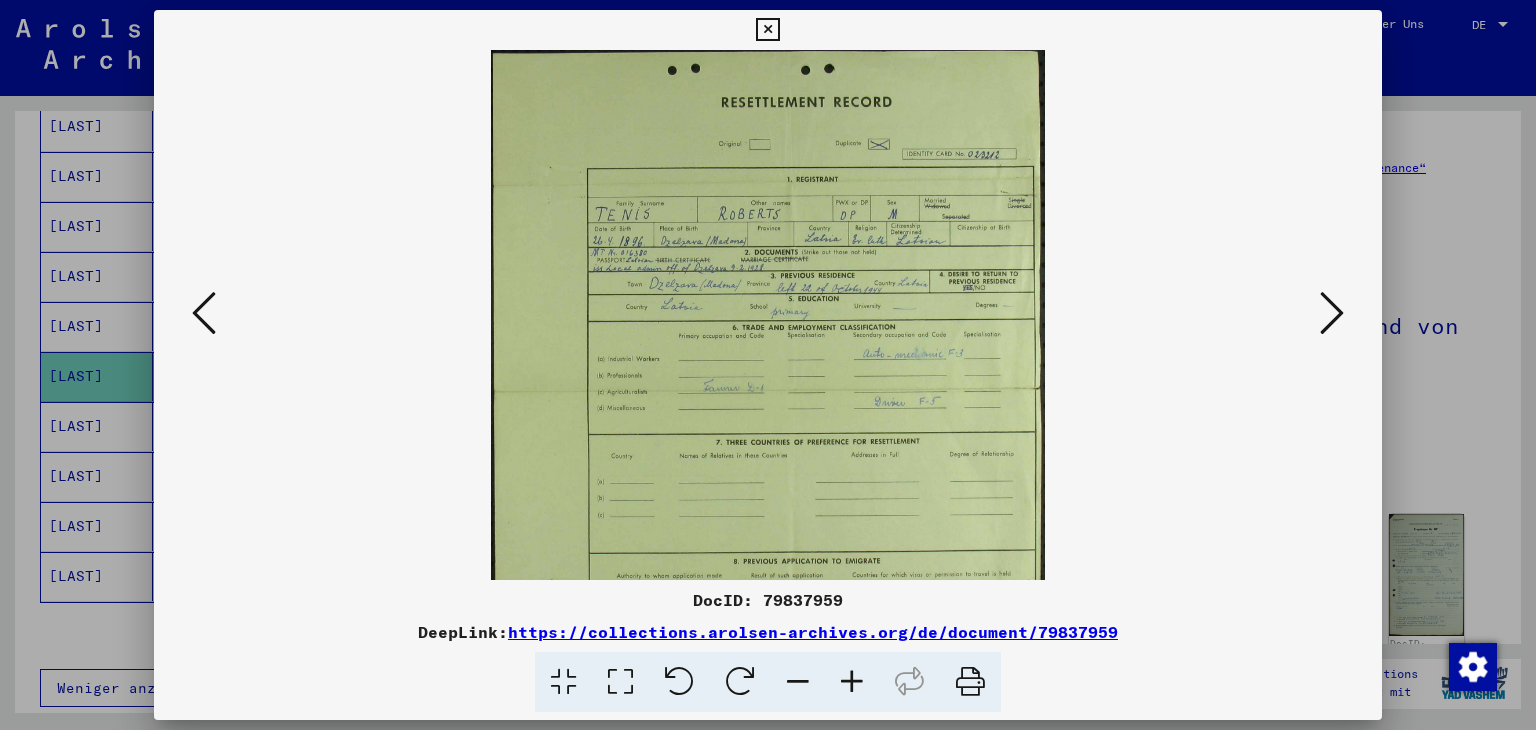 click at bounding box center (852, 682) 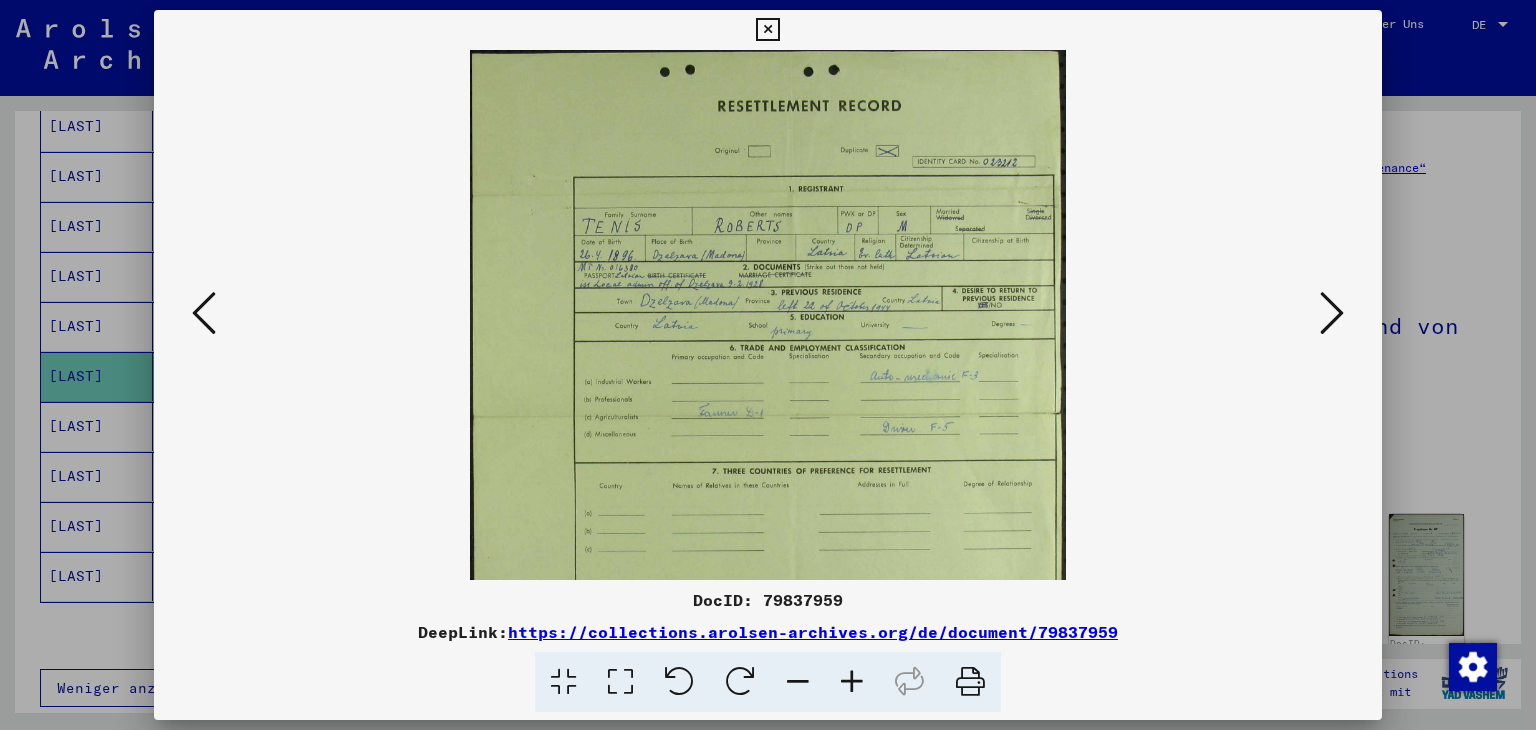 click at bounding box center (852, 682) 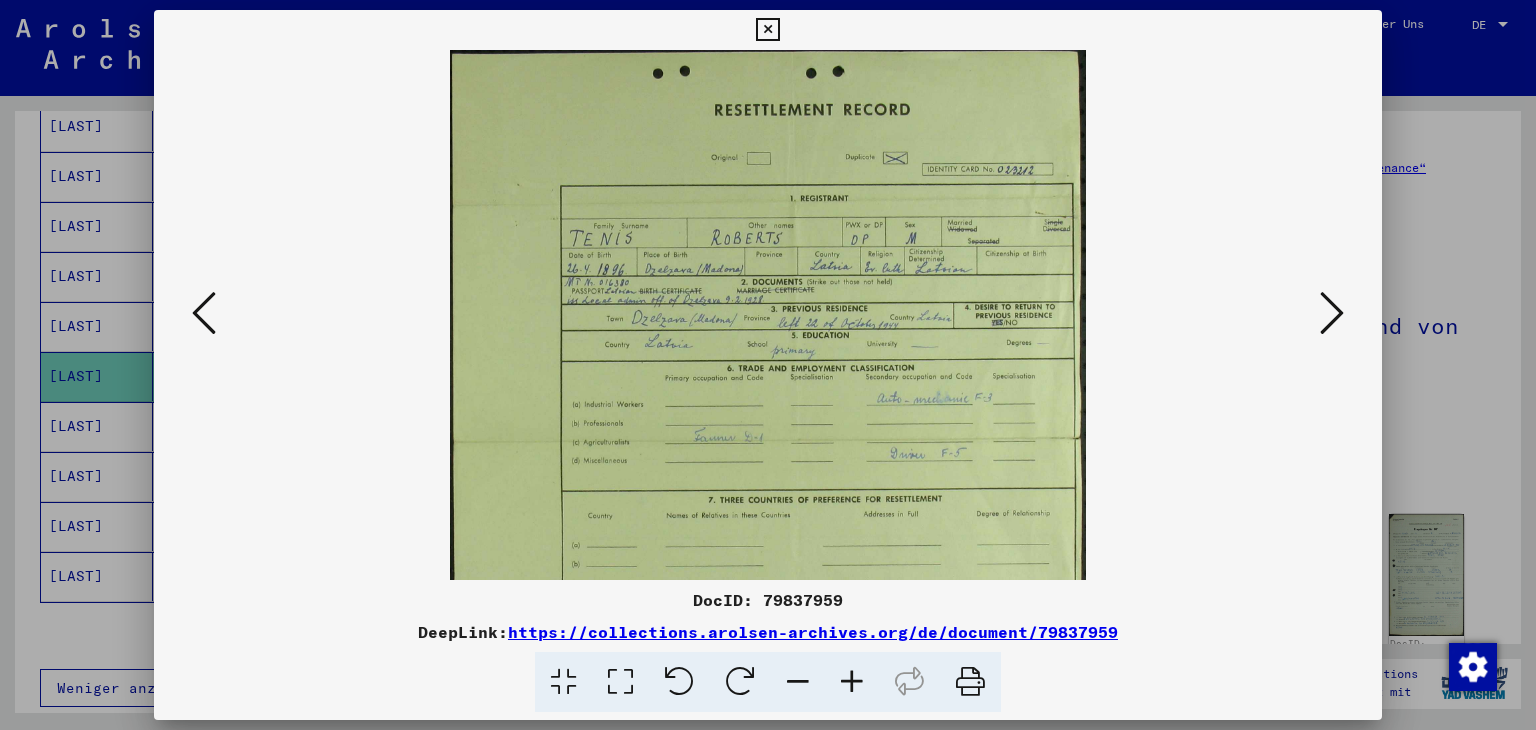 click at bounding box center [852, 682] 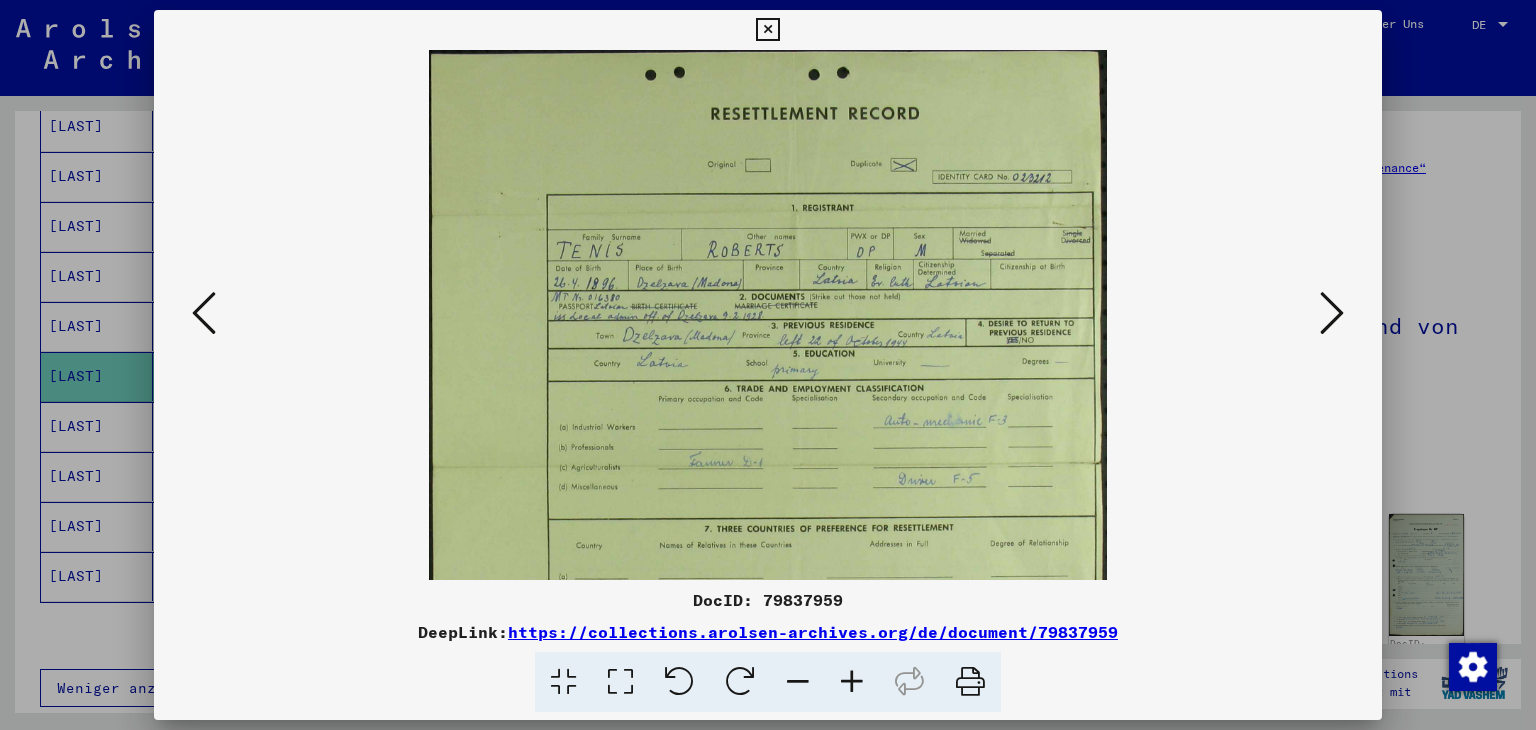 click at bounding box center [852, 682] 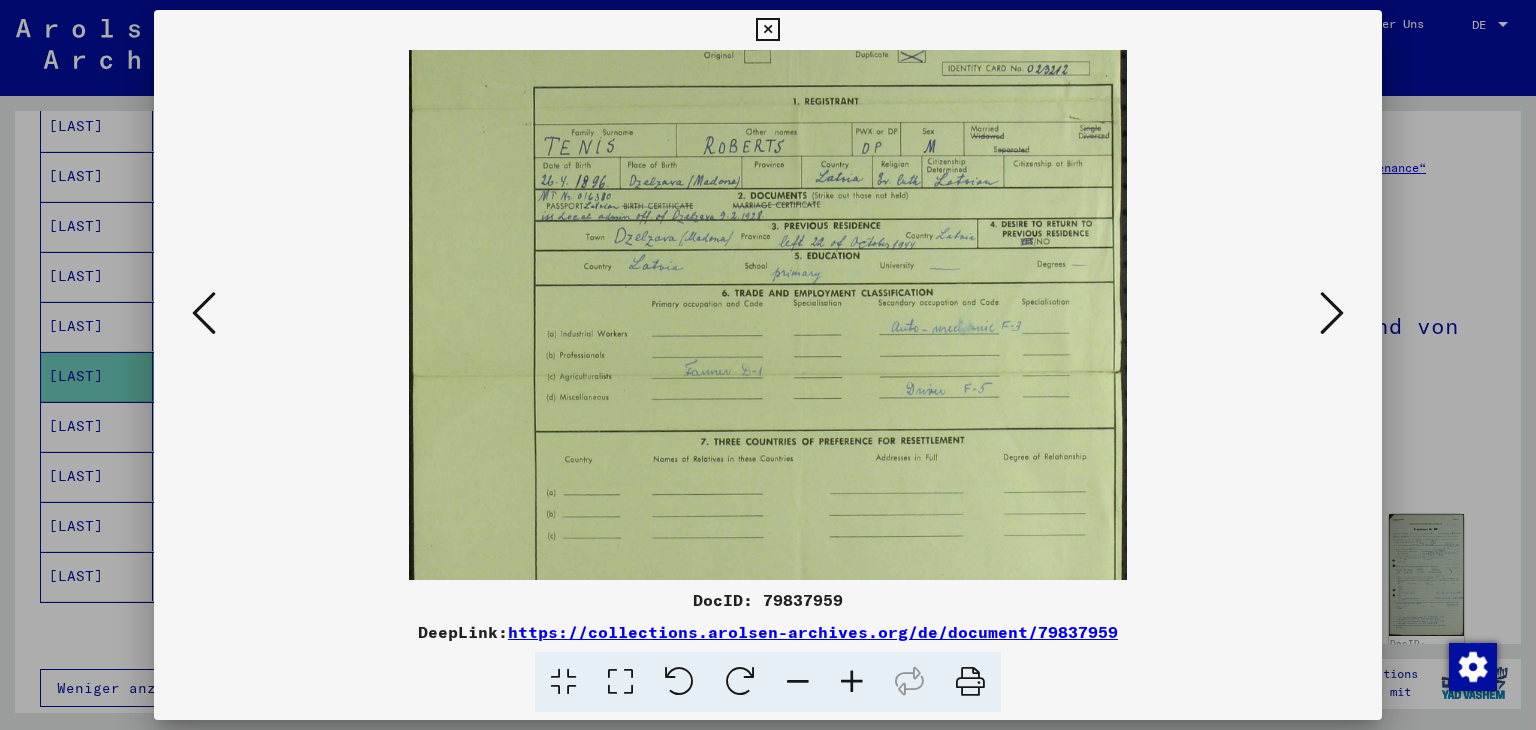 scroll, scrollTop: 119, scrollLeft: 0, axis: vertical 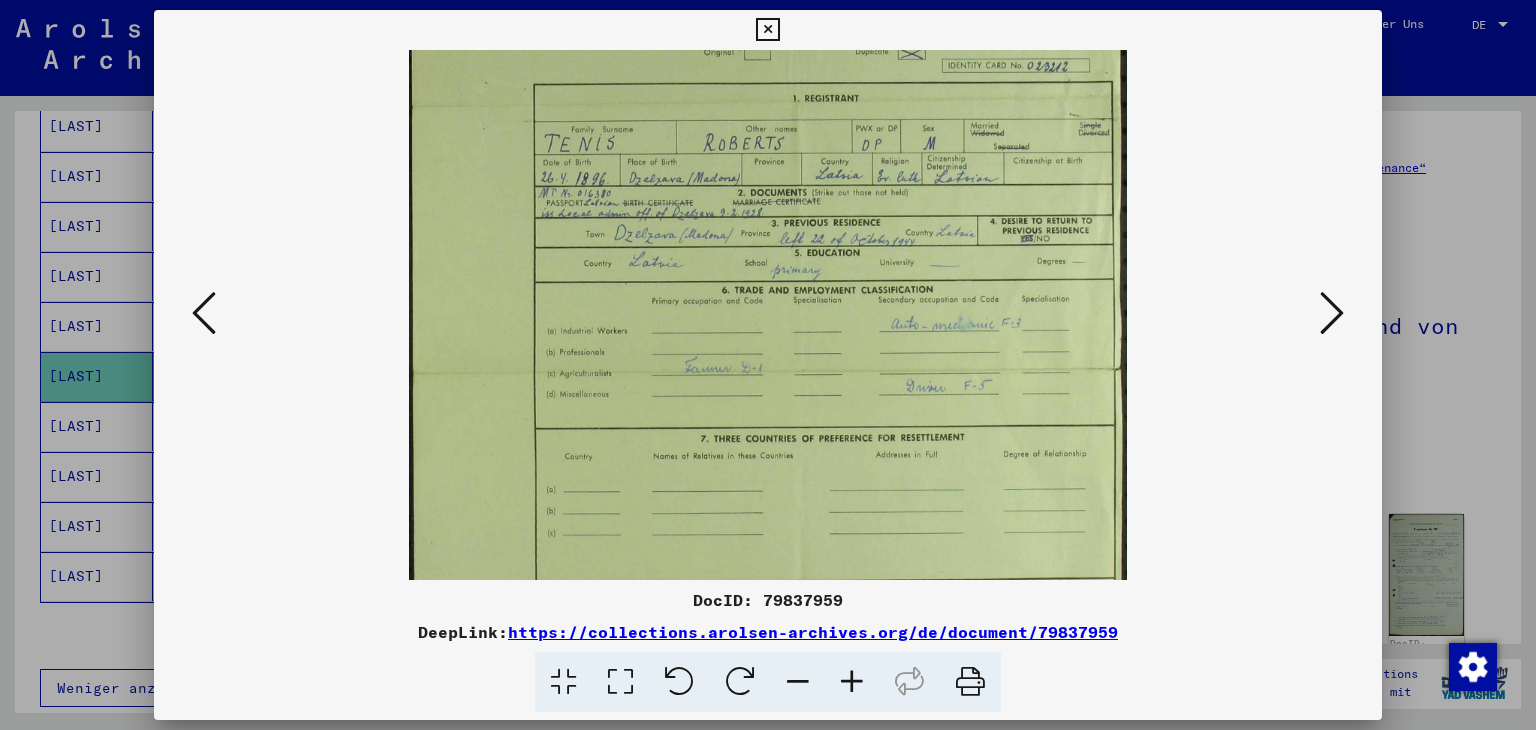 drag, startPoint x: 879, startPoint y: 473, endPoint x: 876, endPoint y: 353, distance: 120.03749 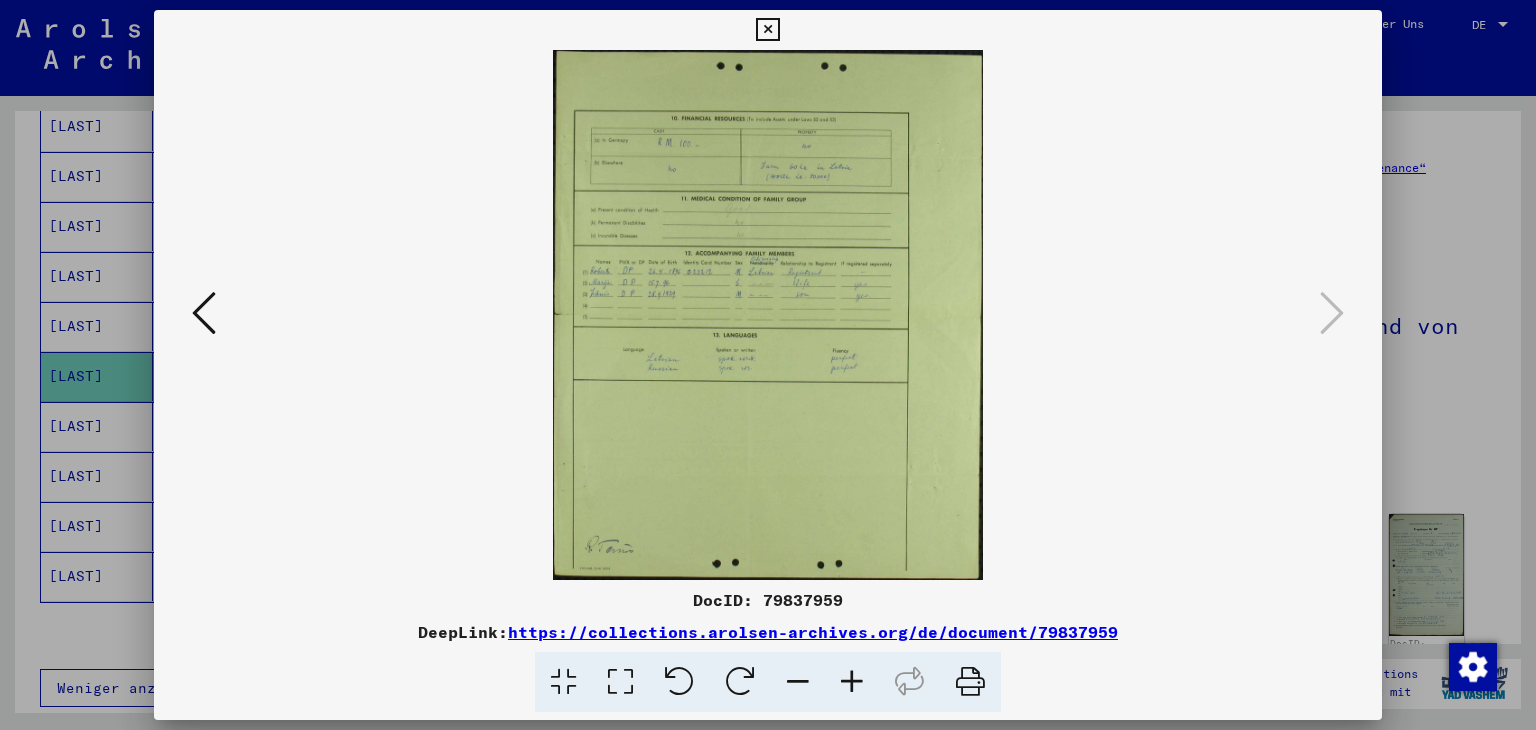 scroll, scrollTop: 0, scrollLeft: 0, axis: both 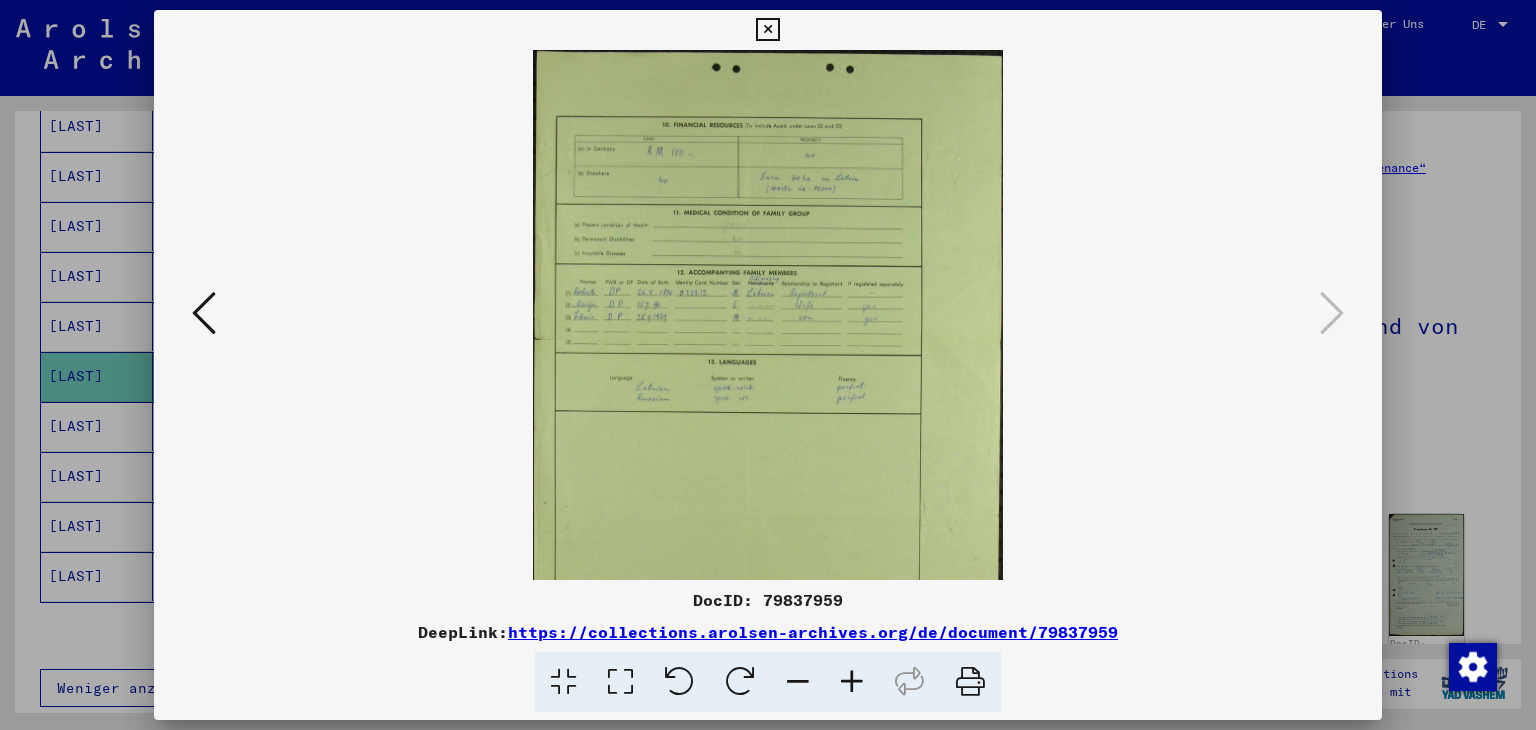 click at bounding box center (852, 682) 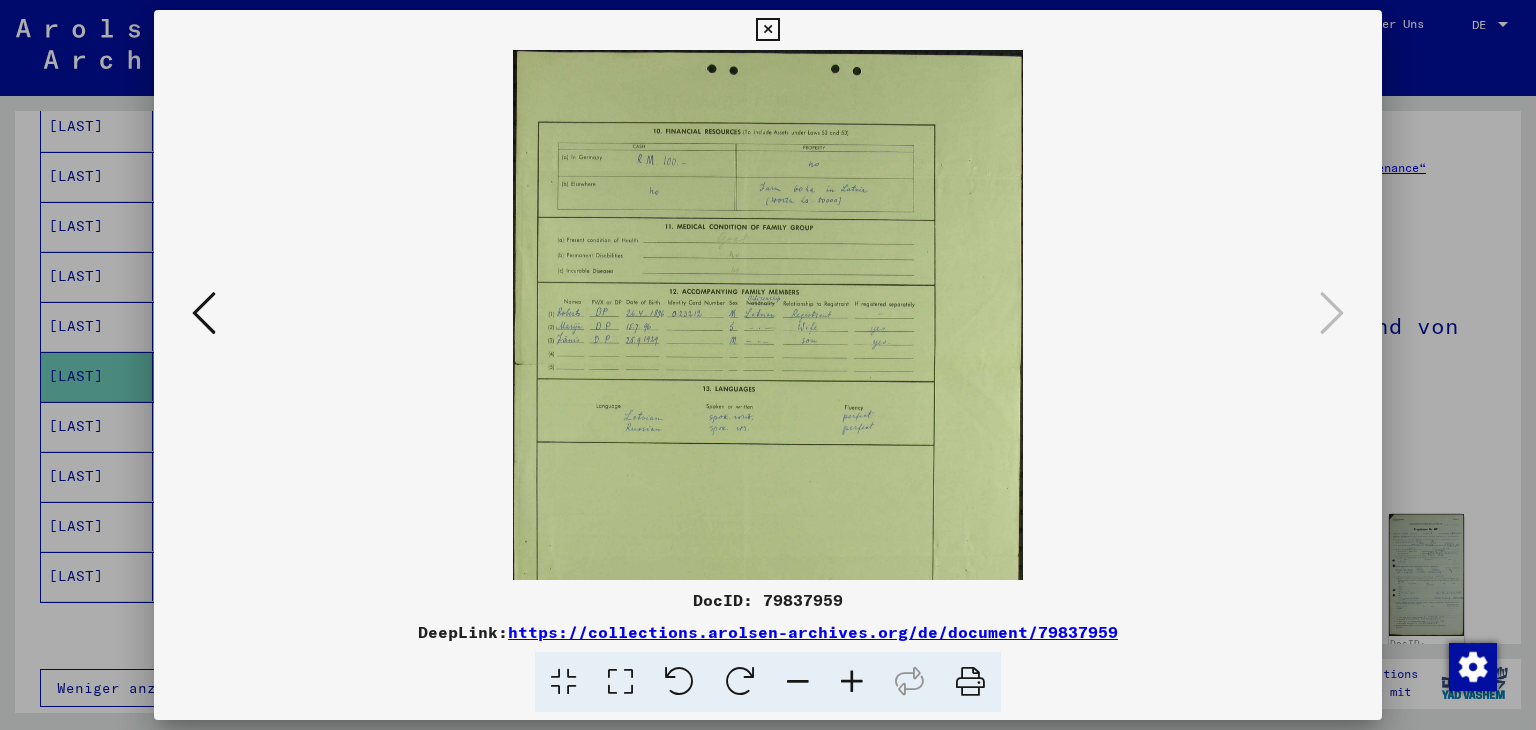 click at bounding box center [852, 682] 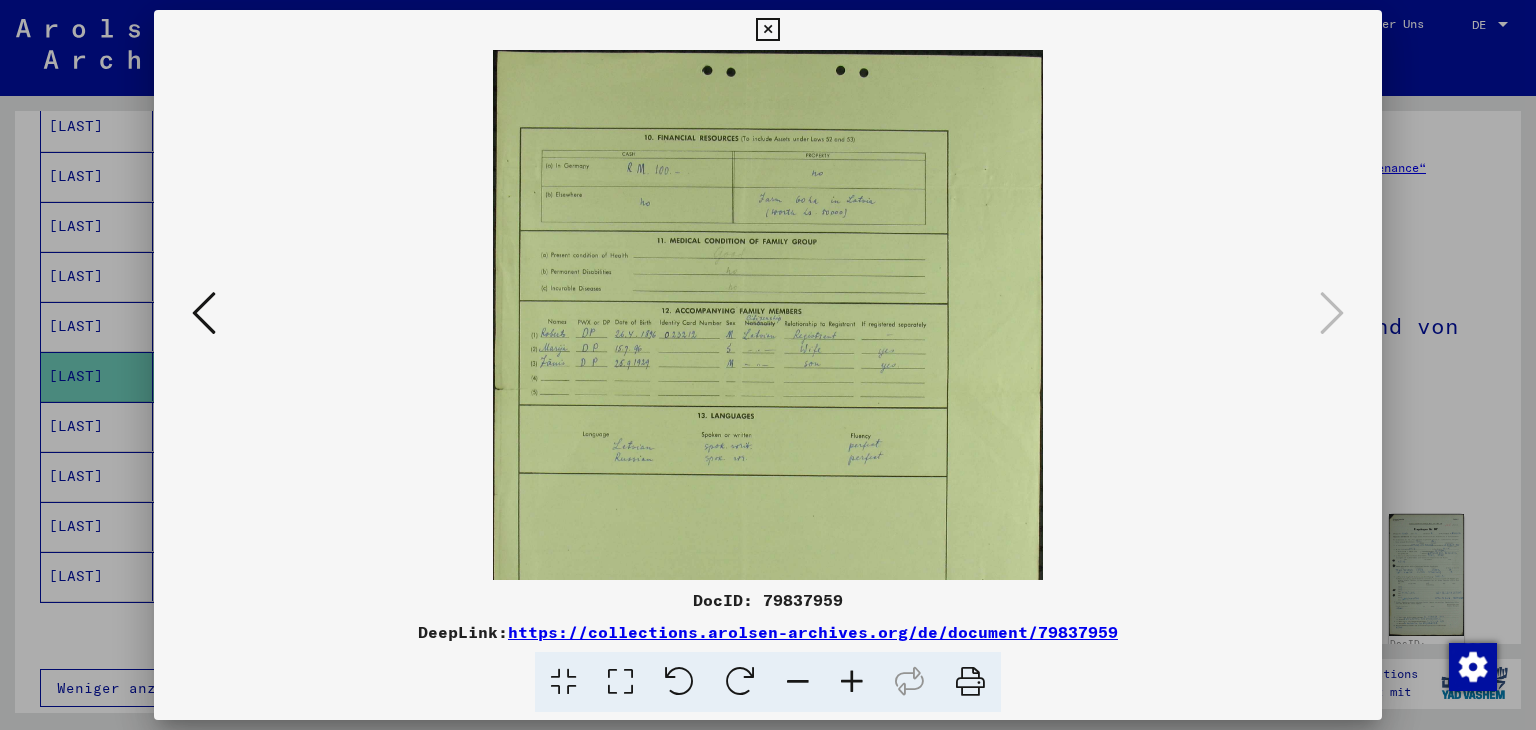 click at bounding box center [852, 682] 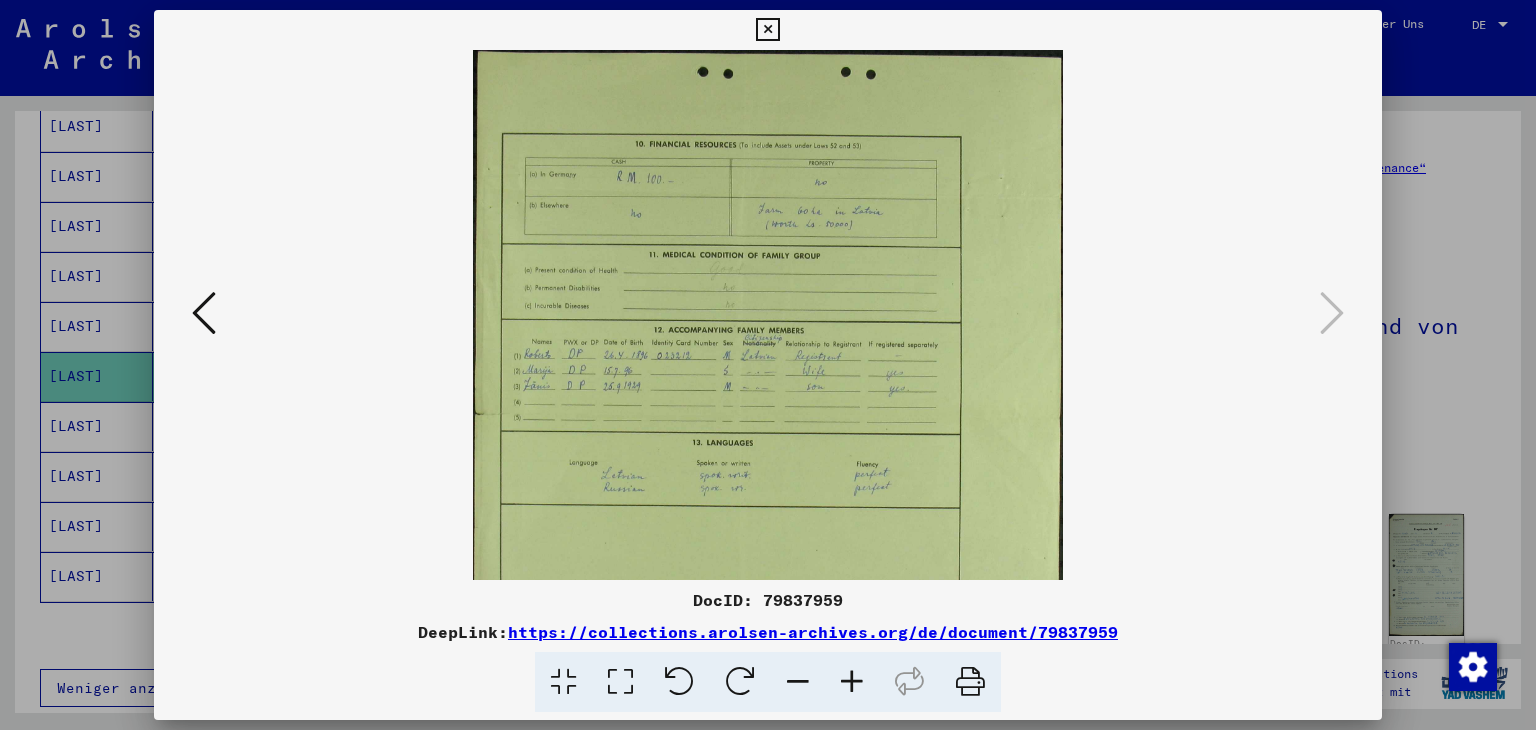 click at bounding box center (852, 682) 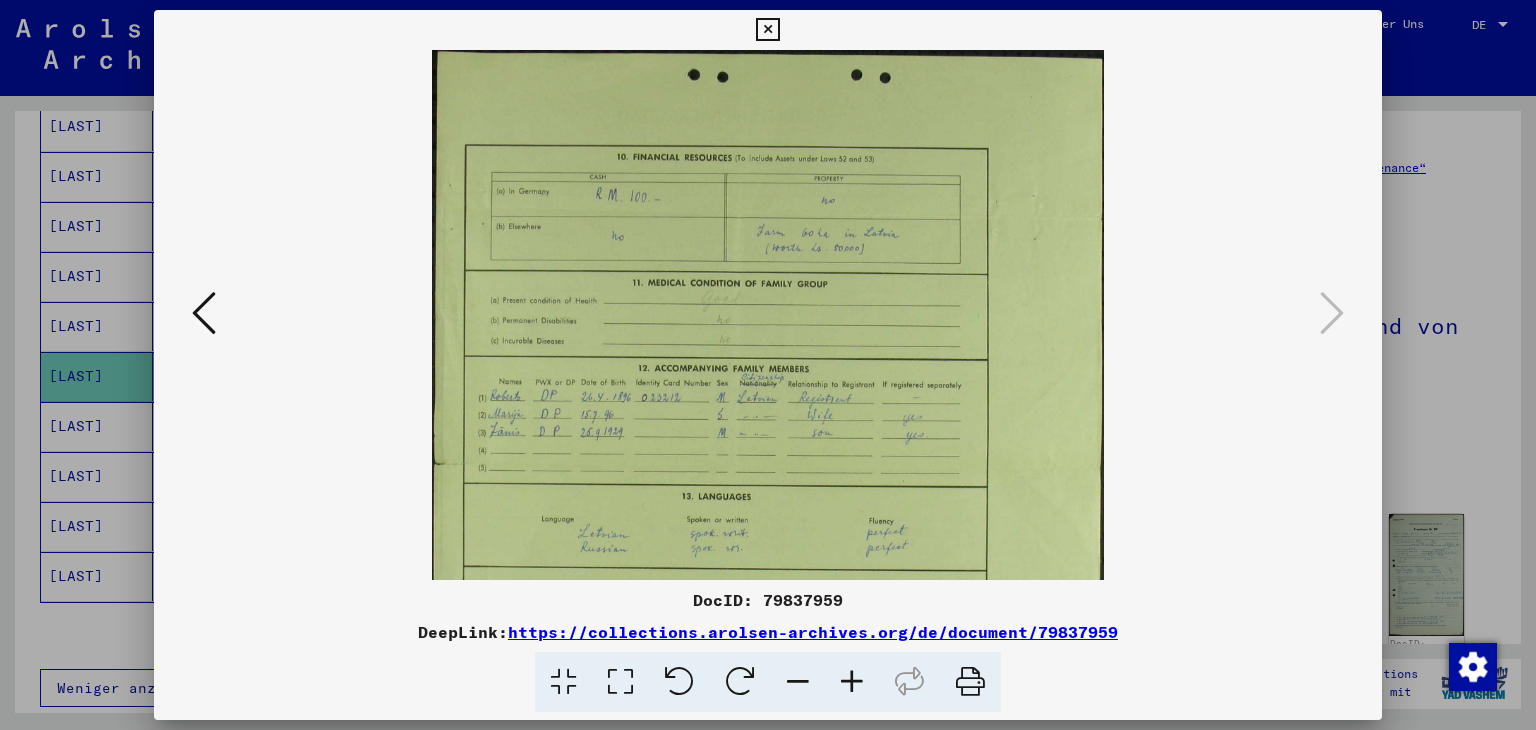 click at bounding box center (852, 682) 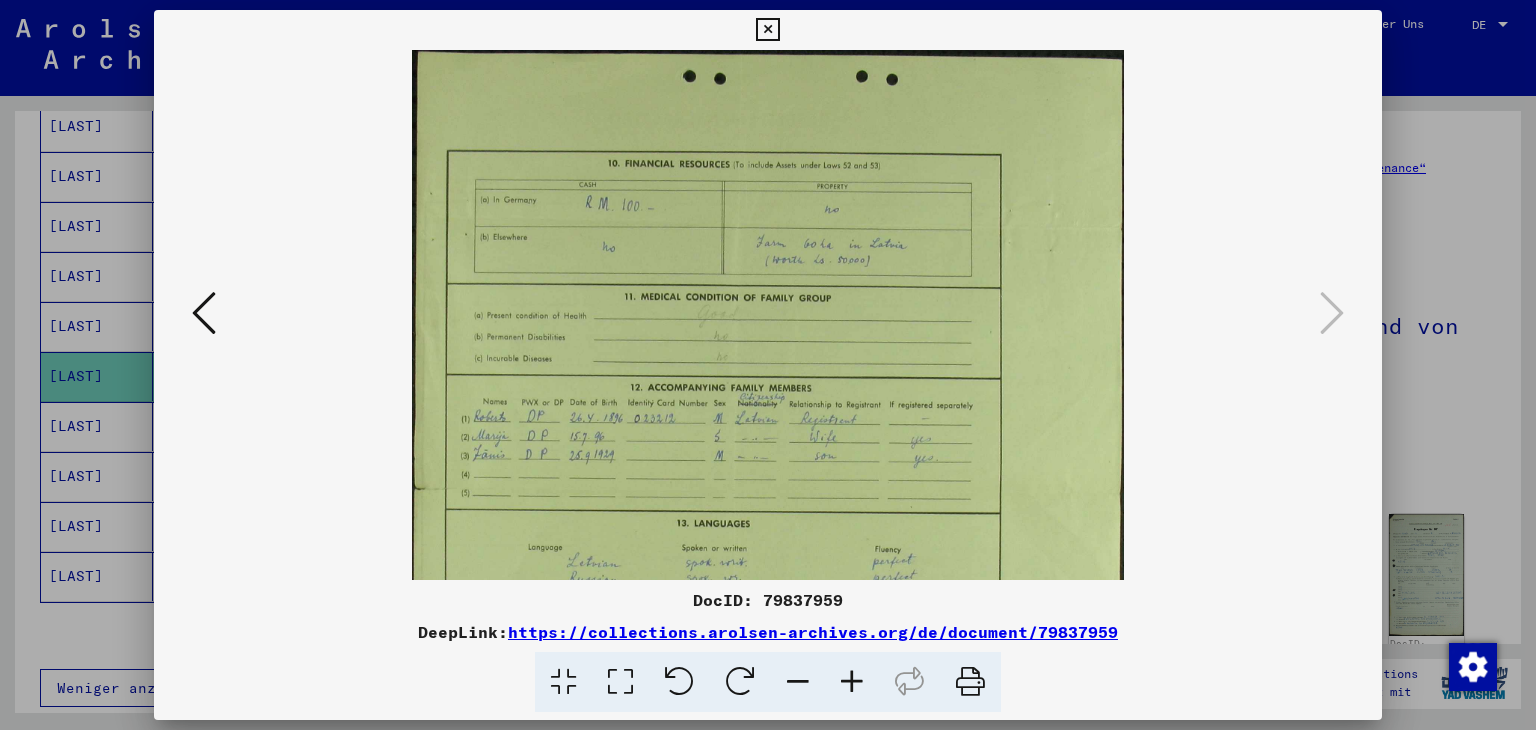 click at bounding box center [852, 682] 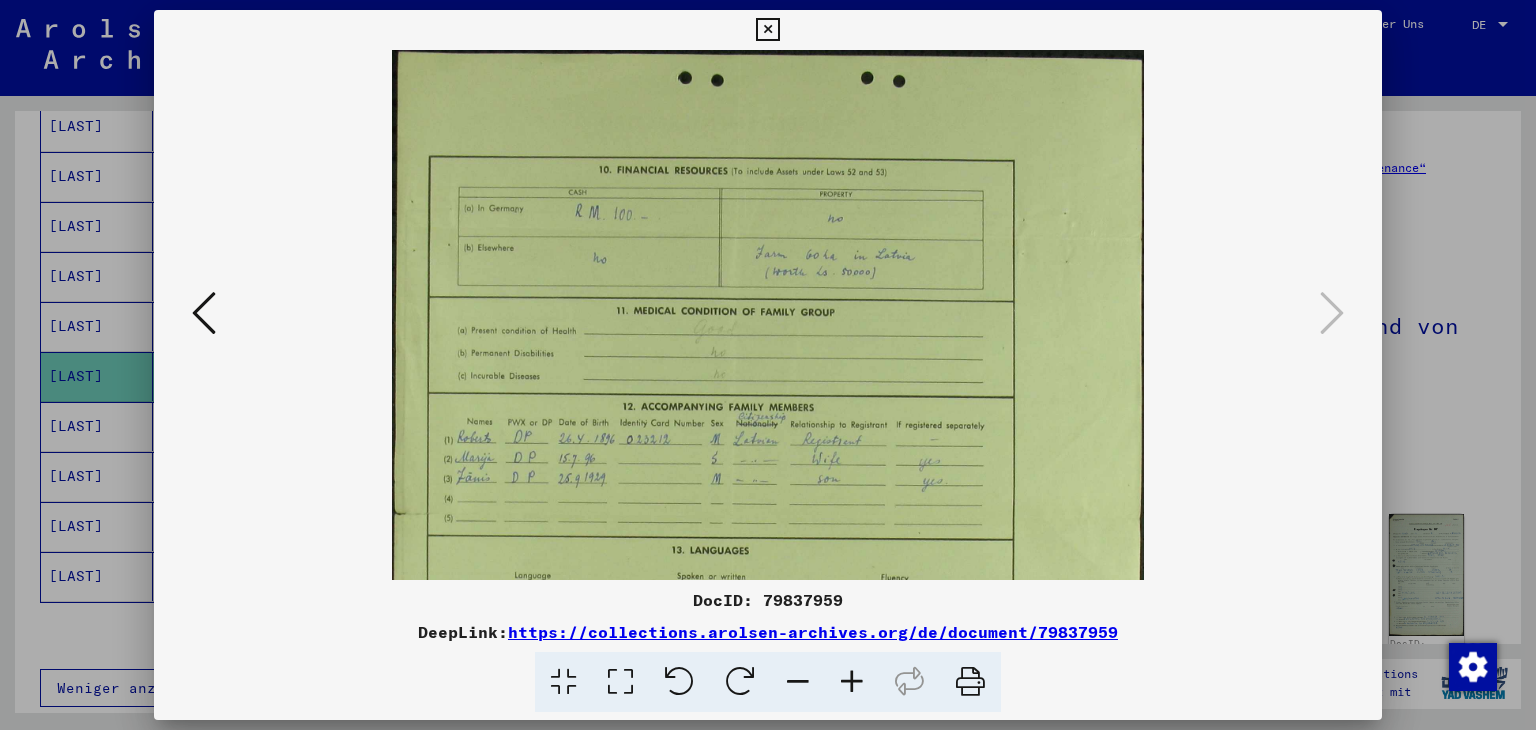 click at bounding box center [767, 30] 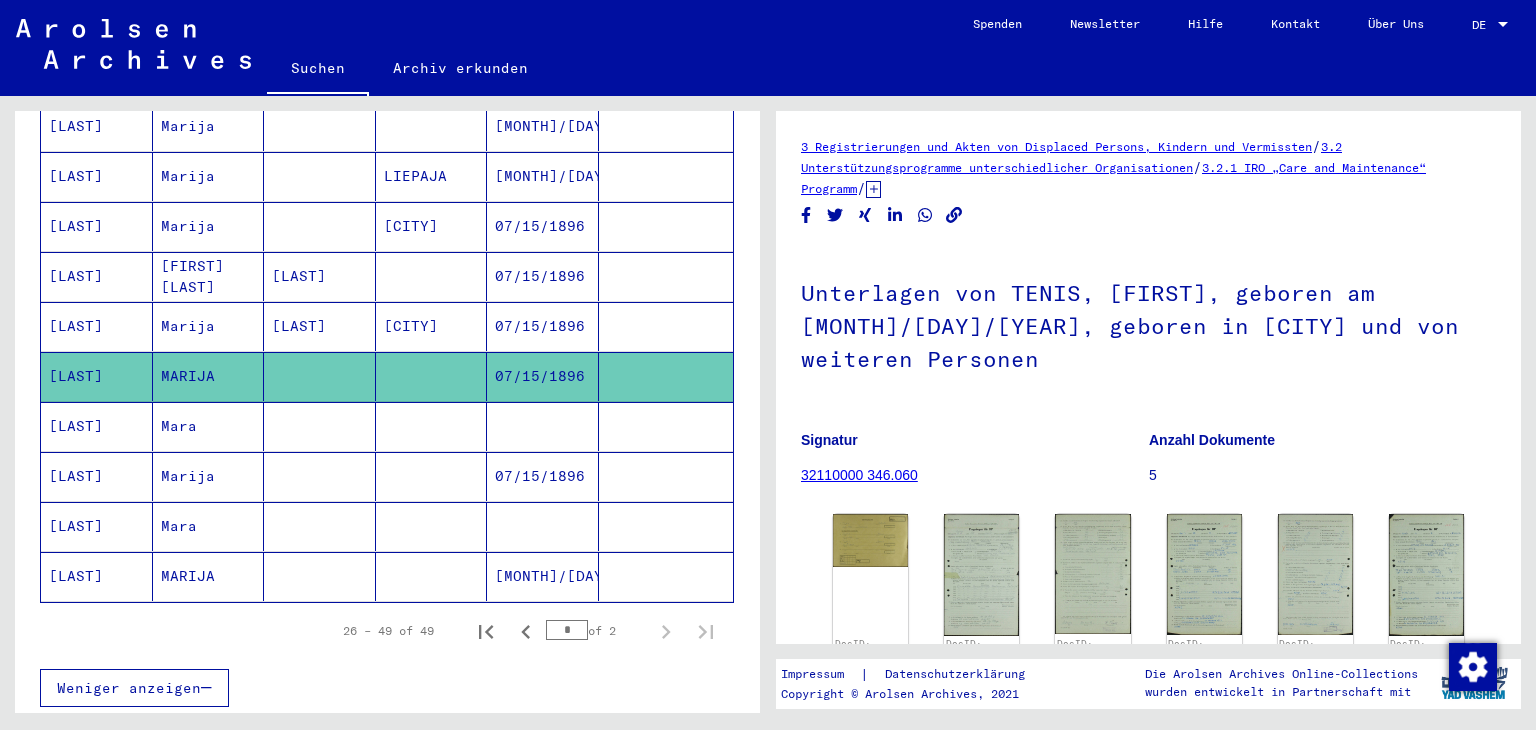 click on "Mara" at bounding box center [209, 476] 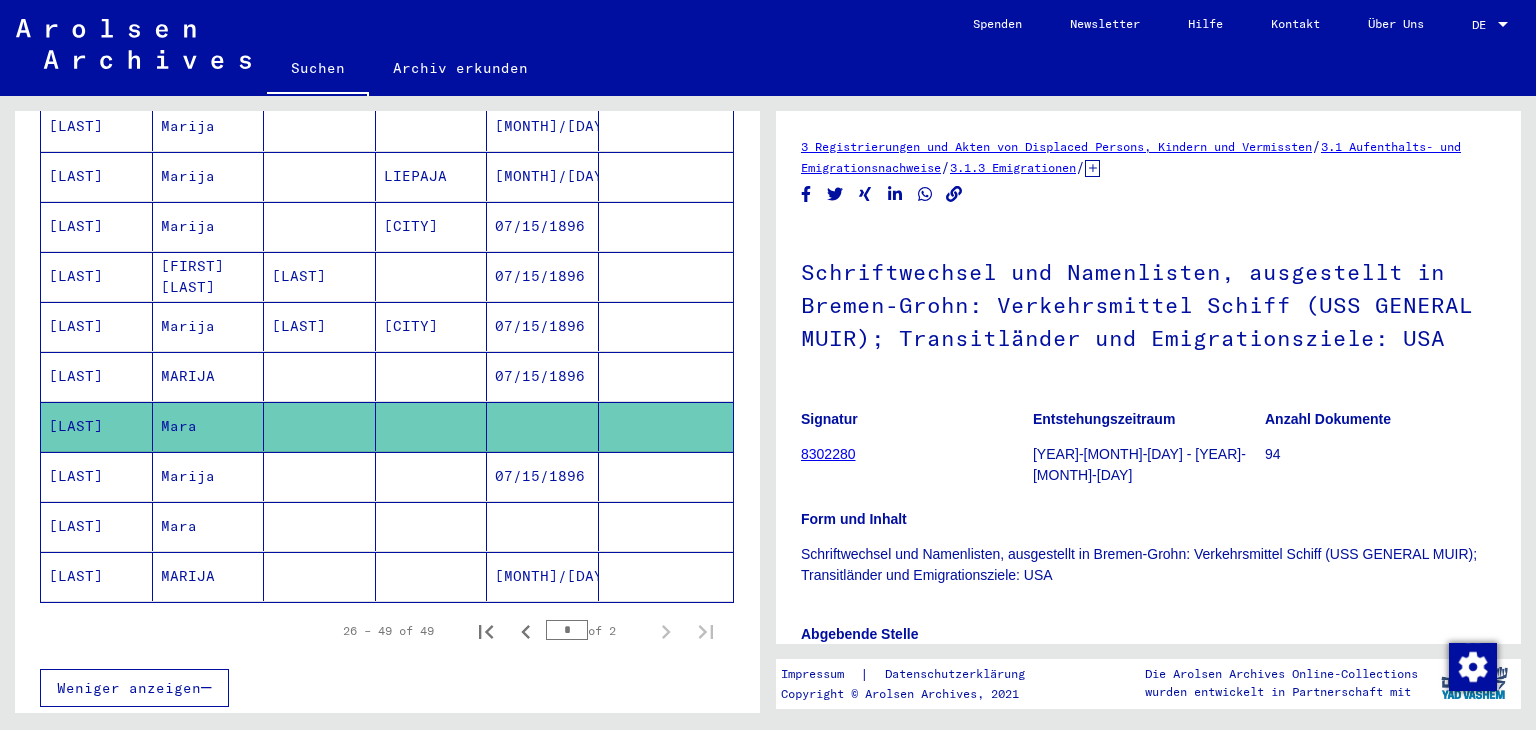 scroll, scrollTop: 0, scrollLeft: 0, axis: both 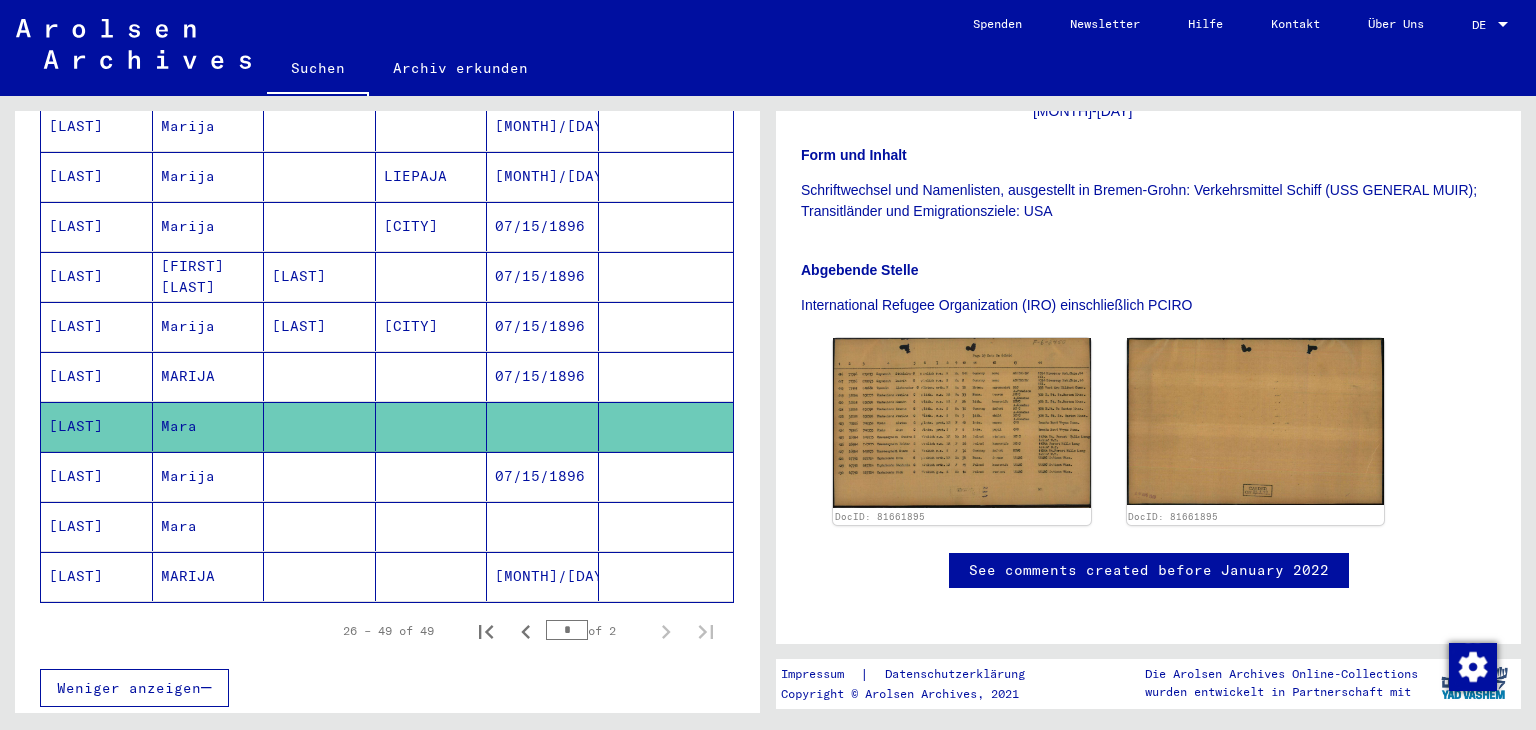click on "Marija" at bounding box center [209, 526] 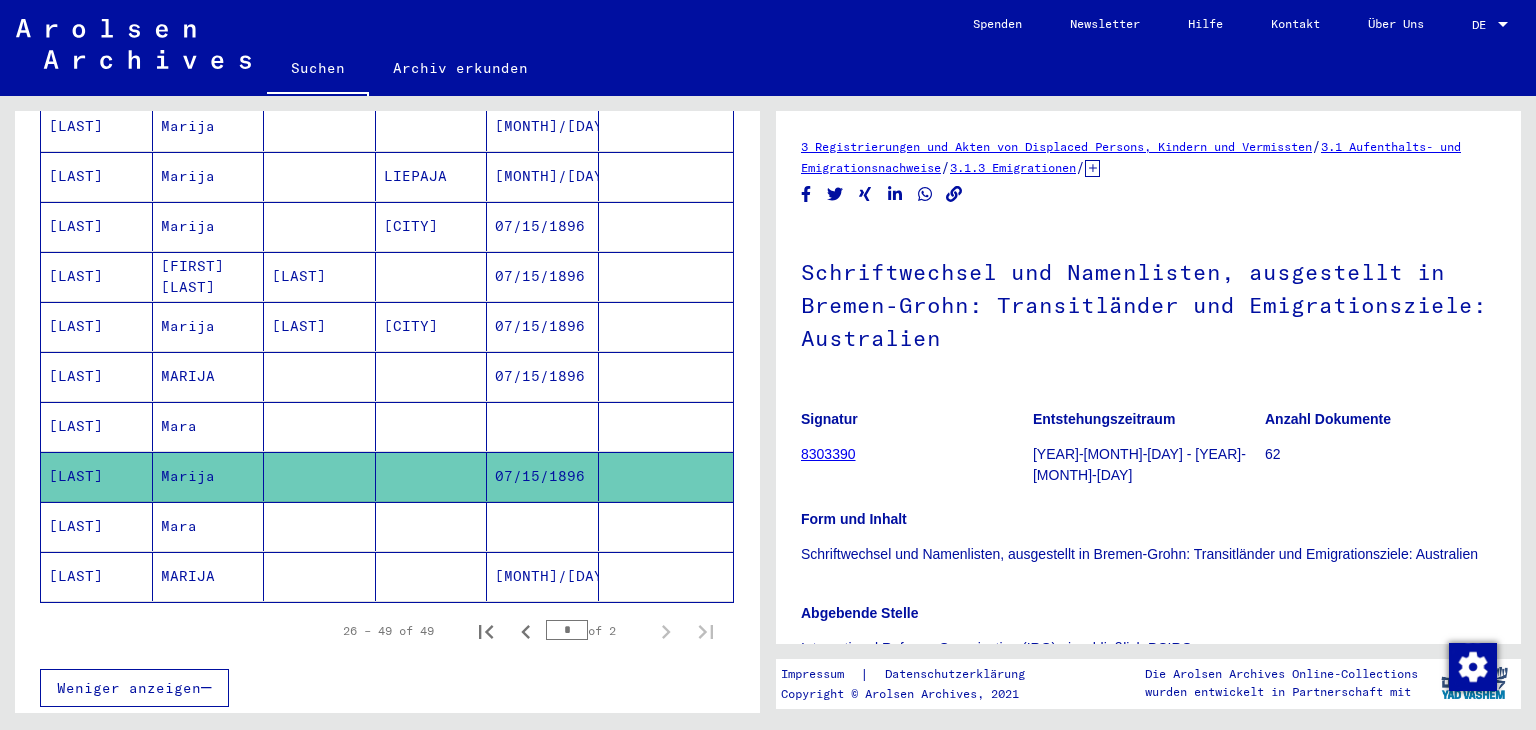 scroll, scrollTop: 0, scrollLeft: 0, axis: both 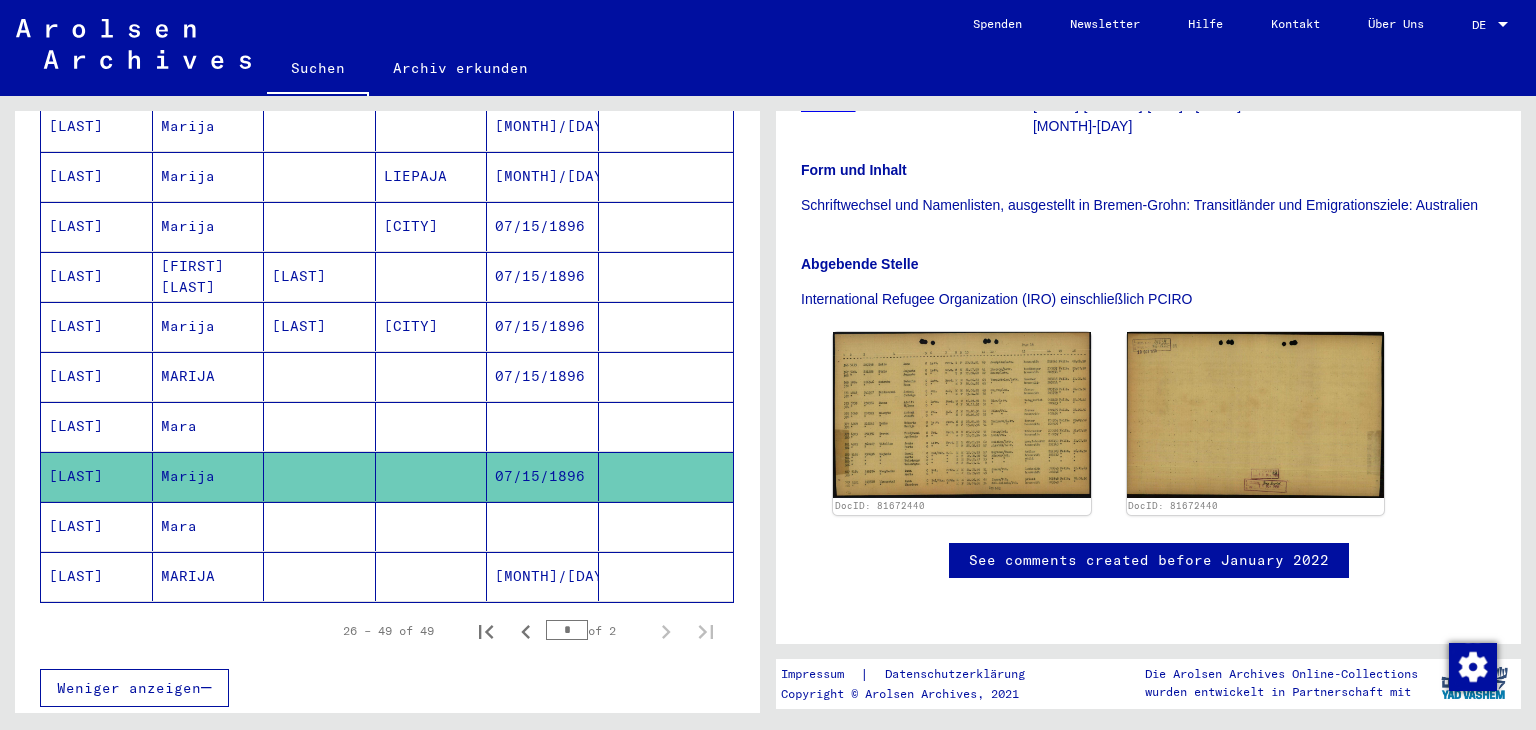 click on "MARIJA" 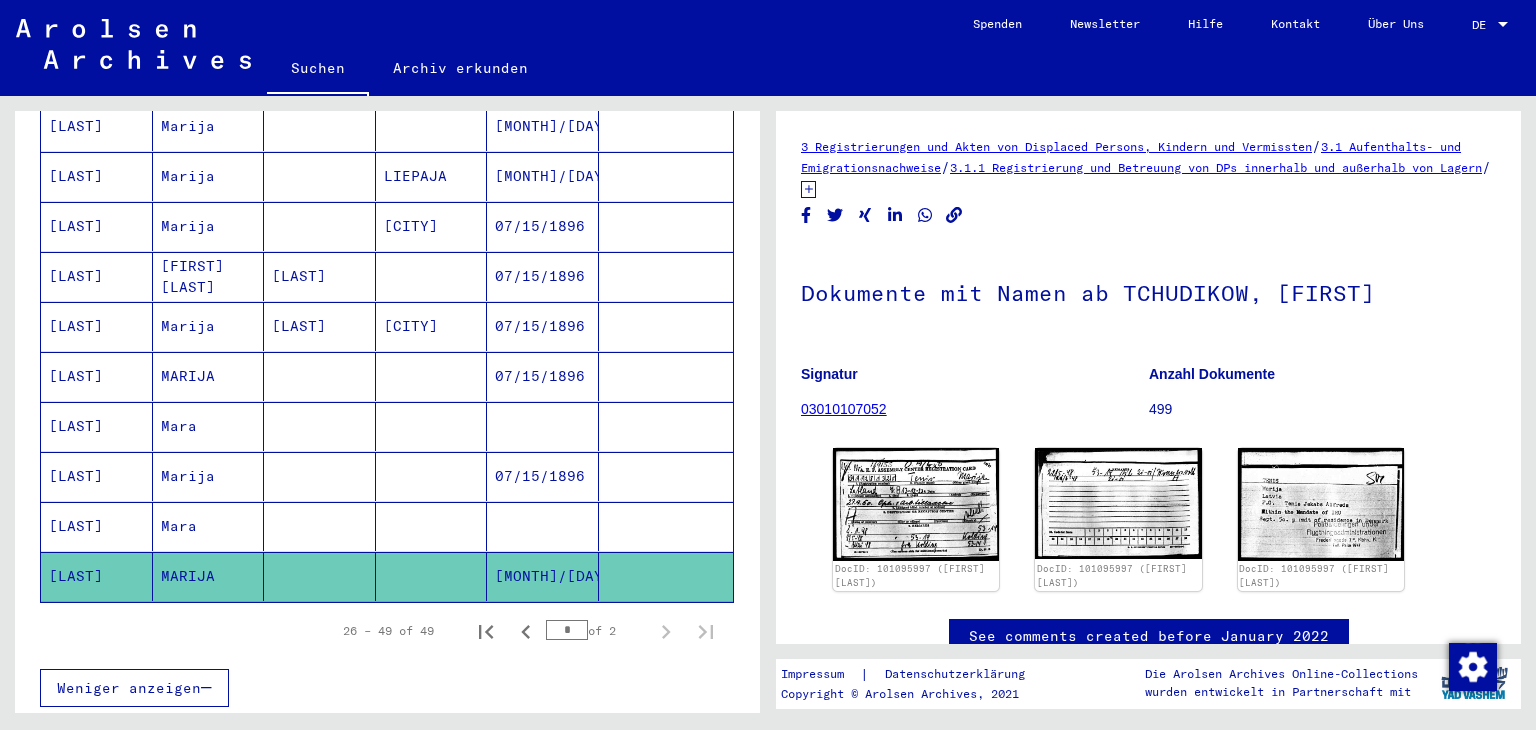 scroll, scrollTop: 0, scrollLeft: 0, axis: both 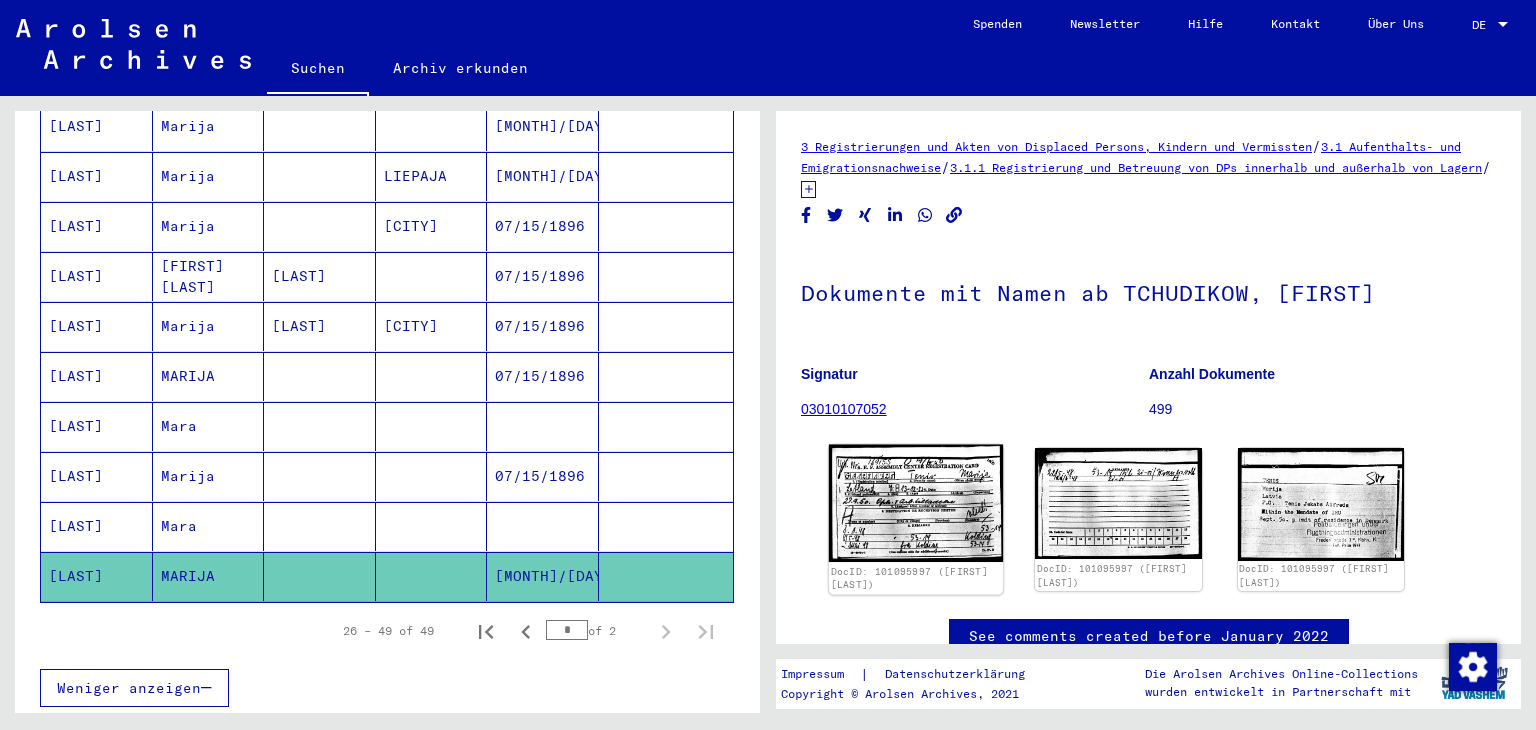 click 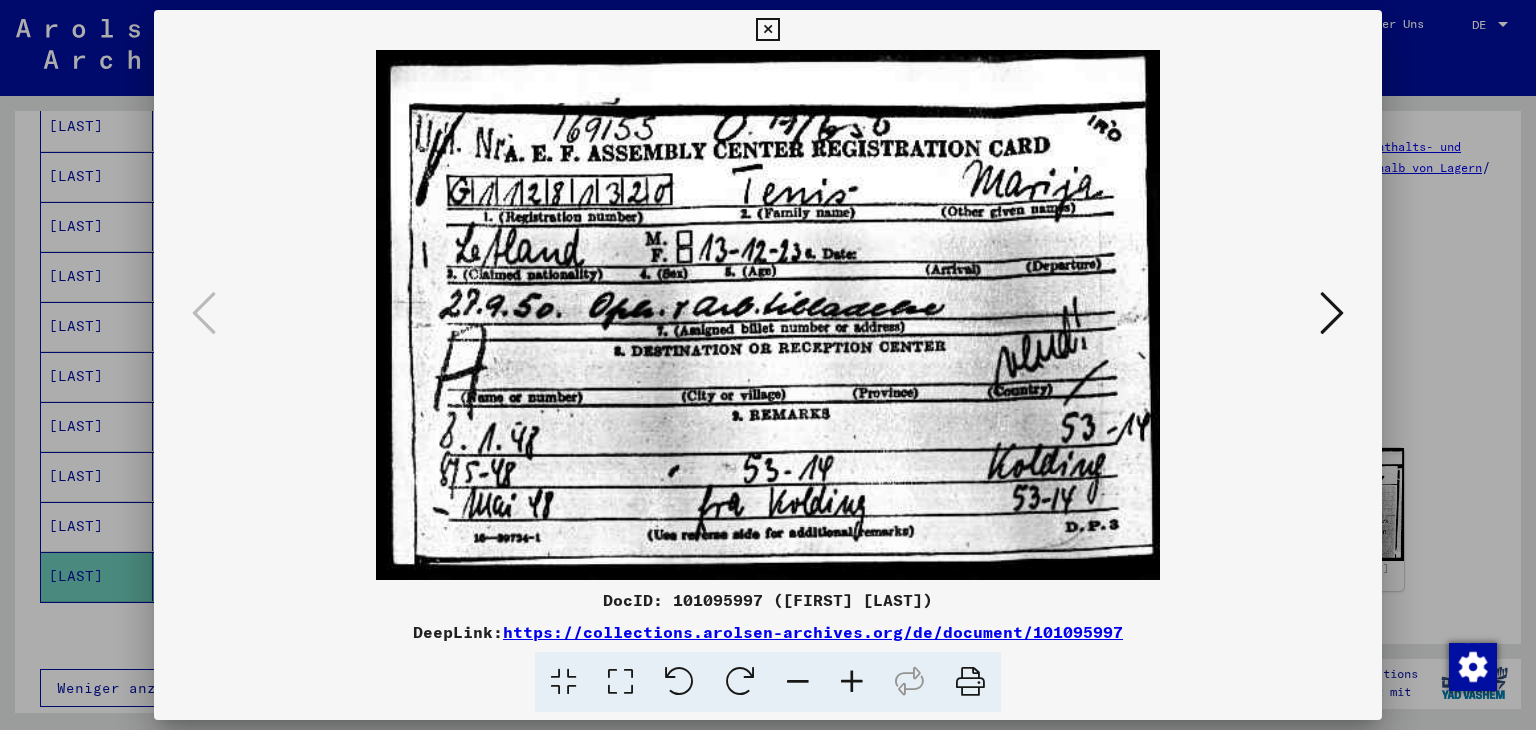 click at bounding box center [768, 315] 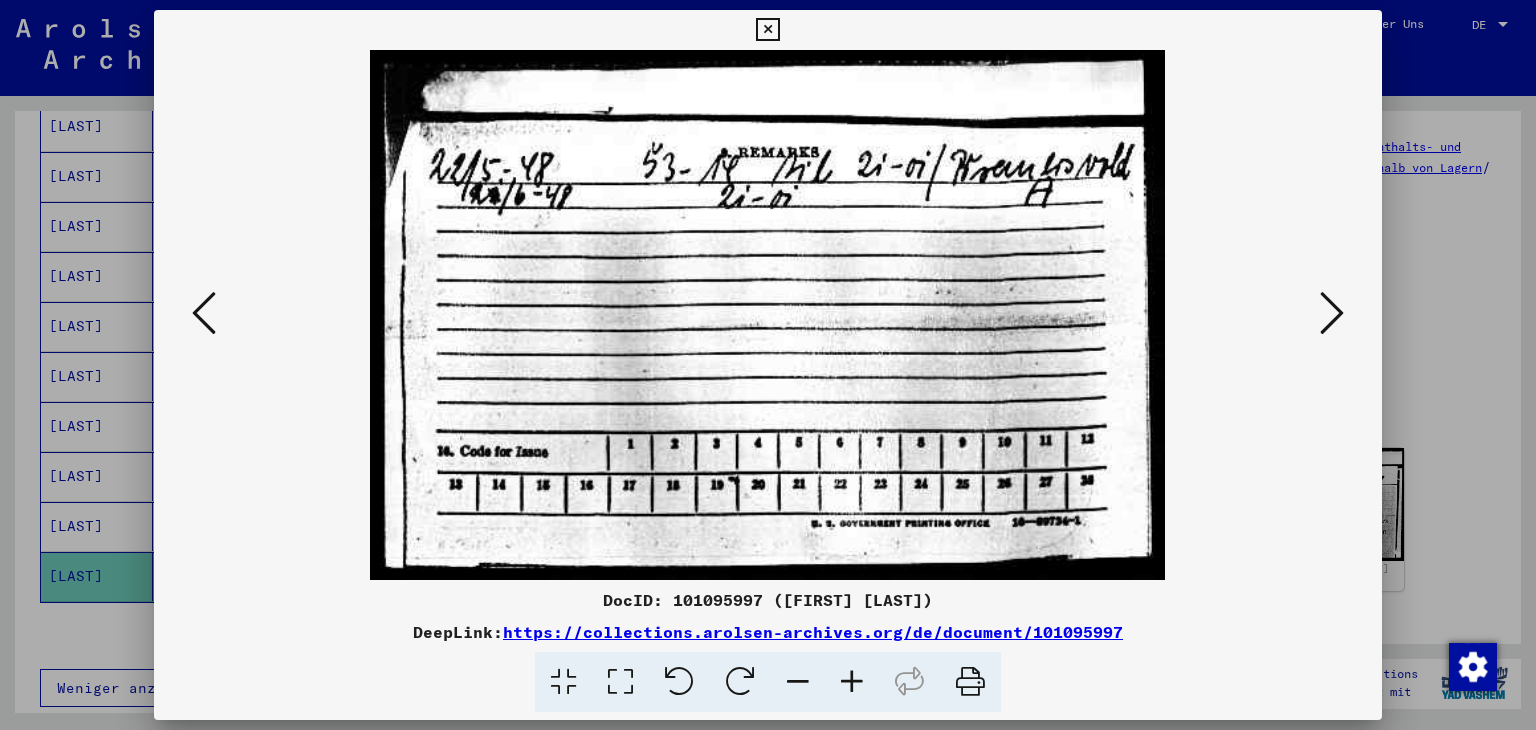 click at bounding box center [1332, 313] 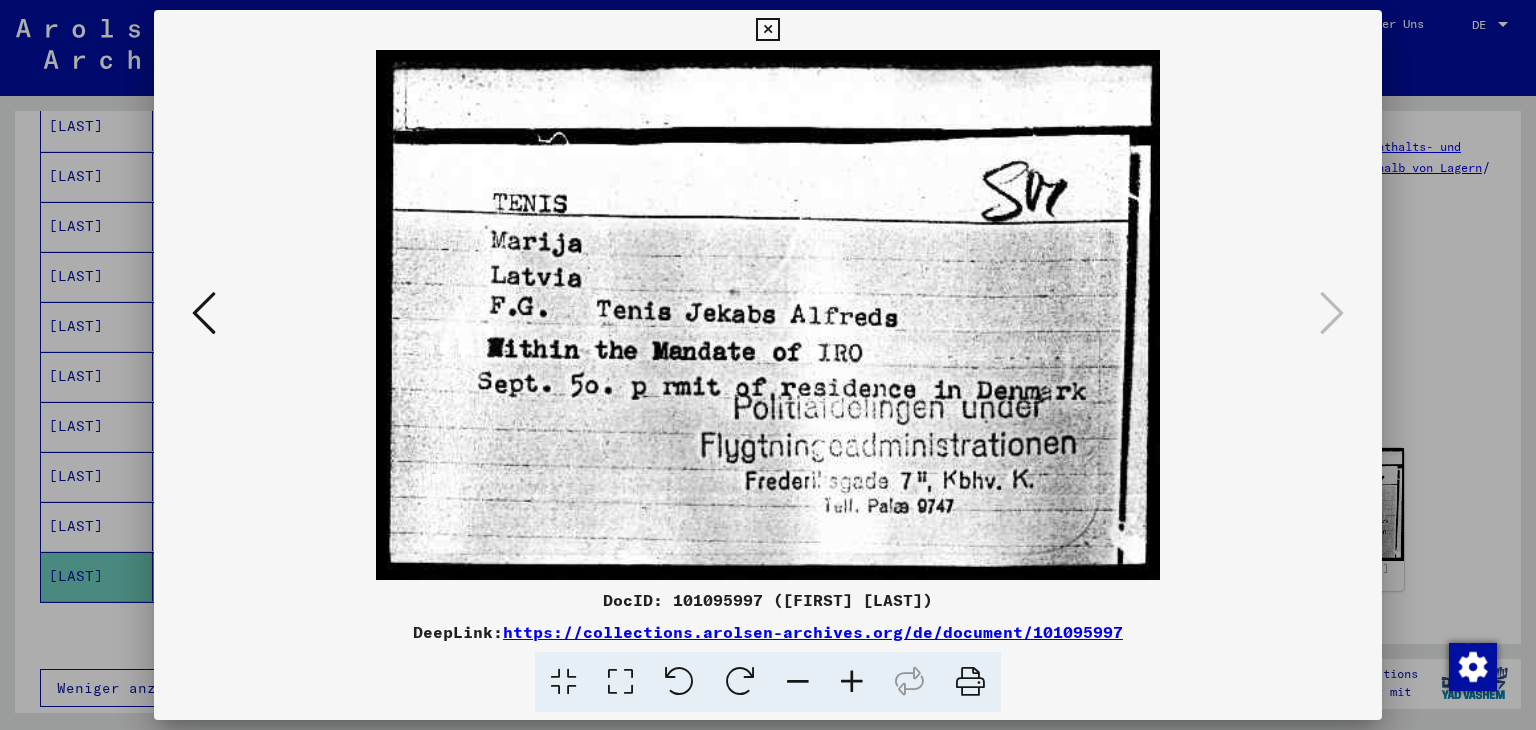 click at bounding box center (767, 30) 